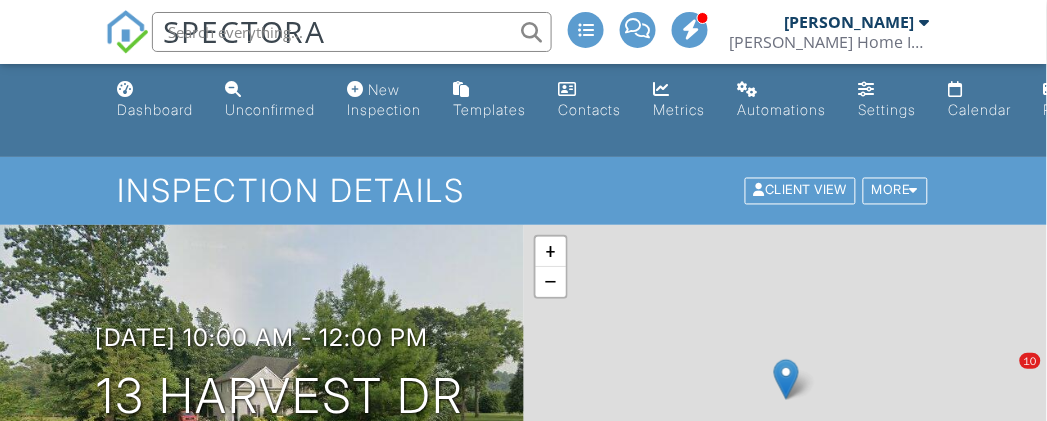 scroll, scrollTop: 0, scrollLeft: 0, axis: both 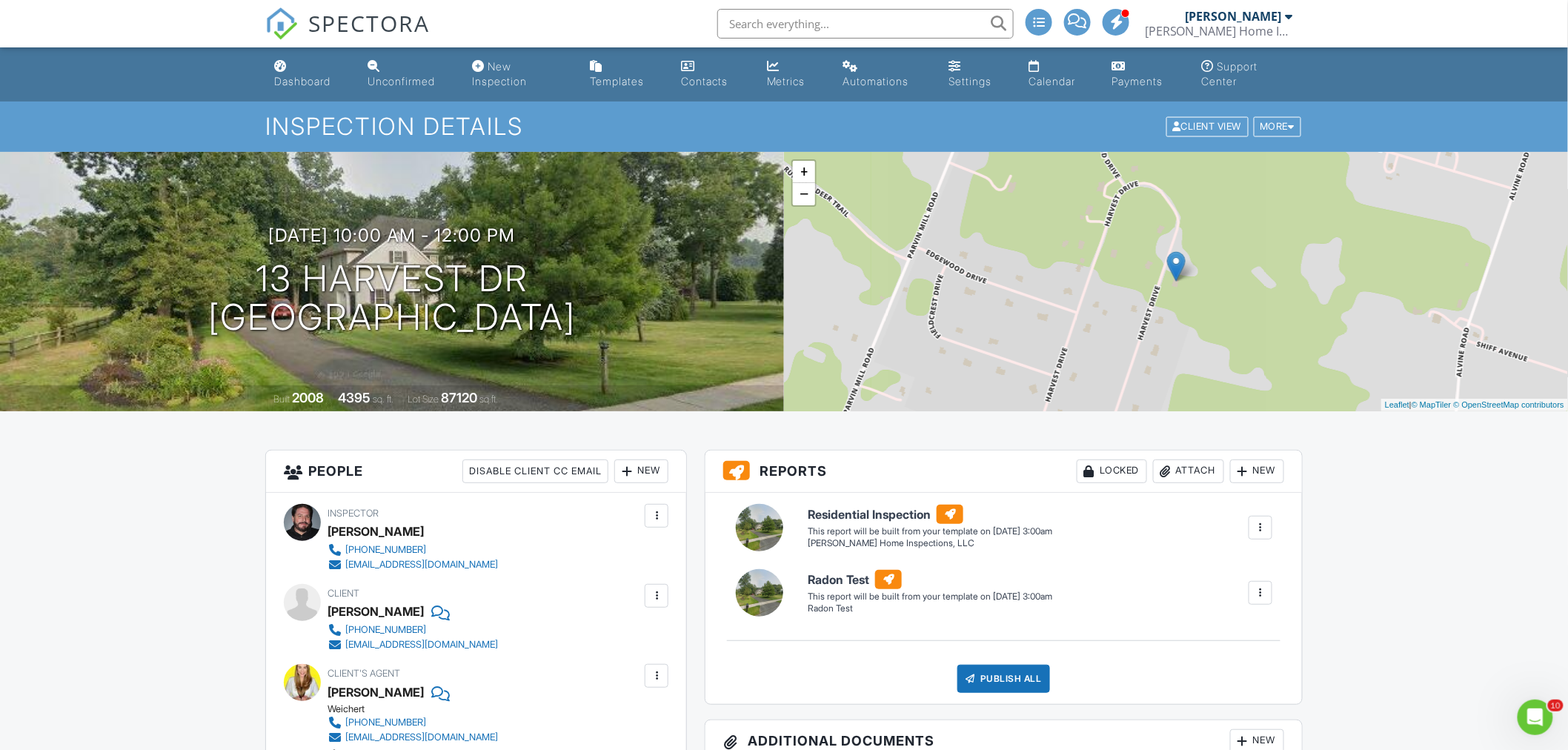 drag, startPoint x: 764, startPoint y: 1, endPoint x: 1420, endPoint y: 474, distance: 808.7429 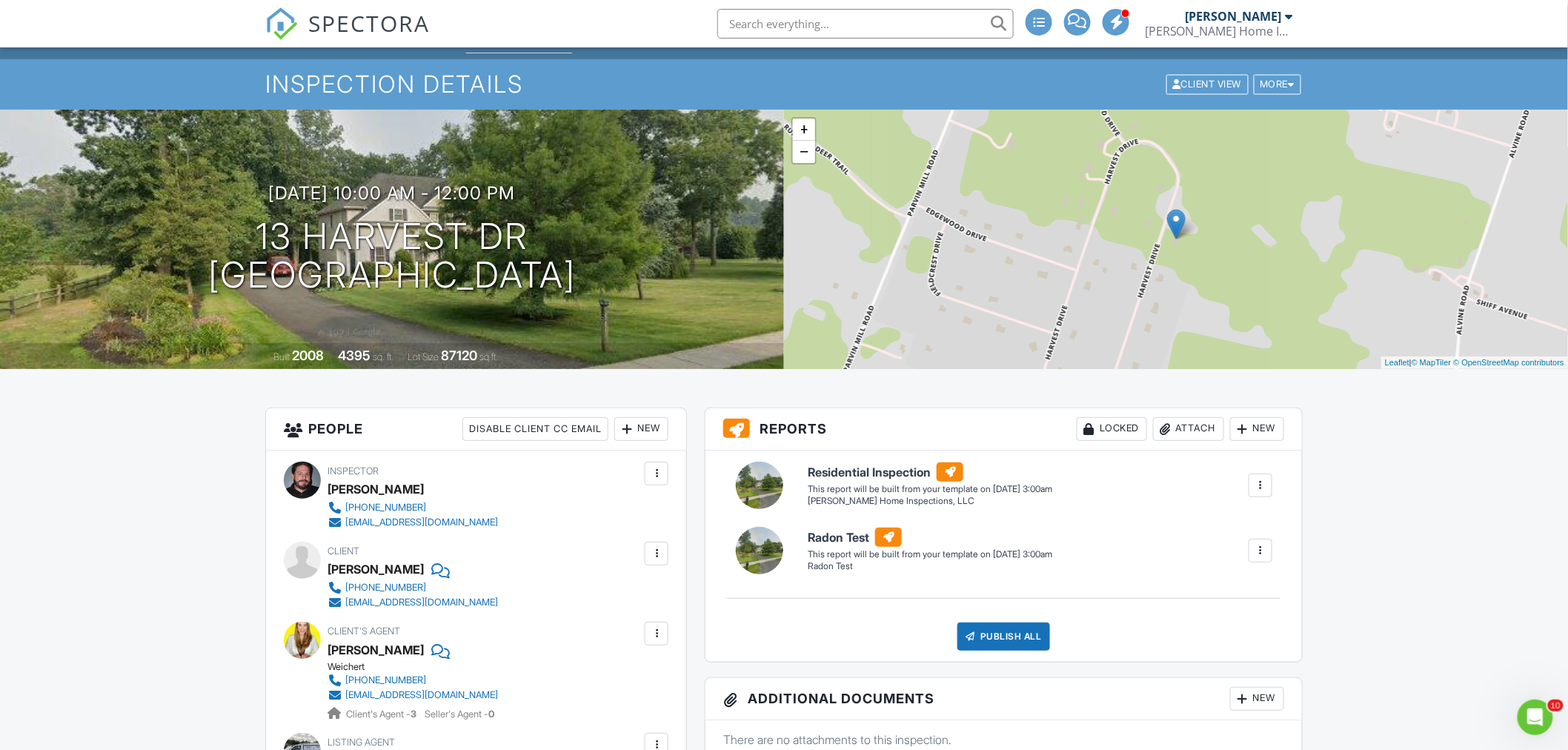 scroll, scrollTop: 0, scrollLeft: 0, axis: both 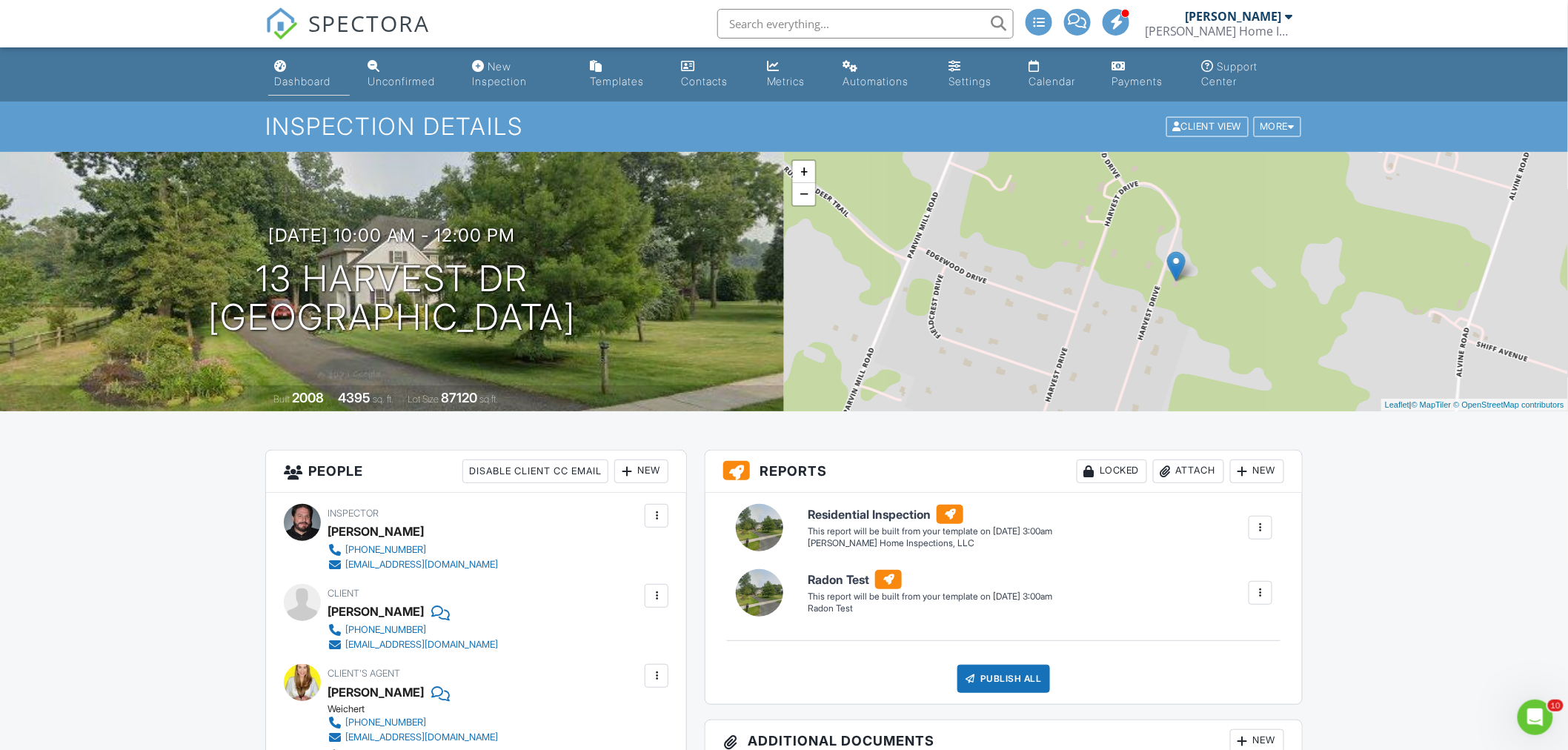 click on "Dashboard" at bounding box center [302, 81] 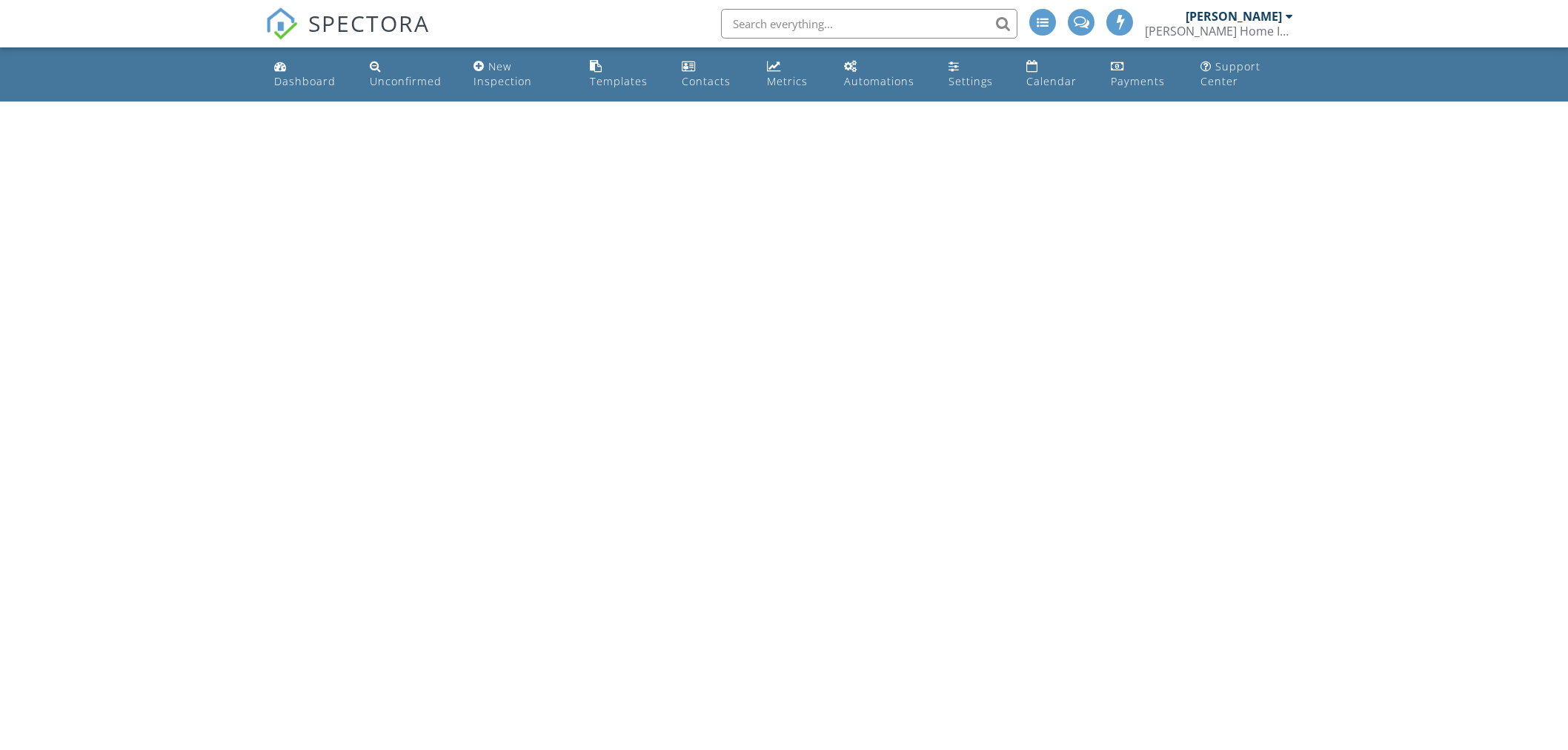 scroll, scrollTop: 0, scrollLeft: 0, axis: both 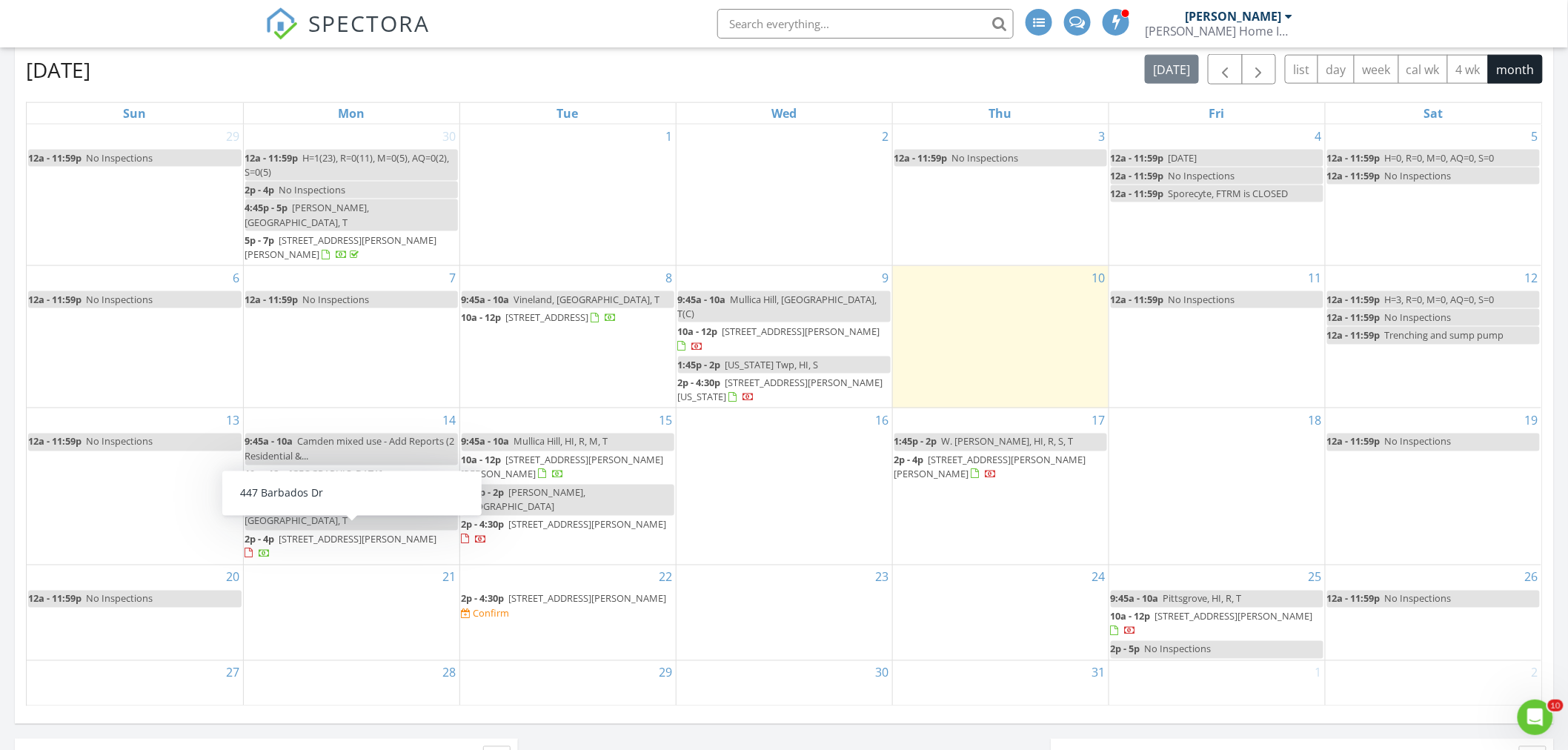 click on "447 Barbados Dr, Monroe 08094" at bounding box center [358, 540] 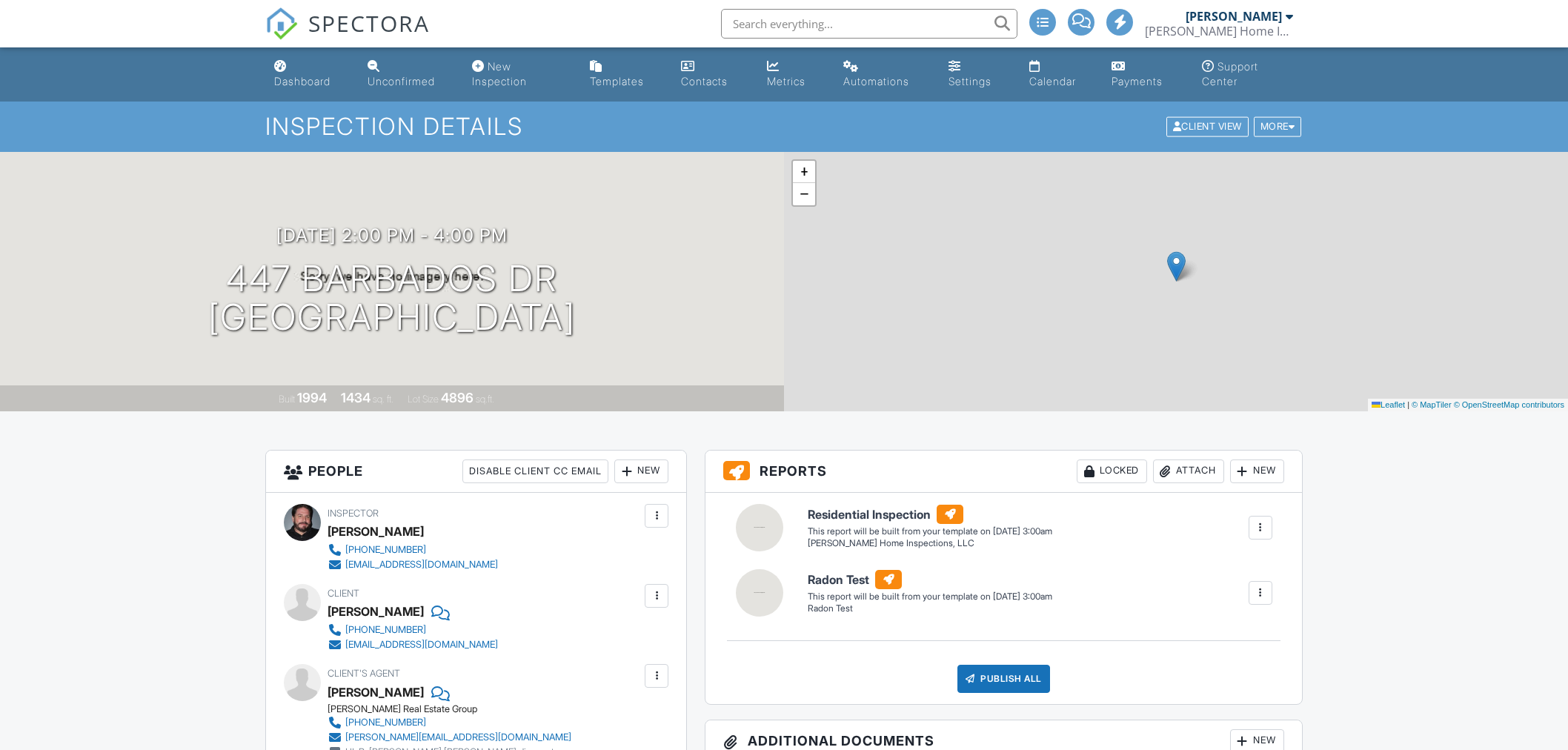 scroll, scrollTop: 0, scrollLeft: 0, axis: both 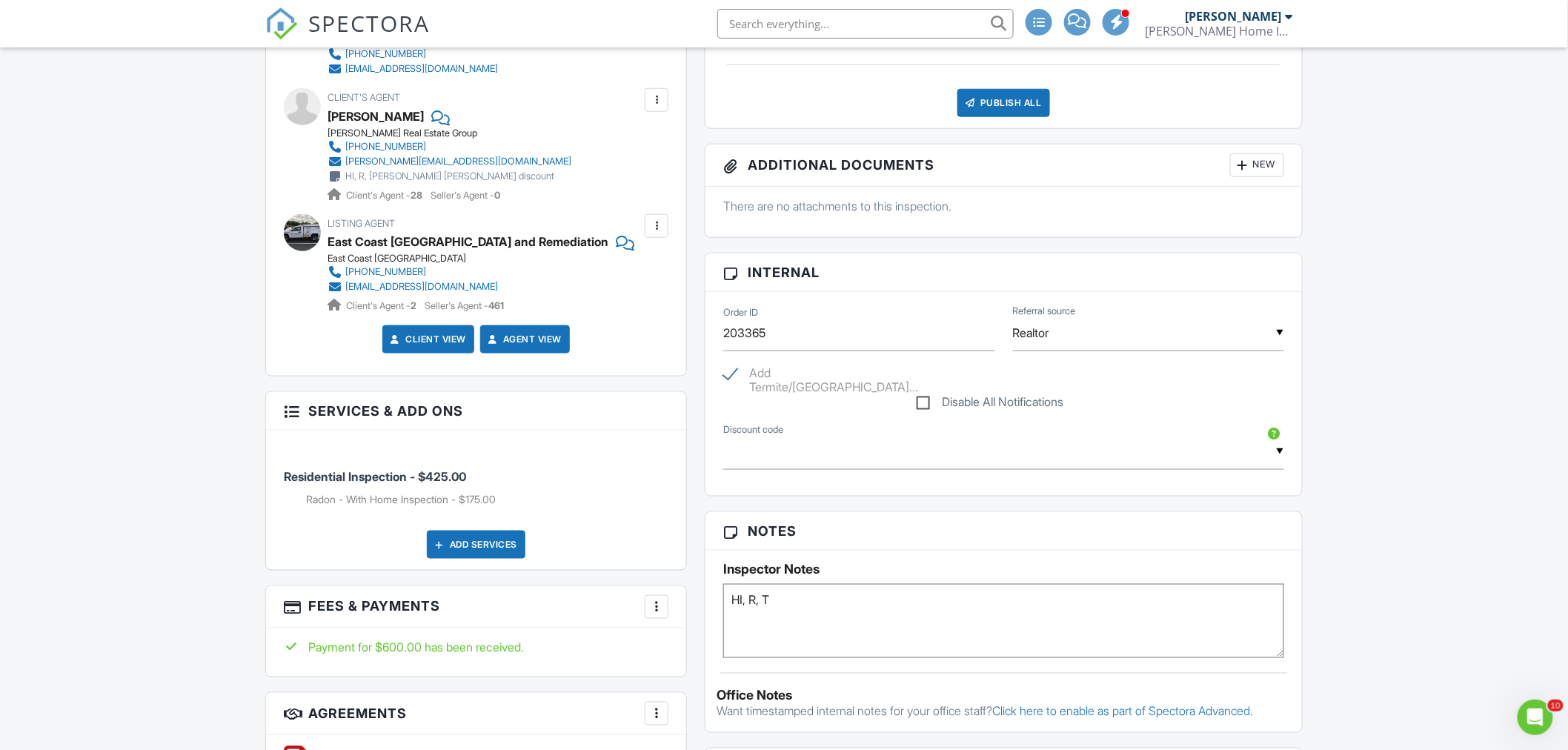 drag, startPoint x: 657, startPoint y: 605, endPoint x: 654, endPoint y: 613, distance: 8.544 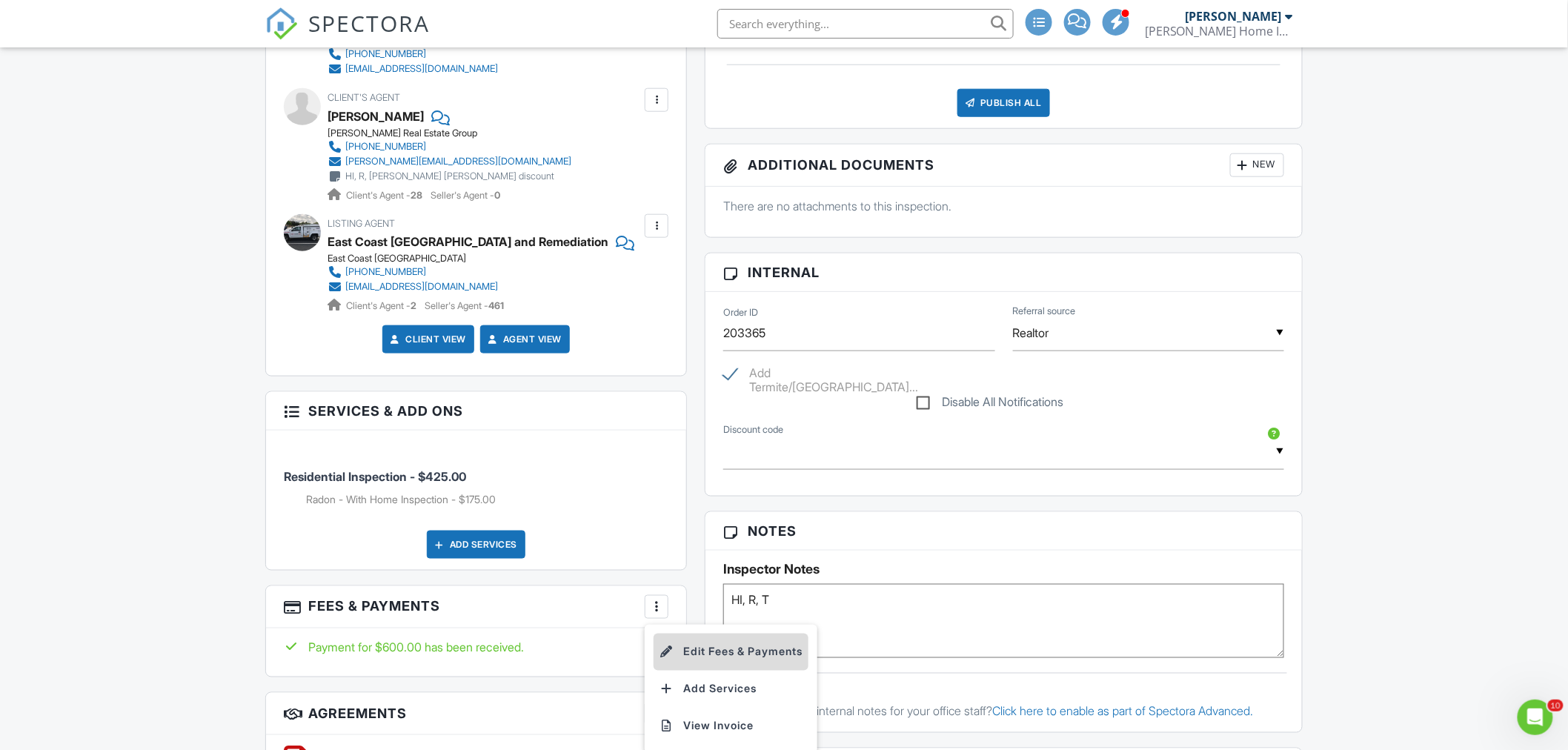 click on "Edit Fees & Payments" at bounding box center (731, 652) 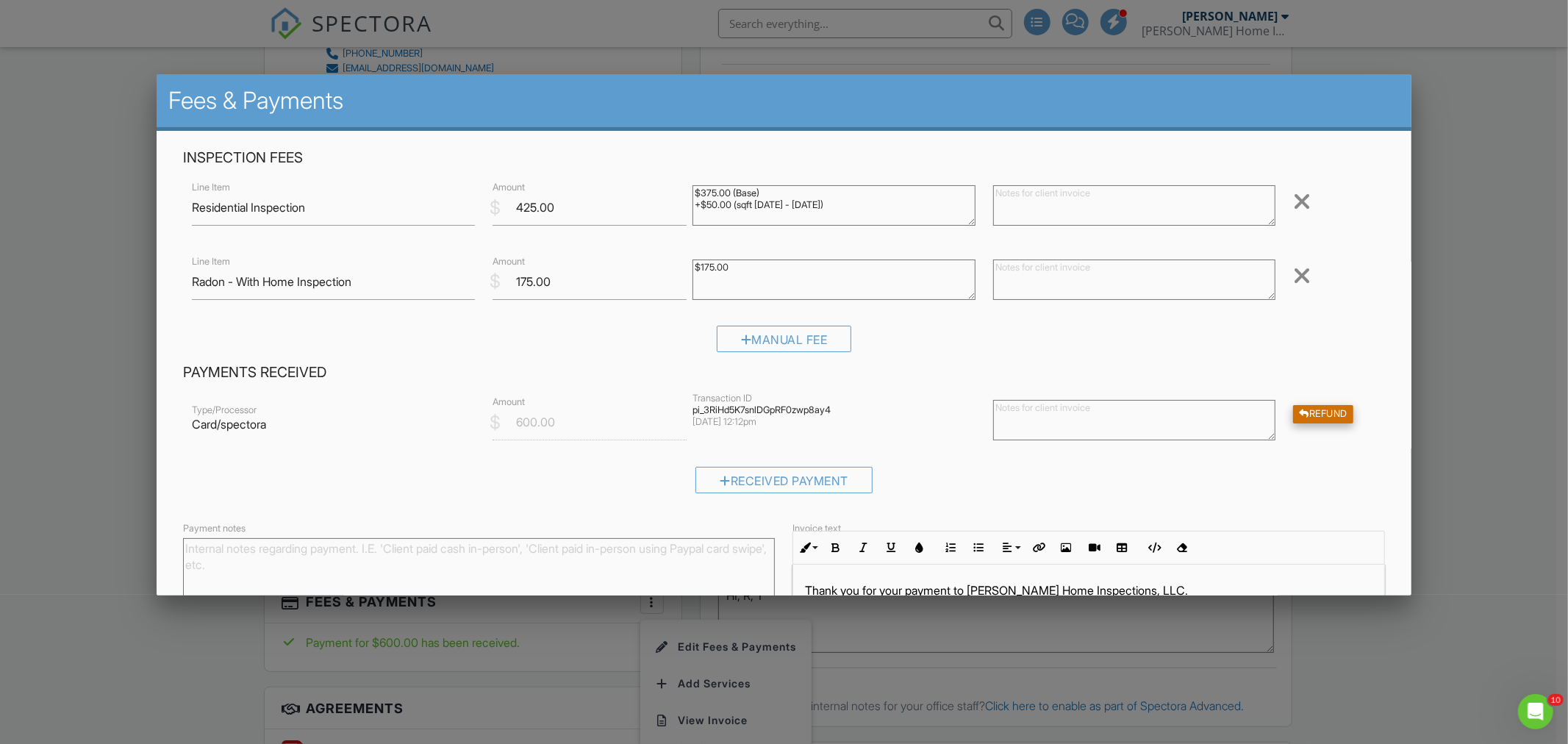 click on "Refund" at bounding box center (1323, 414) 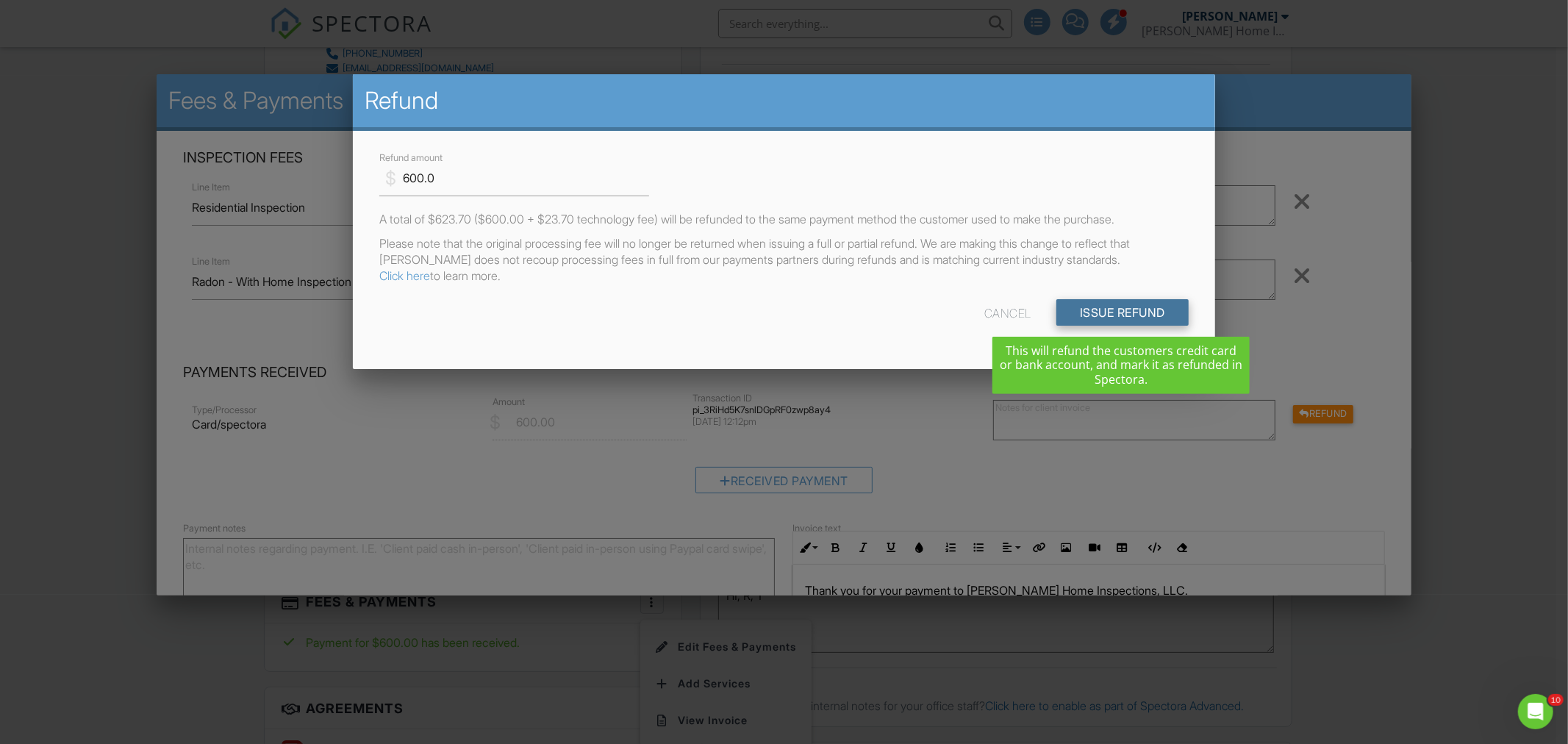 click on "Issue Refund" at bounding box center [1123, 312] 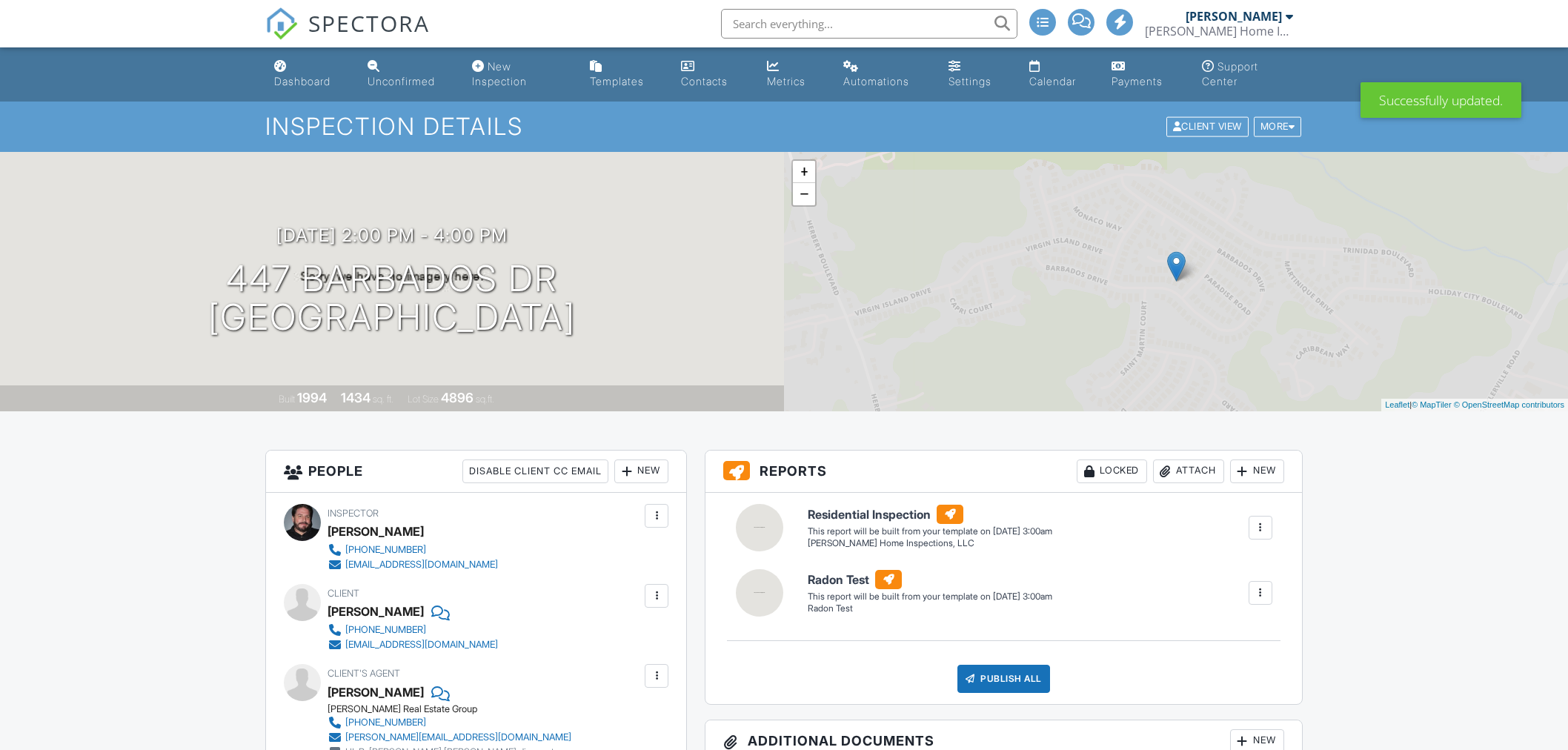 scroll, scrollTop: 0, scrollLeft: 0, axis: both 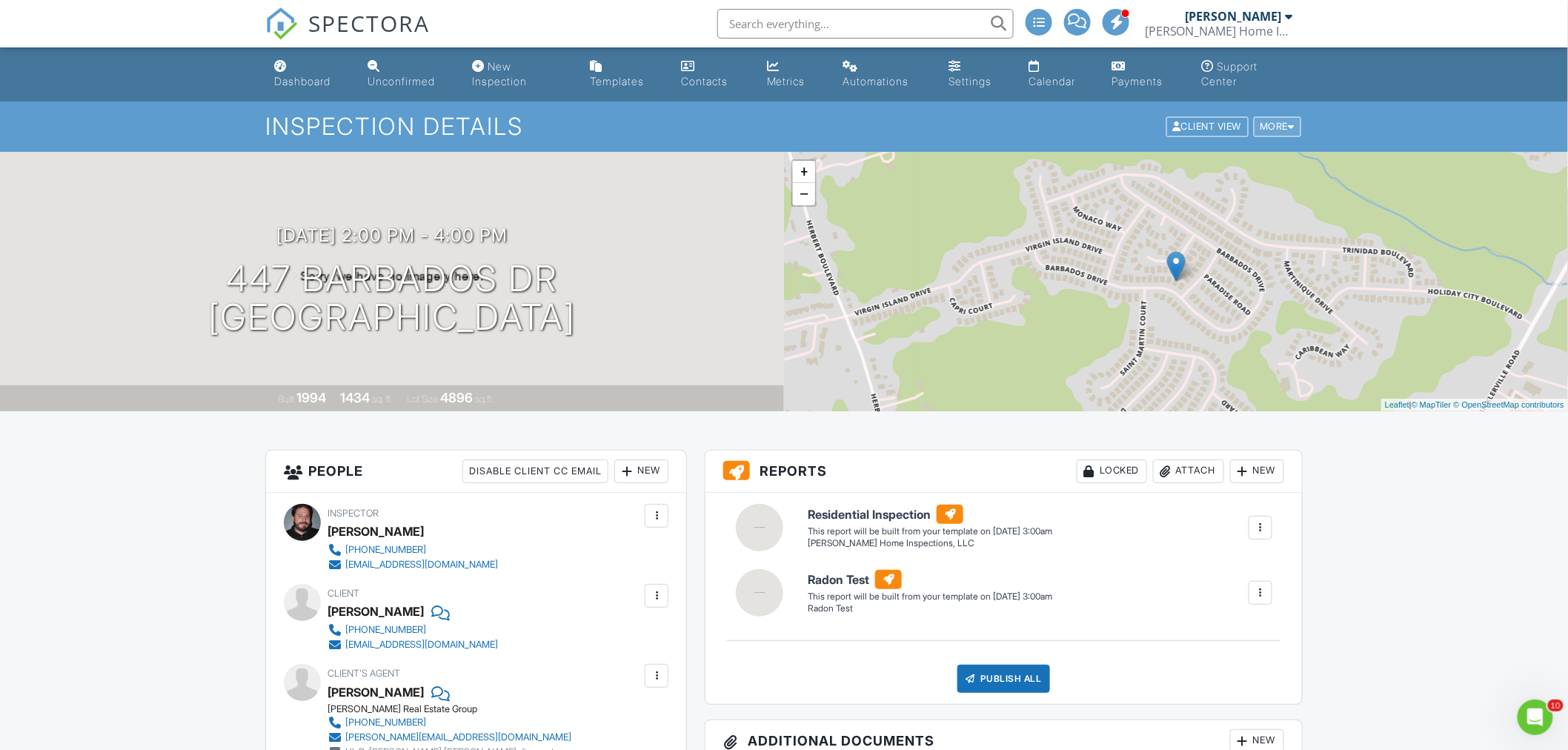 click on "More" at bounding box center (1278, 127) 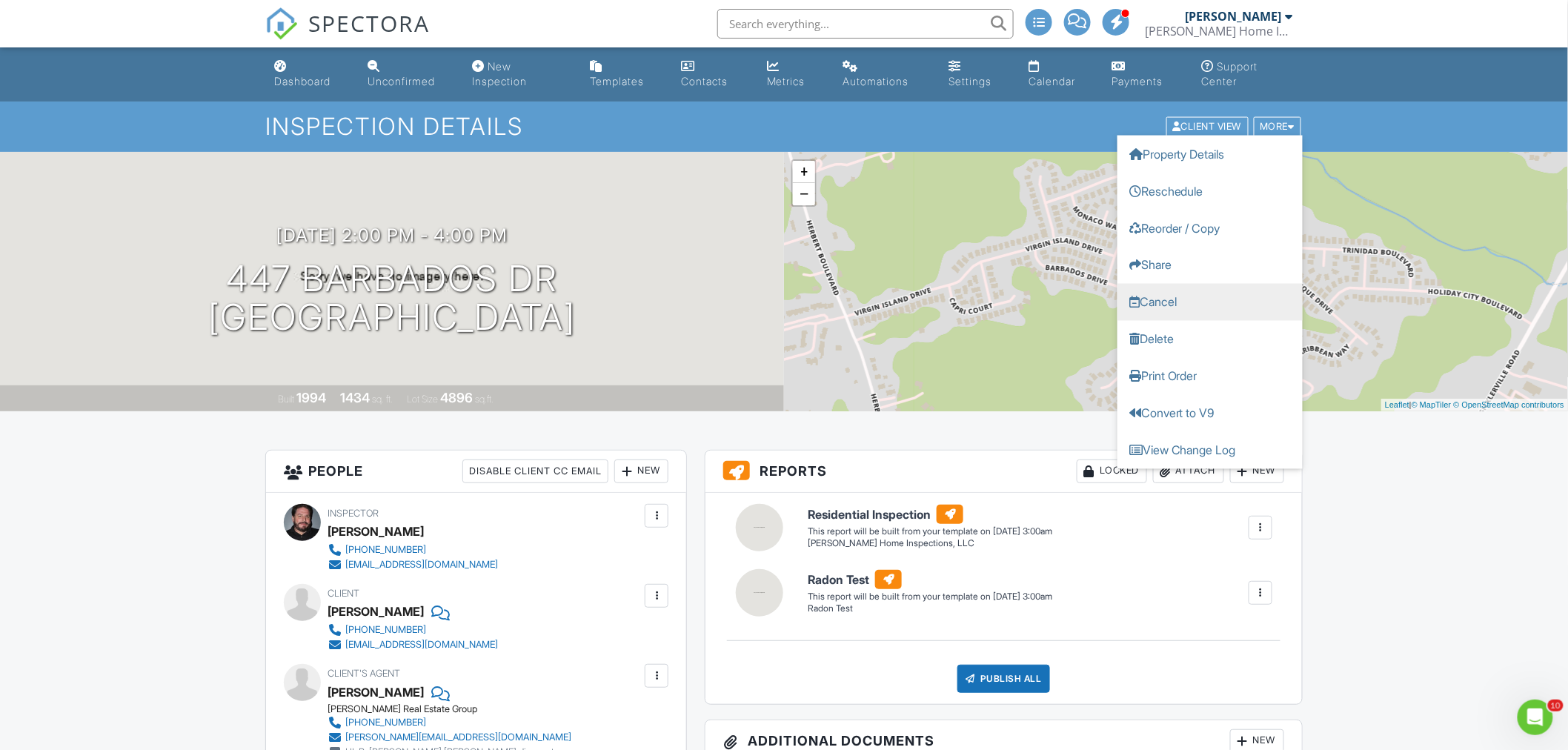 click on "Cancel" at bounding box center (1210, 302) 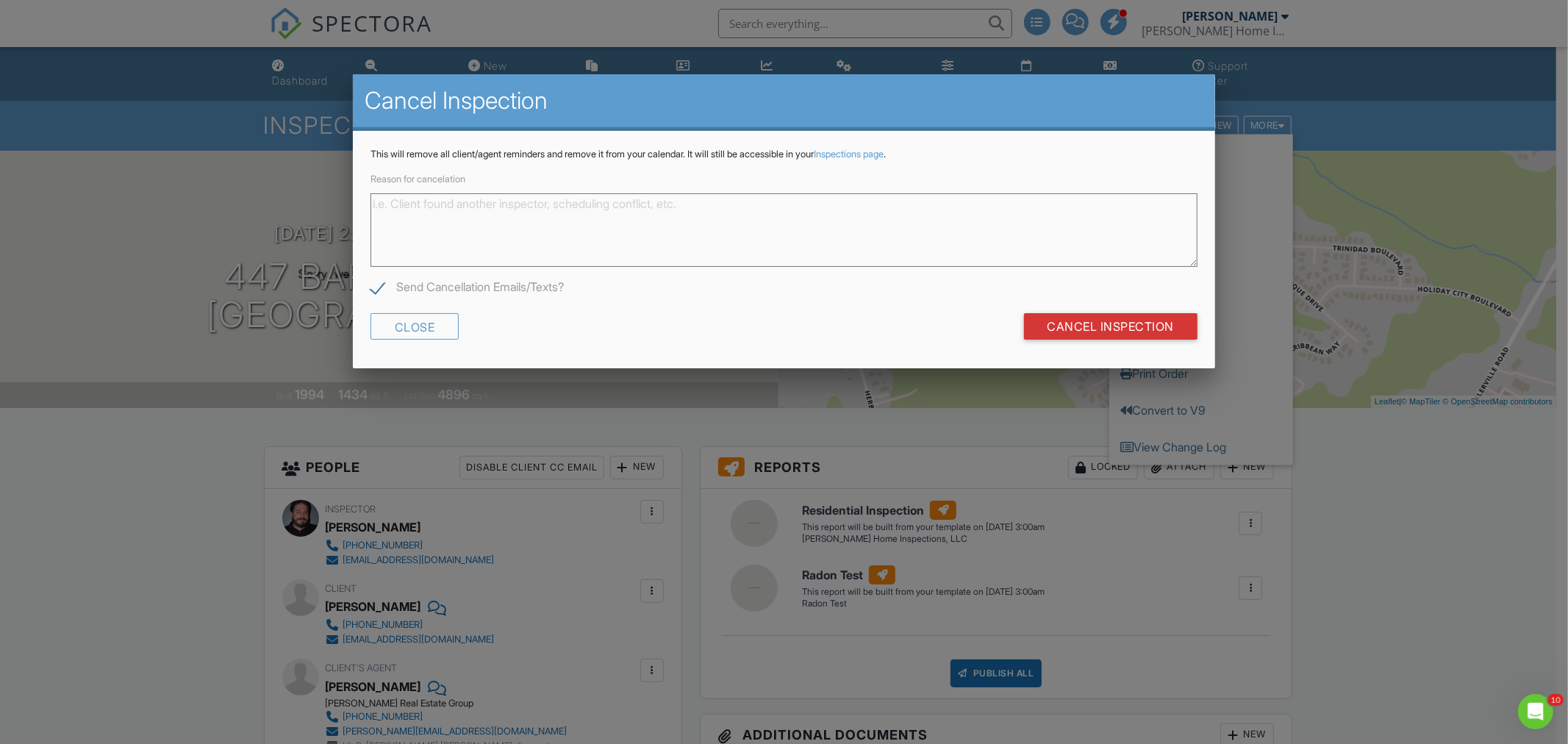 click on "Reason for cancelation" at bounding box center [784, 230] 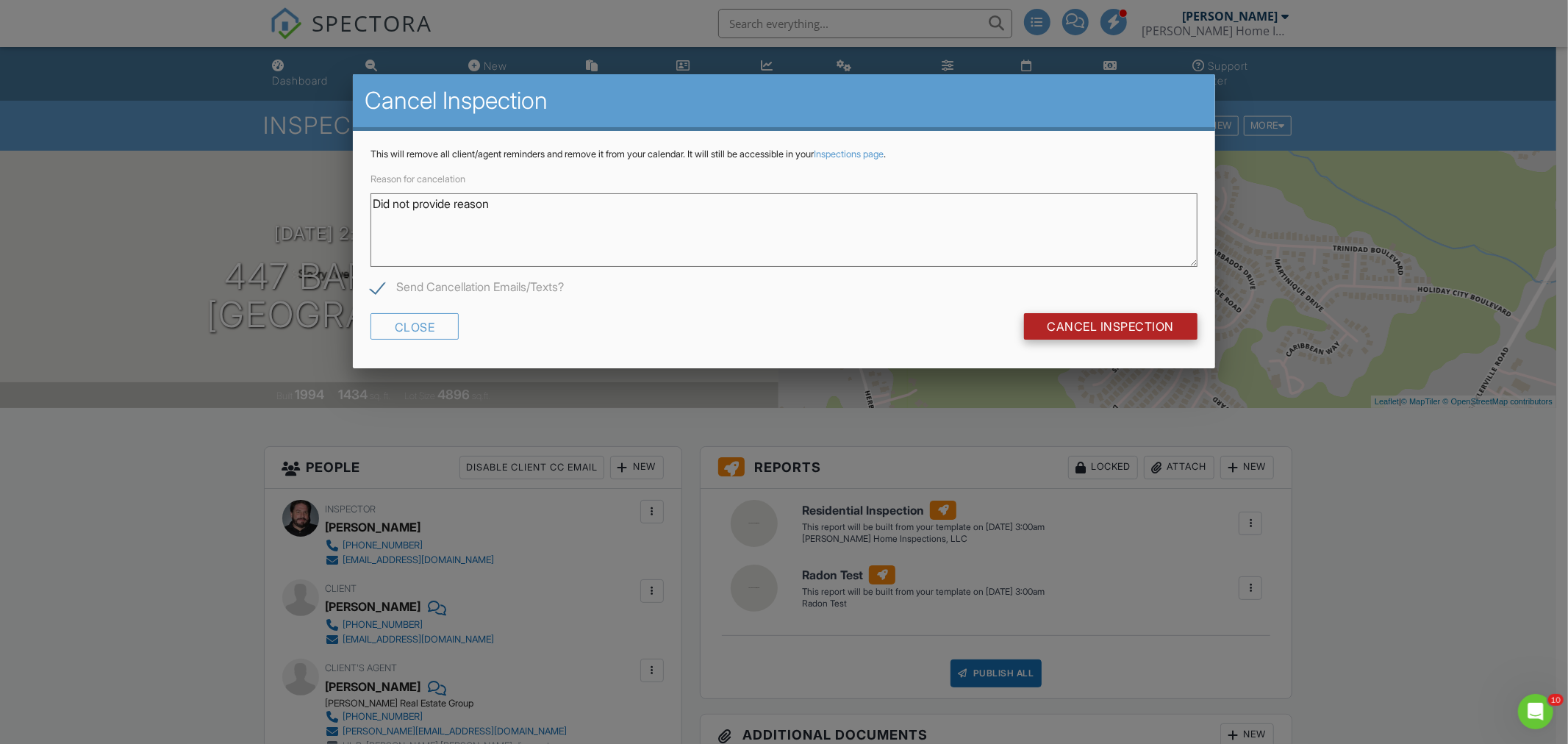 type on "Did not provide reason" 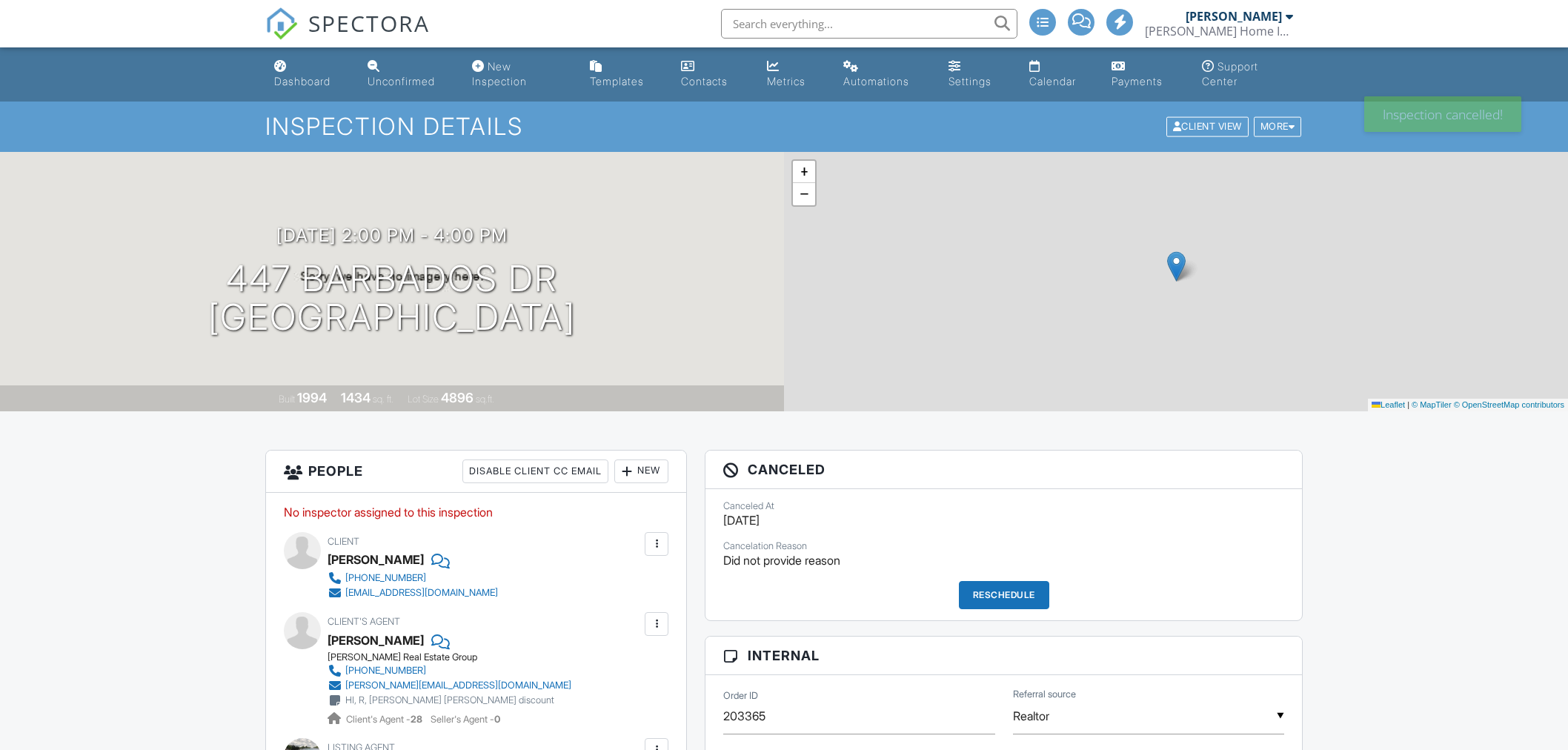 scroll, scrollTop: 0, scrollLeft: 0, axis: both 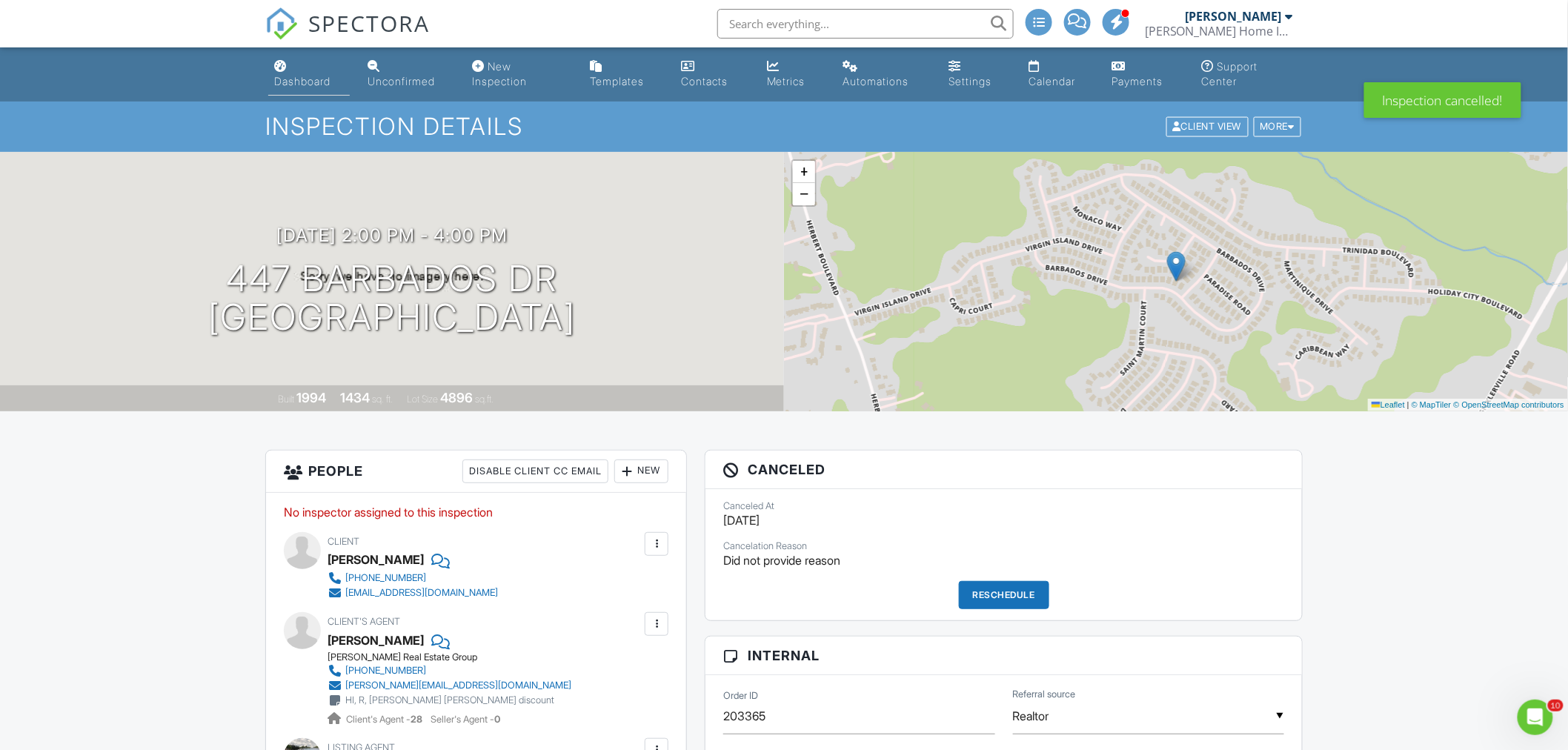 click on "Dashboard" at bounding box center (302, 81) 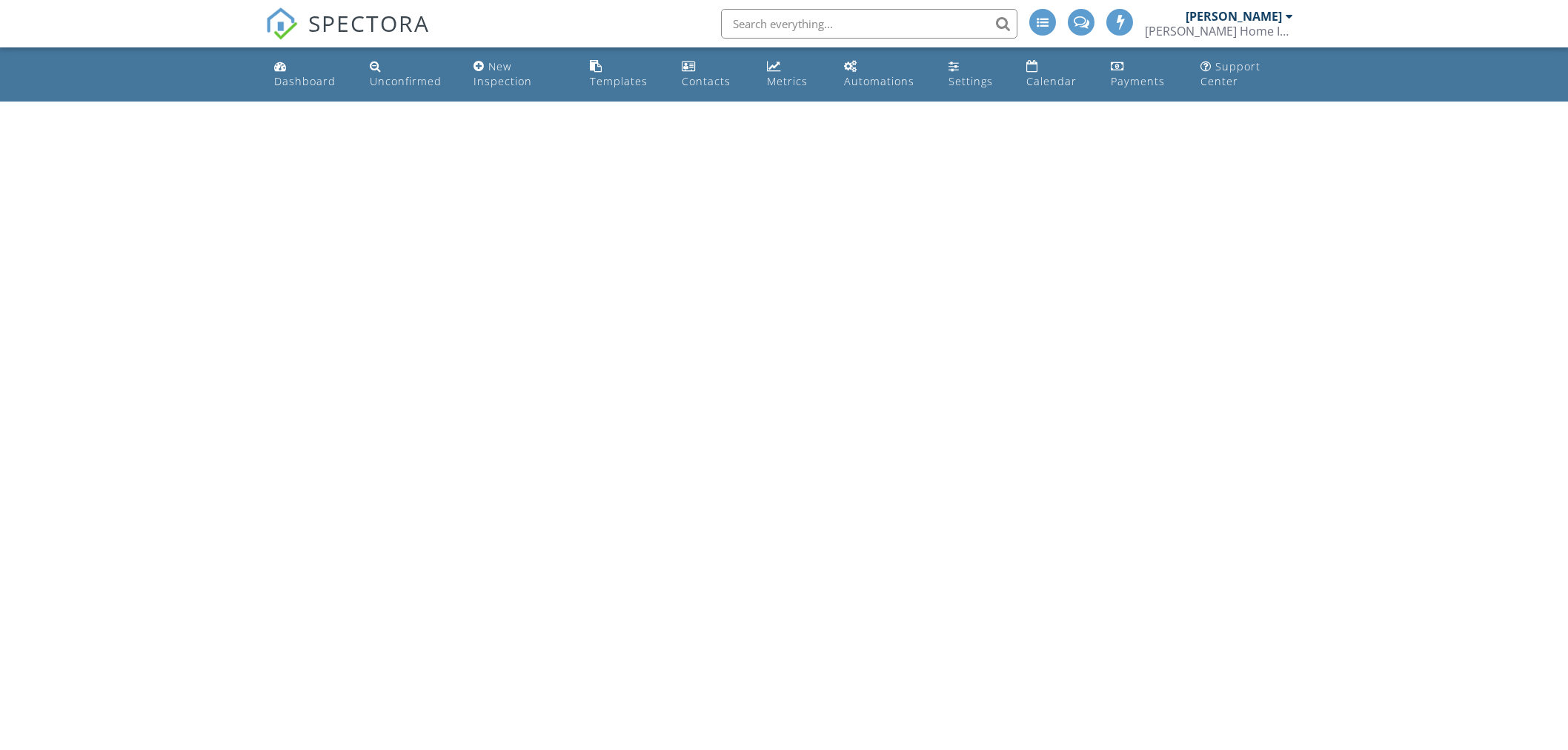 scroll, scrollTop: 0, scrollLeft: 0, axis: both 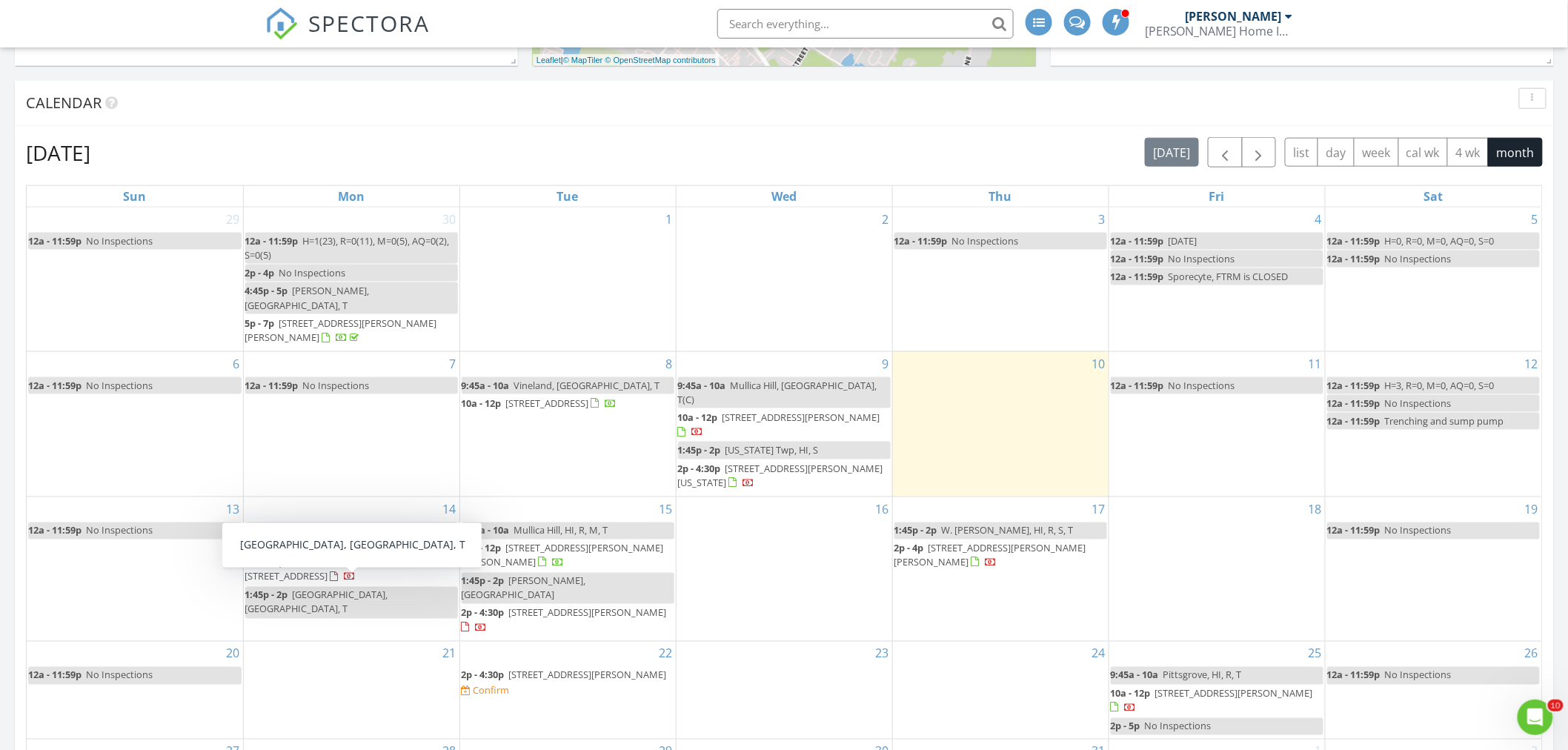 click on "Williamstown, HI, T" at bounding box center (316, 602) 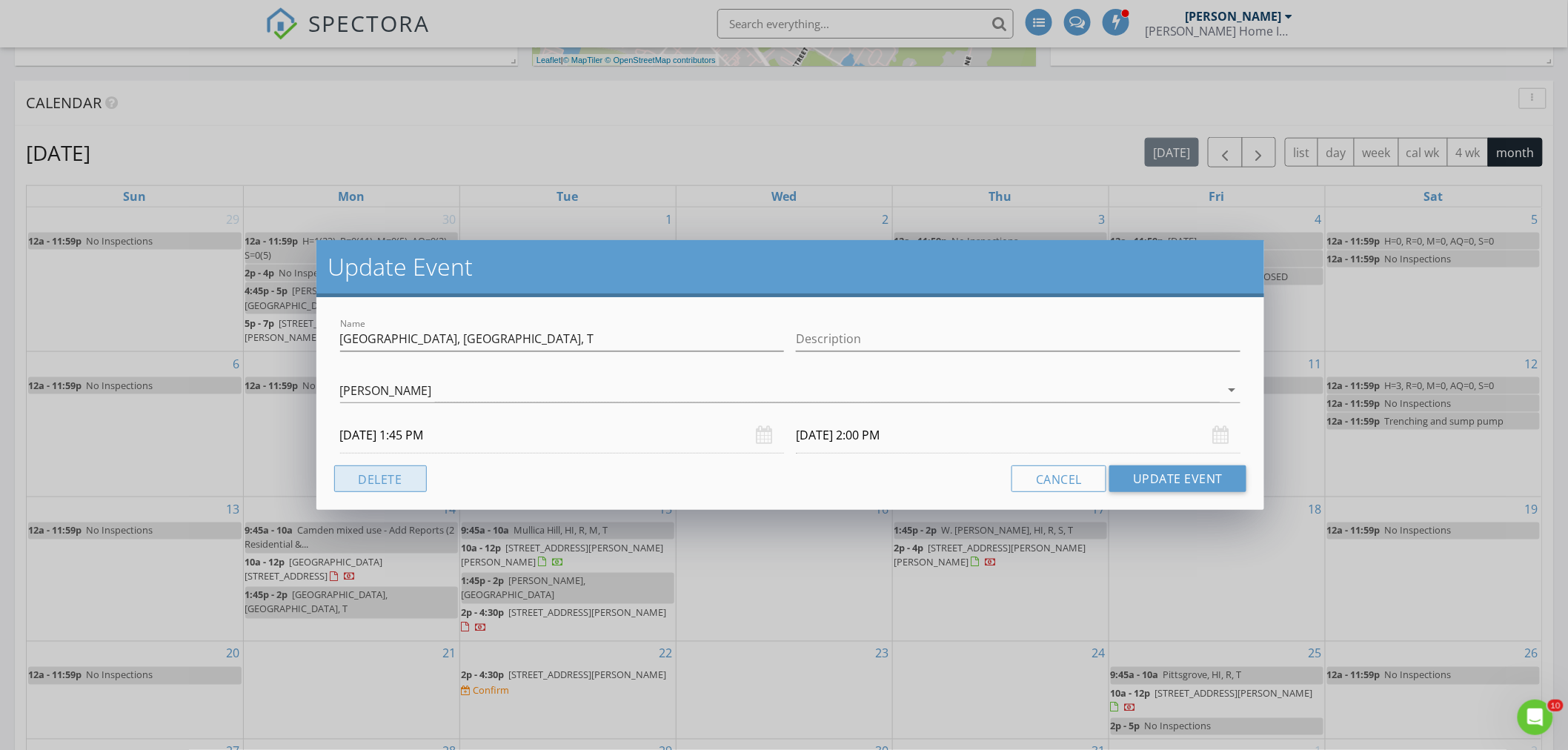 click on "Delete" at bounding box center [380, 479] 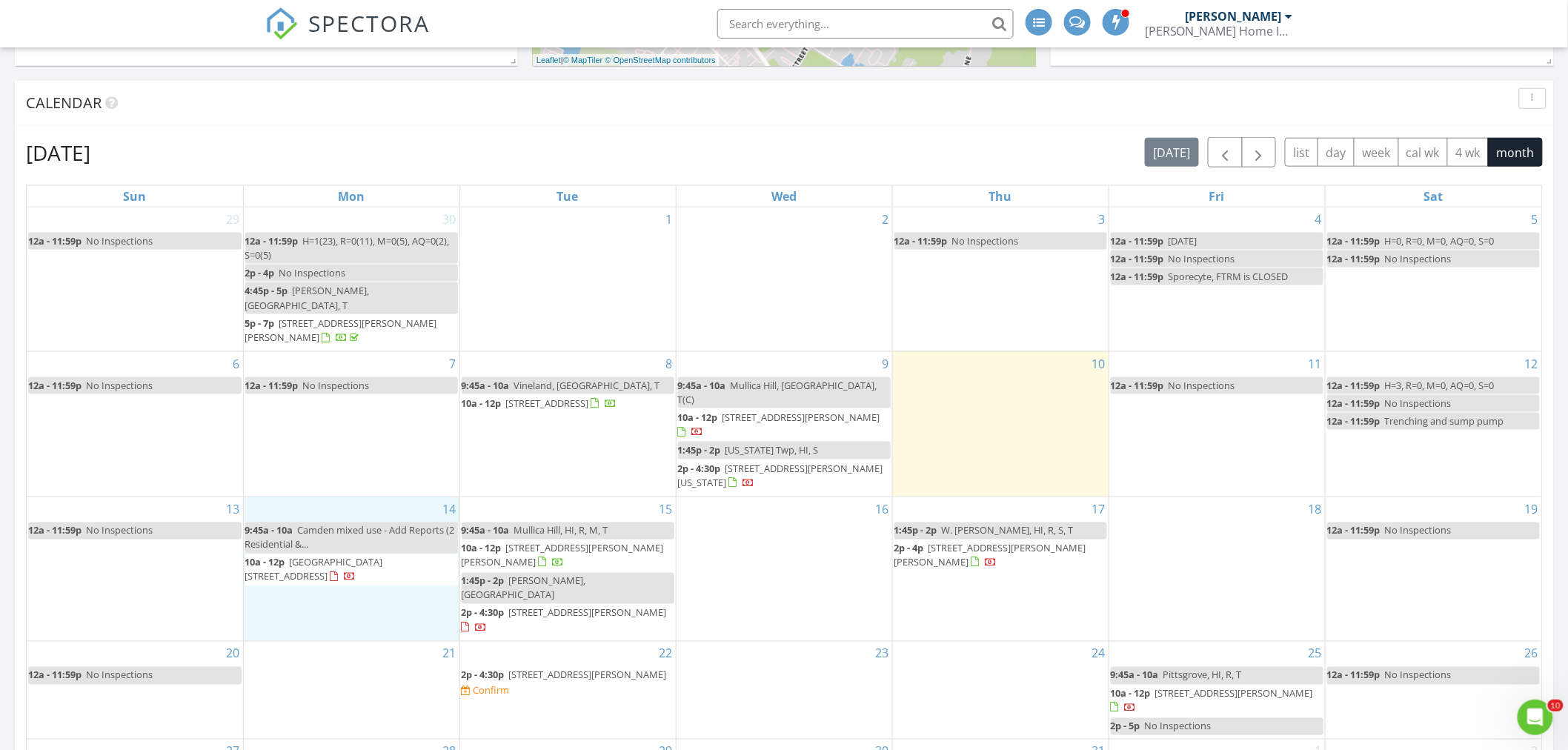 click on "14
9:45a - 10a
Camden mixed use - Add Reports (2 Residential &...
10a - 12p
1210 1212 Yorkship Square, Camden 08104" at bounding box center (351, 569) 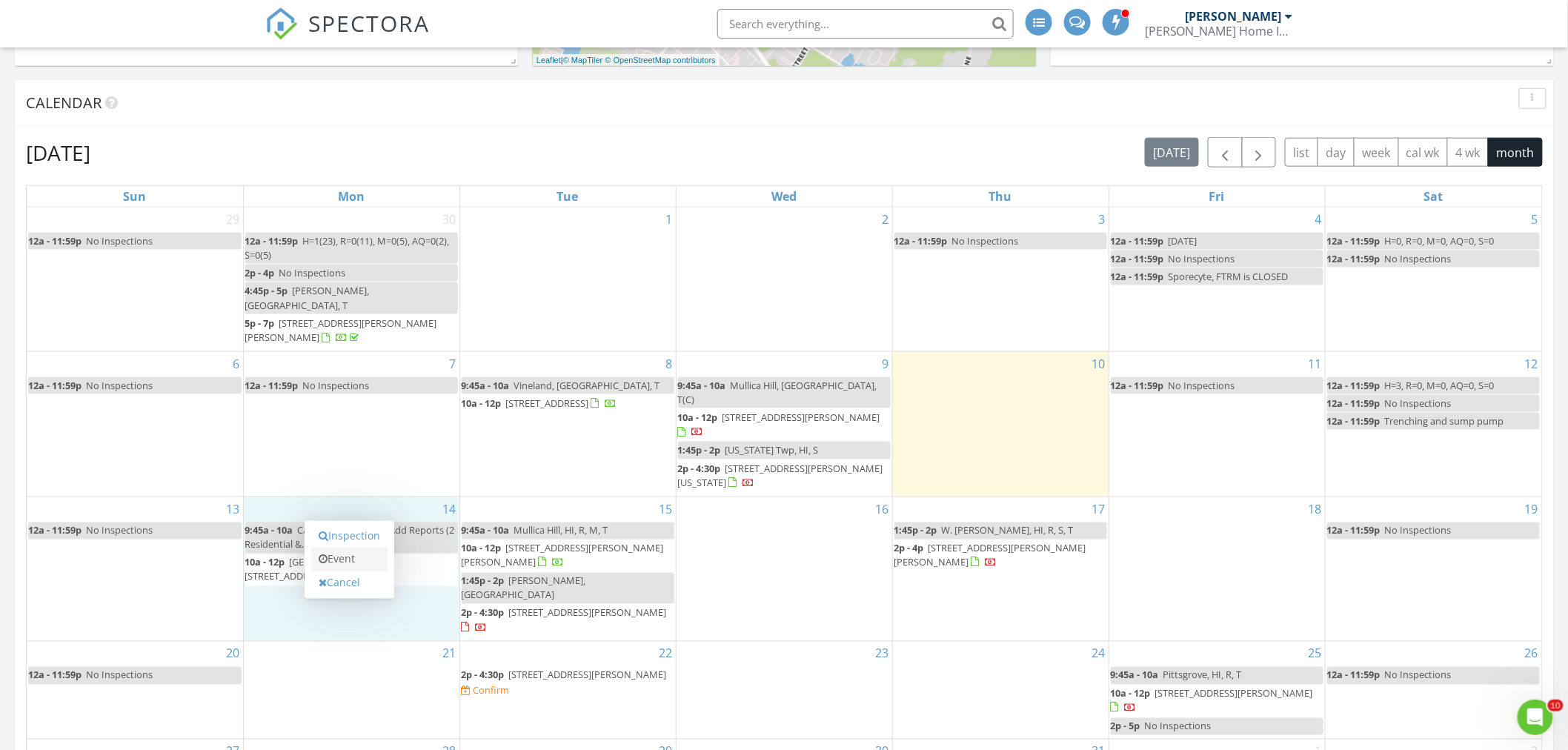 click on "Event" at bounding box center [349, 560] 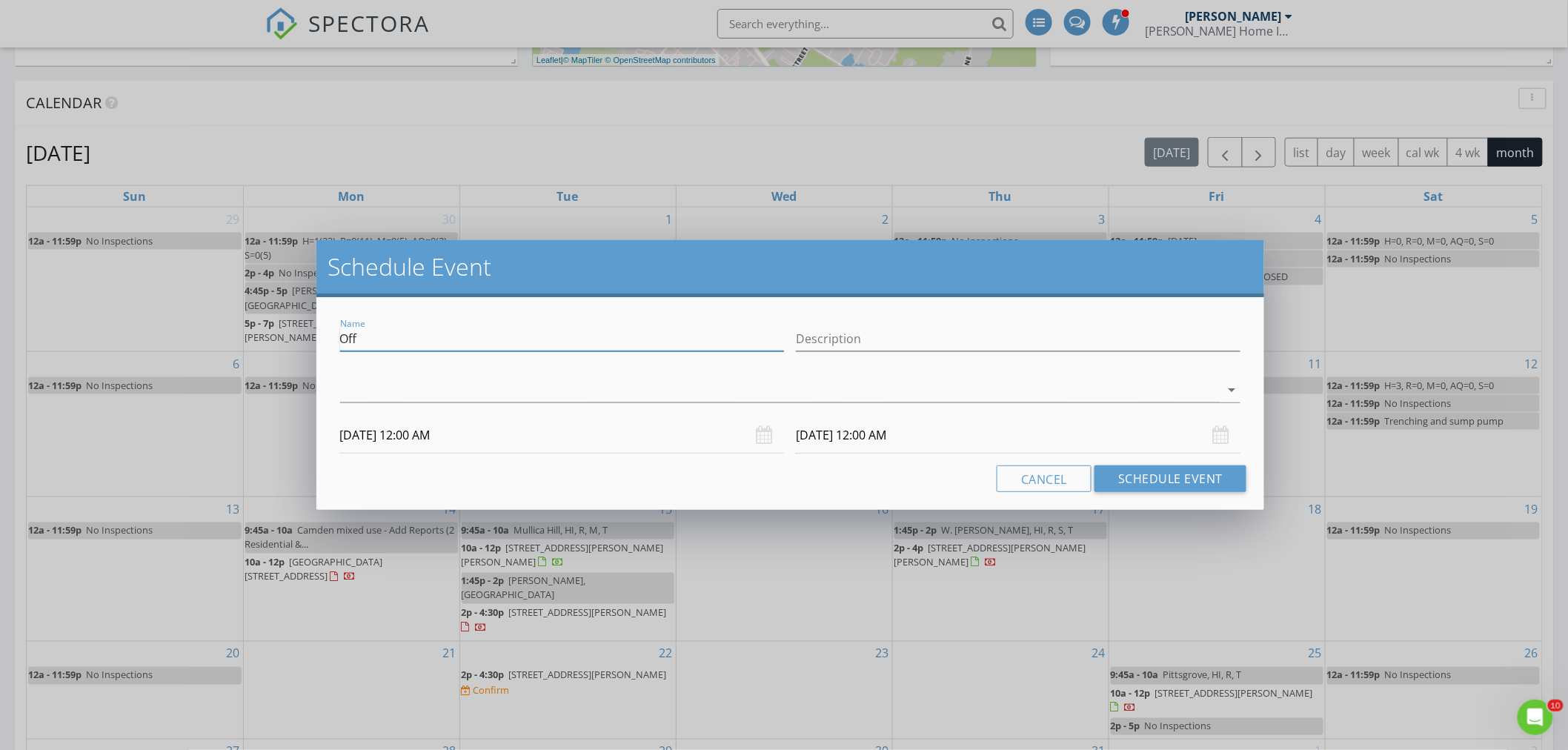 drag, startPoint x: 379, startPoint y: 338, endPoint x: 319, endPoint y: 342, distance: 60.1332 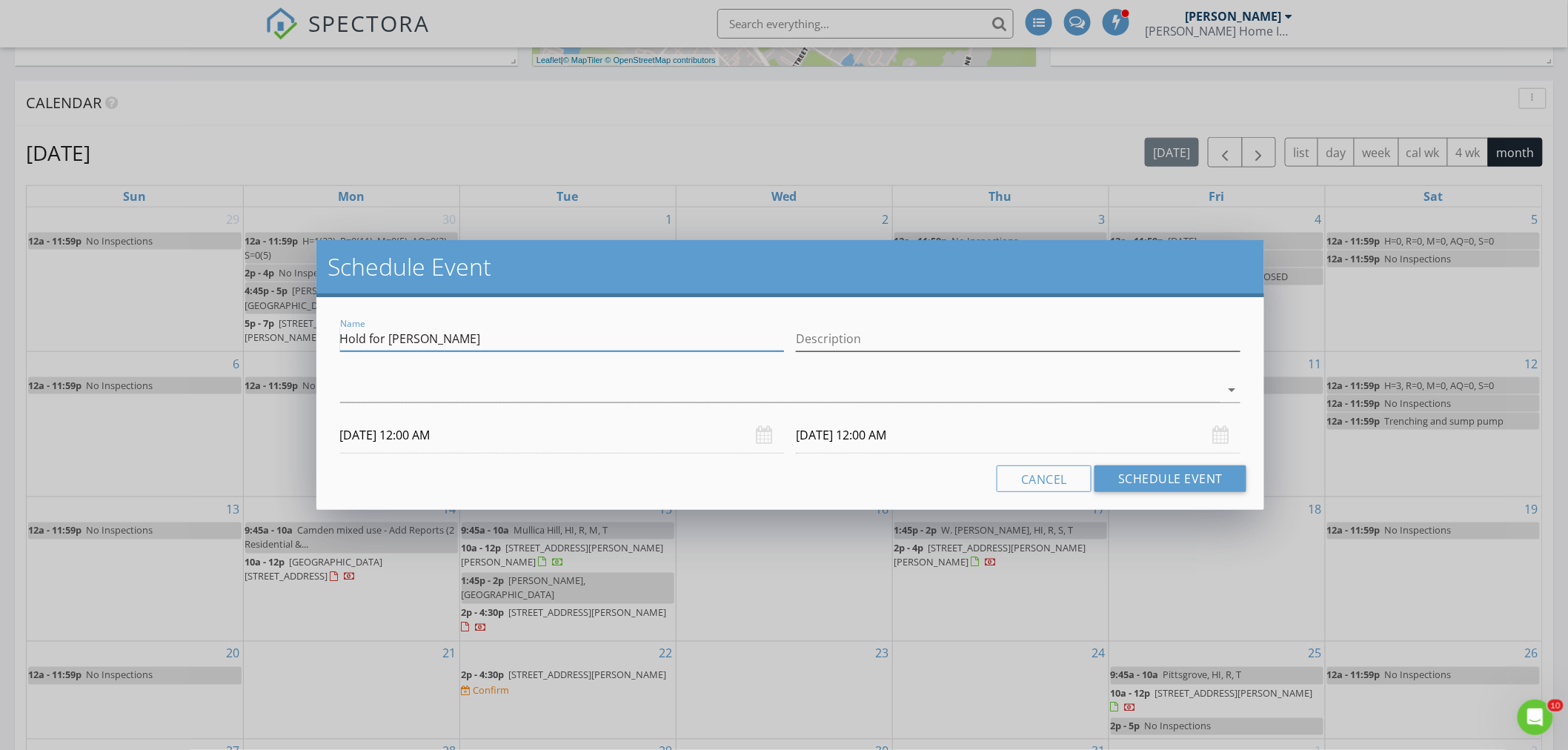 type on "Hold for Mike Bartolino" 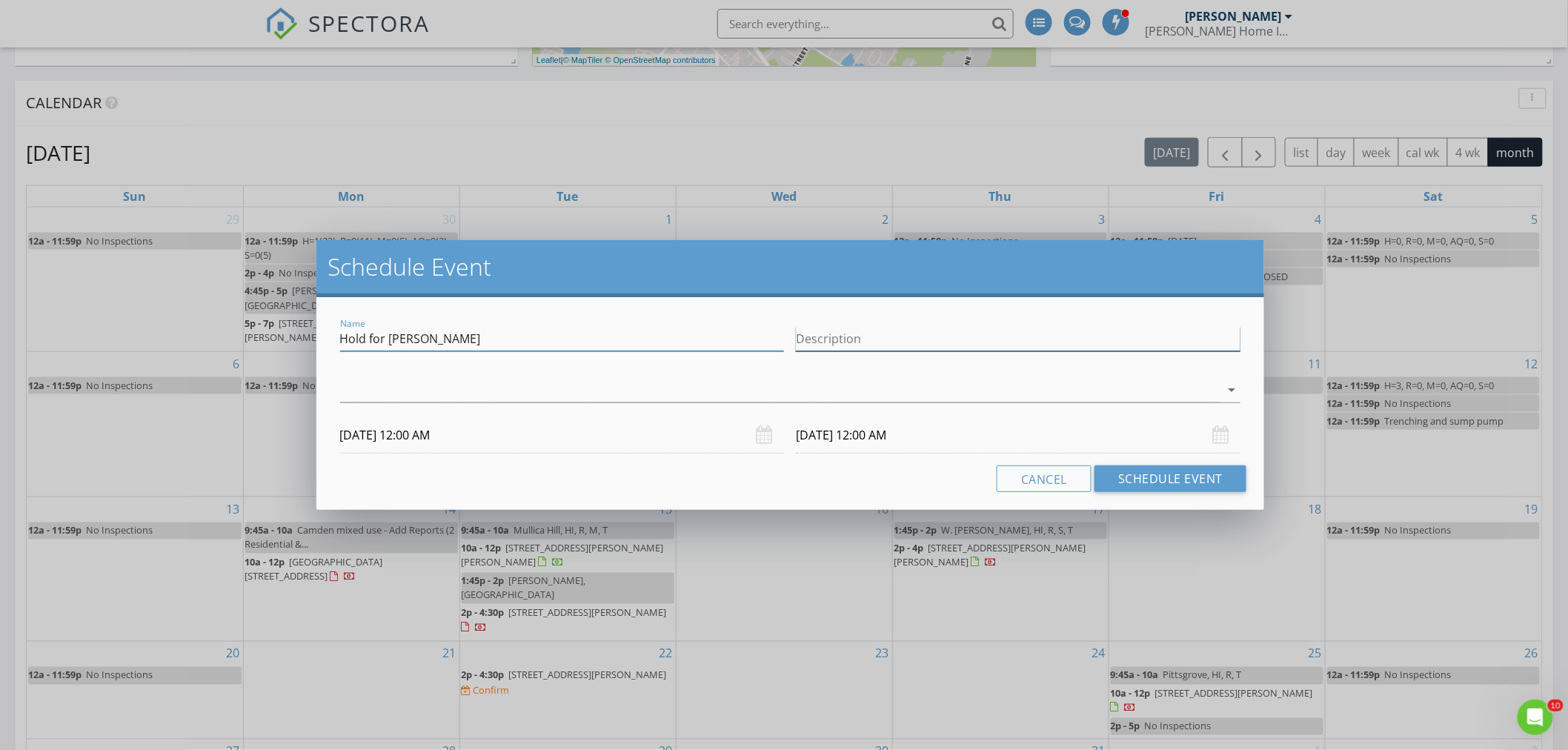 click on "Description" at bounding box center (1018, 339) 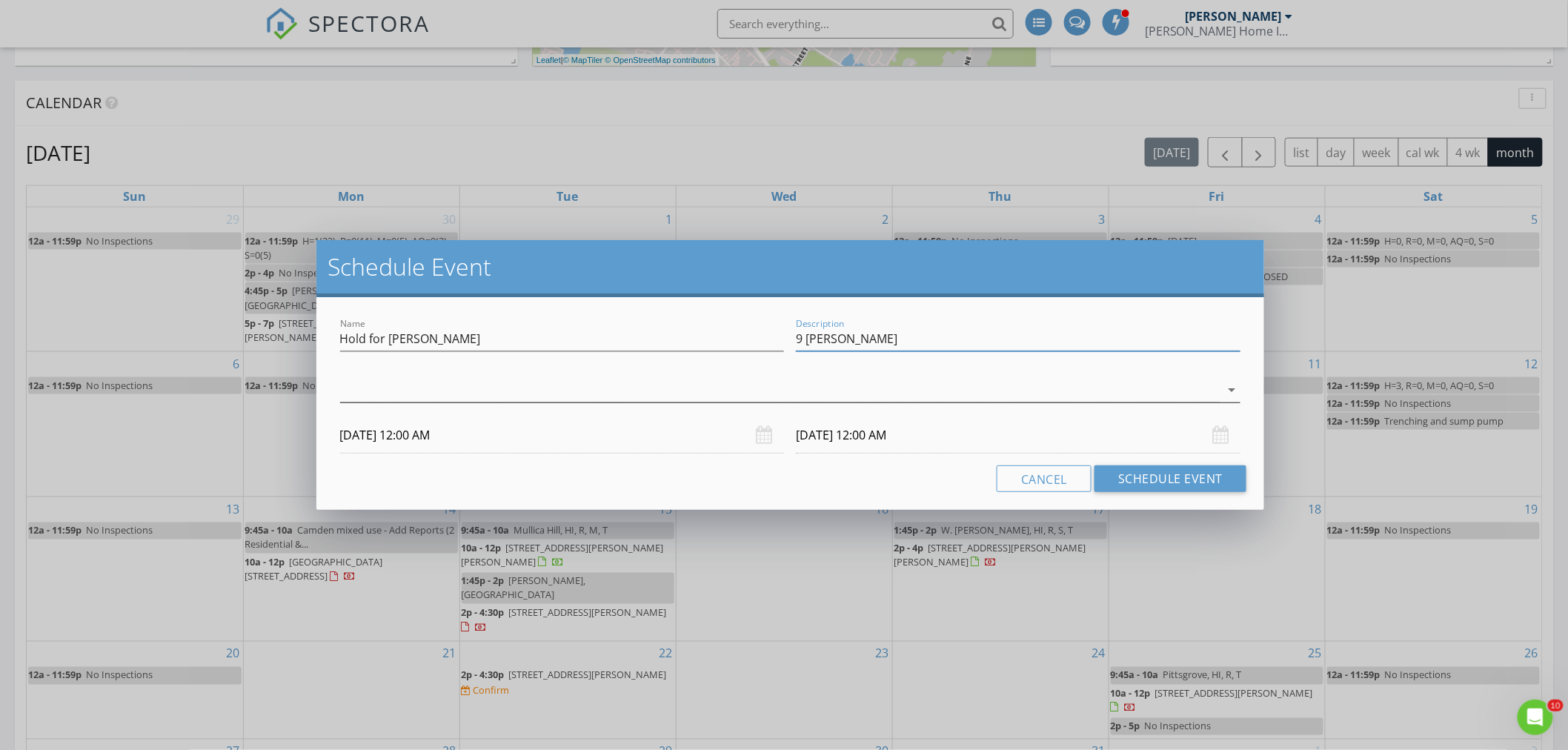 click on "arrow_drop_down" at bounding box center [1232, 390] 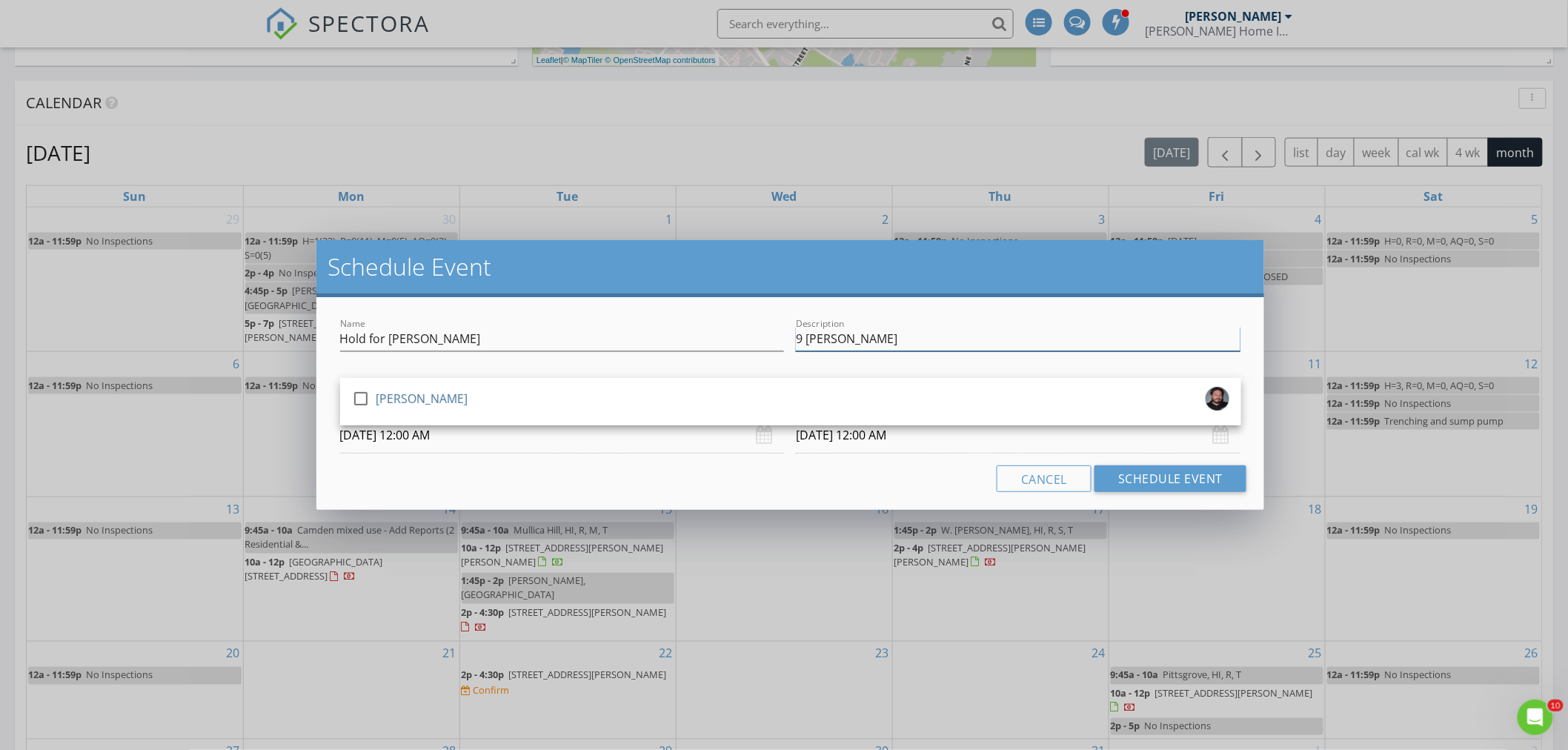 click on "9 Brantley" at bounding box center [1018, 339] 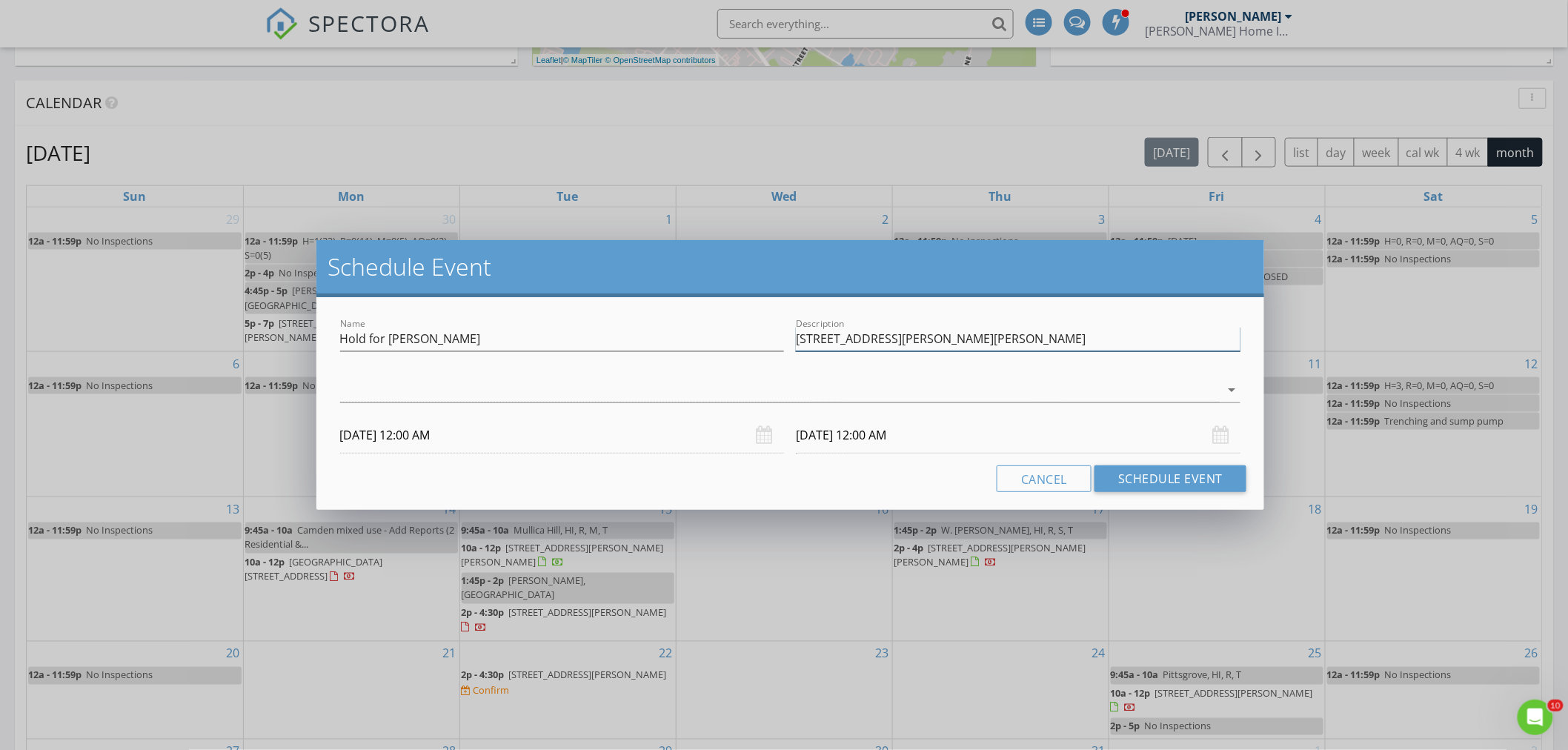 click on "9 Brantley Way, Voorhees" at bounding box center (1018, 339) 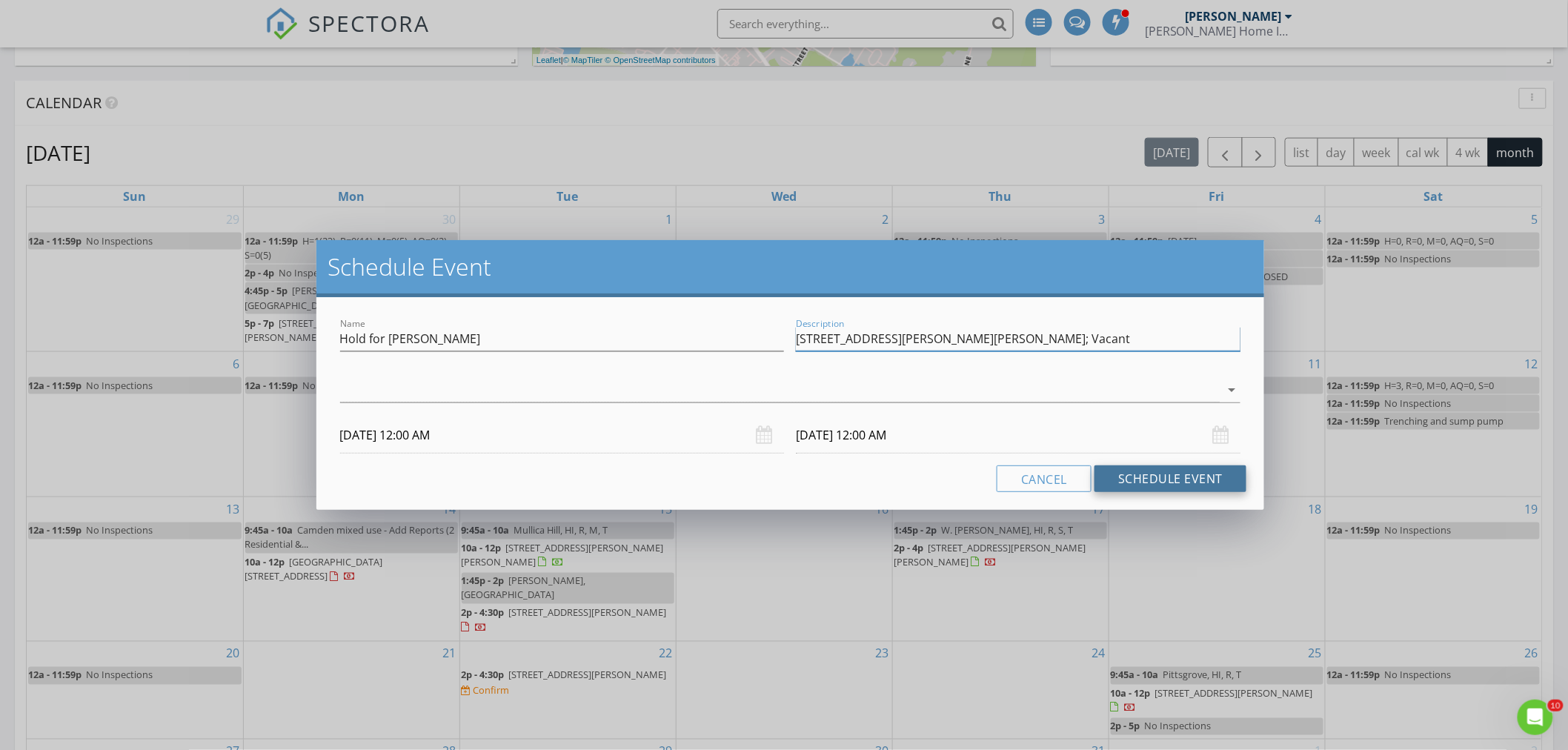 type on "9 Brantley Way, Voorhees   Lockbox 2770; Vacant" 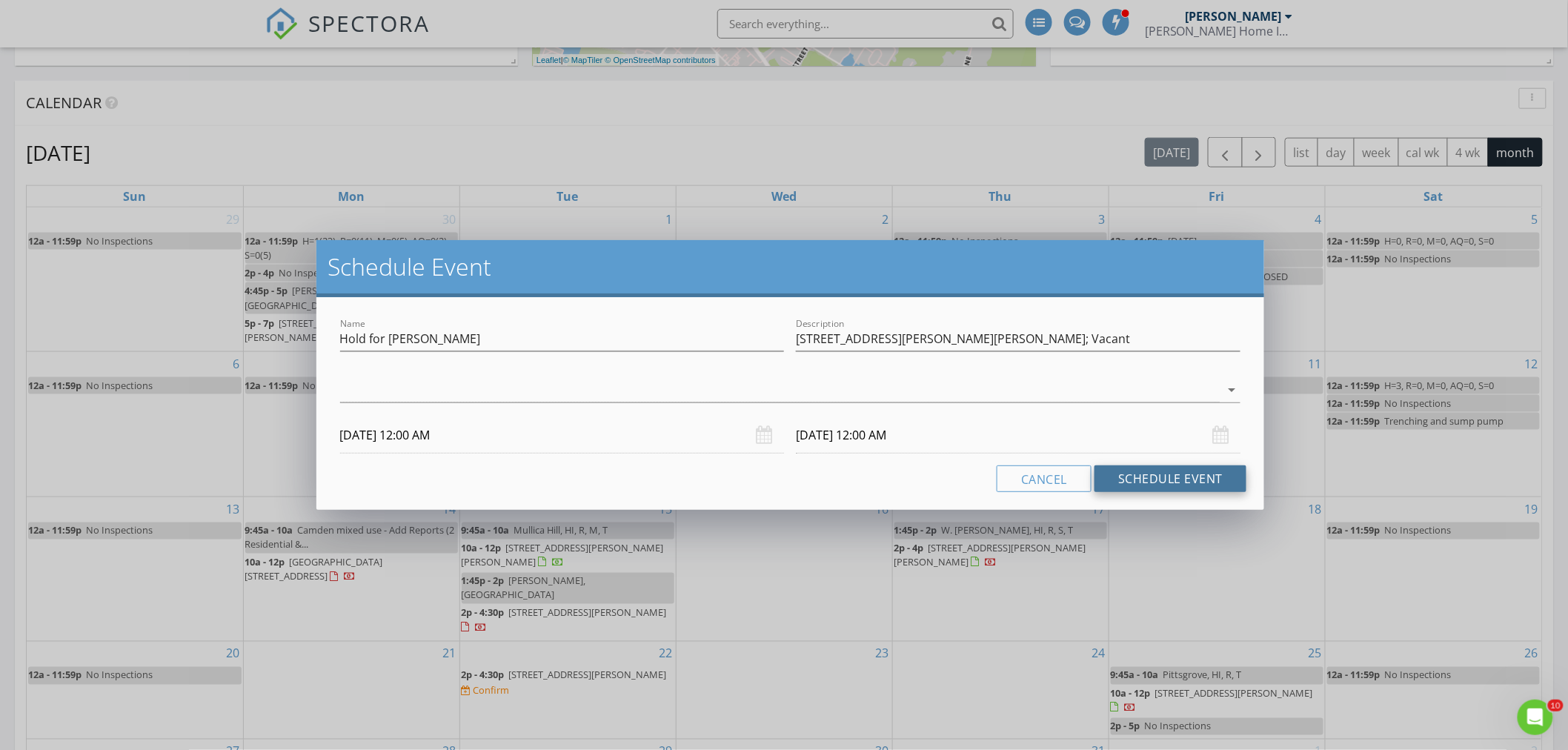 click on "Schedule Event" at bounding box center (1170, 479) 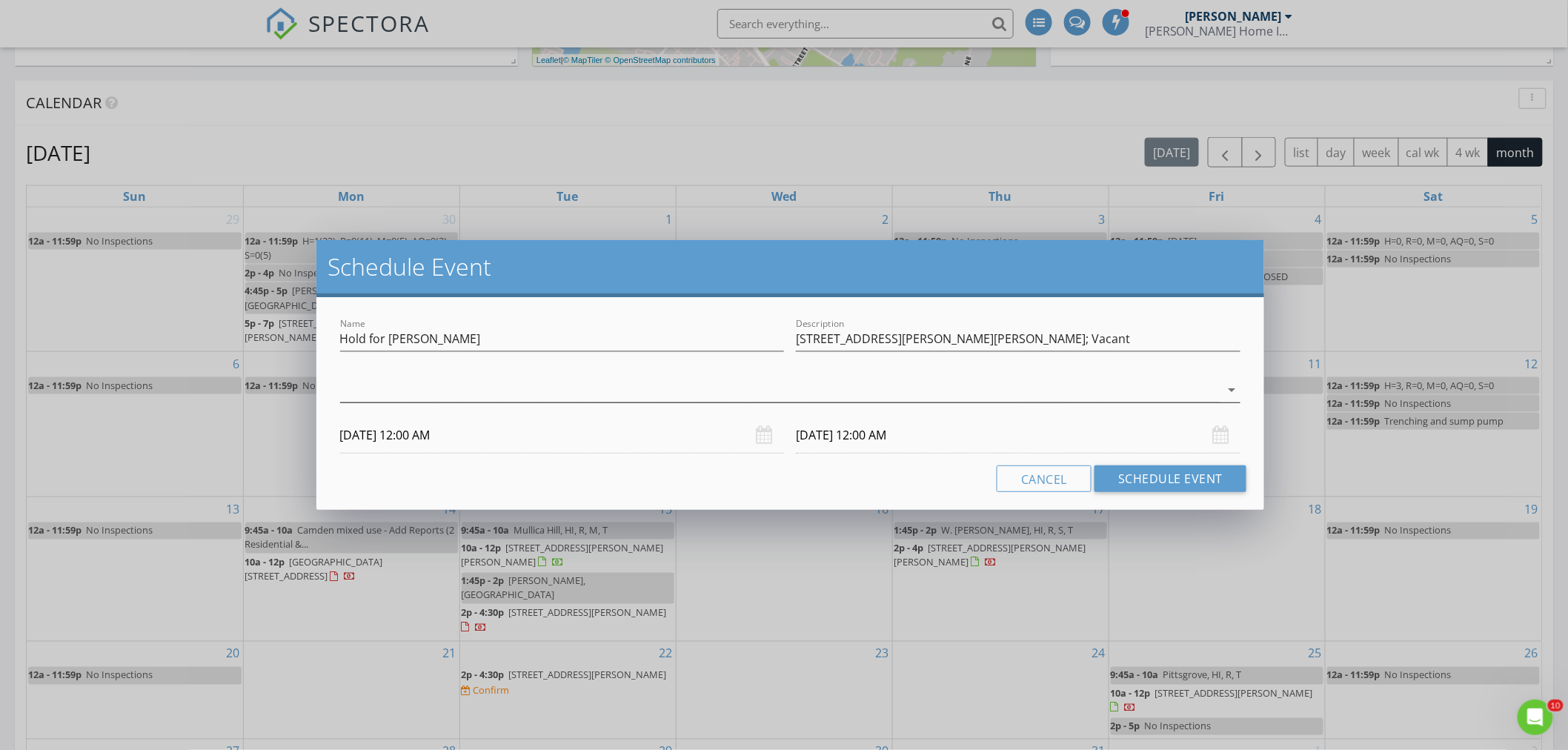 click at bounding box center (780, 390) 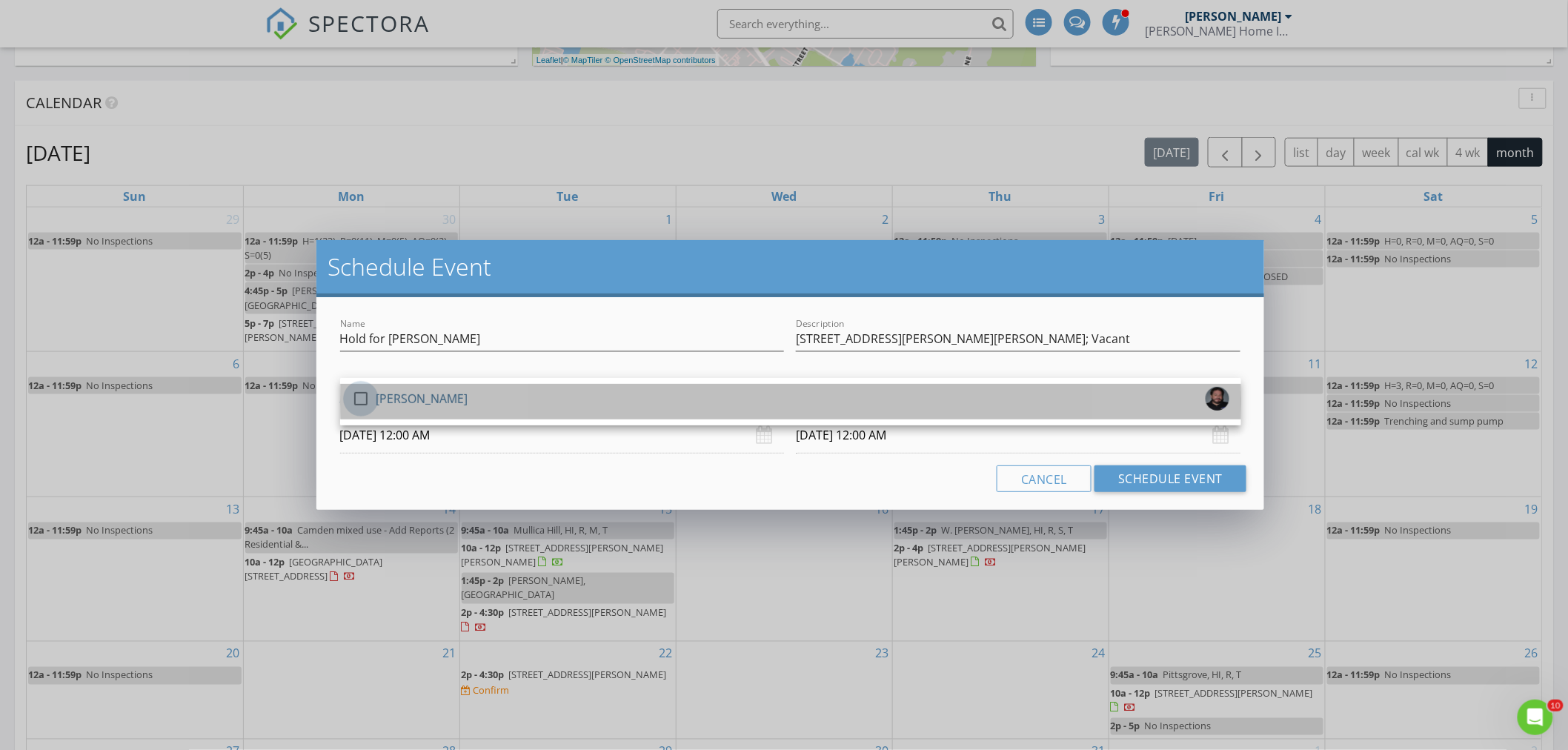click at bounding box center [361, 399] 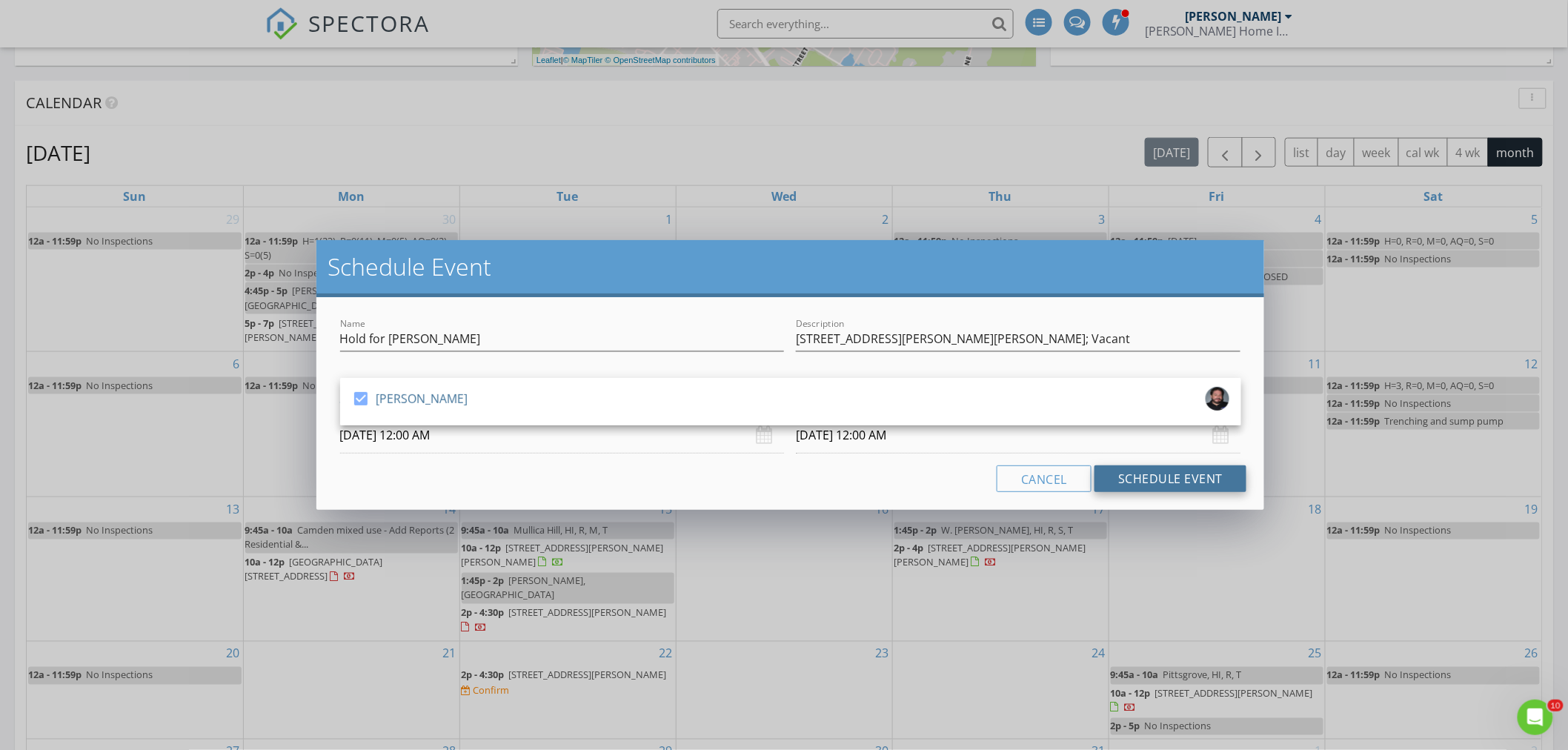 click on "Schedule Event" at bounding box center [1170, 479] 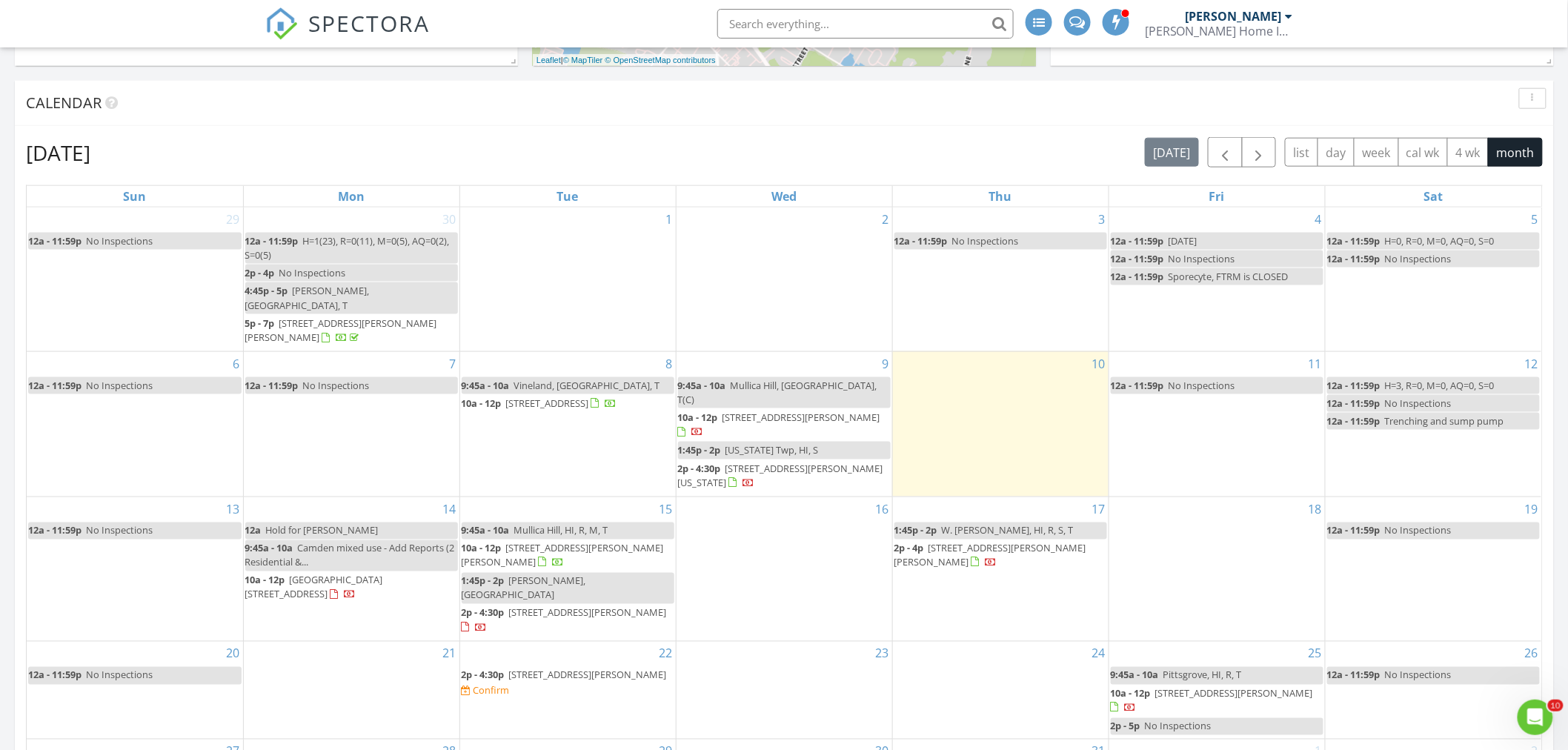 click on "Hold for Mike Bartolino" at bounding box center (322, 531) 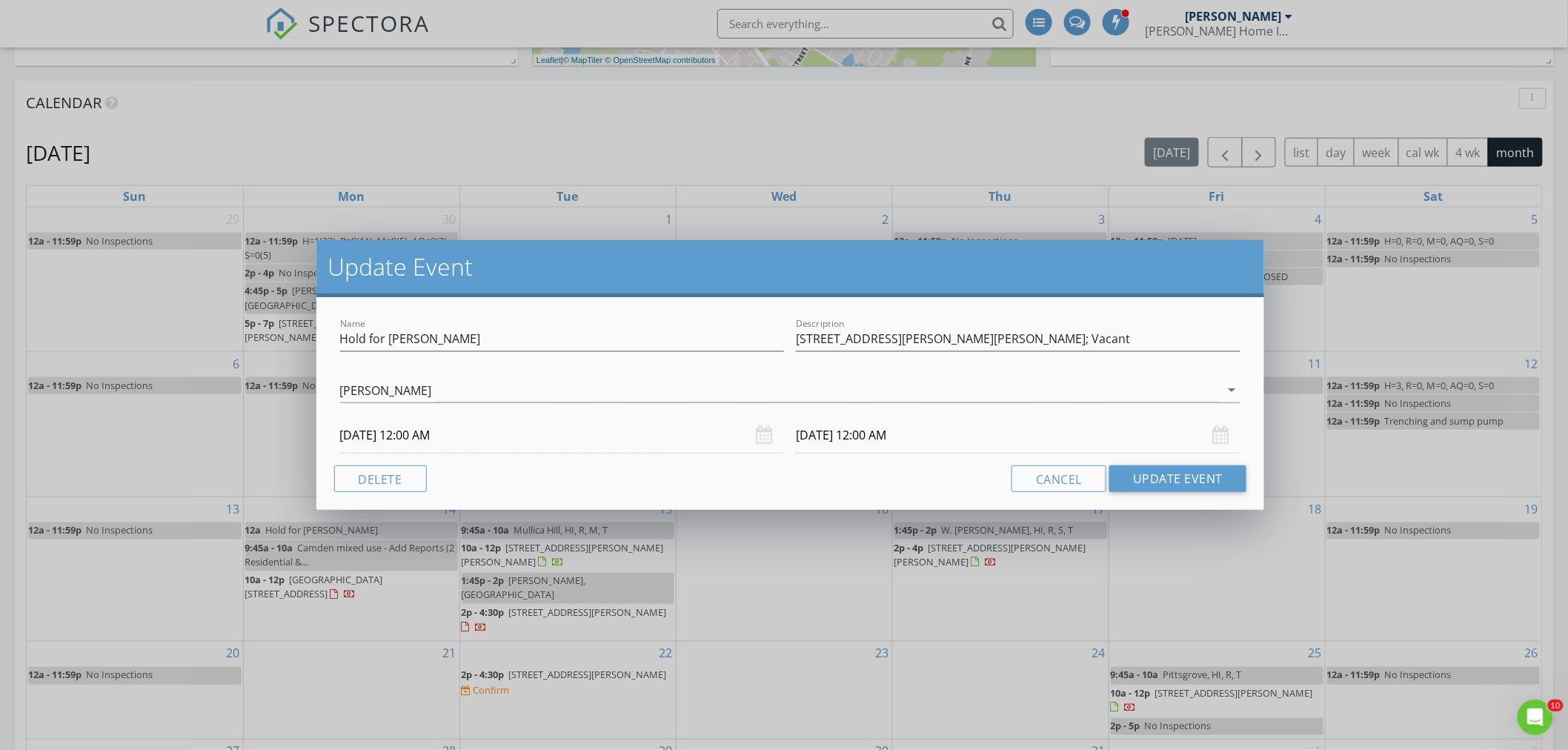click on "07/14/2025 12:00 AM" at bounding box center (562, 435) 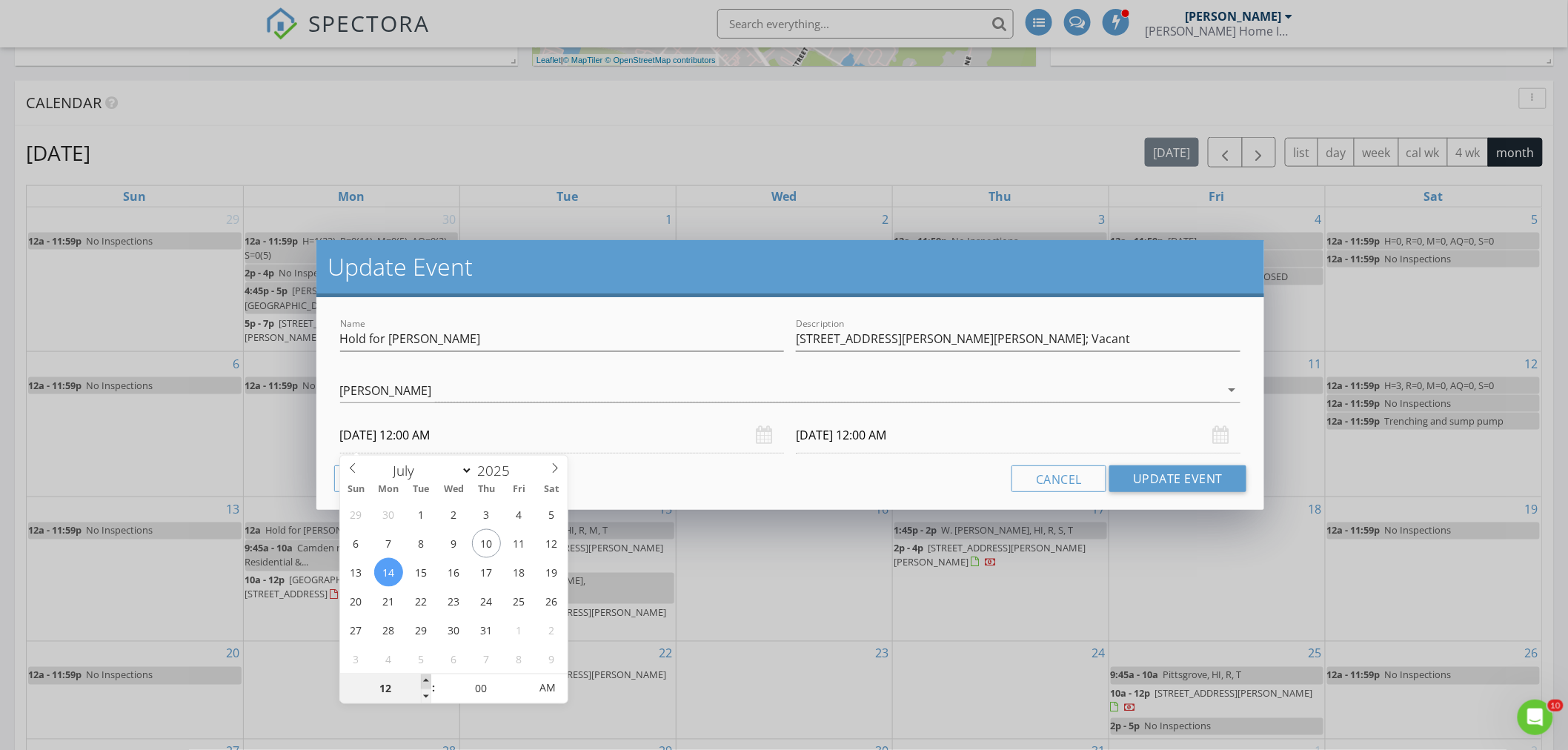 type on "01" 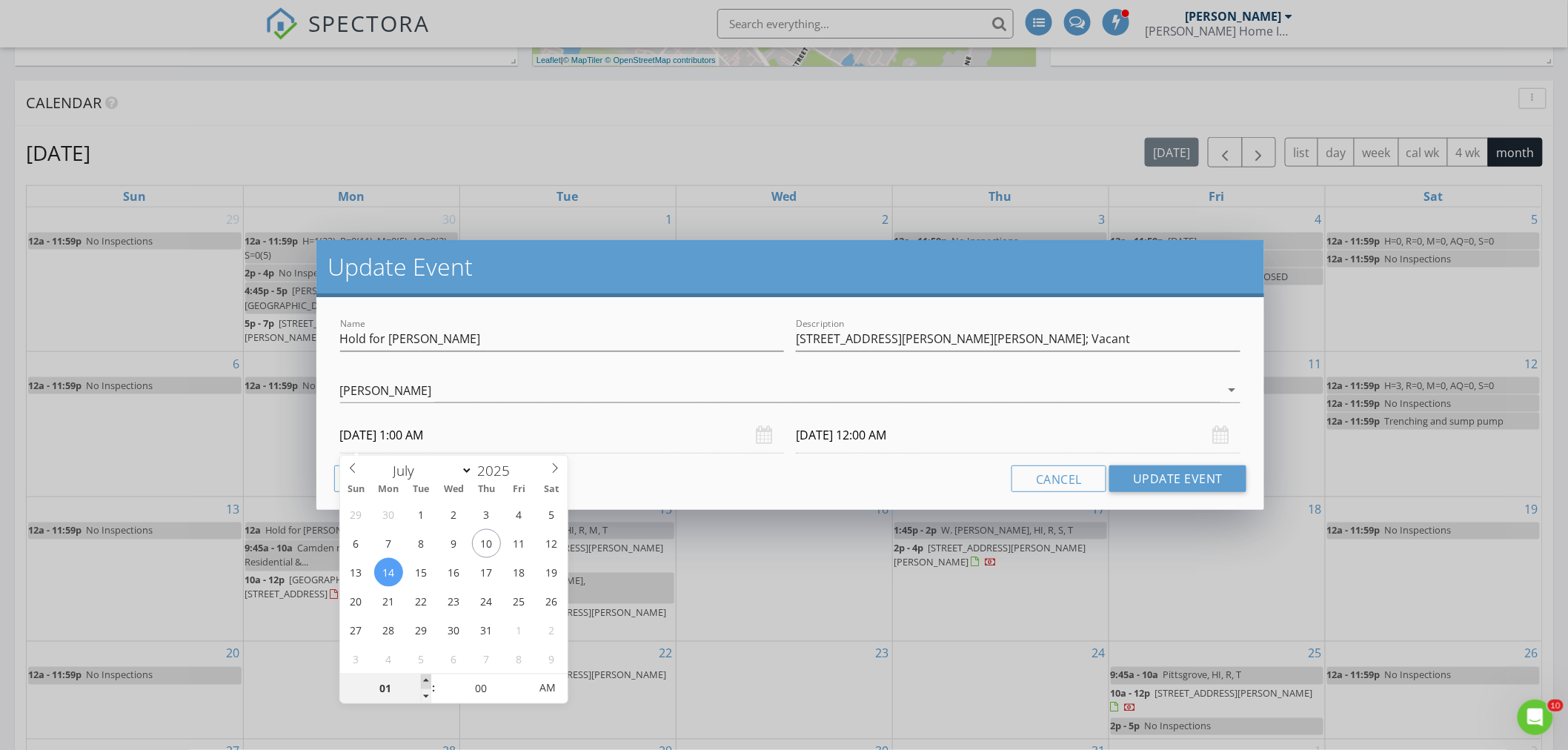 click at bounding box center (426, 682) 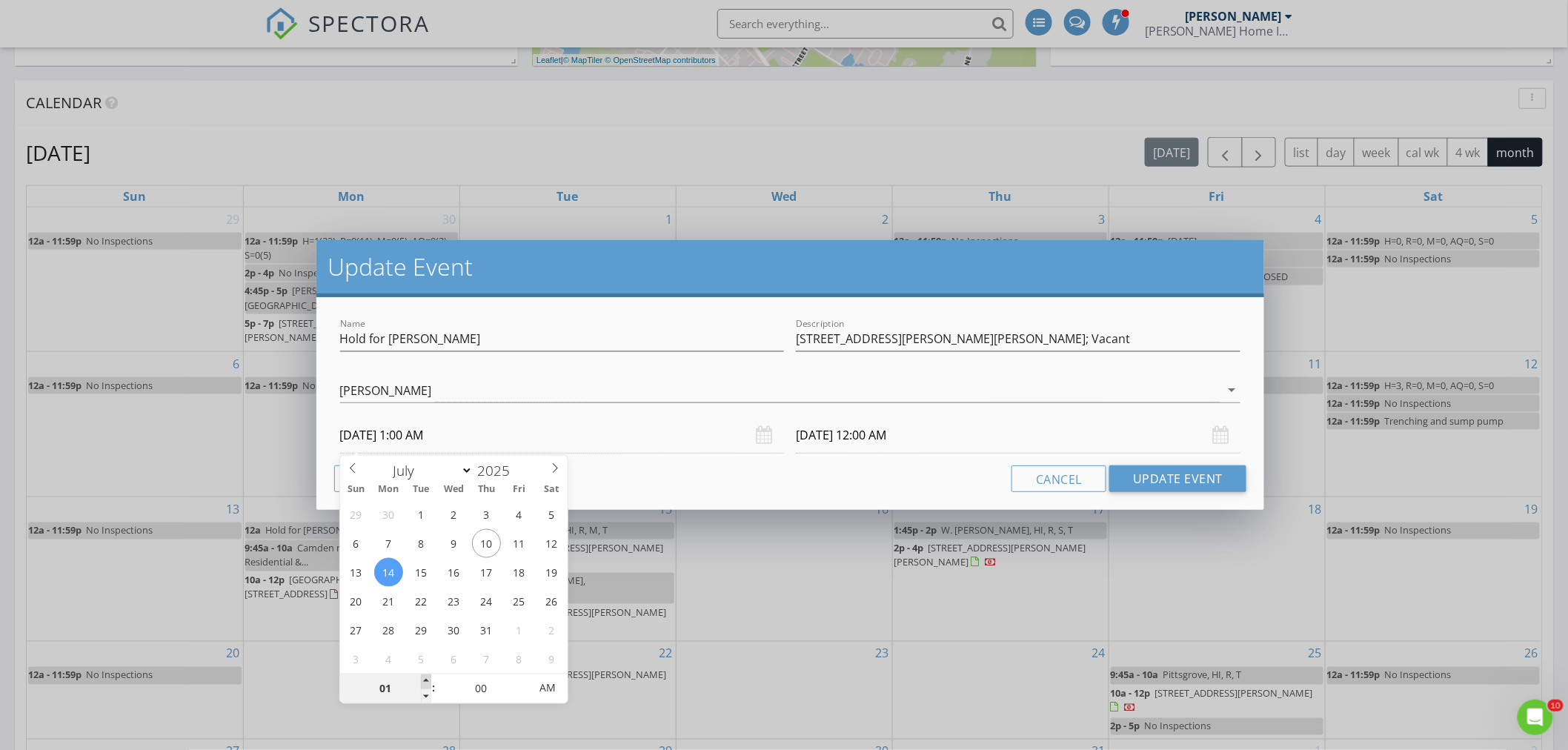 type on "02" 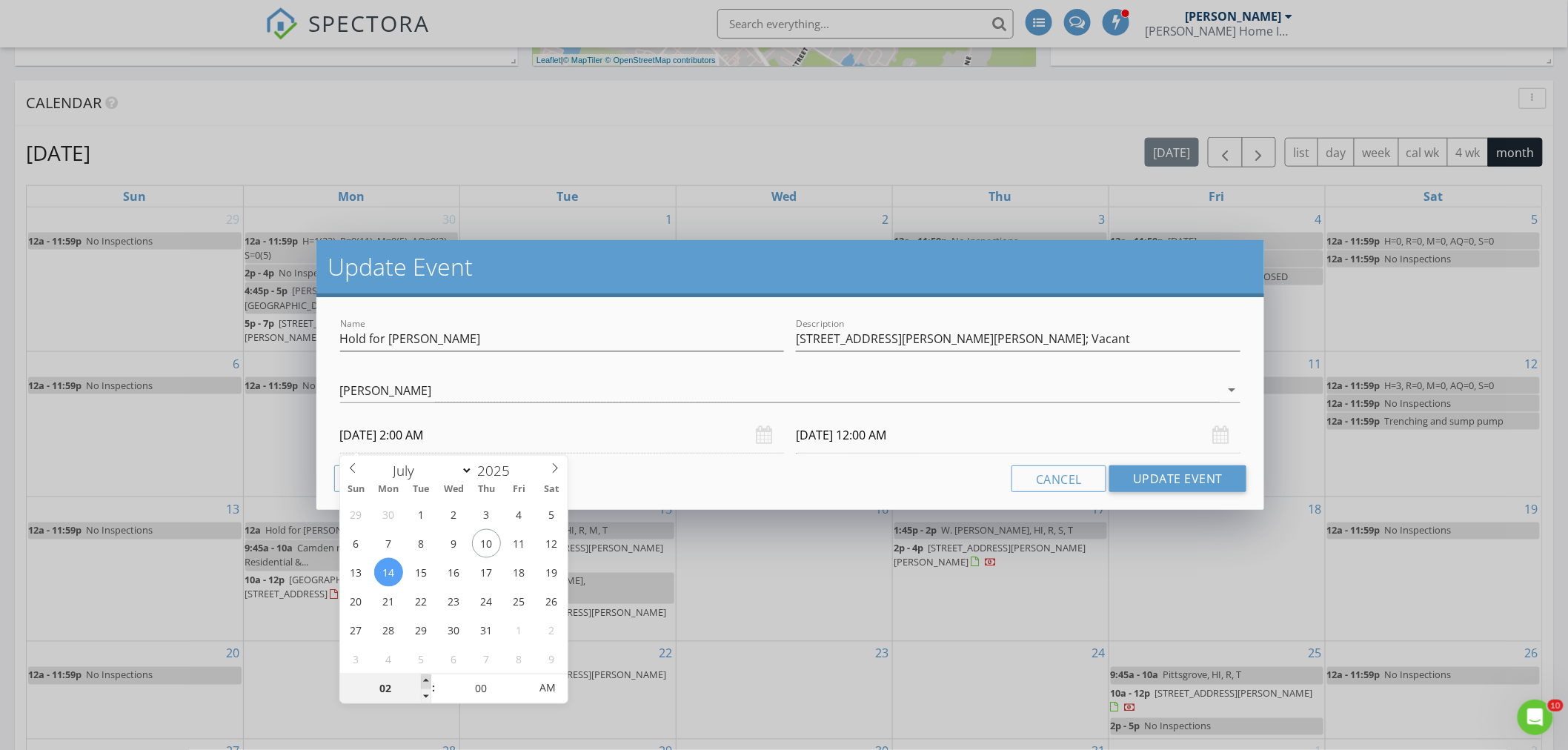 click at bounding box center [426, 682] 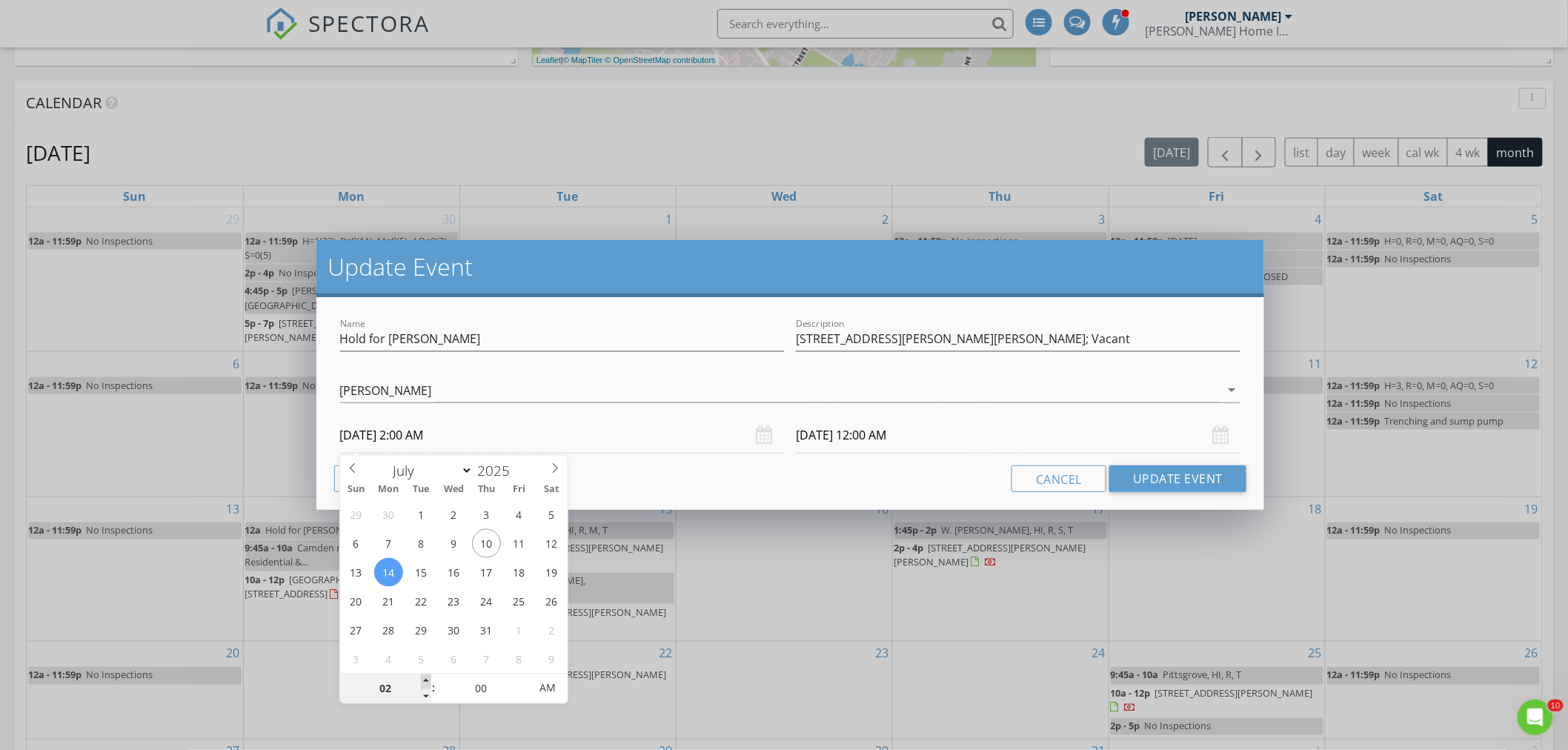 type on "07/15/2025 2:00 AM" 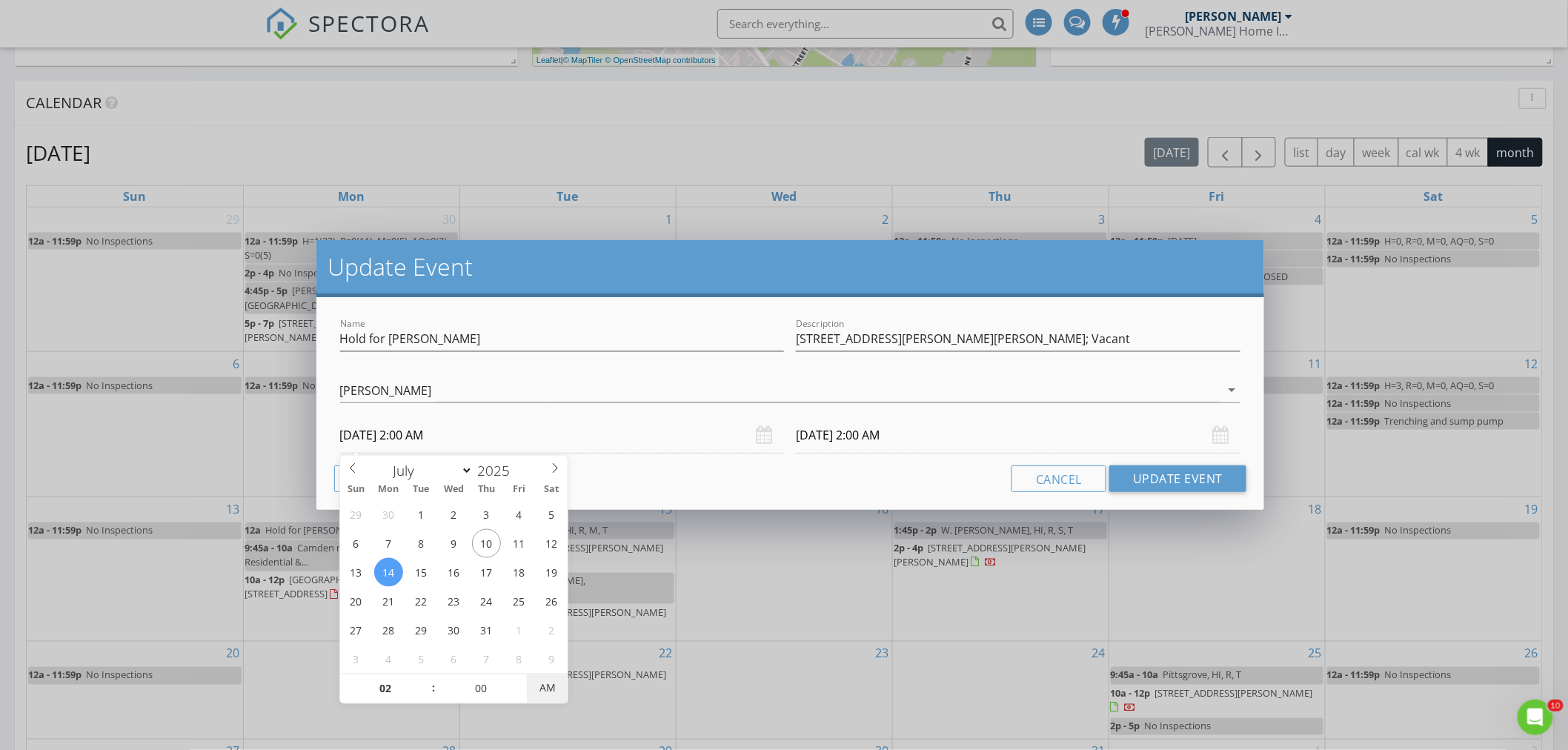type on "07/14/2025 2:00 PM" 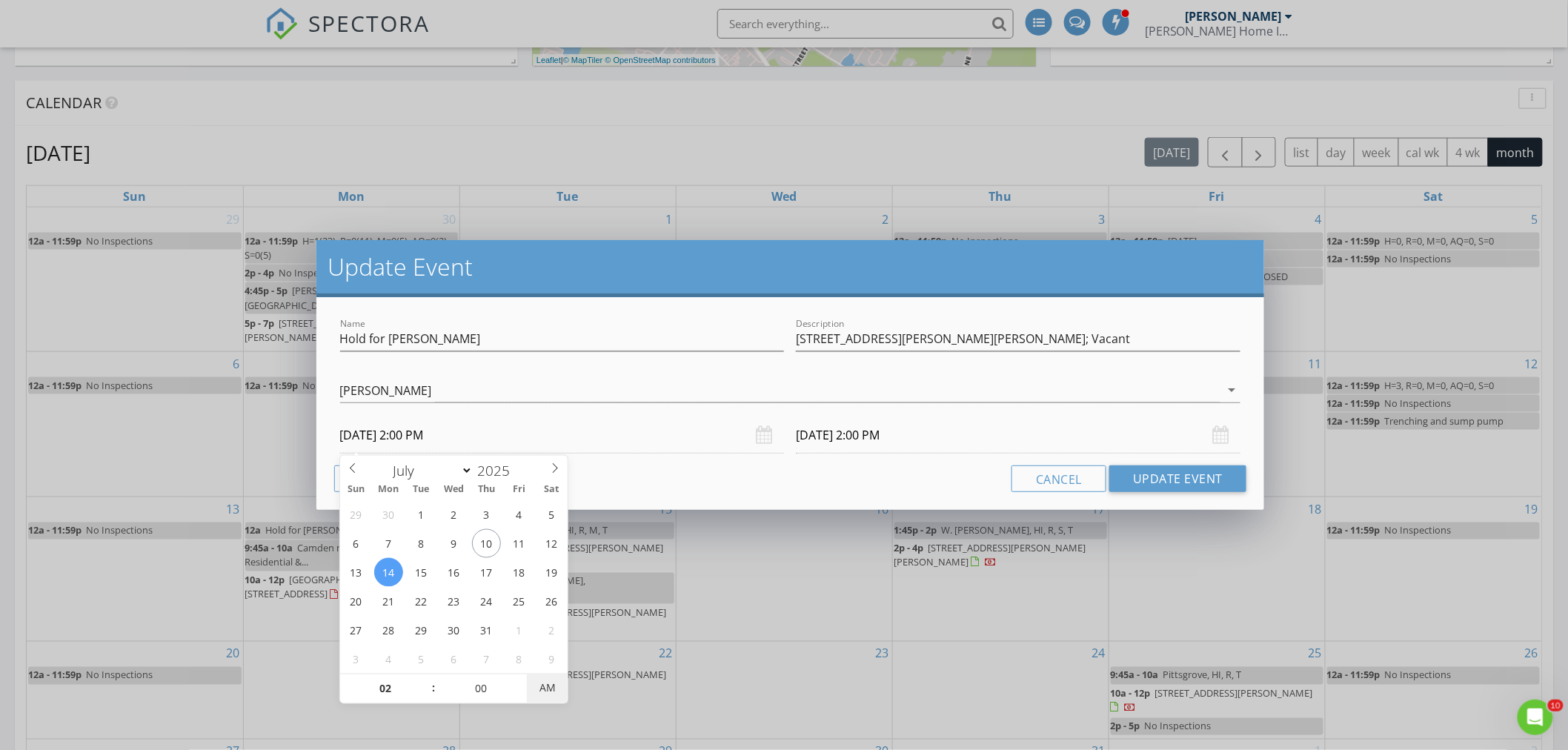 click on "AM" at bounding box center [547, 688] 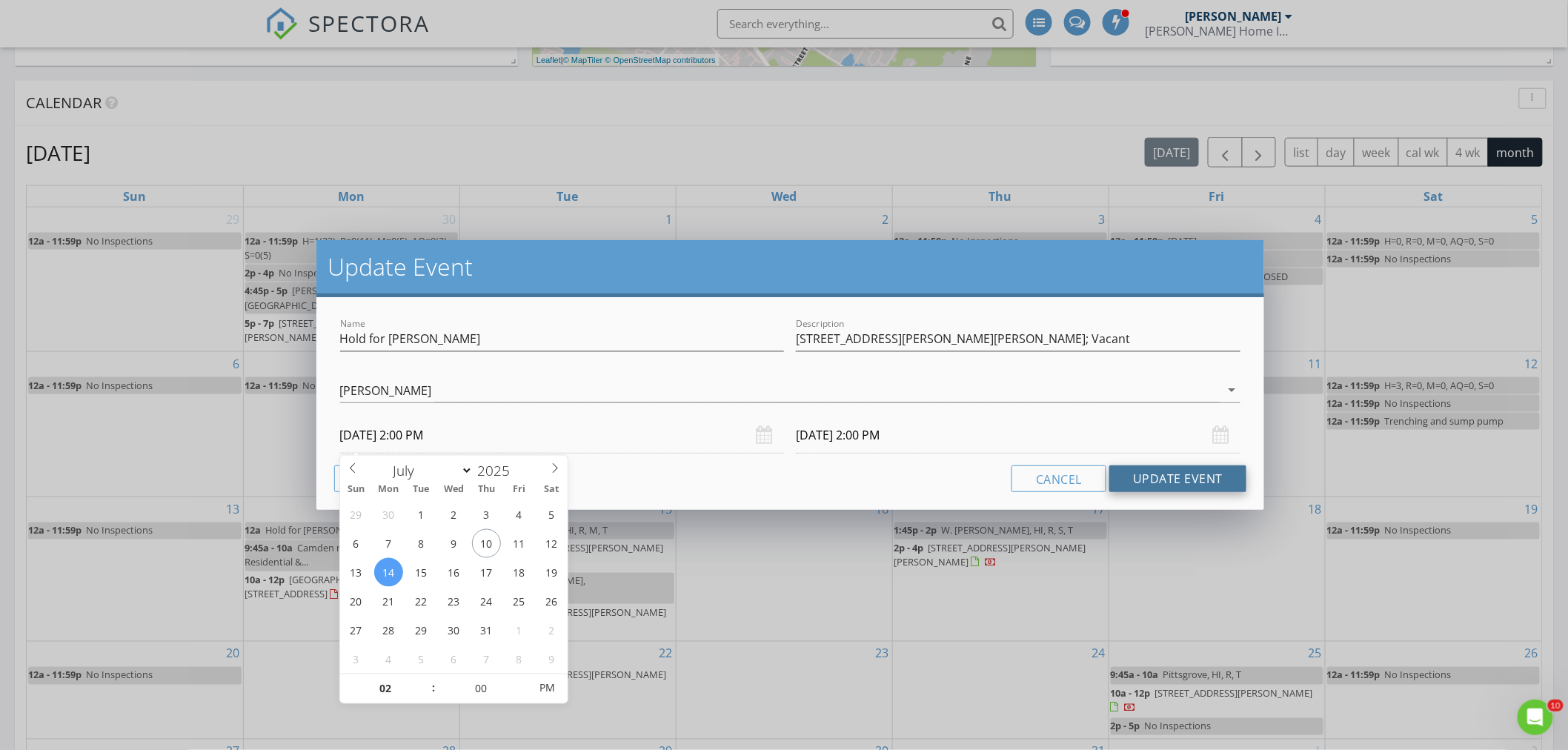 click on "Update Event" at bounding box center [1177, 479] 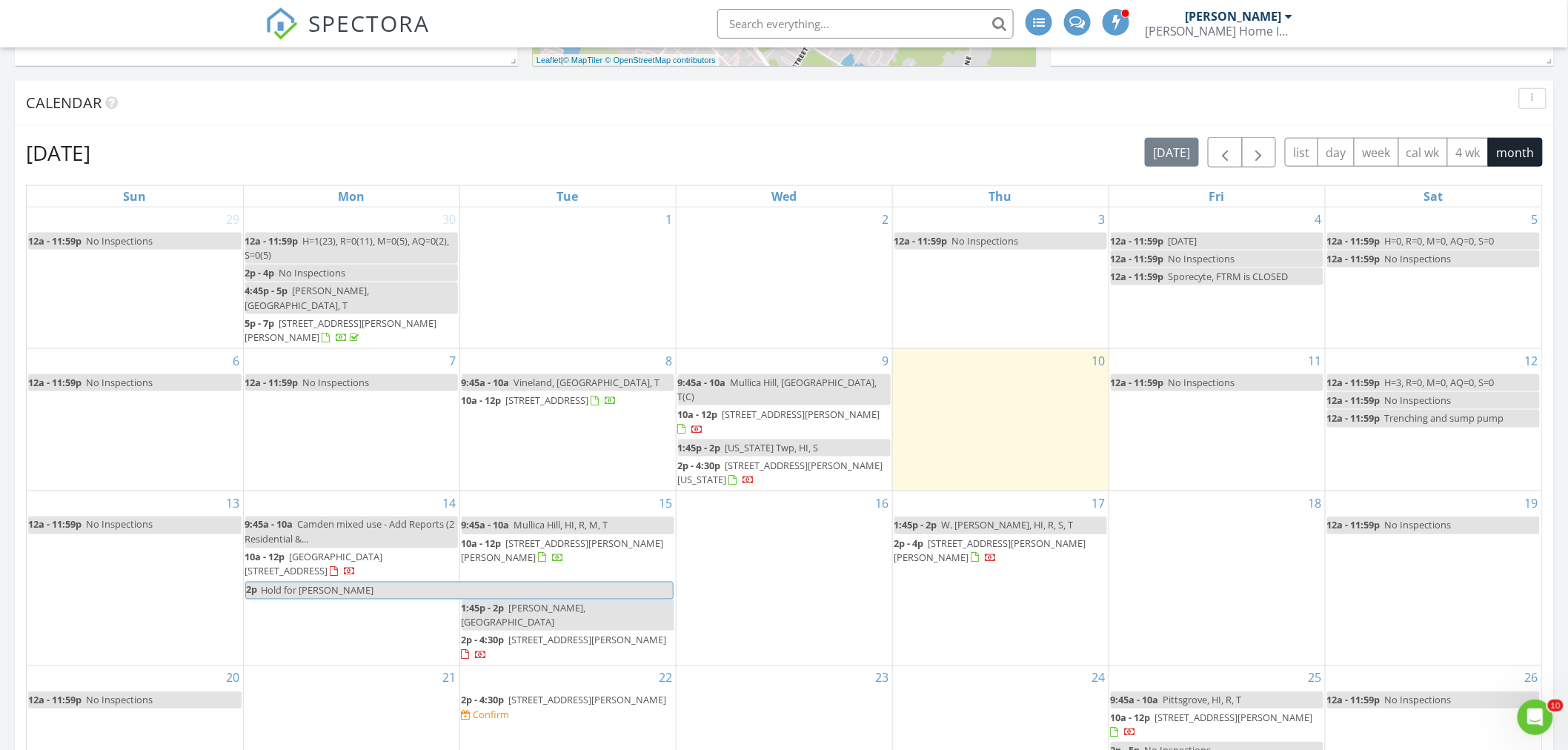 click on "1210 1212 Yorkship Square, Camden 08104" at bounding box center [314, 564] 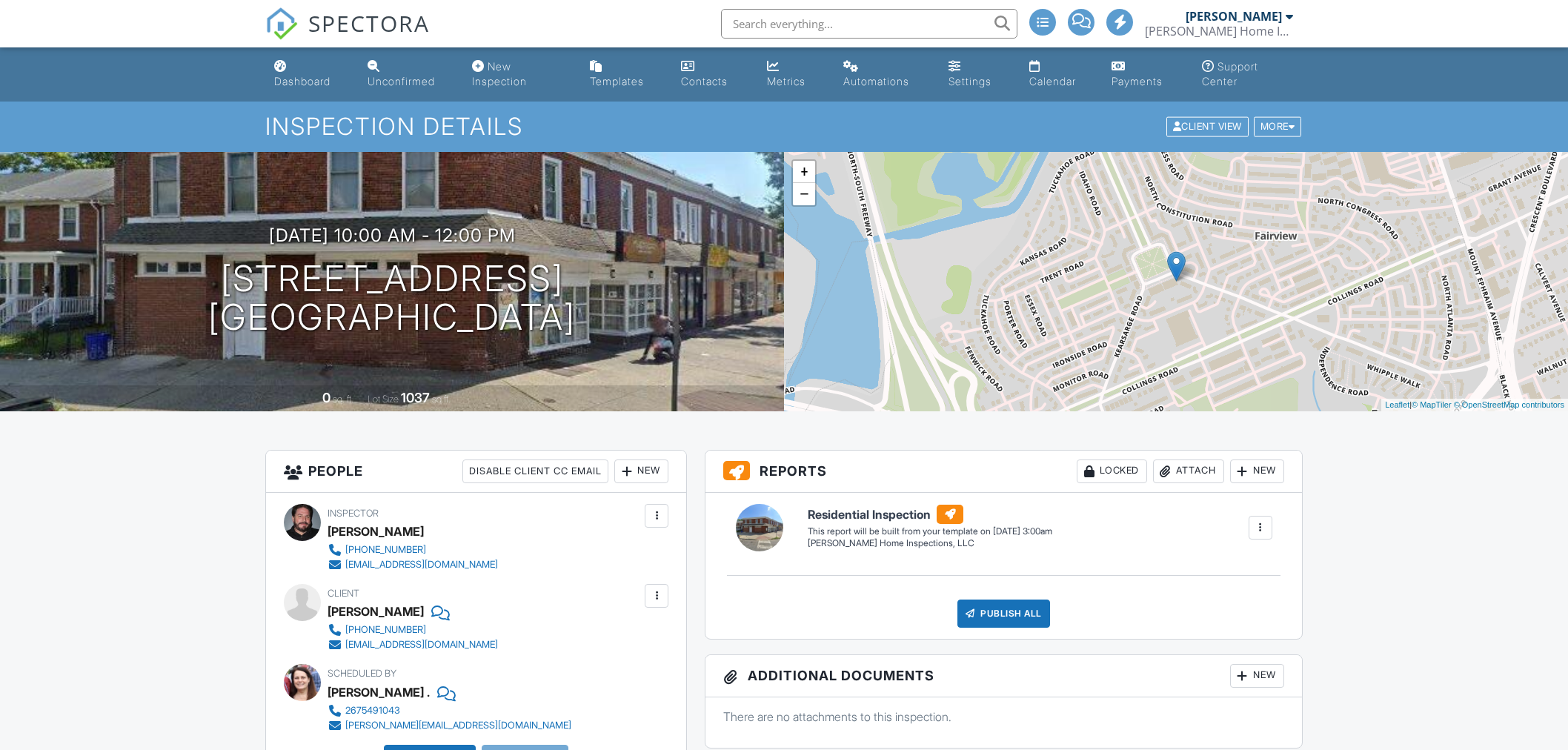 scroll, scrollTop: 0, scrollLeft: 0, axis: both 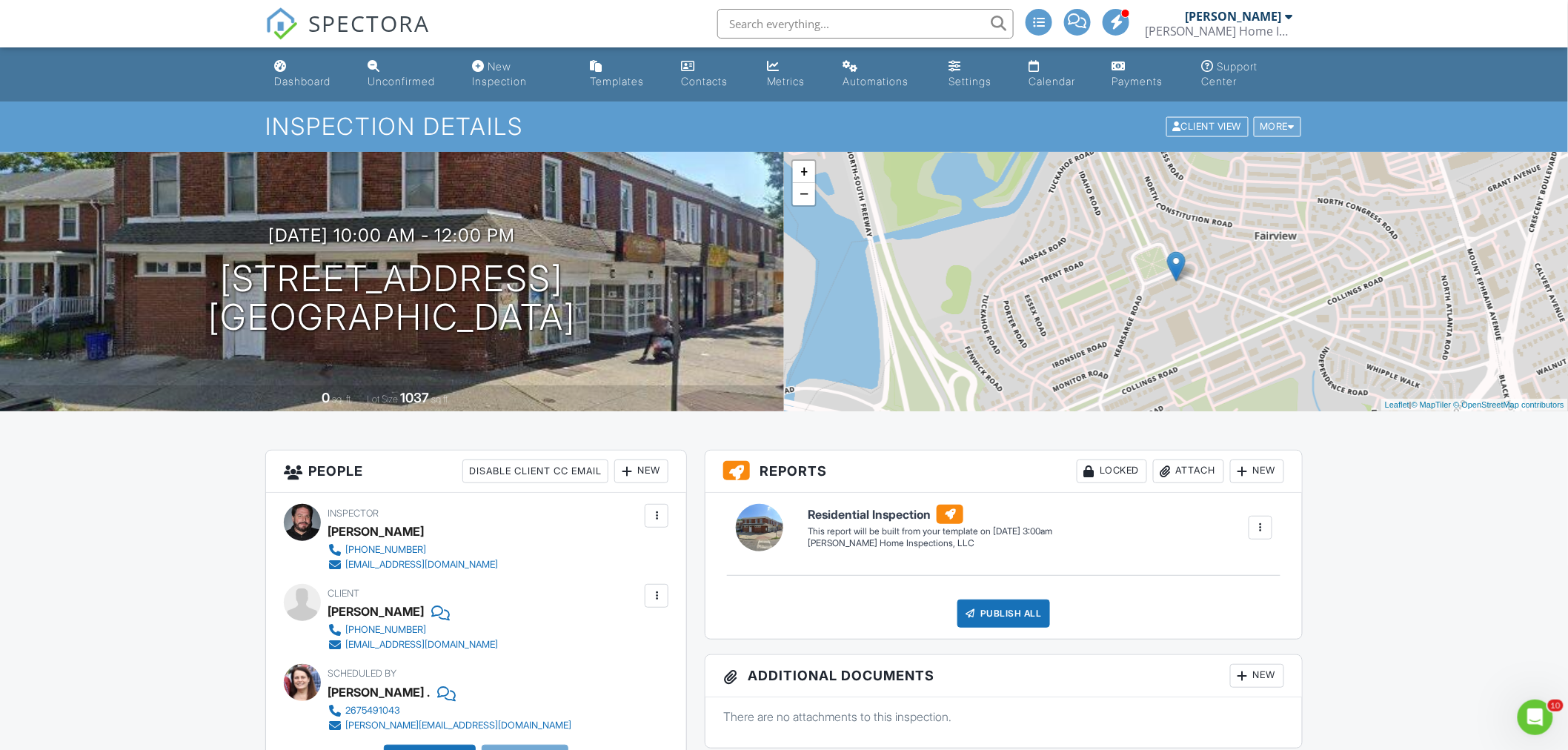 click at bounding box center (1292, 127) 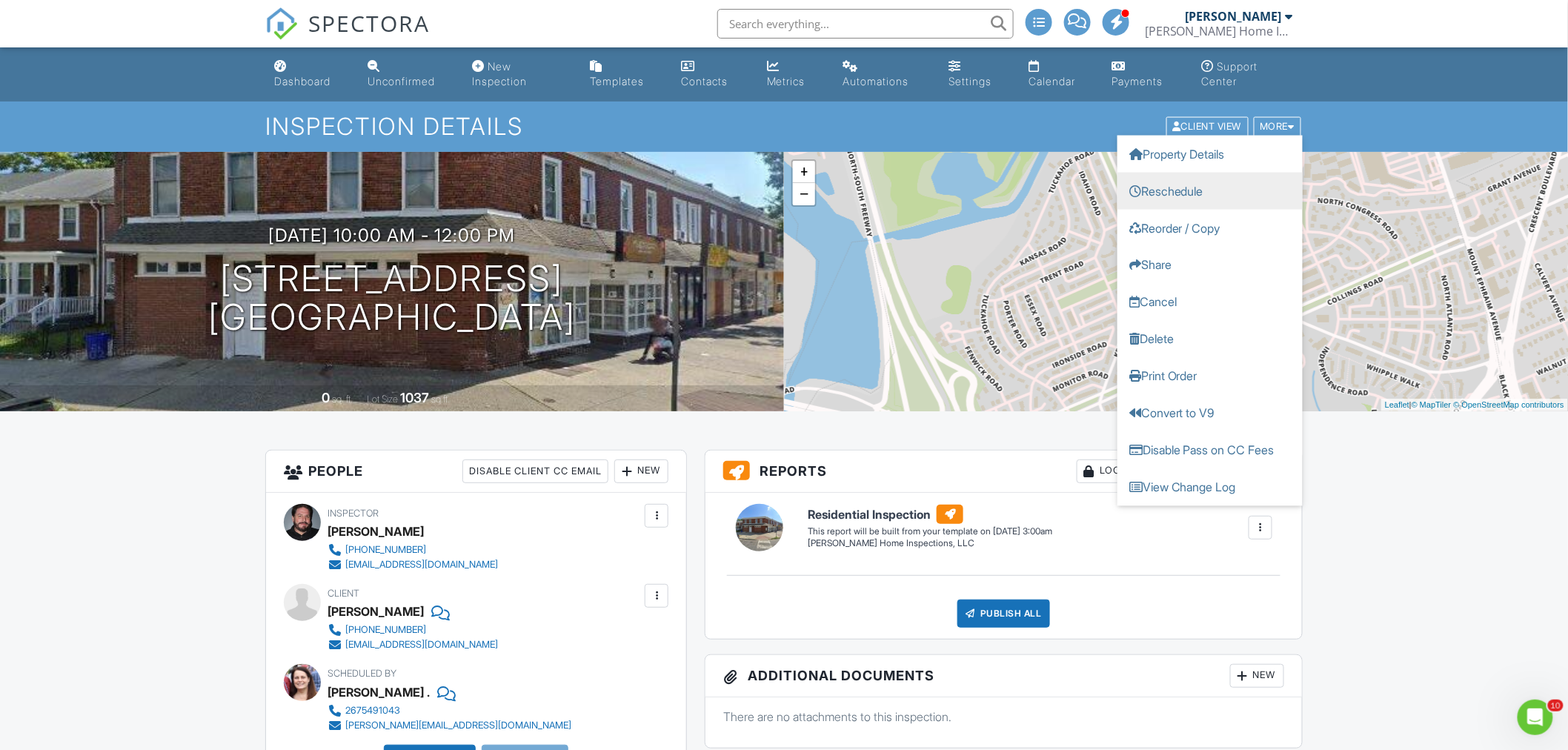 click on "Reschedule" at bounding box center [1210, 191] 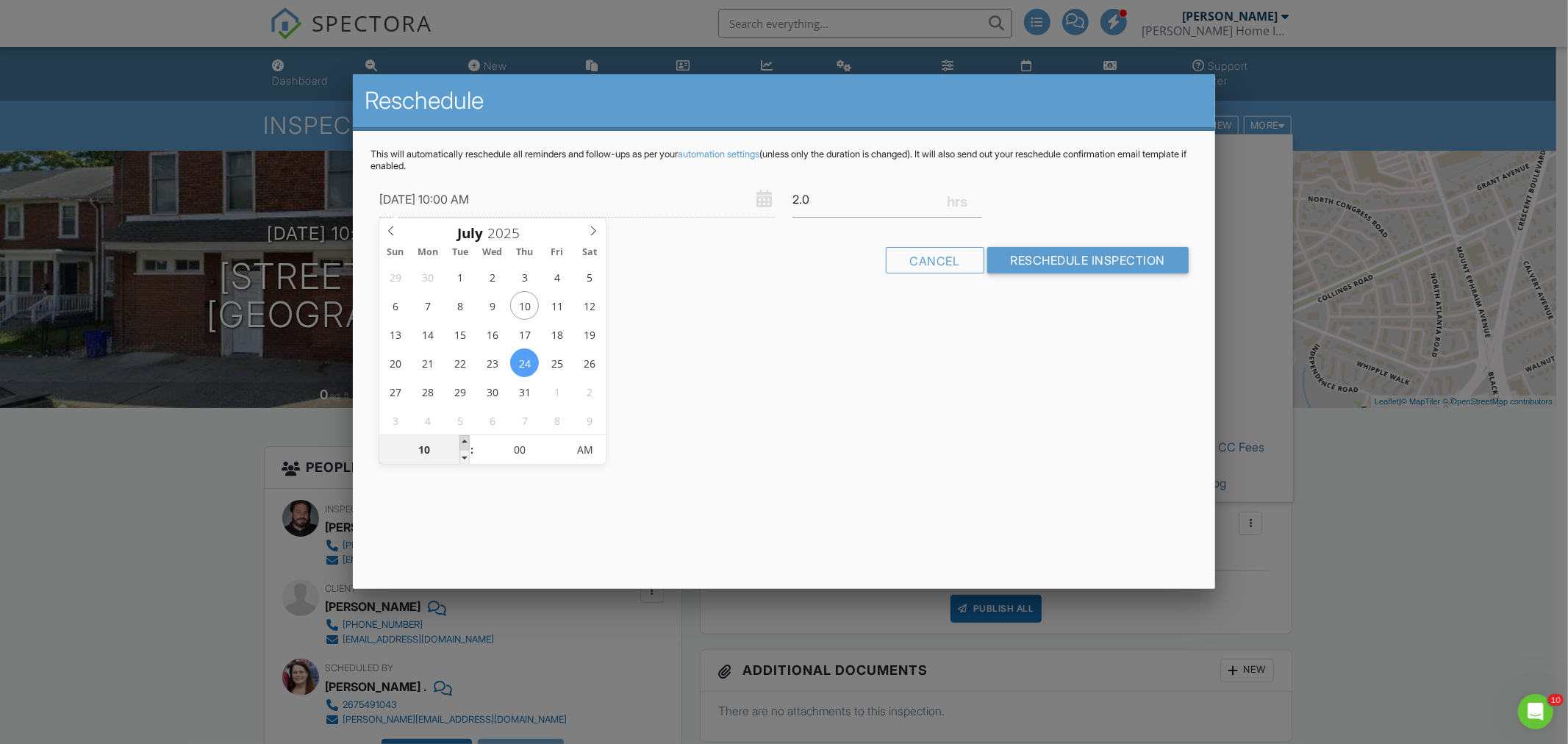 type on "07/24/2025 11:00 AM" 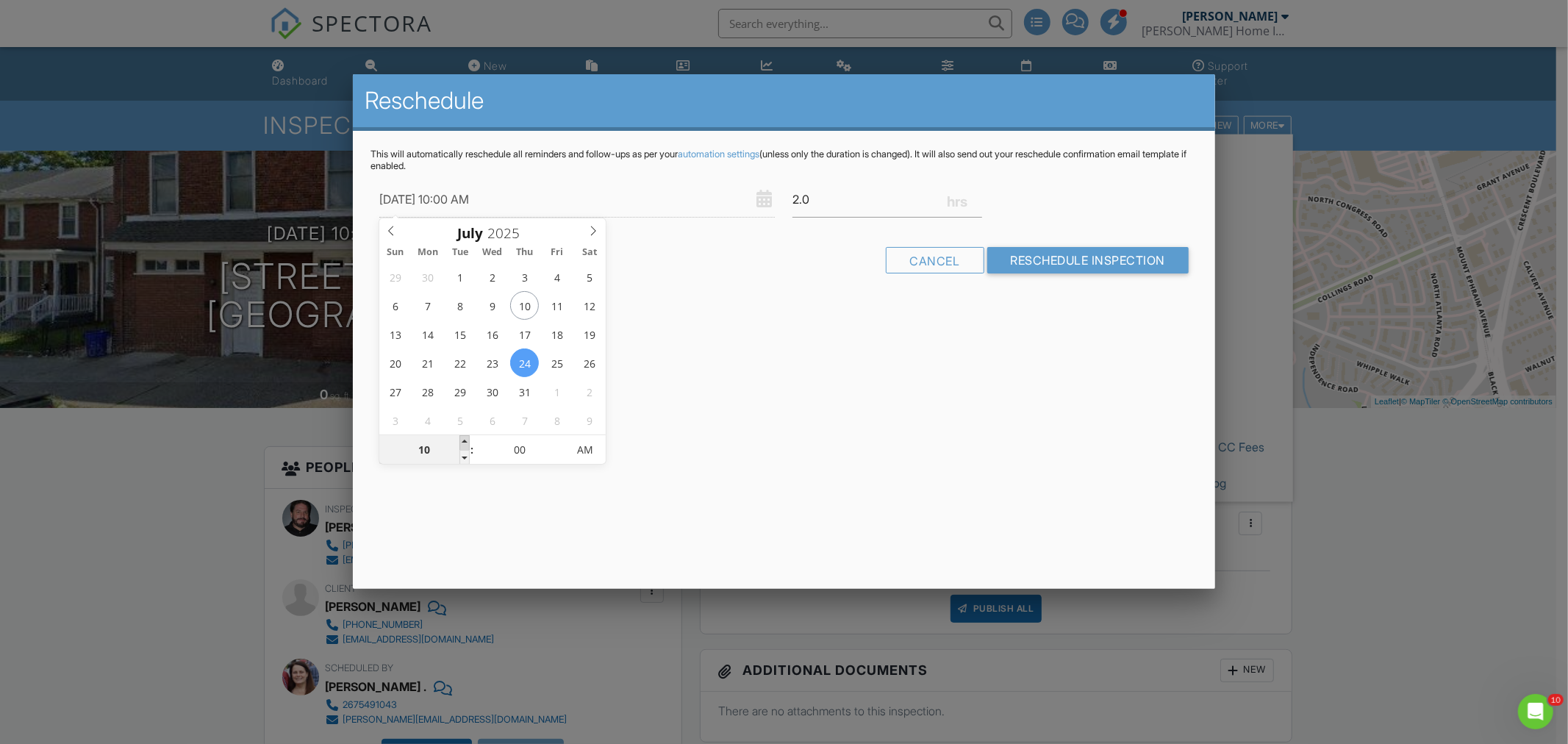 type on "11" 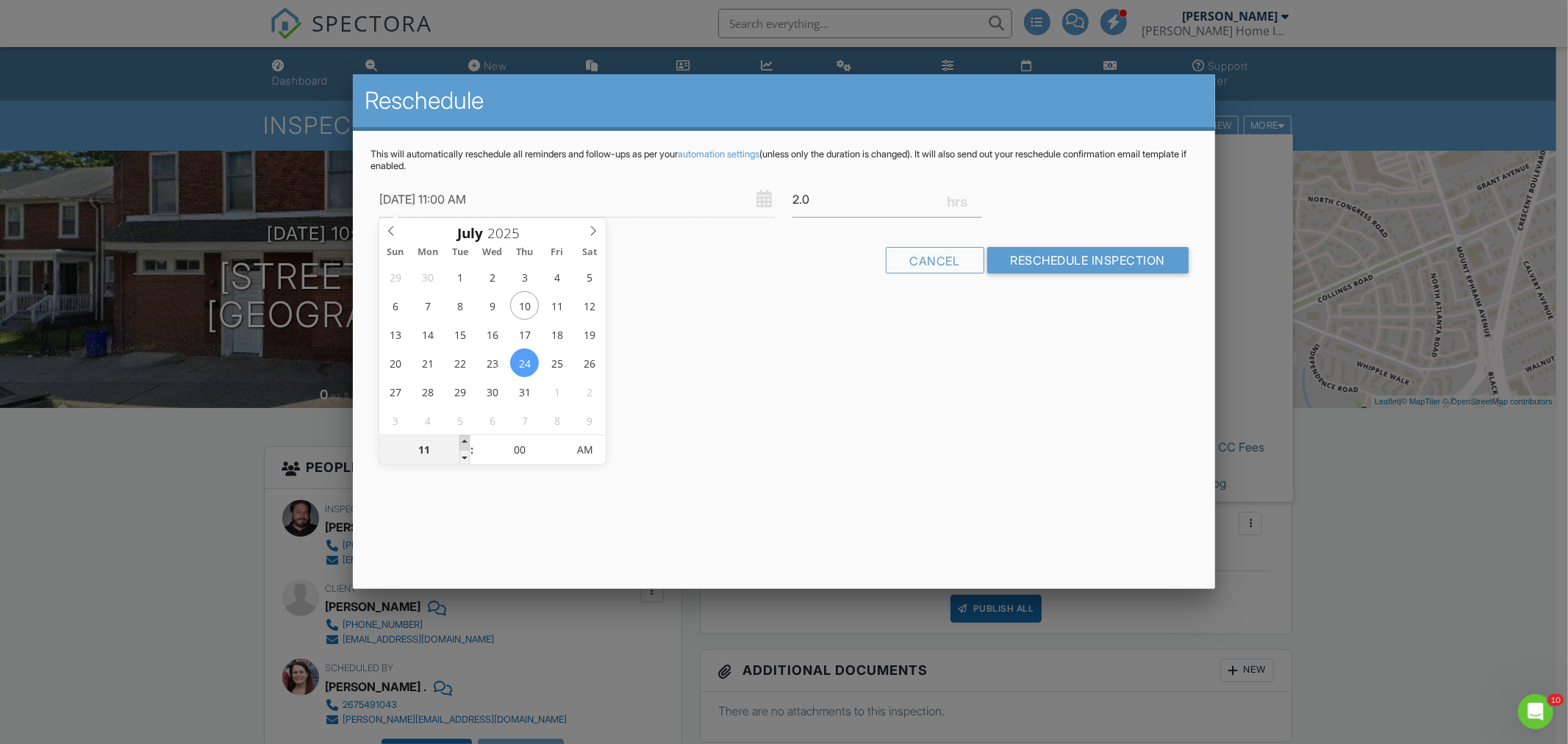click at bounding box center (465, 443) 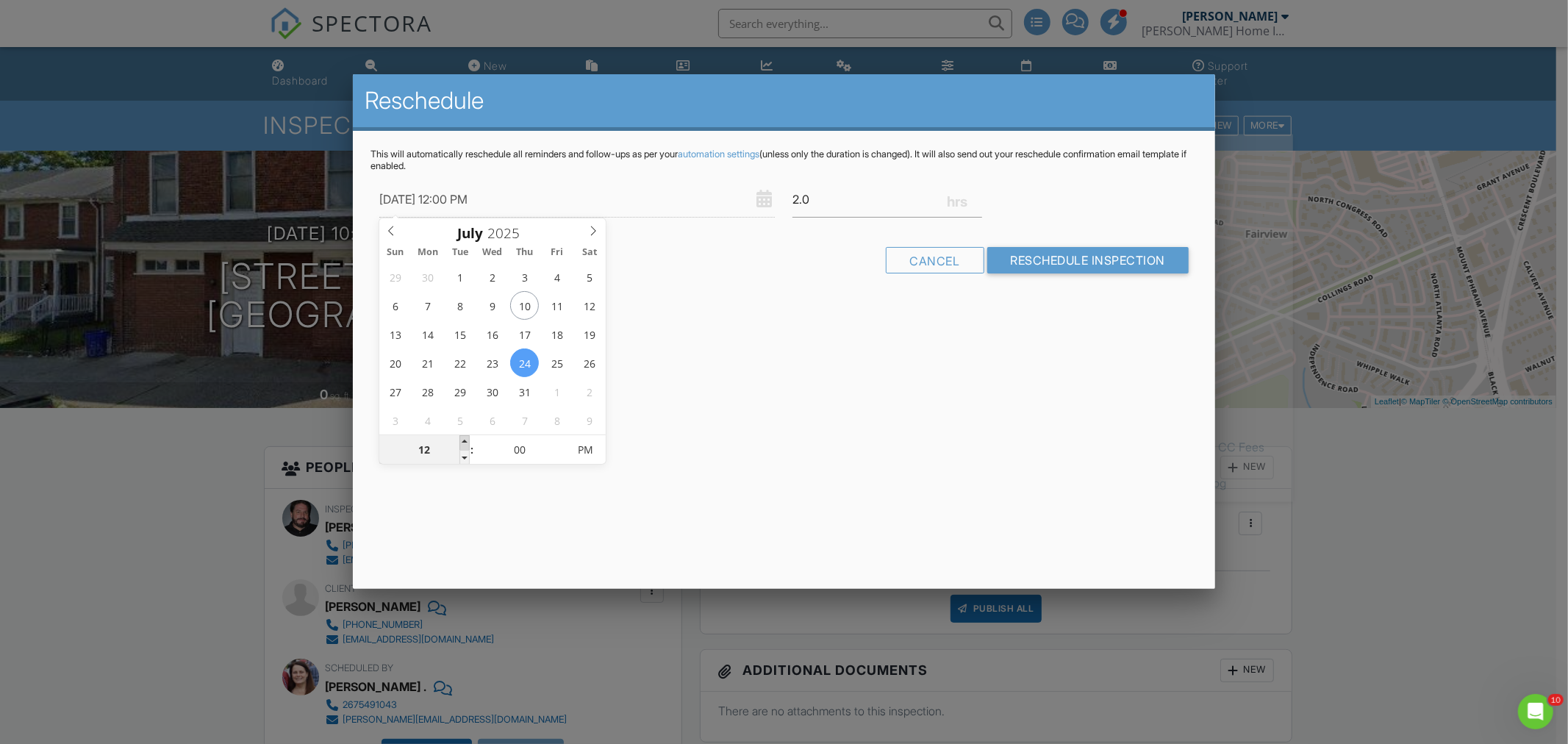 click at bounding box center (465, 443) 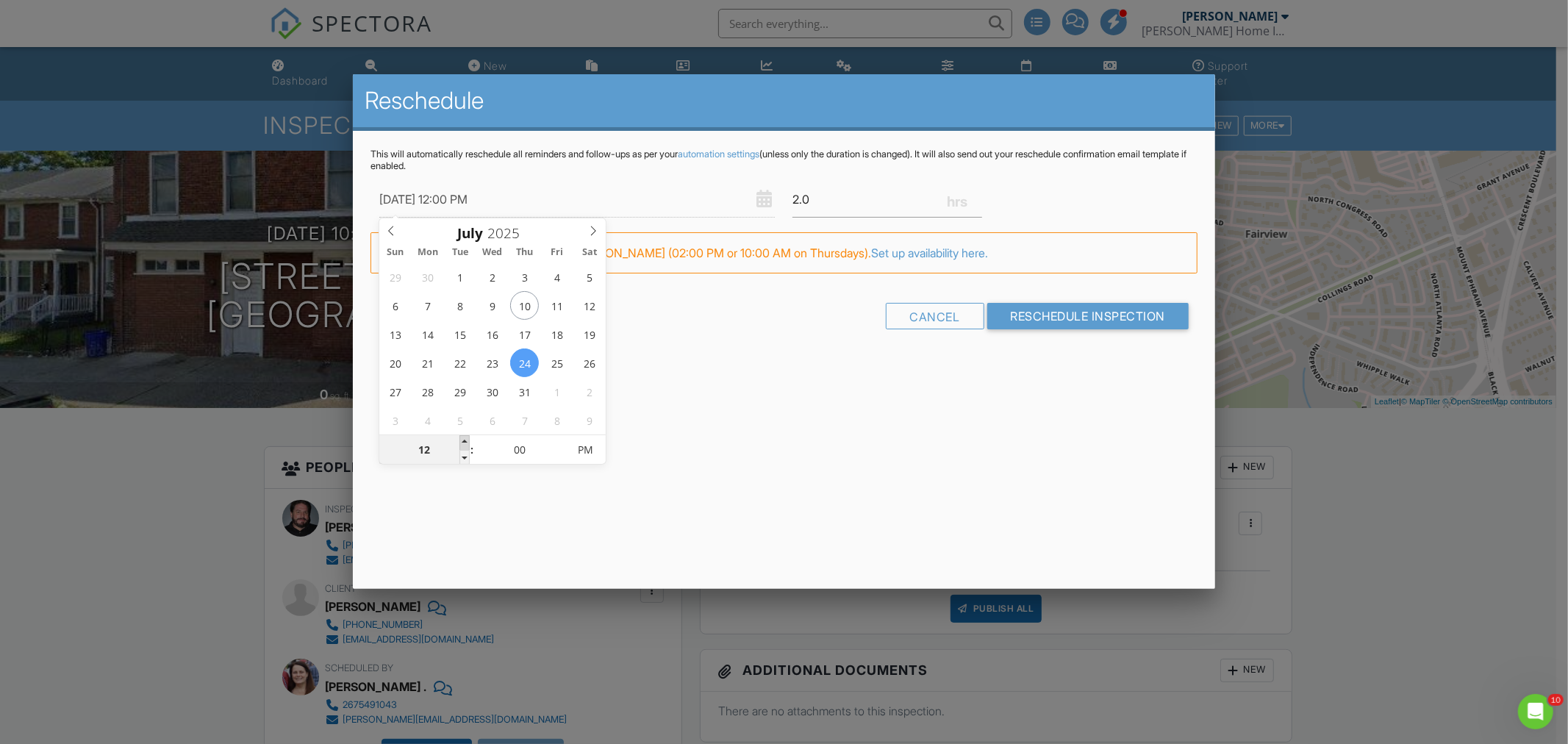 type on "07/24/2025 1:00 PM" 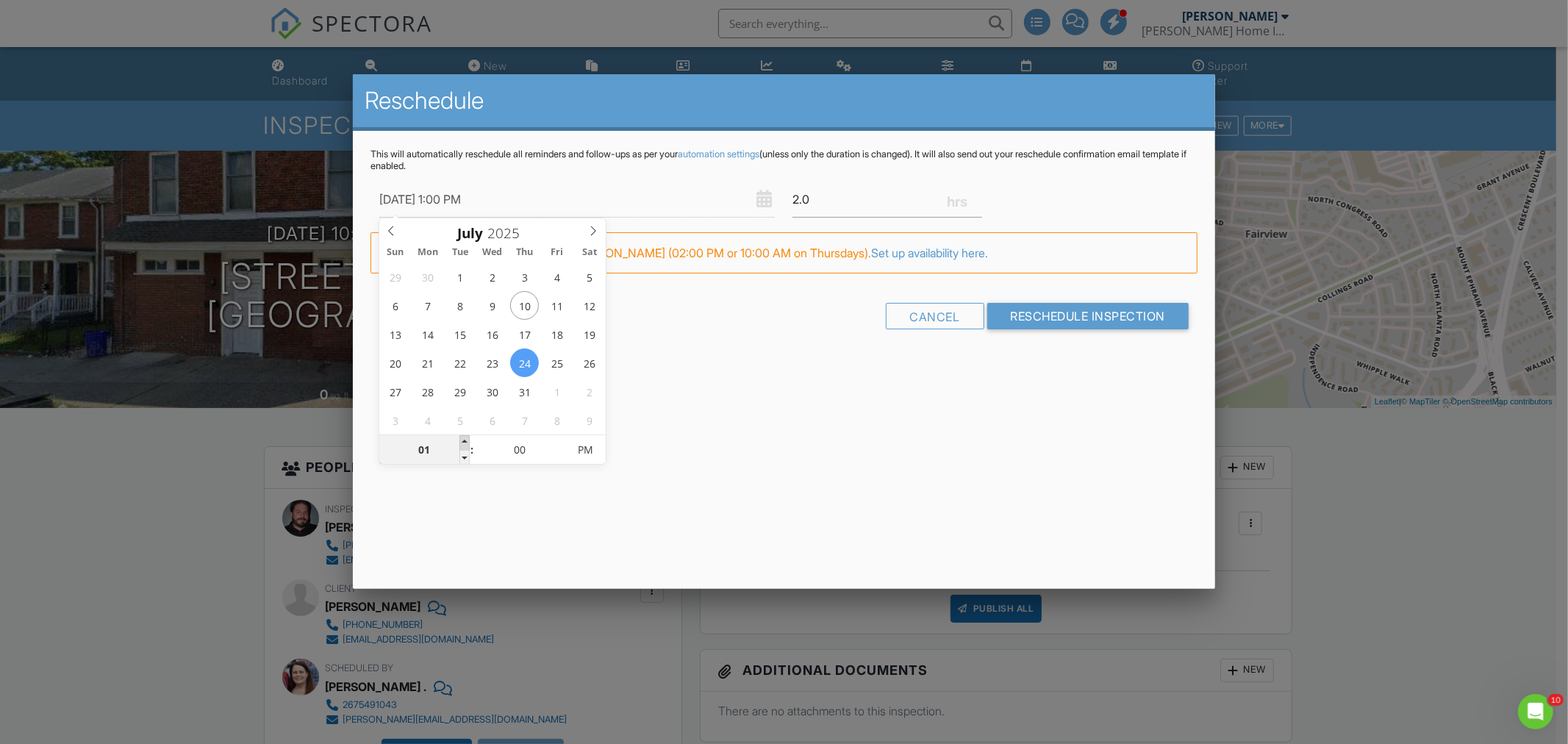 click at bounding box center [465, 443] 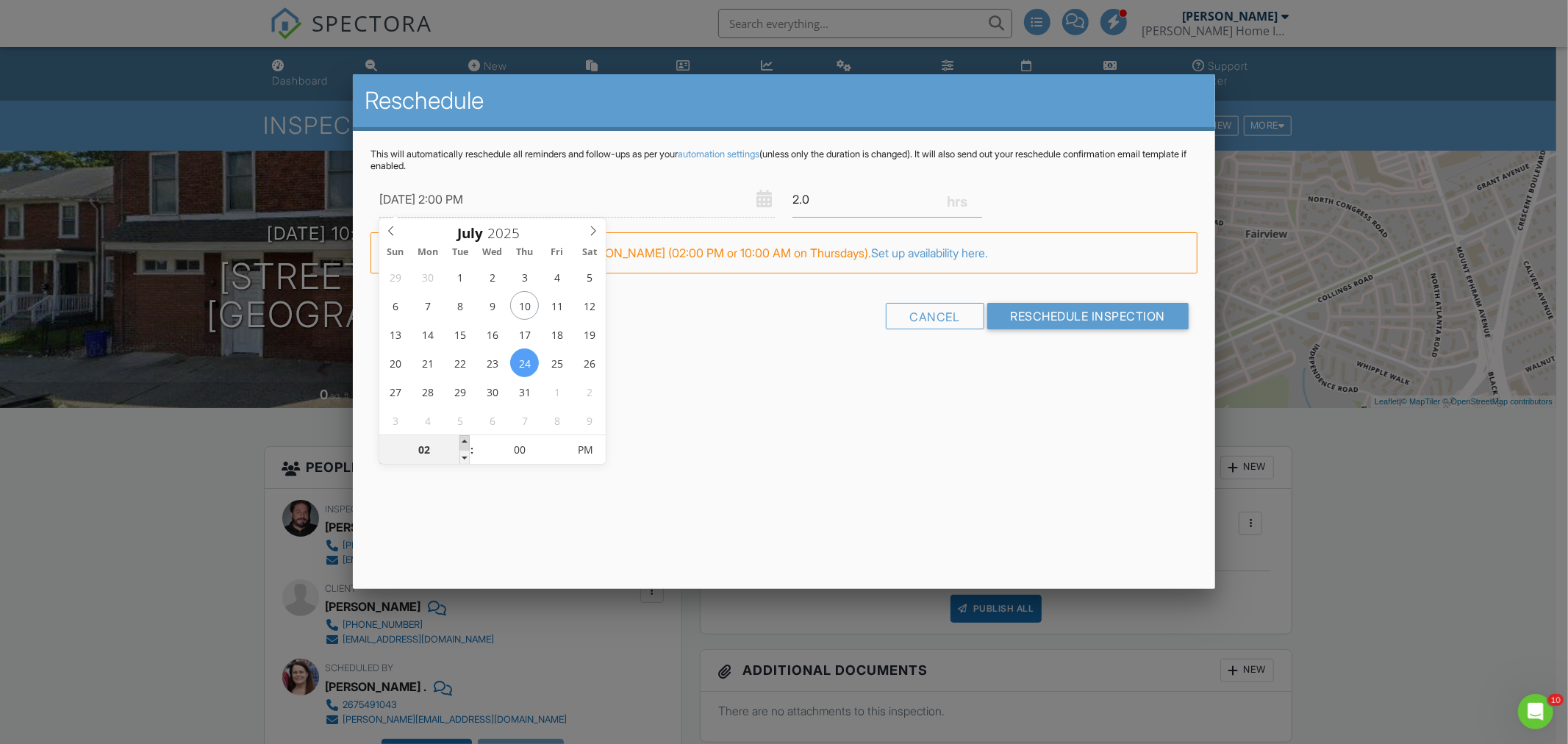 click at bounding box center [465, 443] 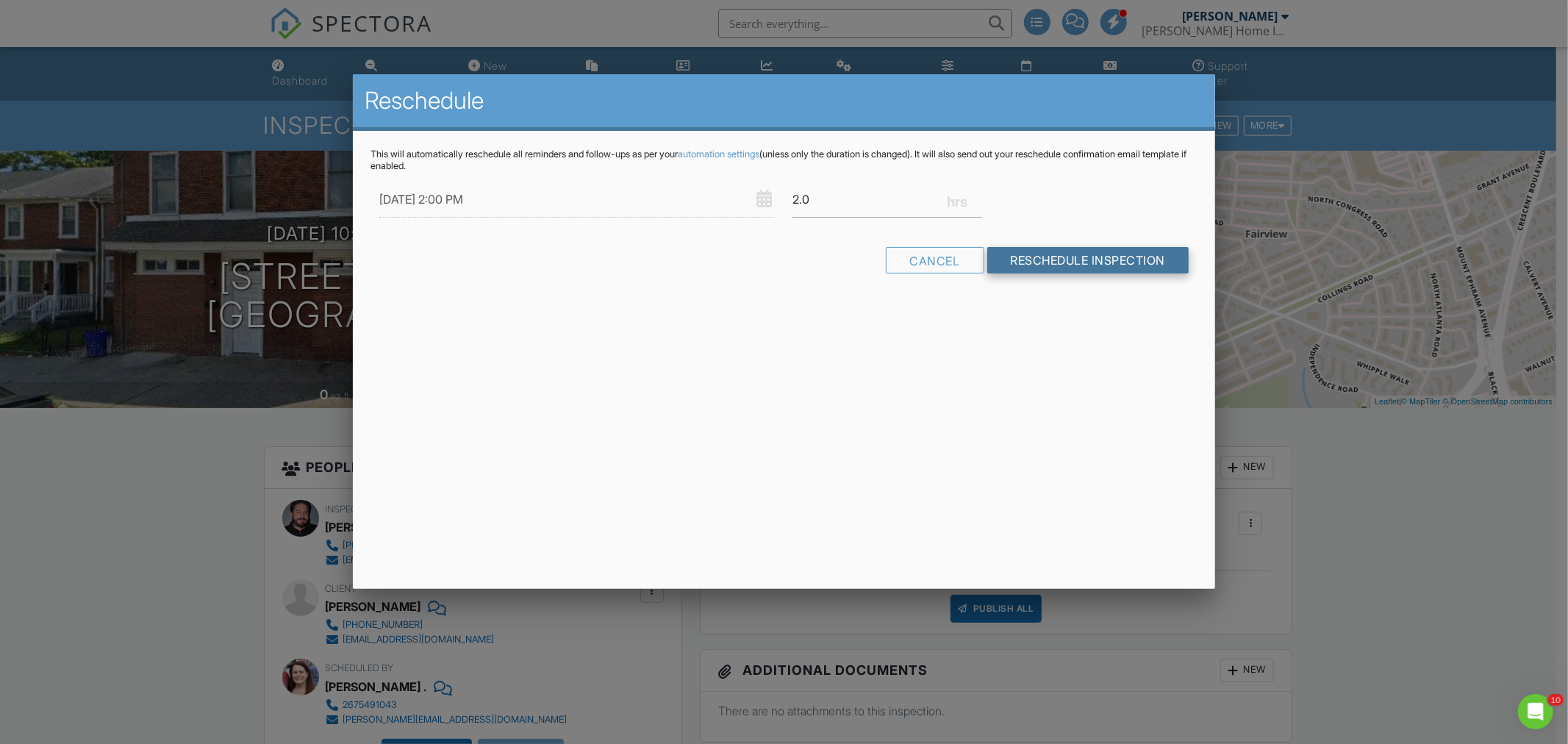 click on "Reschedule Inspection" at bounding box center [1088, 260] 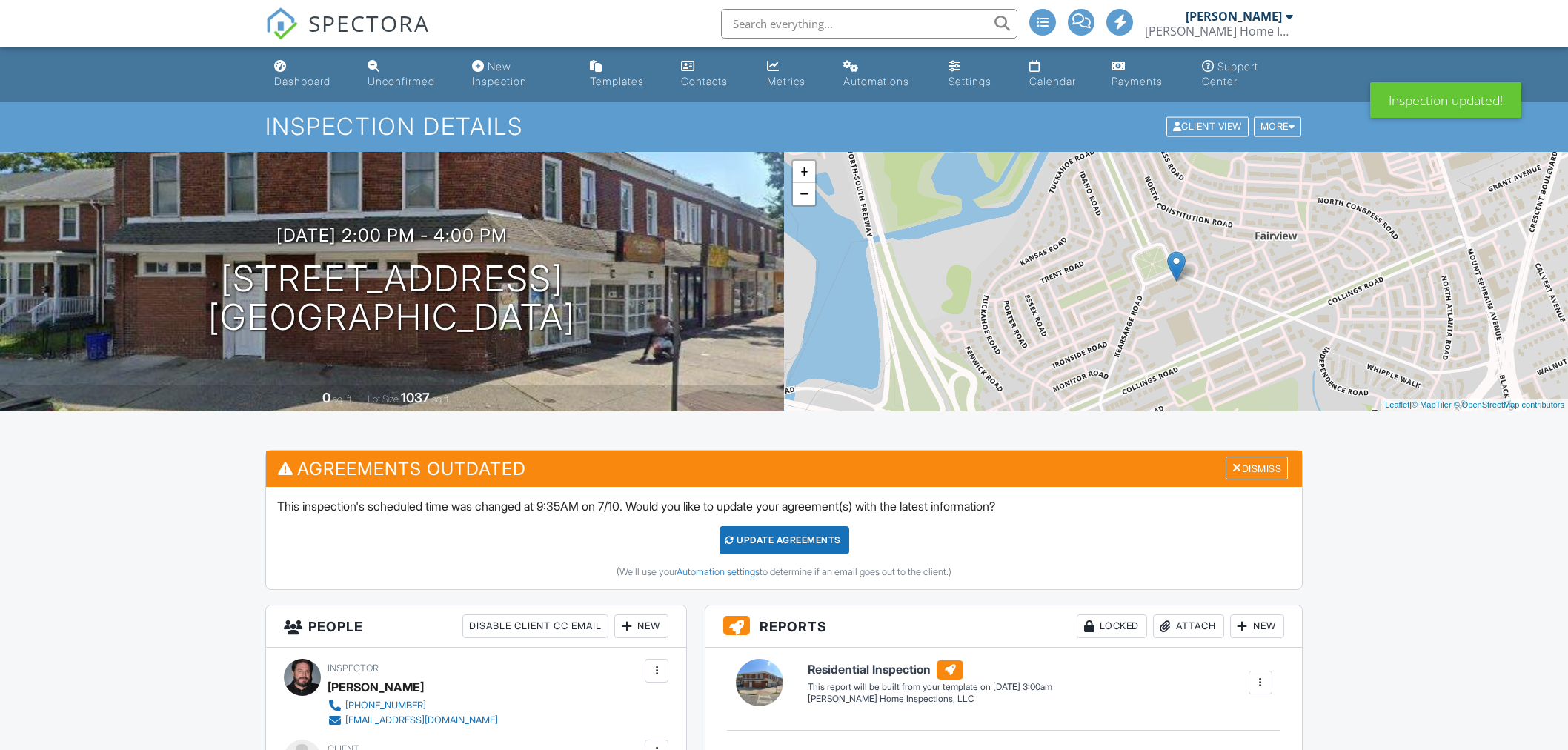 scroll, scrollTop: 0, scrollLeft: 0, axis: both 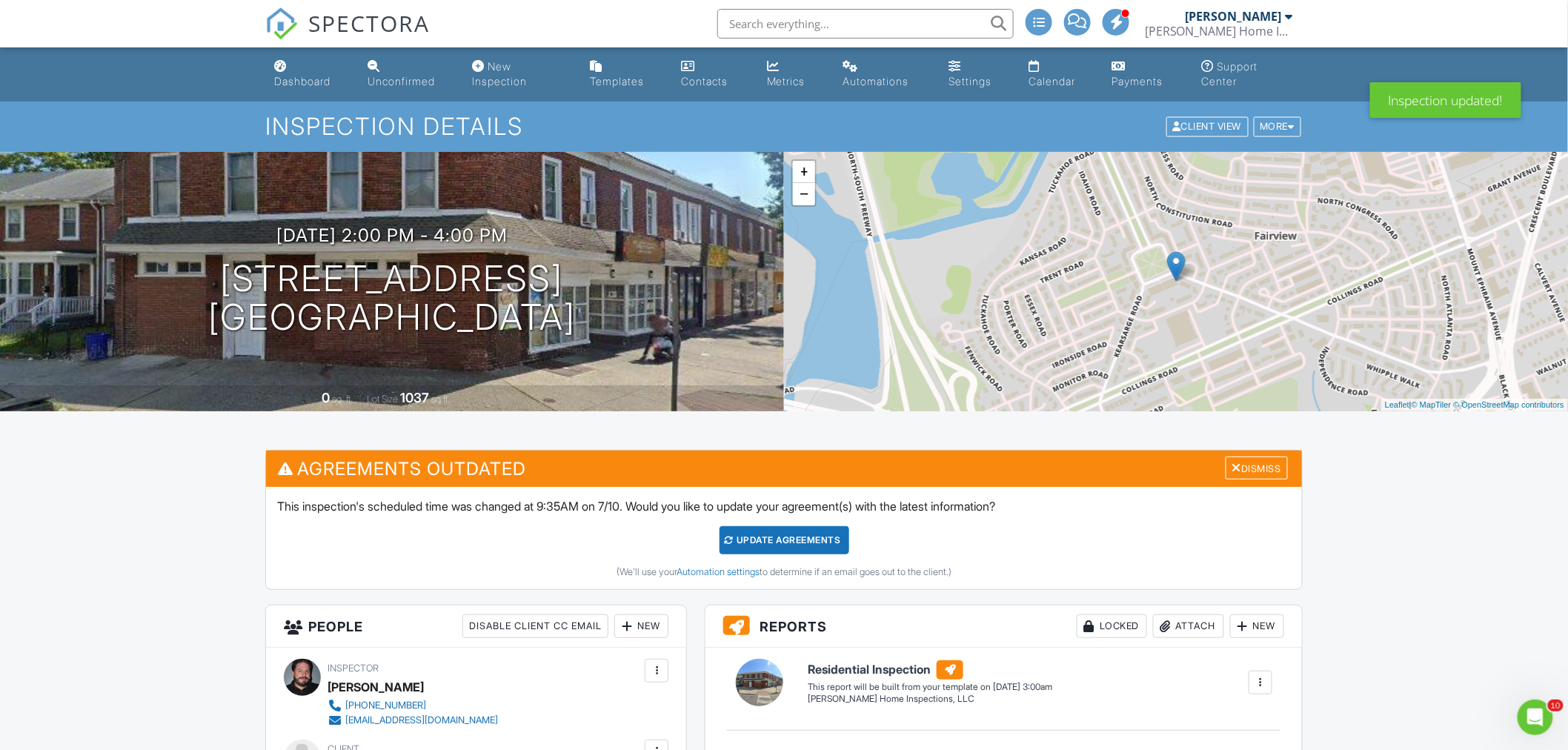 click on "Update Agreements" at bounding box center (784, 540) 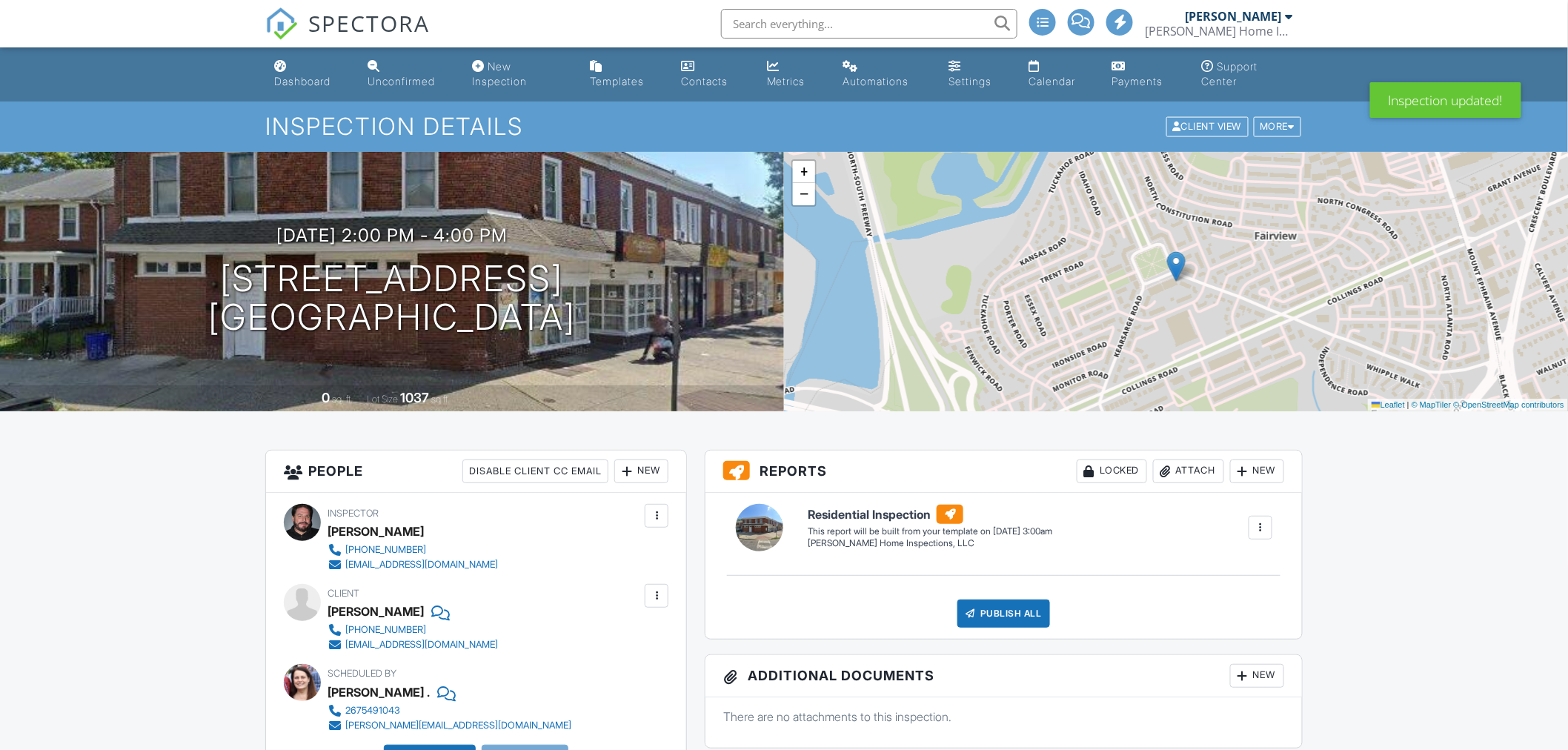 scroll, scrollTop: 329, scrollLeft: 0, axis: vertical 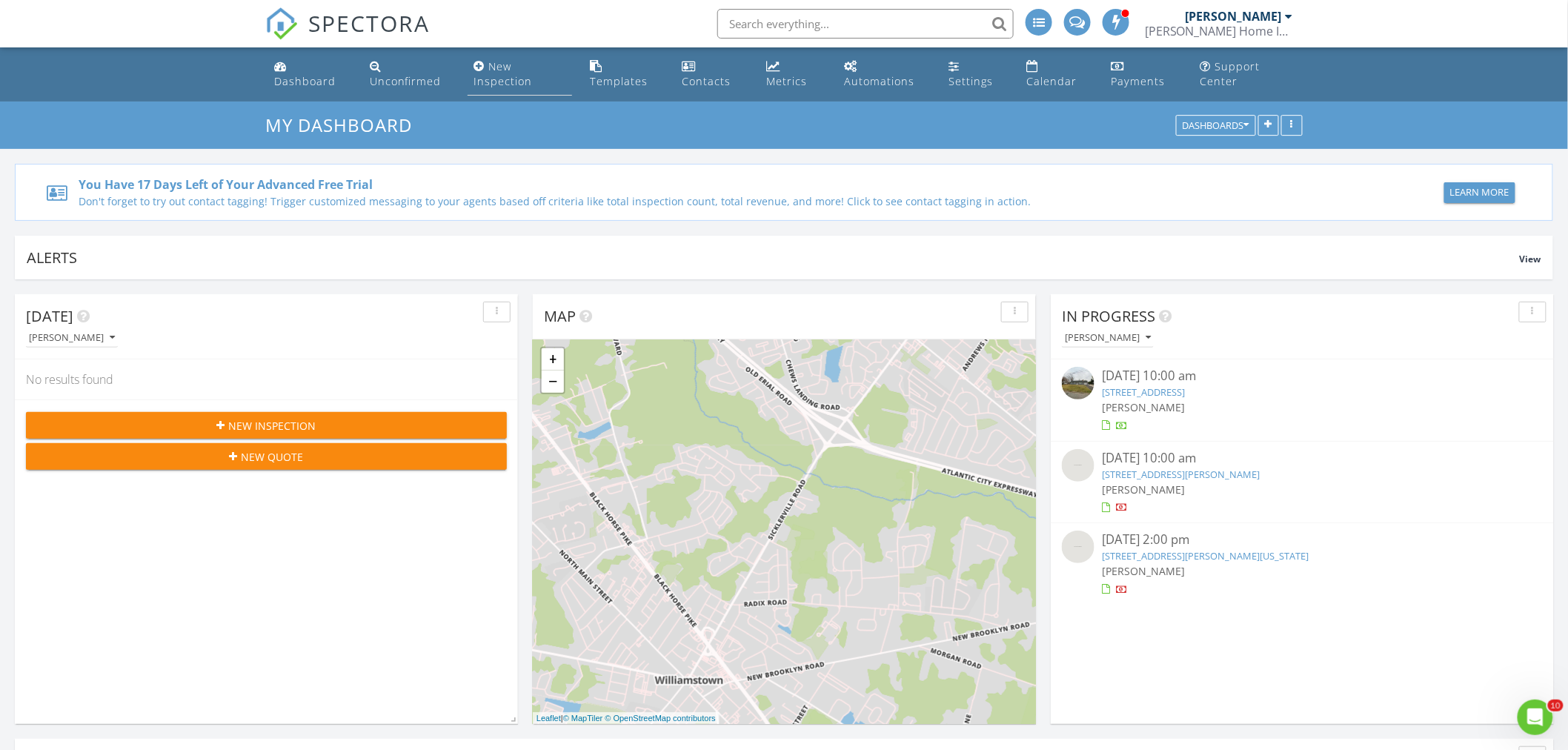 click on "New Inspection" at bounding box center [502, 73] 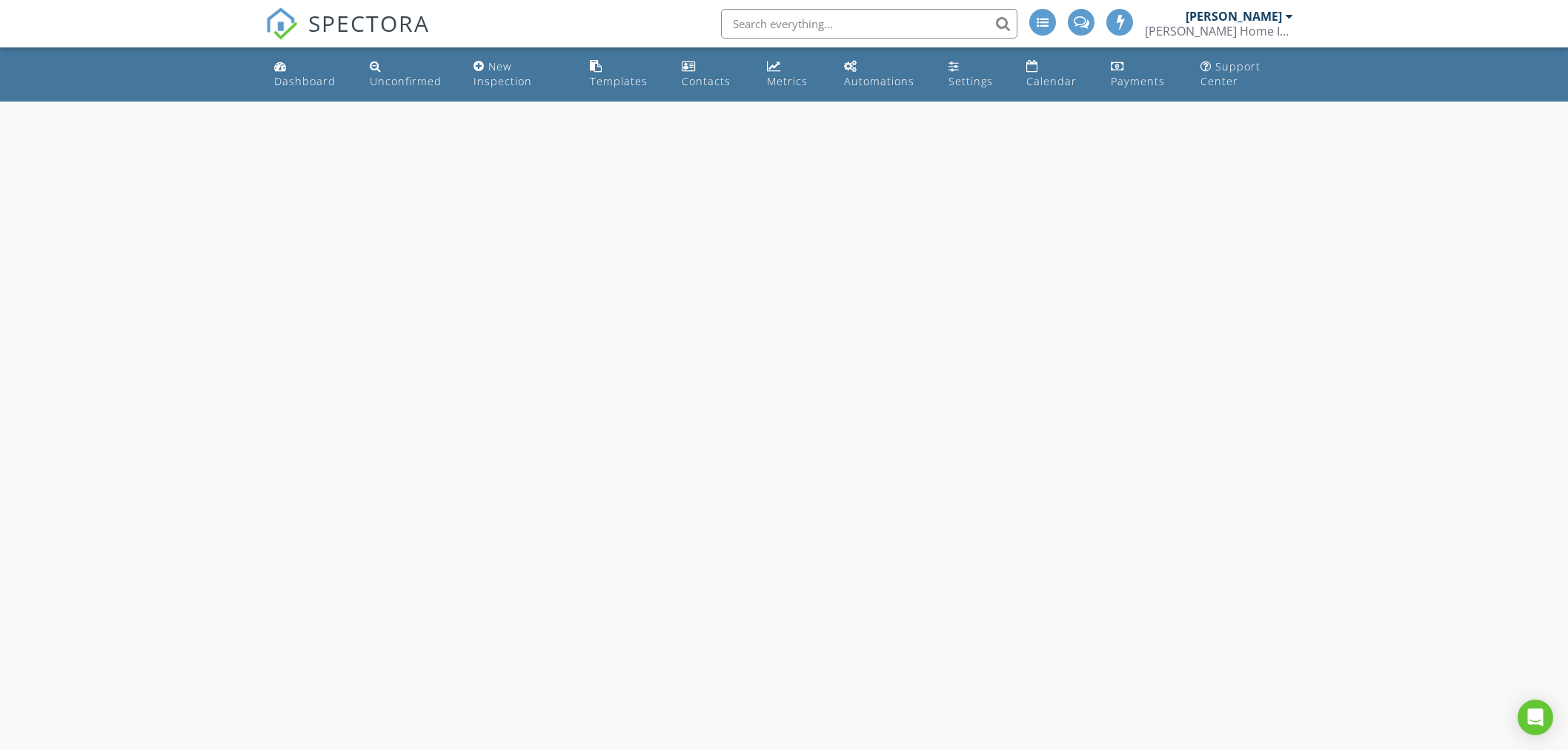scroll, scrollTop: 0, scrollLeft: 0, axis: both 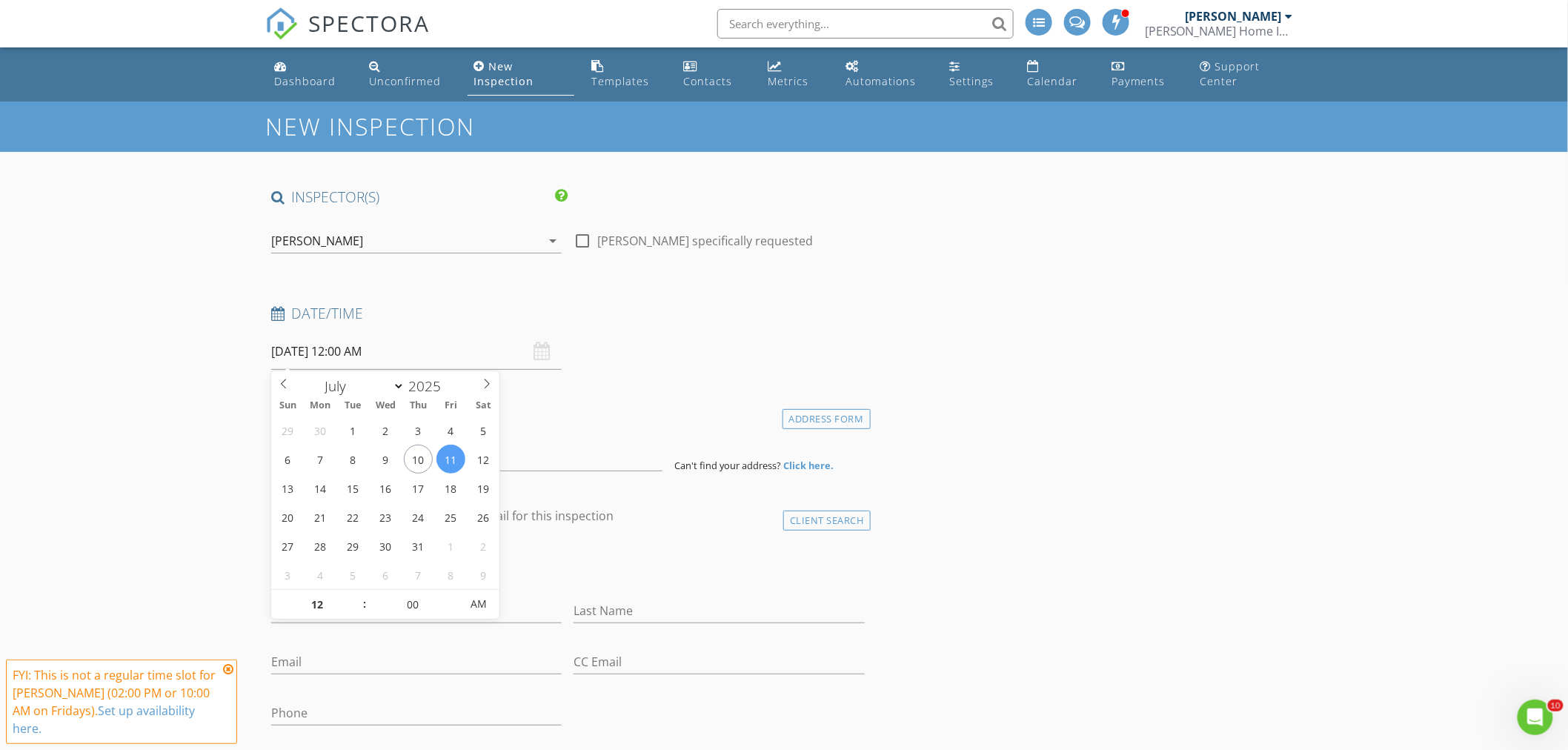 click on "07/11/2025 12:00 AM" at bounding box center [416, 351] 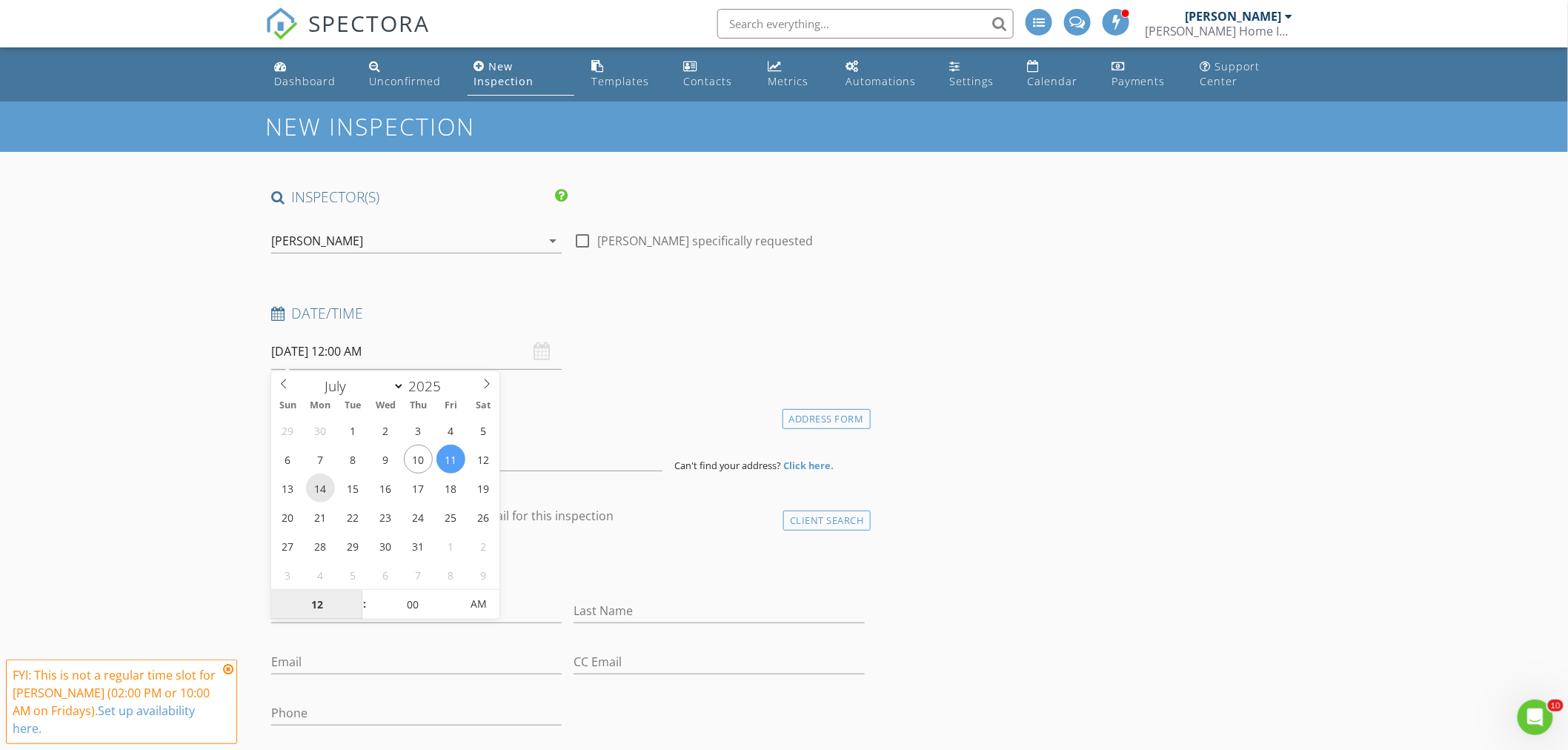 type on "07/14/2025 12:00 AM" 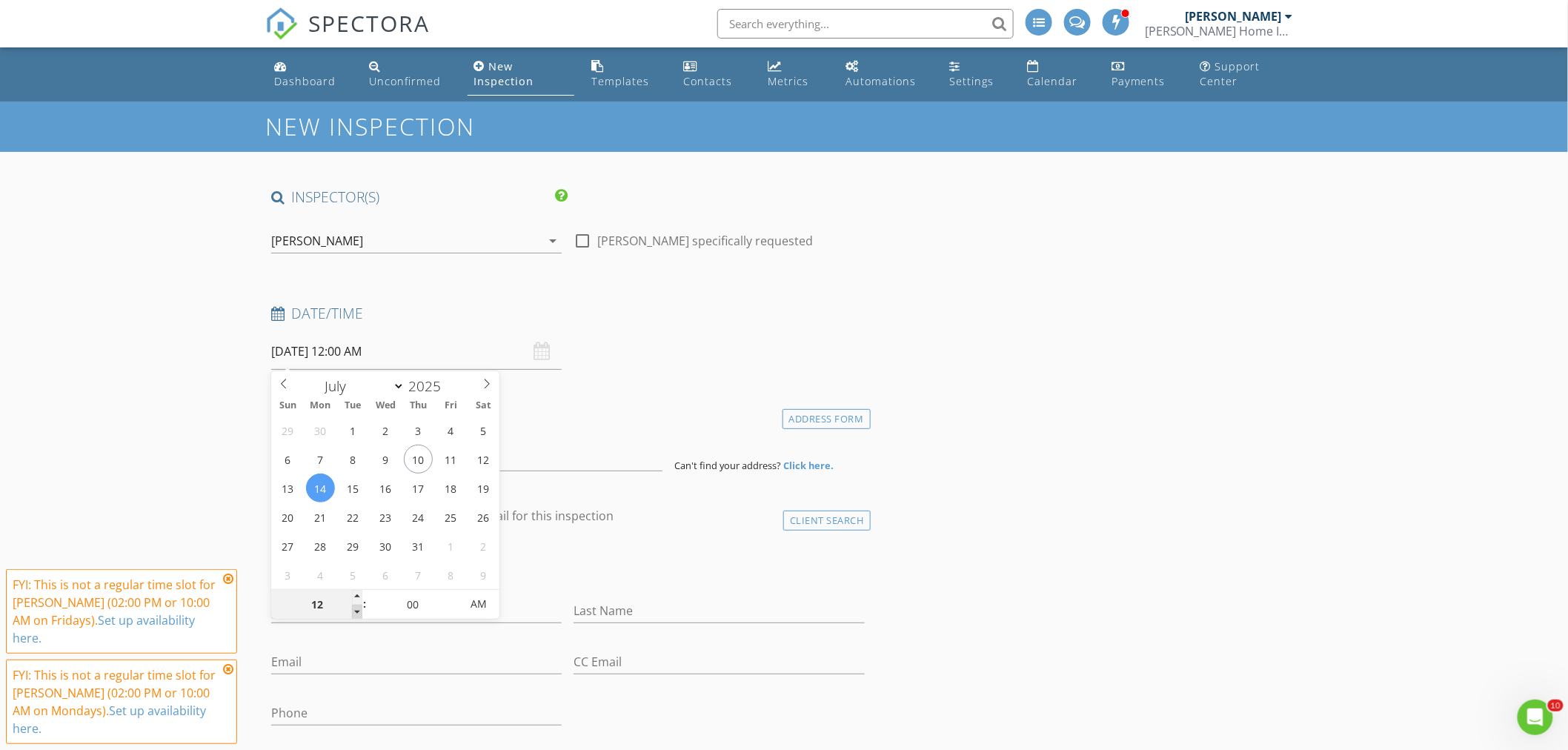 type on "11" 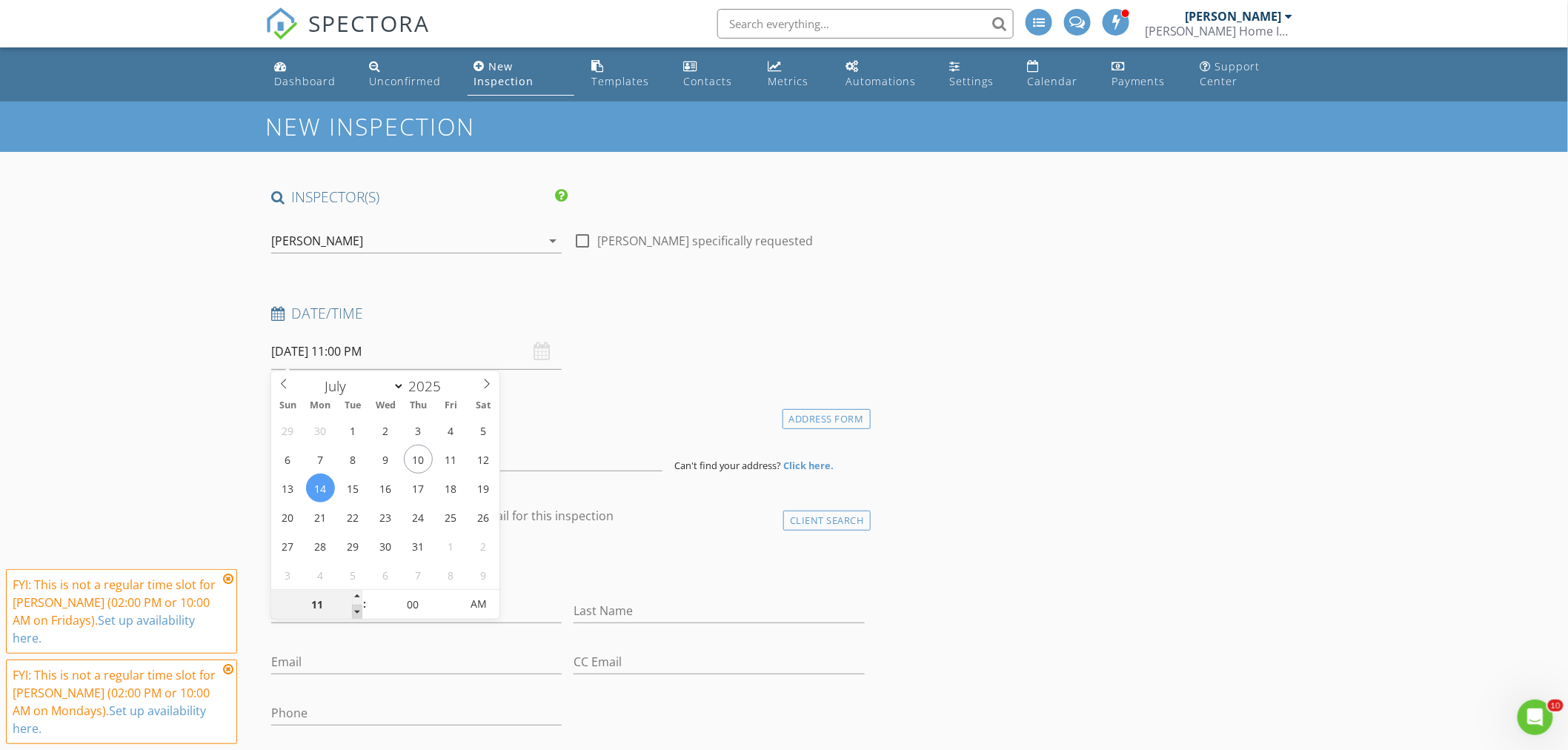 click at bounding box center (357, 612) 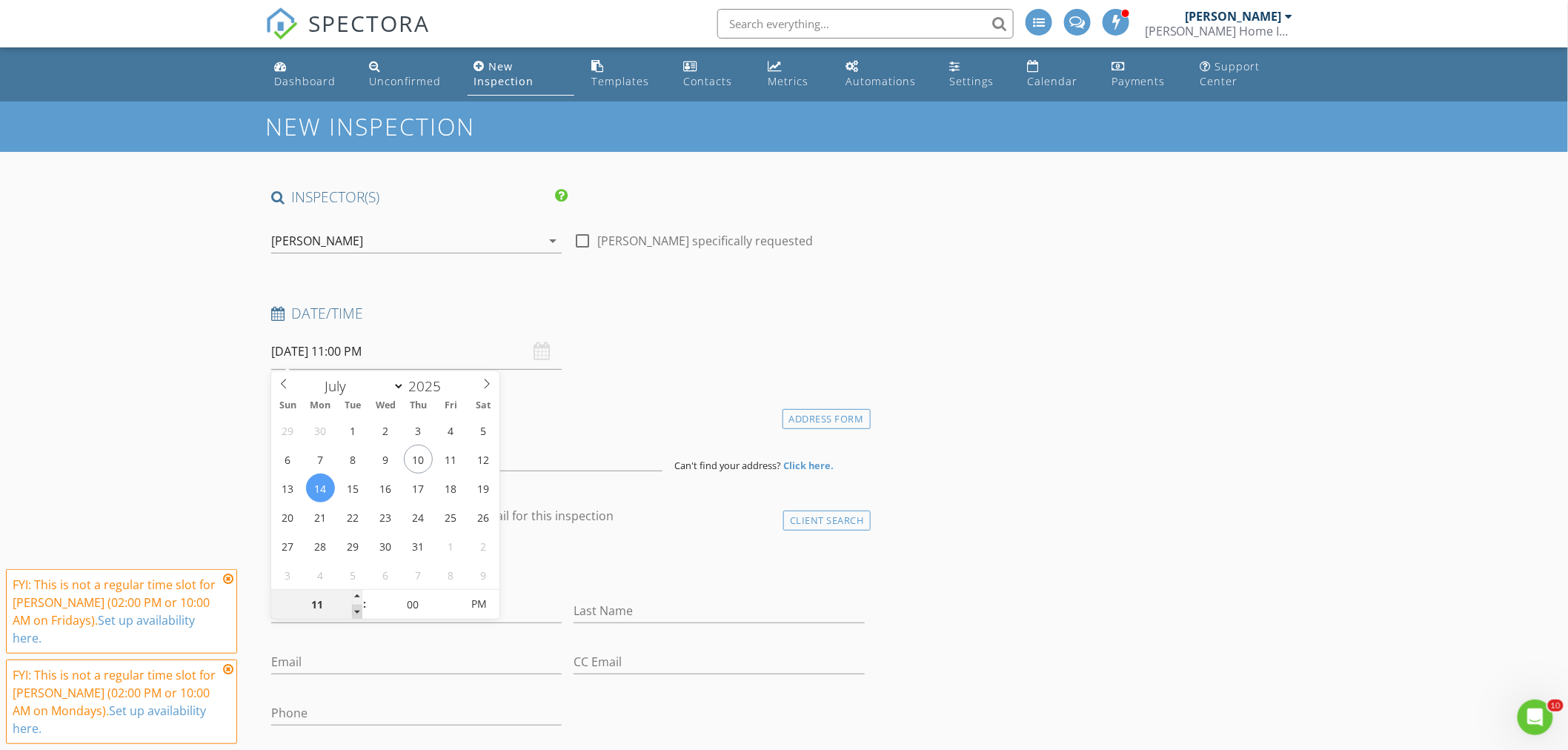 type on "10" 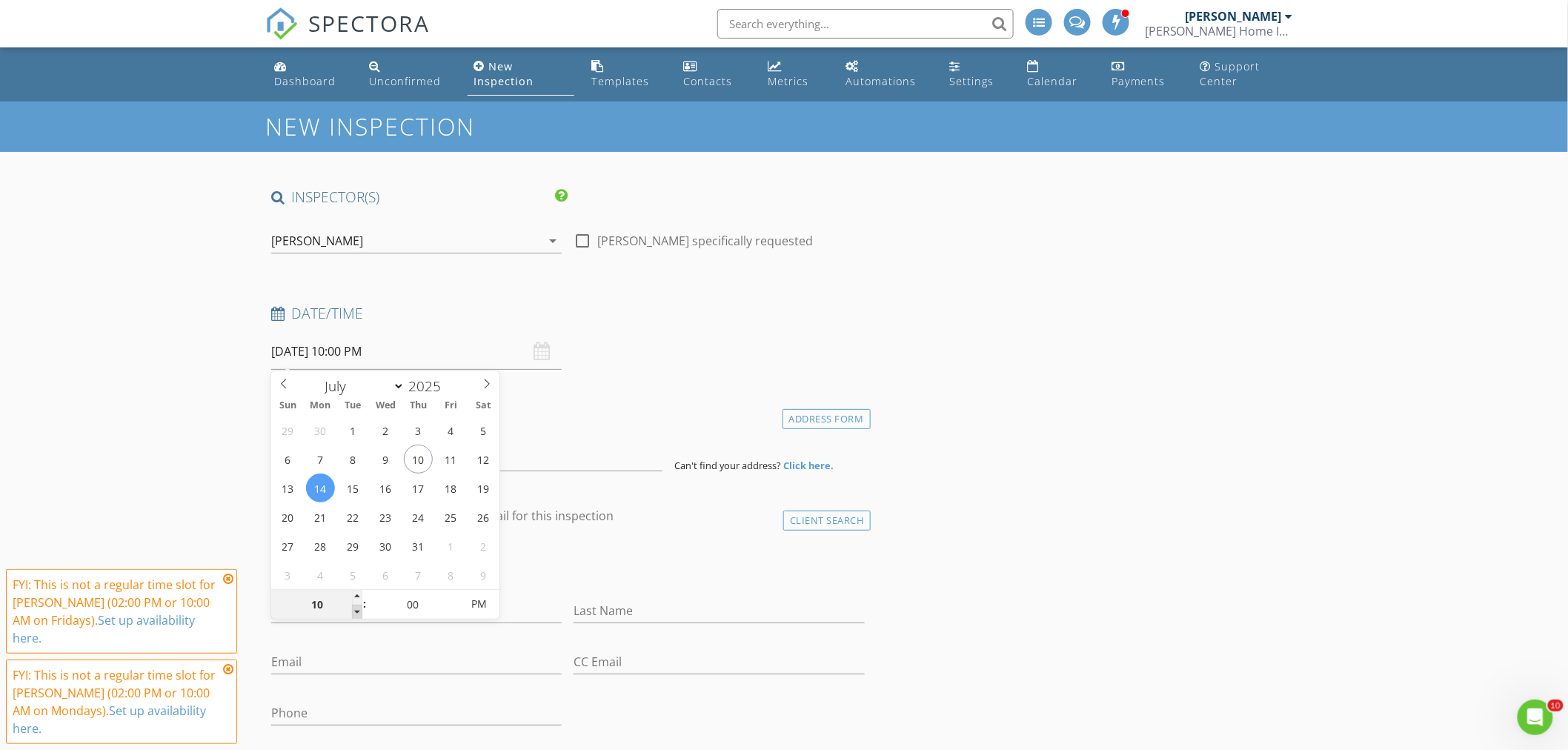 click at bounding box center (357, 612) 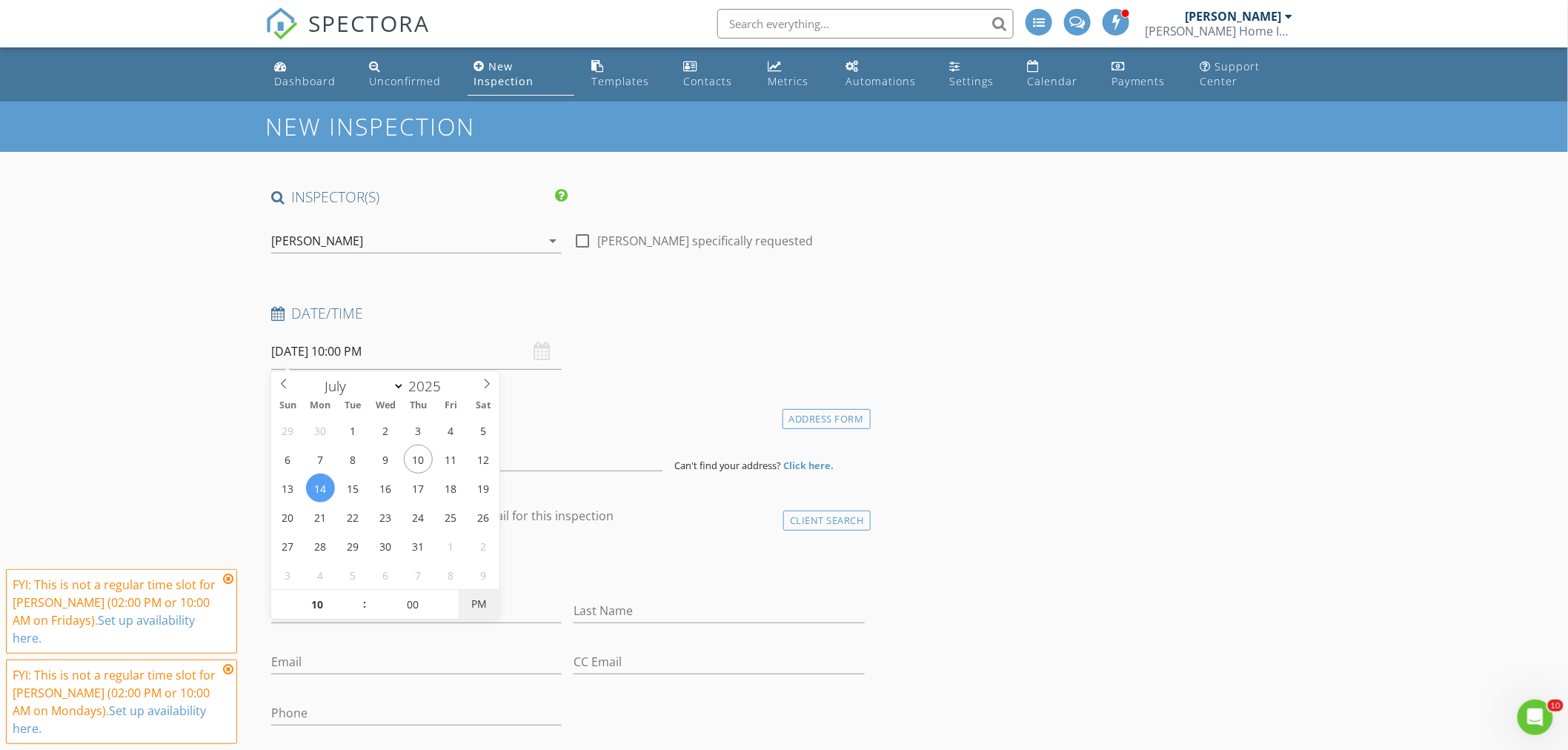type on "[DATE] 10:00 AM" 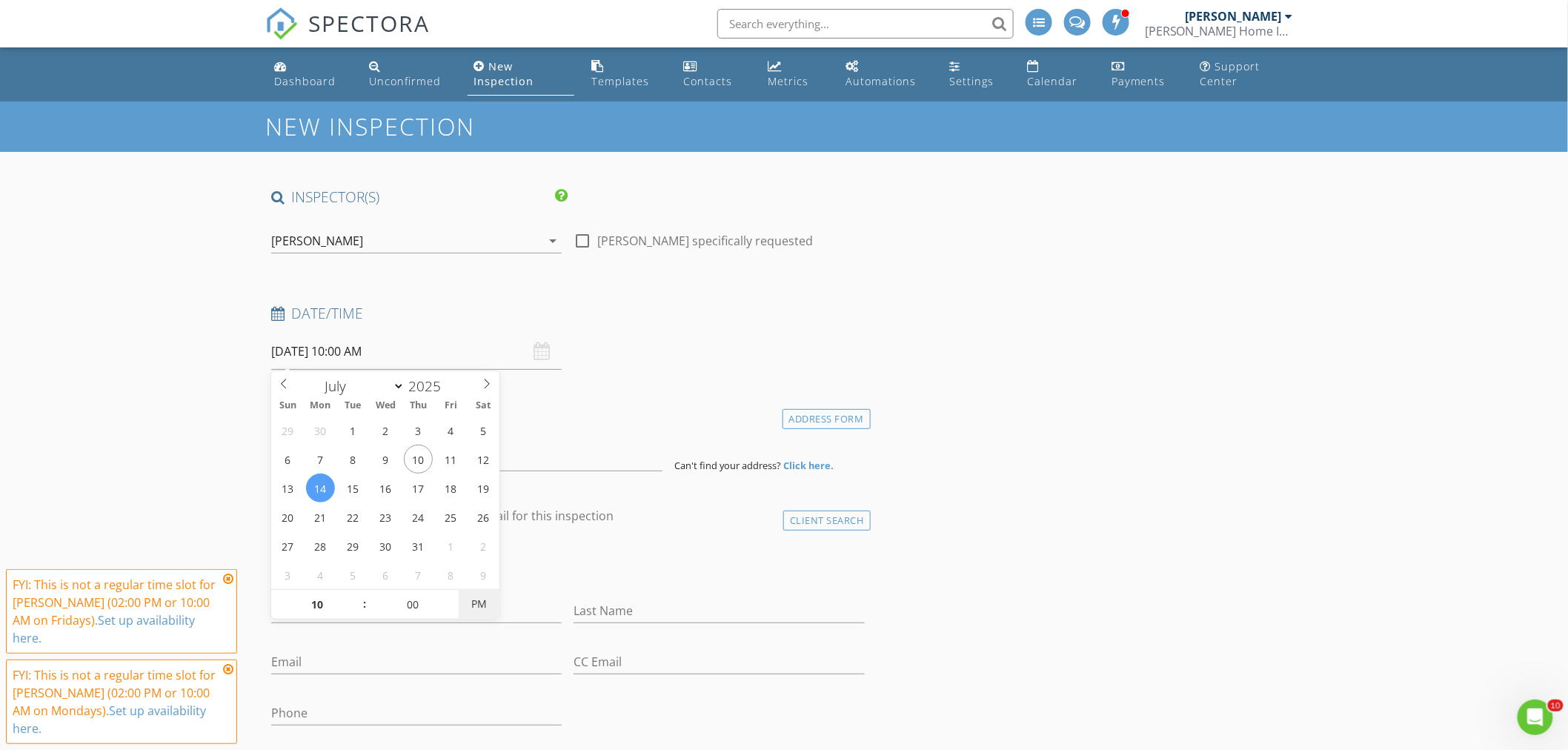 click on "PM" at bounding box center [479, 604] 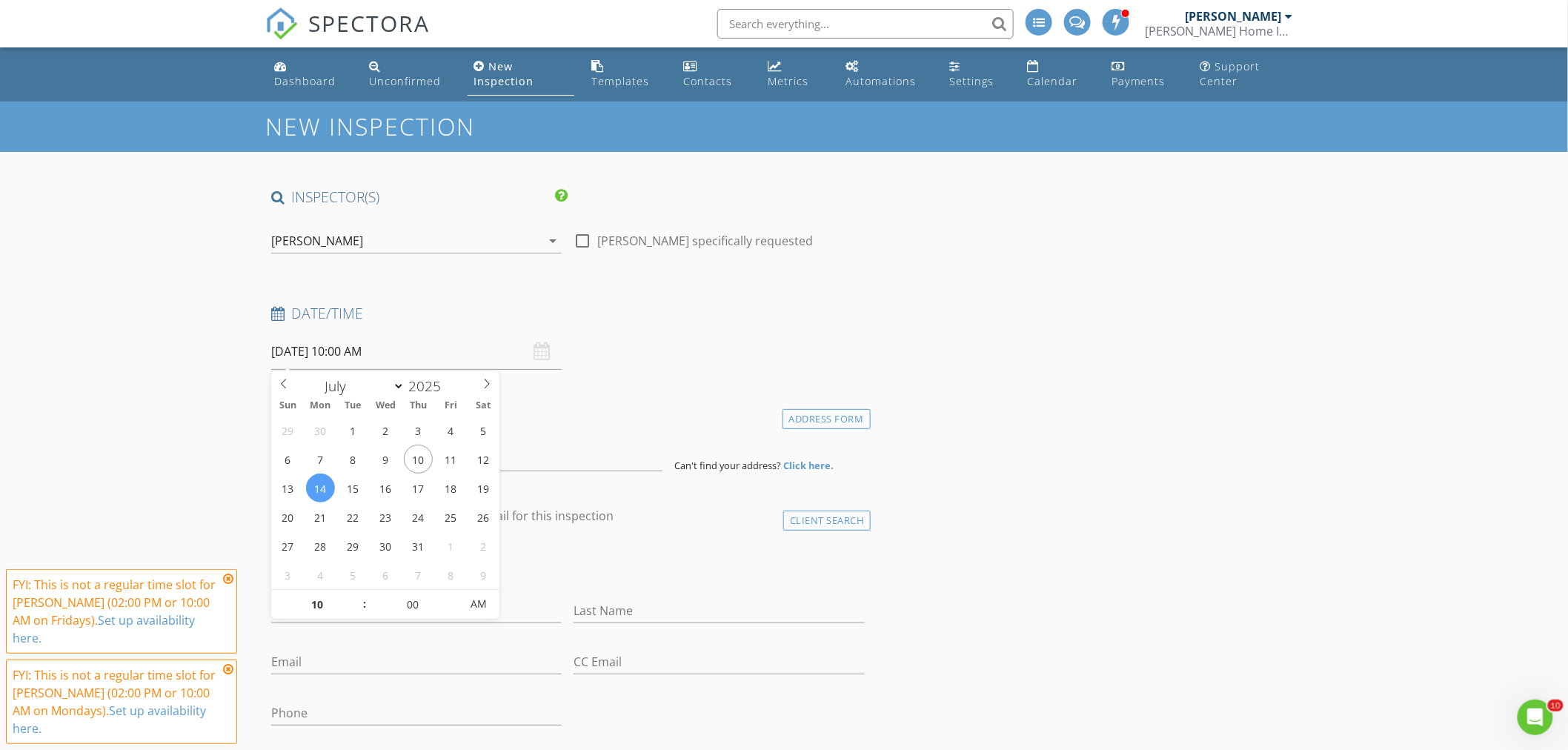 click at bounding box center (228, 579) 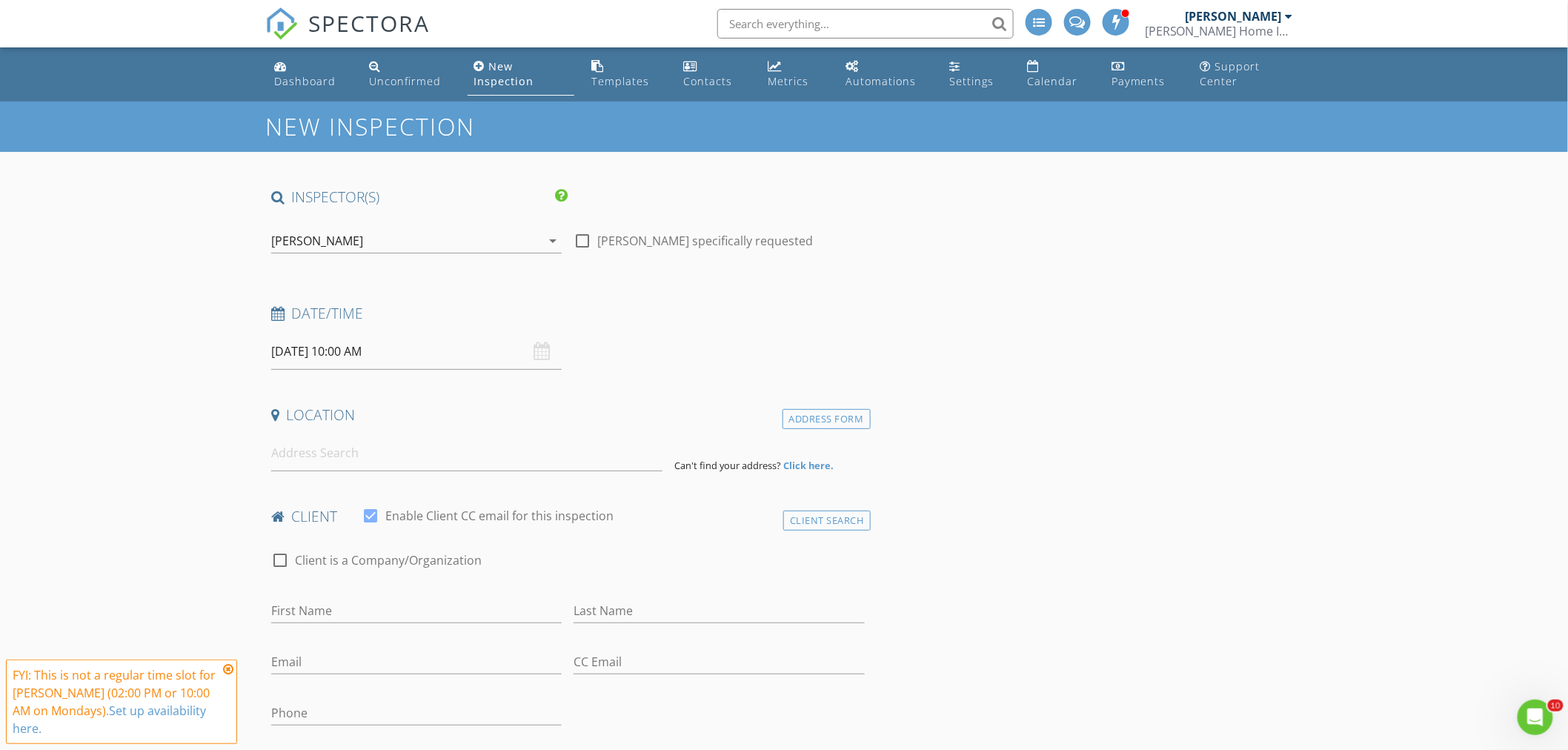 click at bounding box center [228, 669] 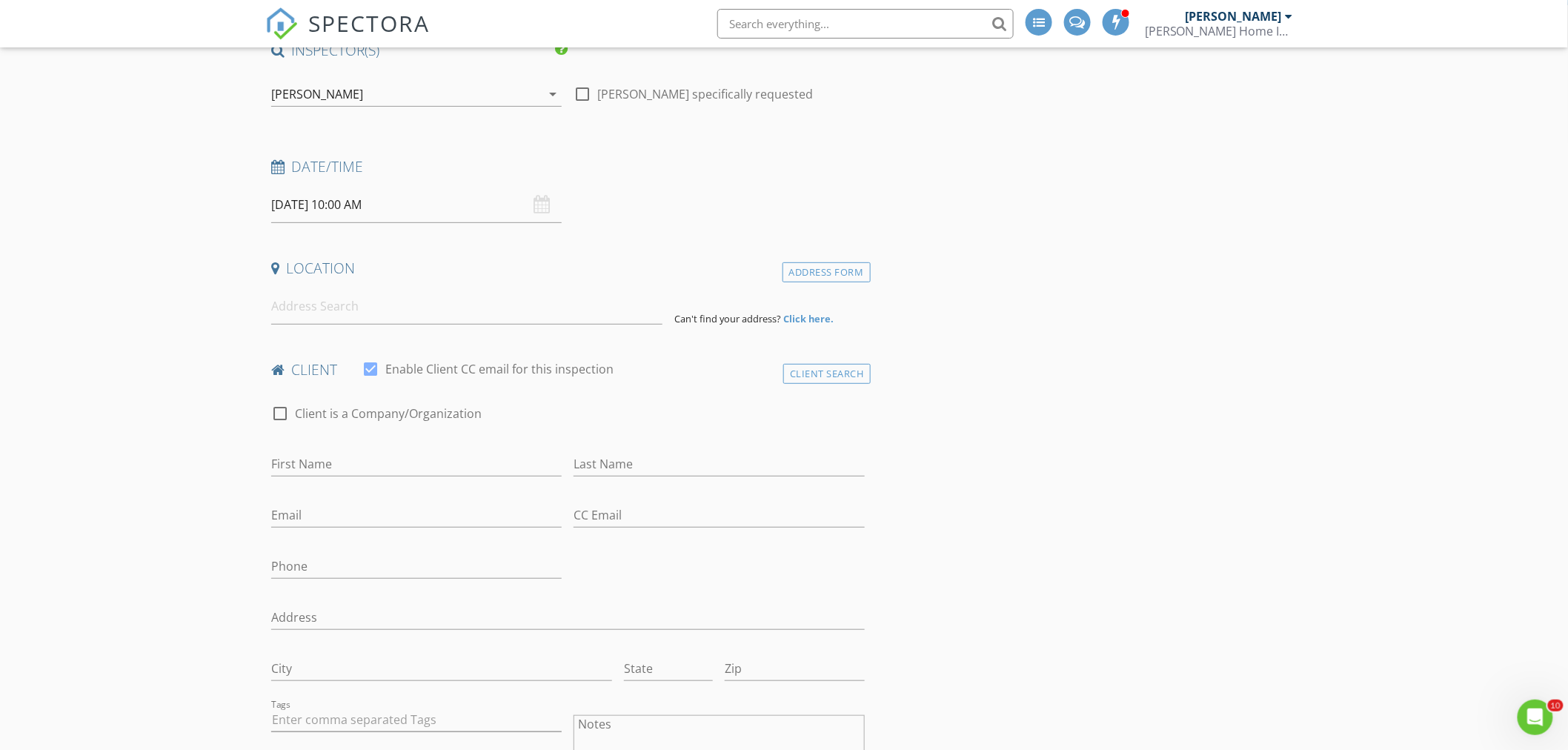 scroll, scrollTop: 247, scrollLeft: 0, axis: vertical 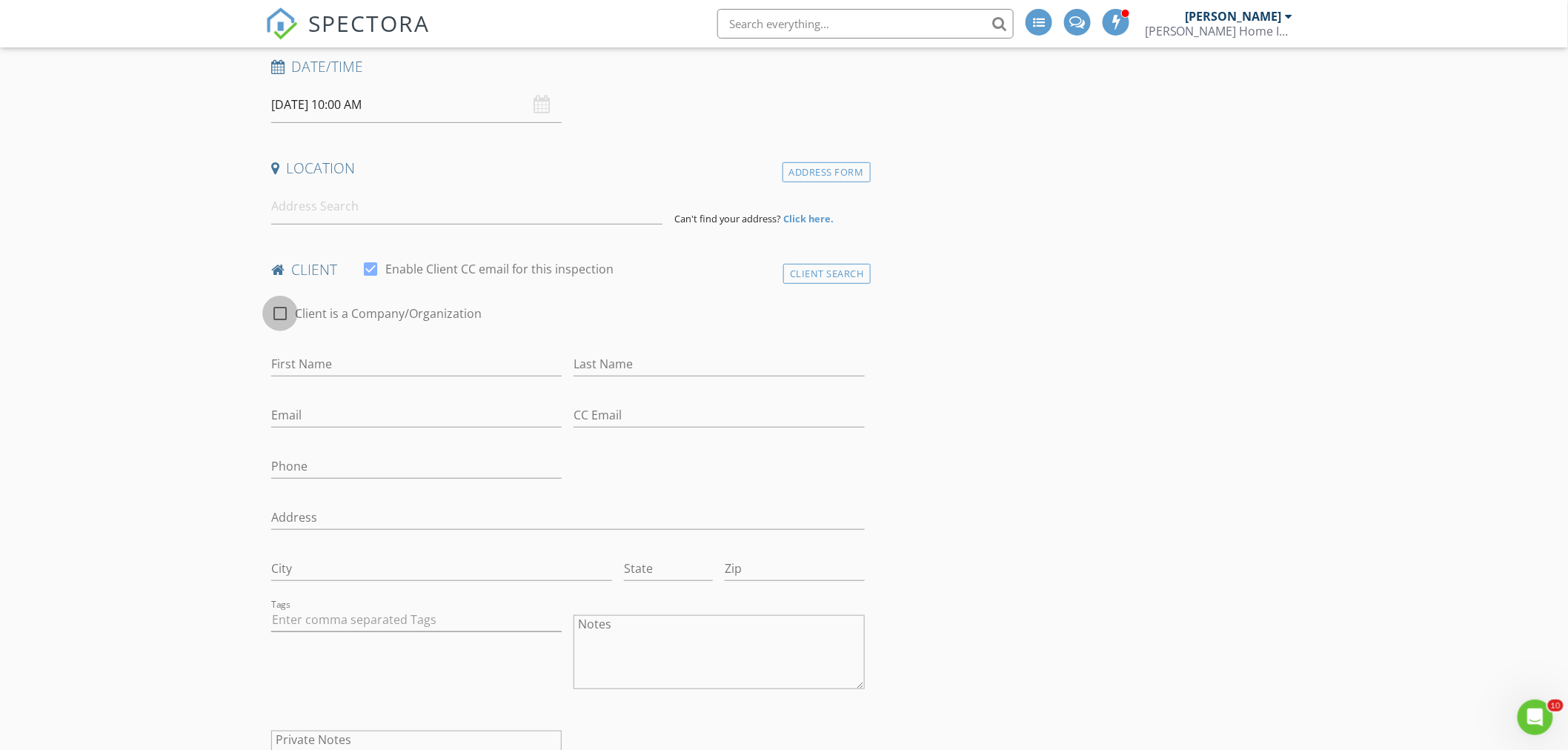 click at bounding box center [280, 313] 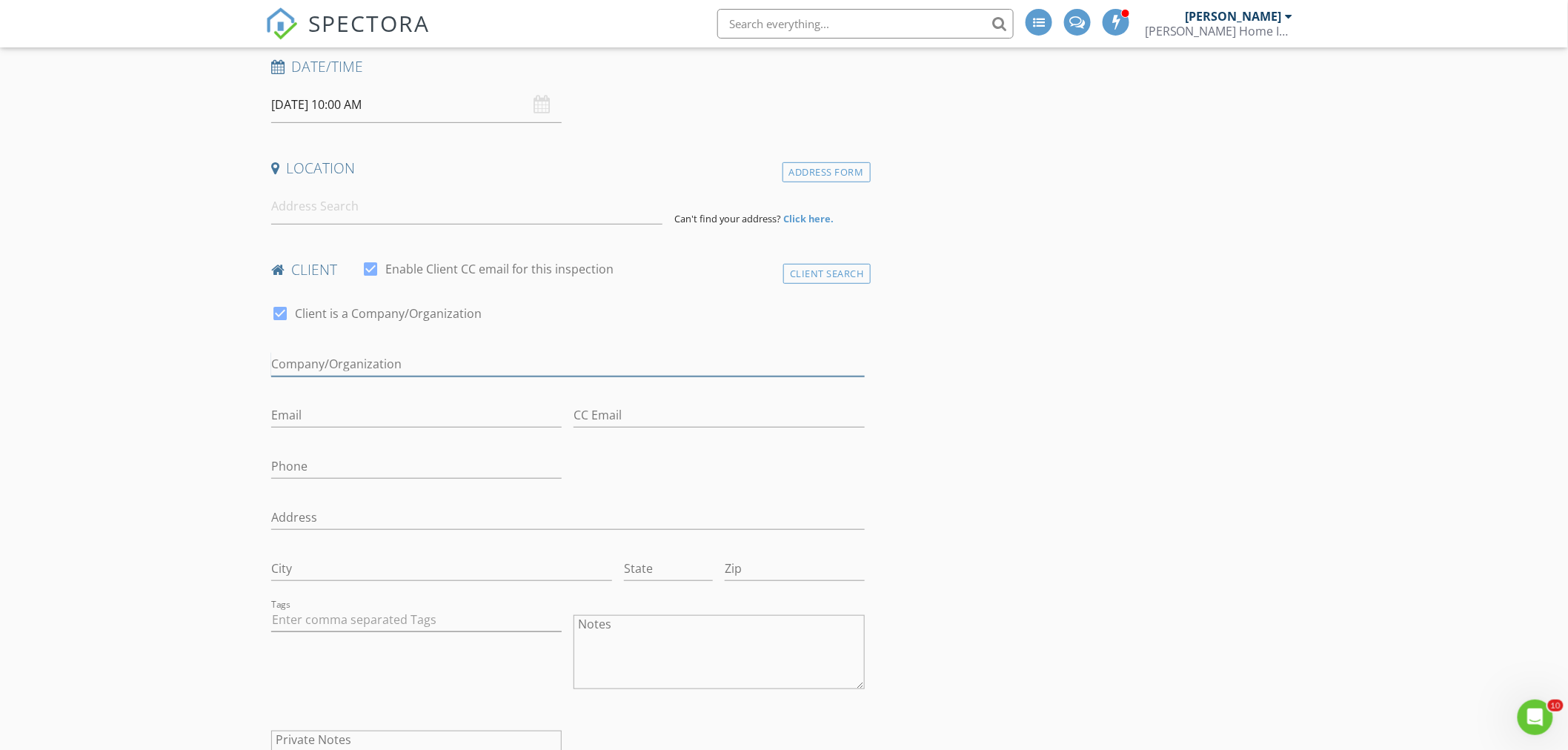 click on "Enable Client CC email for this inspection" at bounding box center (568, 364) 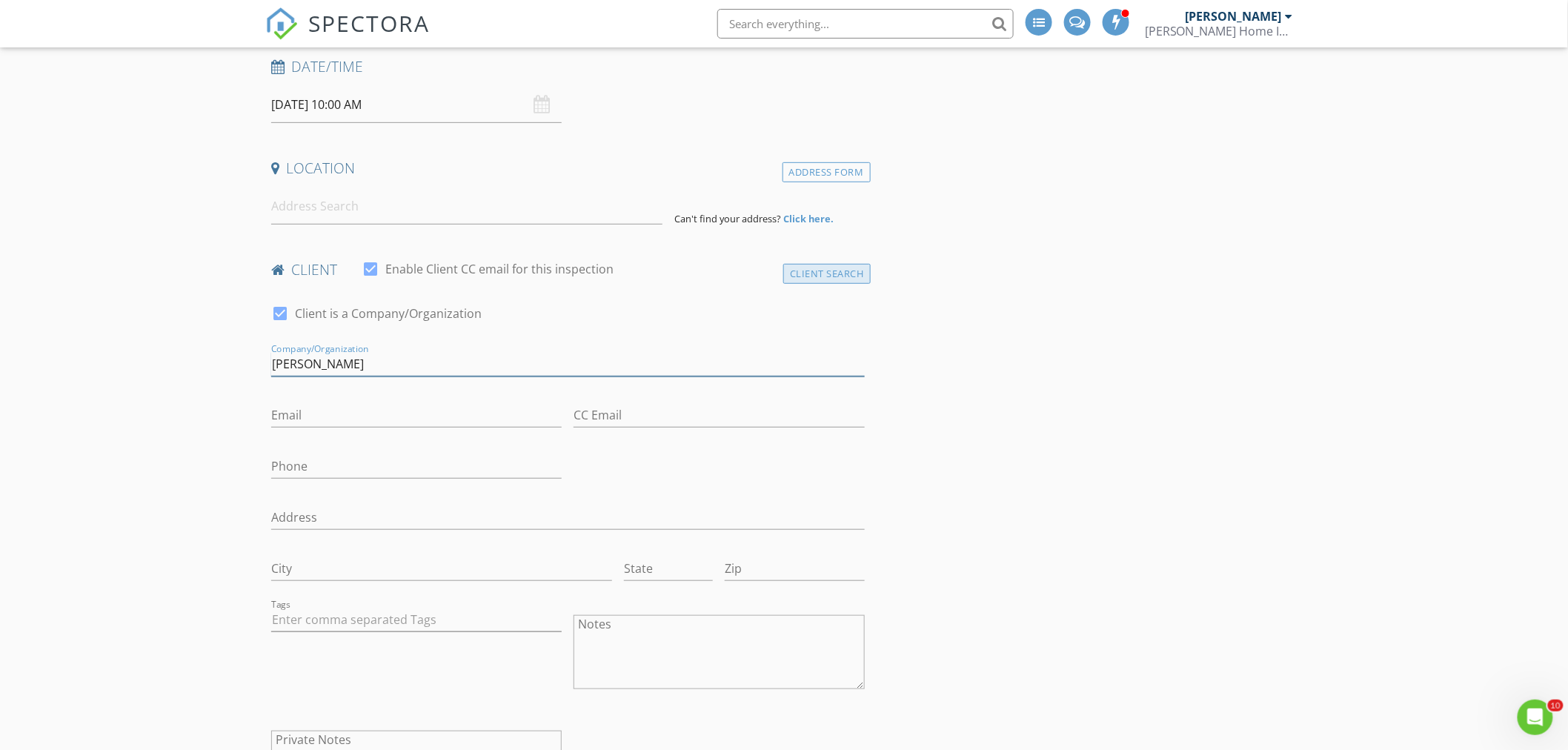 type on "Rivera" 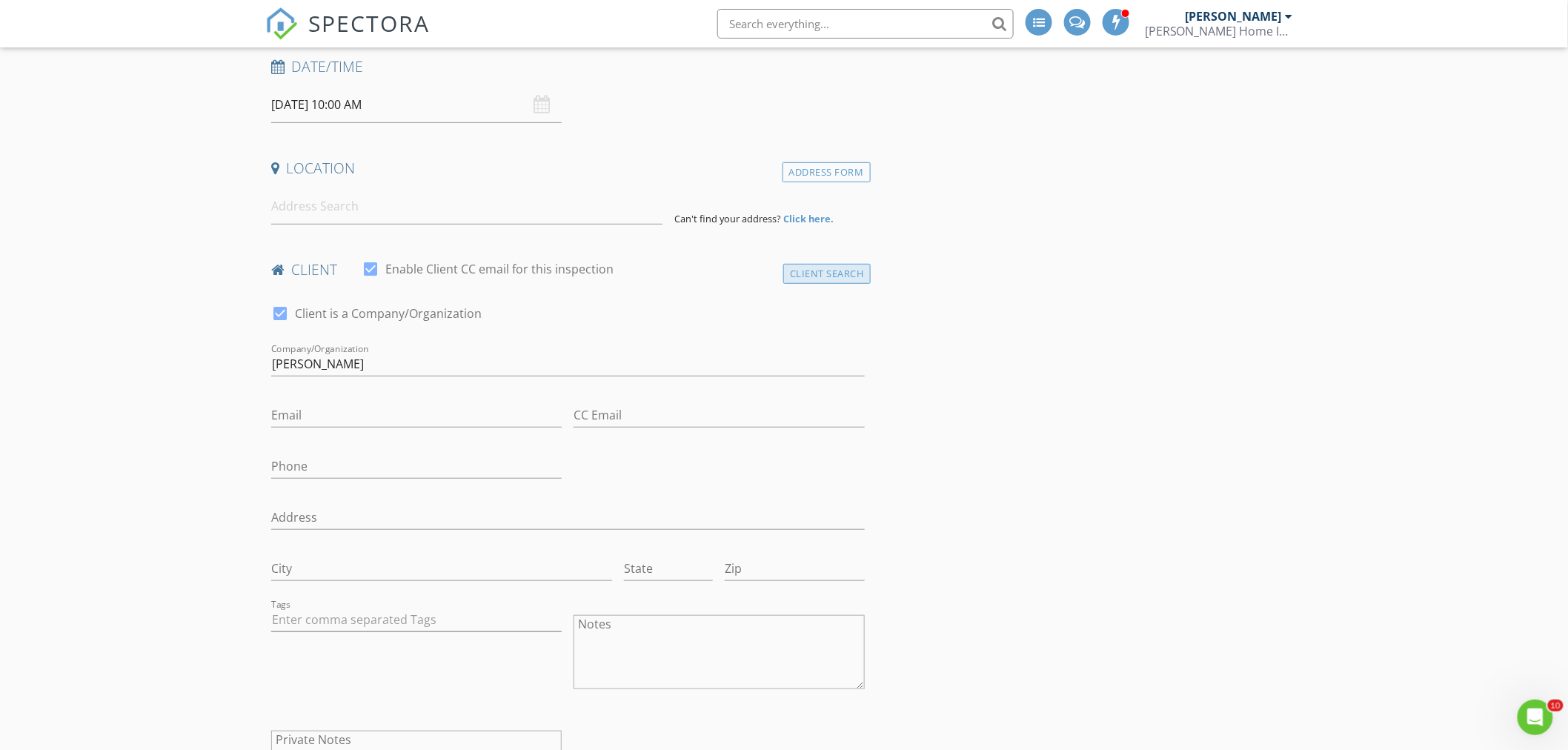 click on "Client Search" at bounding box center (827, 273) 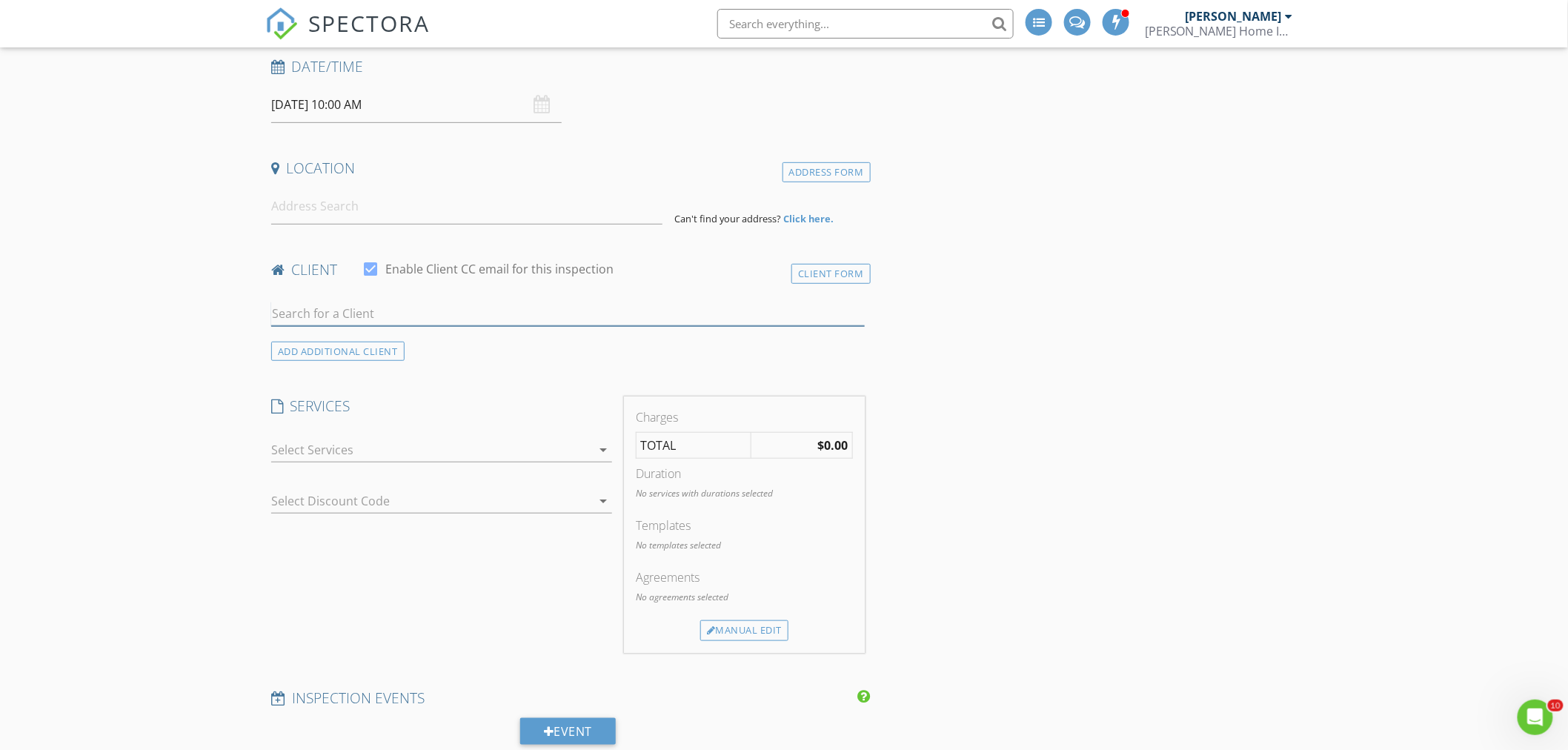 click at bounding box center (568, 313) 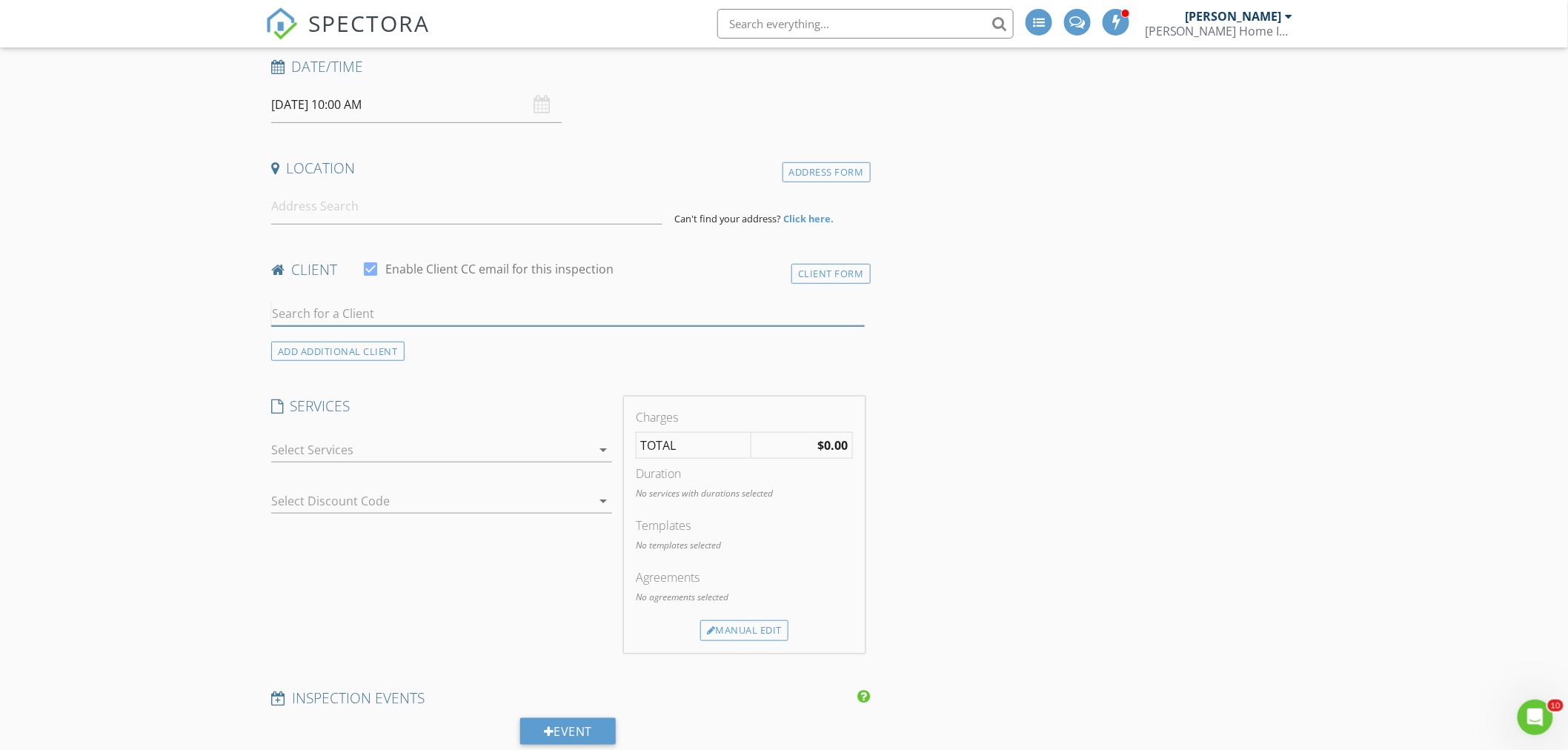 type on "Rivera Realty" 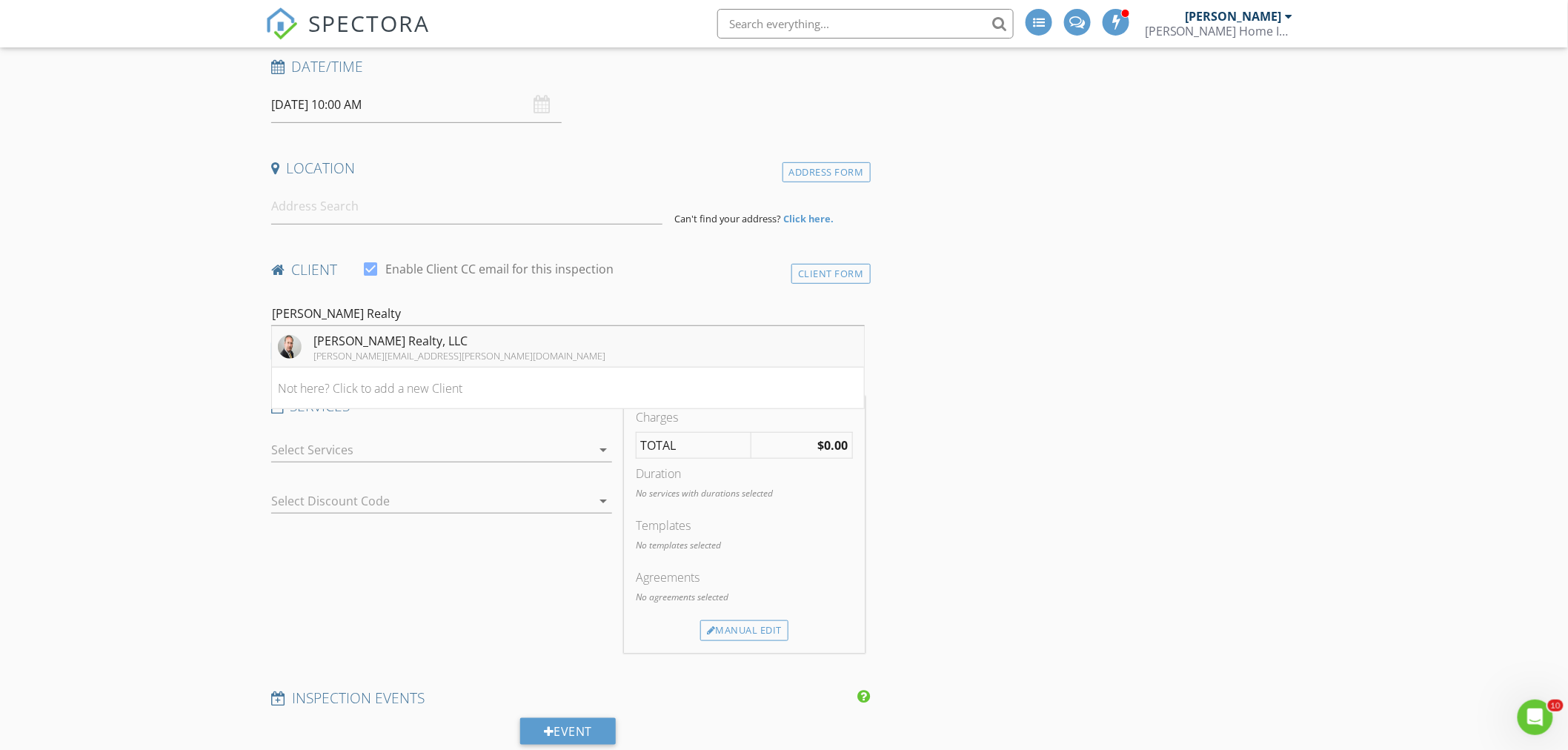 click on "[PERSON_NAME] Realty, LLC" at bounding box center [459, 341] 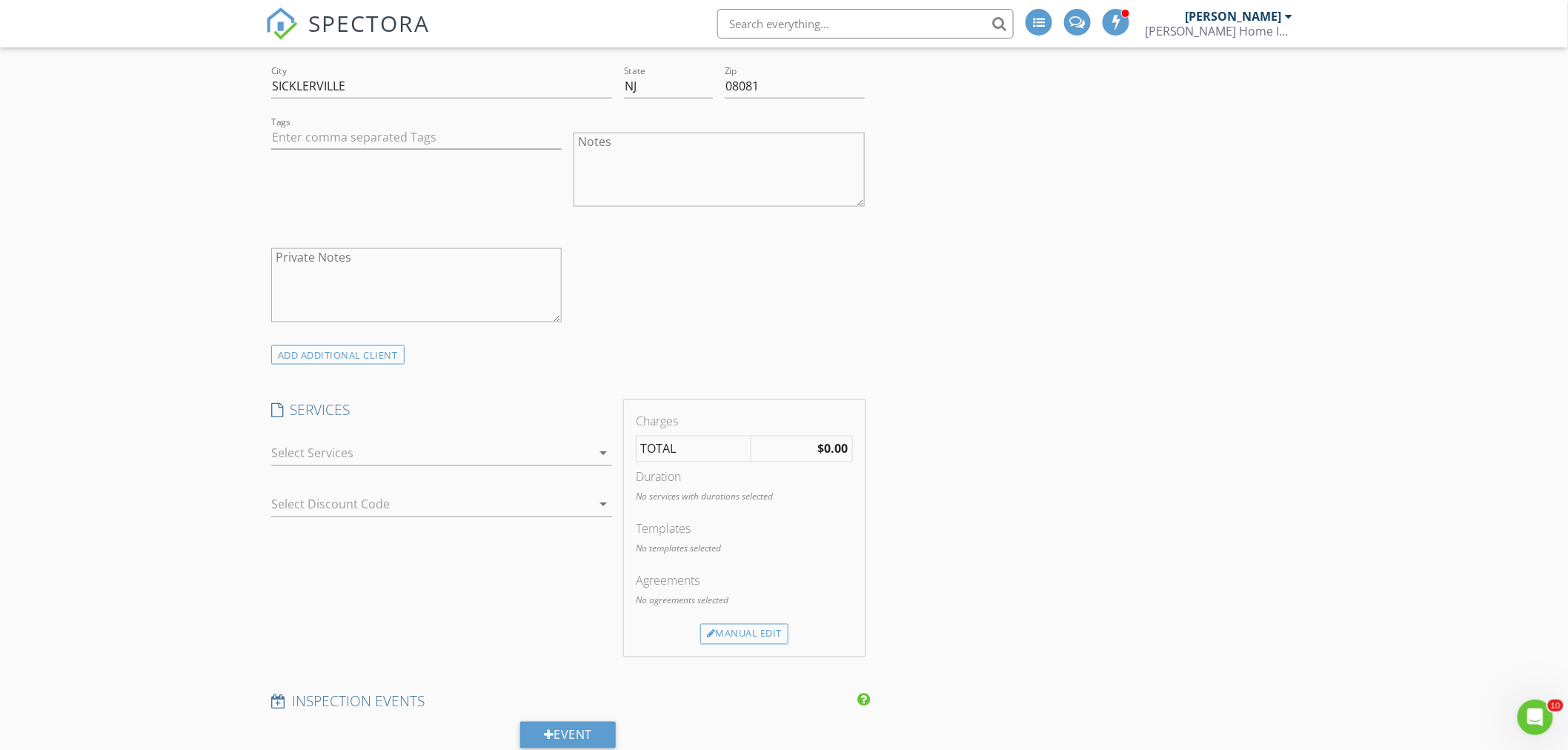 scroll, scrollTop: 741, scrollLeft: 0, axis: vertical 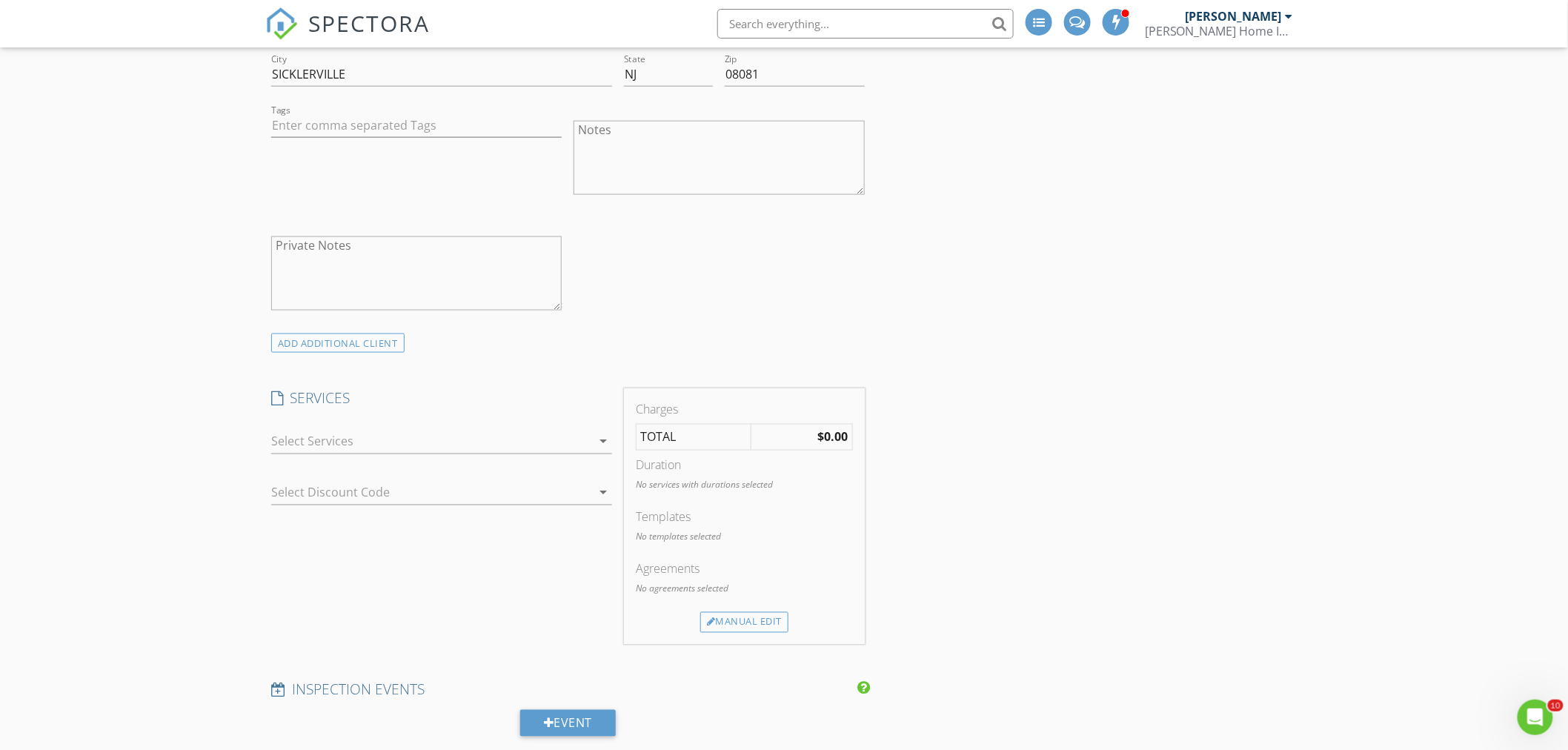 click at bounding box center (431, 442) 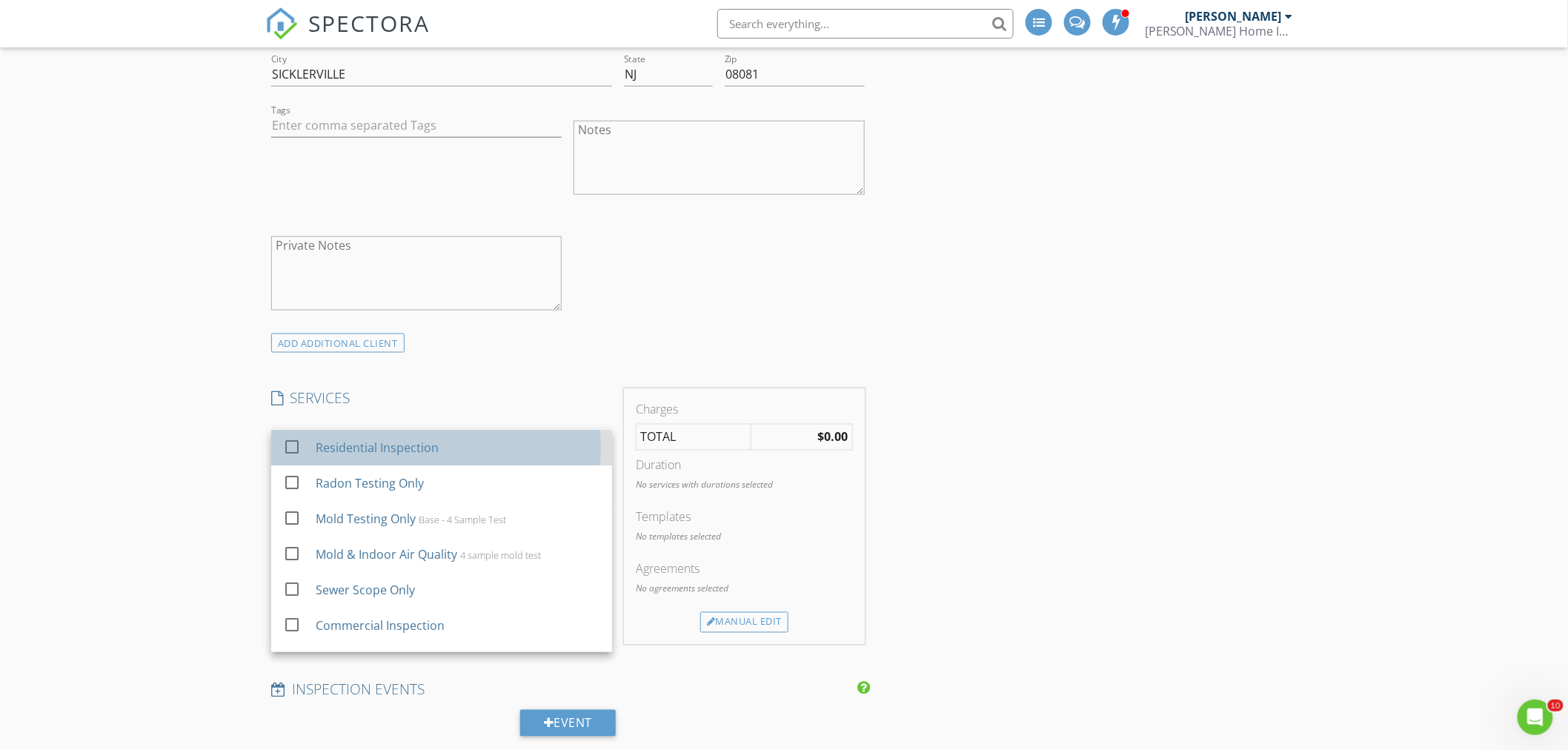 click on "Residential Inspection" at bounding box center (377, 448) 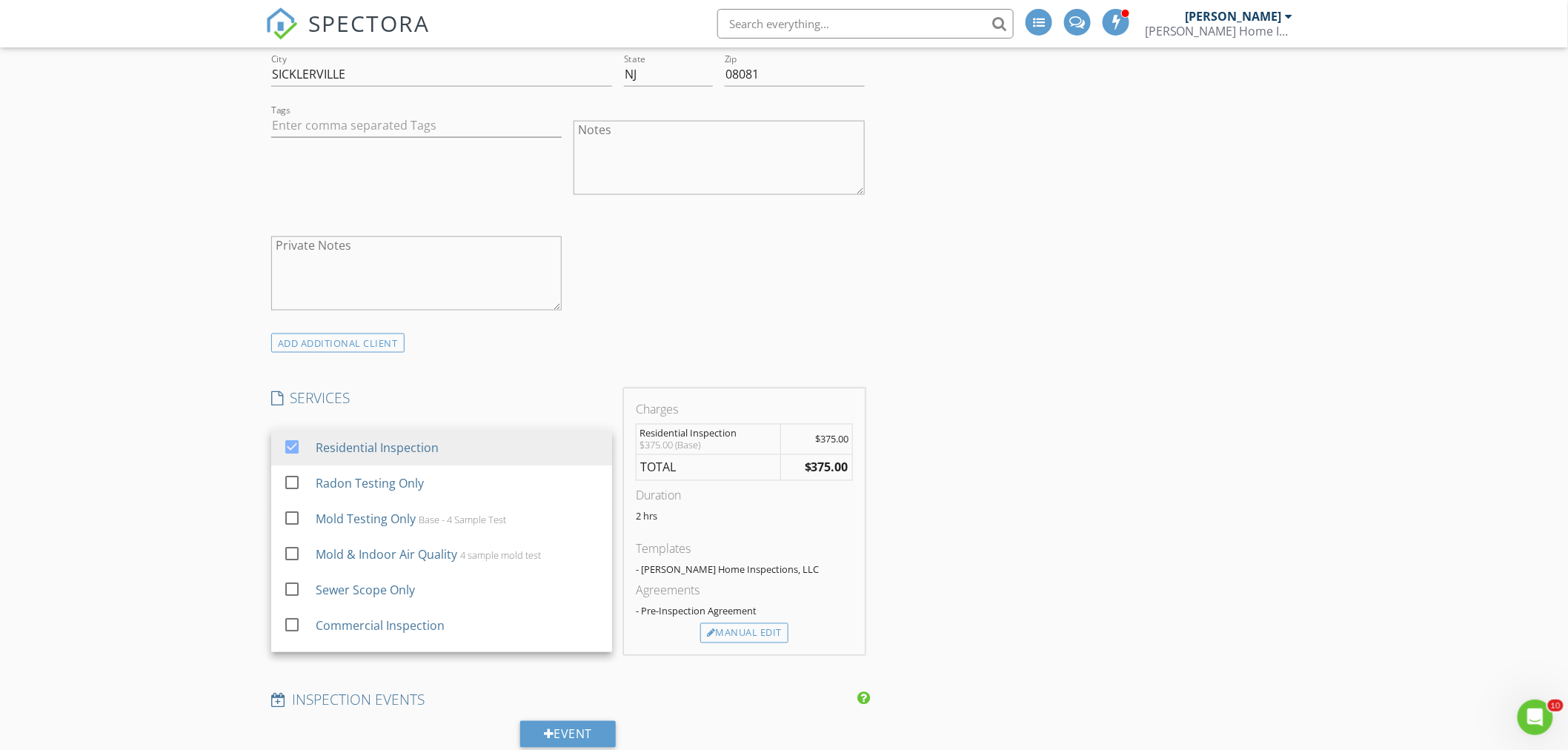 click on "New Inspection
INSPECTOR(S)
check_box   David Sharples   PRIMARY   David Sharples arrow_drop_down   check_box_outline_blank David Sharples specifically requested
Date/Time
07/14/2025 10:00 AM
Location
Address Form       Can't find your address?   Click here.
client
check_box Enable Client CC email for this inspection   Client Search     check_box Client is a Company/Organization   Company/Organization Rivera Realty, LLC       Email michael.bartolino@gmail.com   CC Email   Phone 856-818-8197   Address 531 Williamstown Rd   City SICKLERVILLE   State NJ   Zip 08081     Tags         Notes   Private Notes
ADD ADDITIONAL client
SERVICES
check_box   Residential Inspection   check_box_outline_blank   Radon Testing Only   check_box_outline_blank   Mold Testing Only" at bounding box center [784, 700] 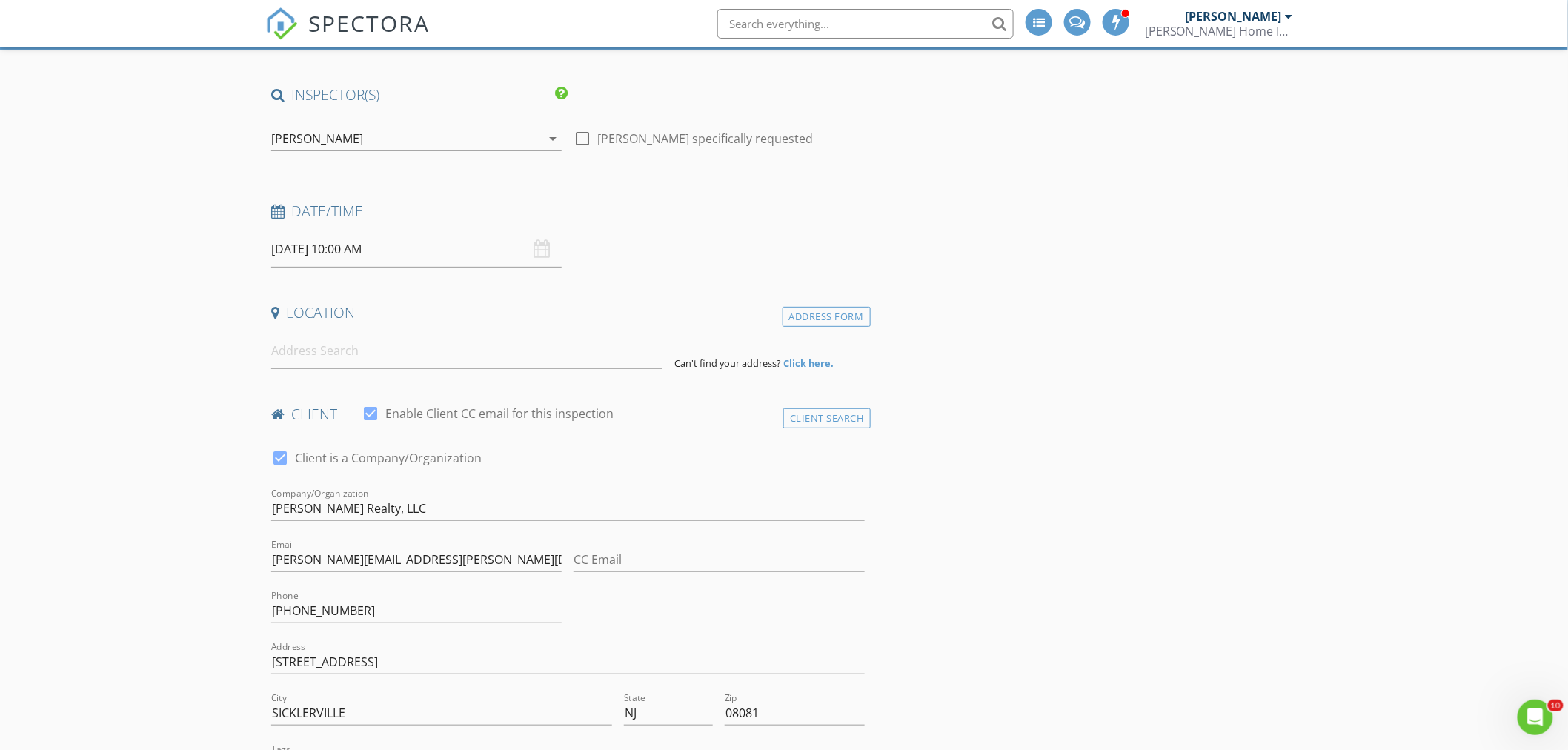 scroll, scrollTop: 0, scrollLeft: 0, axis: both 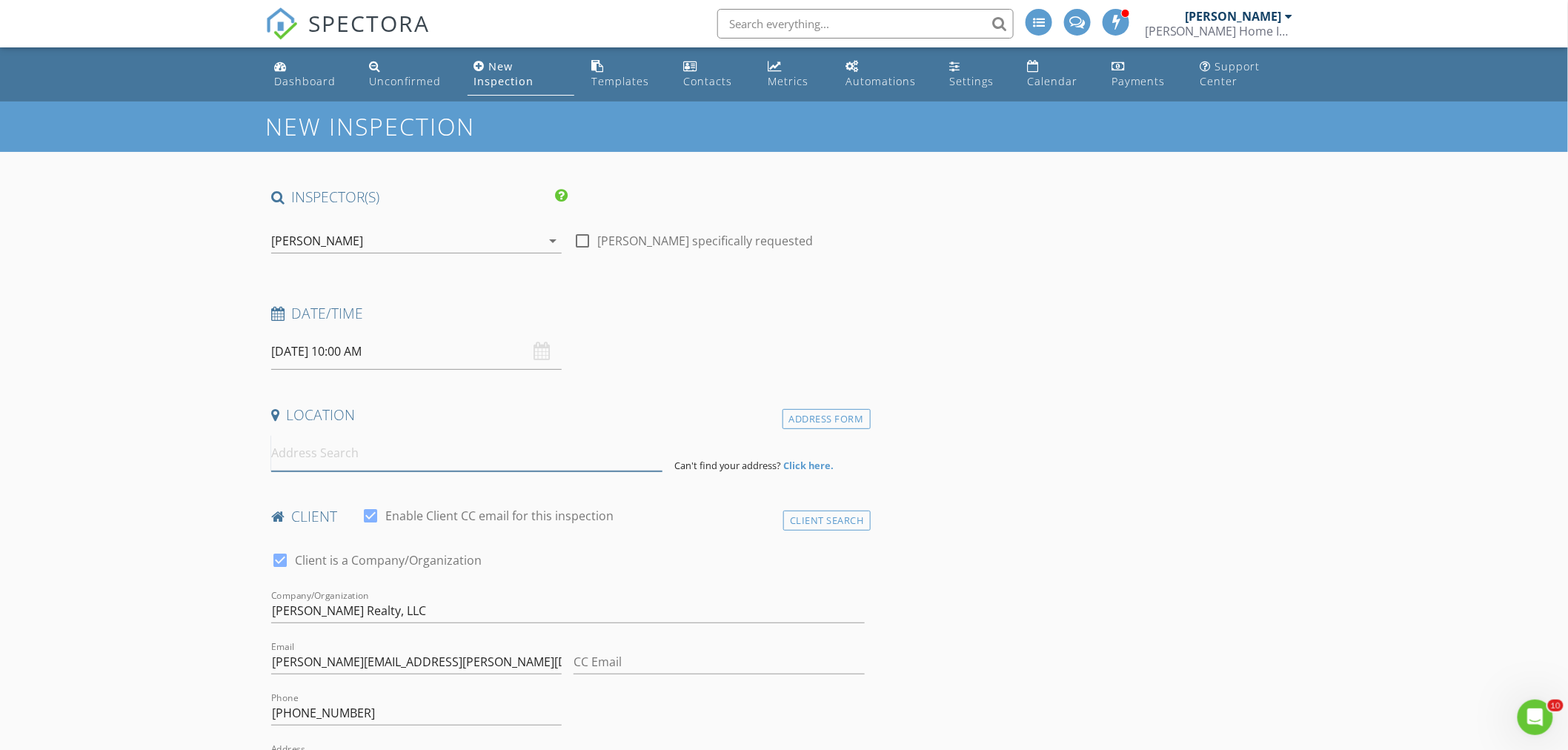 click at bounding box center (467, 453) 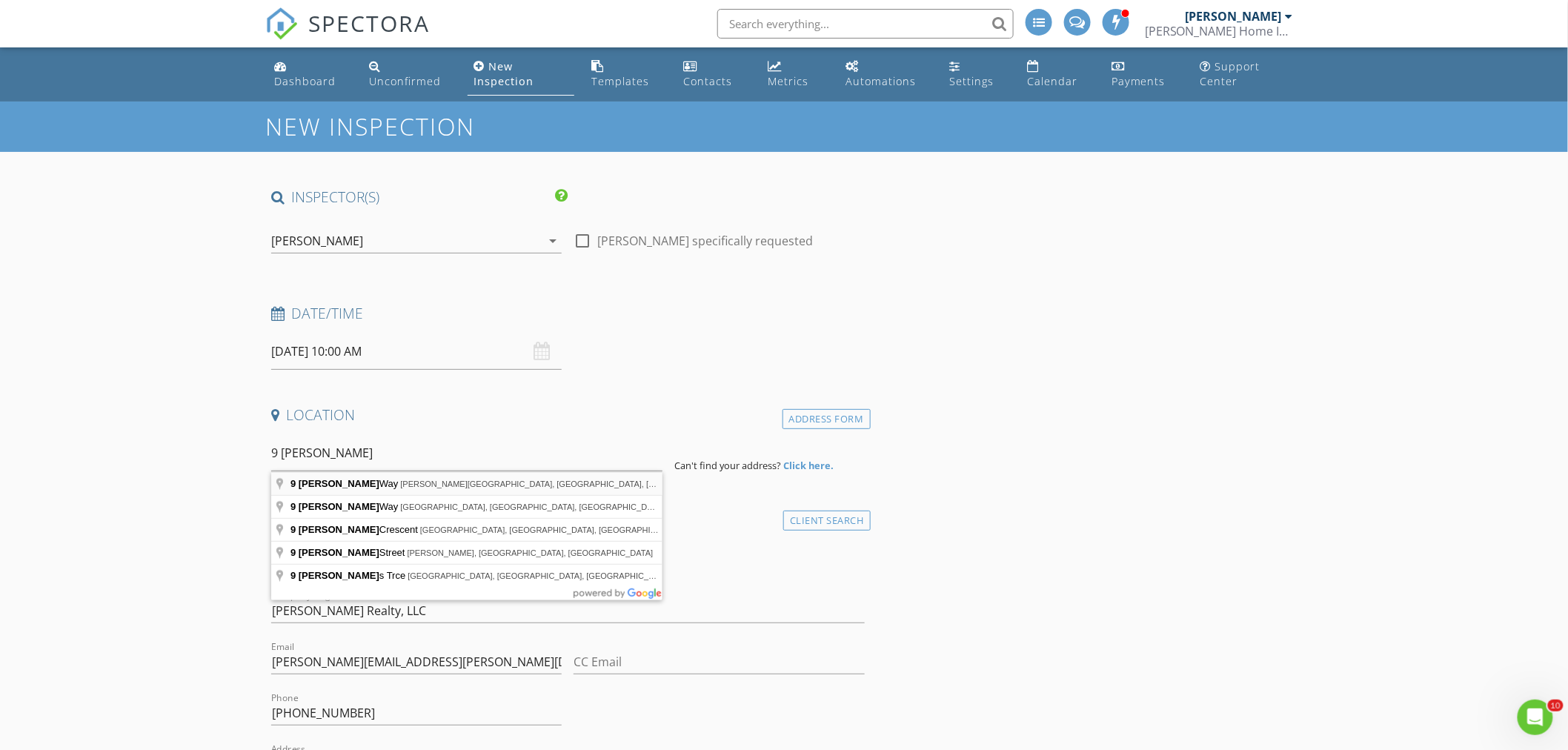 type on "9 Brantley Way, Voorhees Township, NJ, USA" 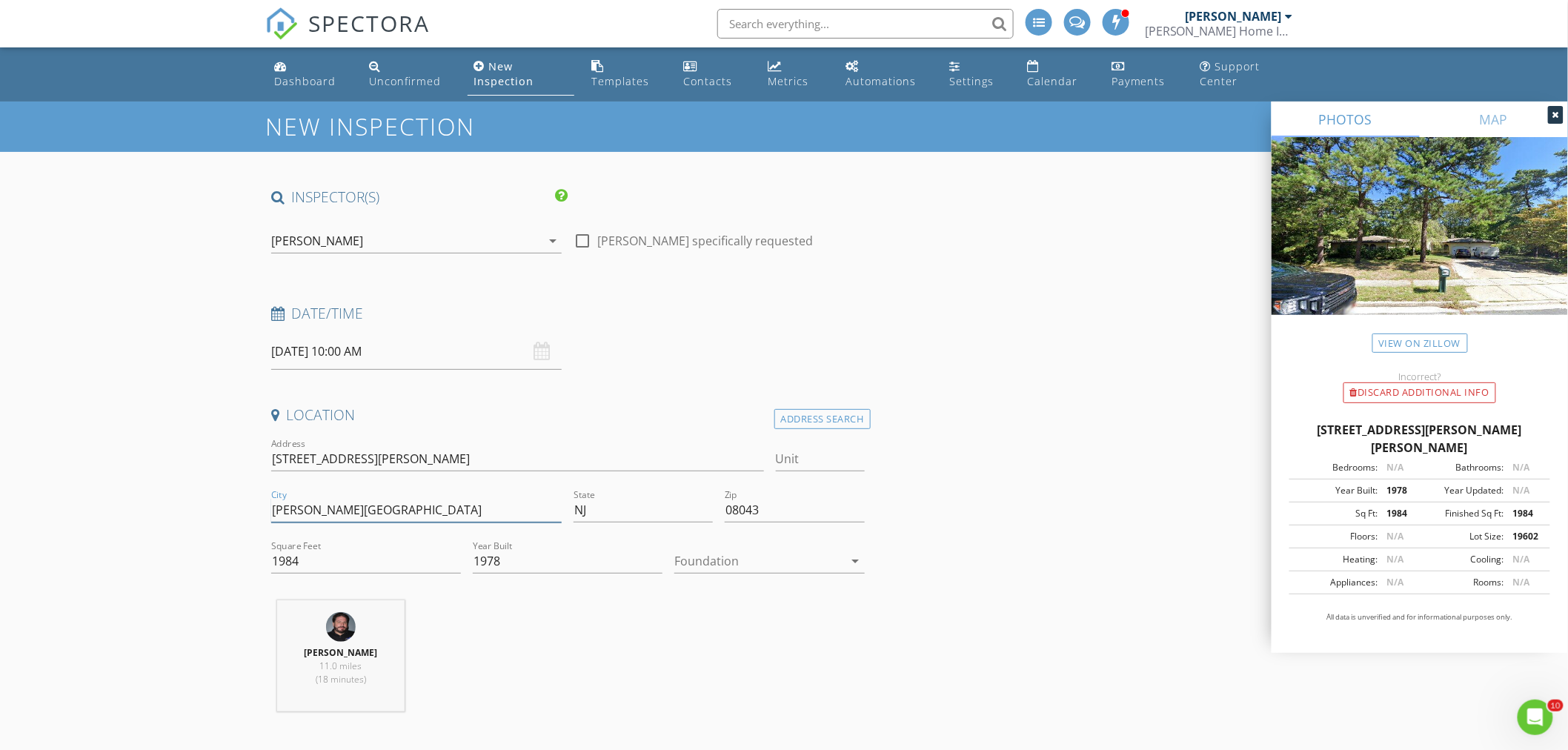 drag, startPoint x: 386, startPoint y: 510, endPoint x: 329, endPoint y: 509, distance: 57.00877 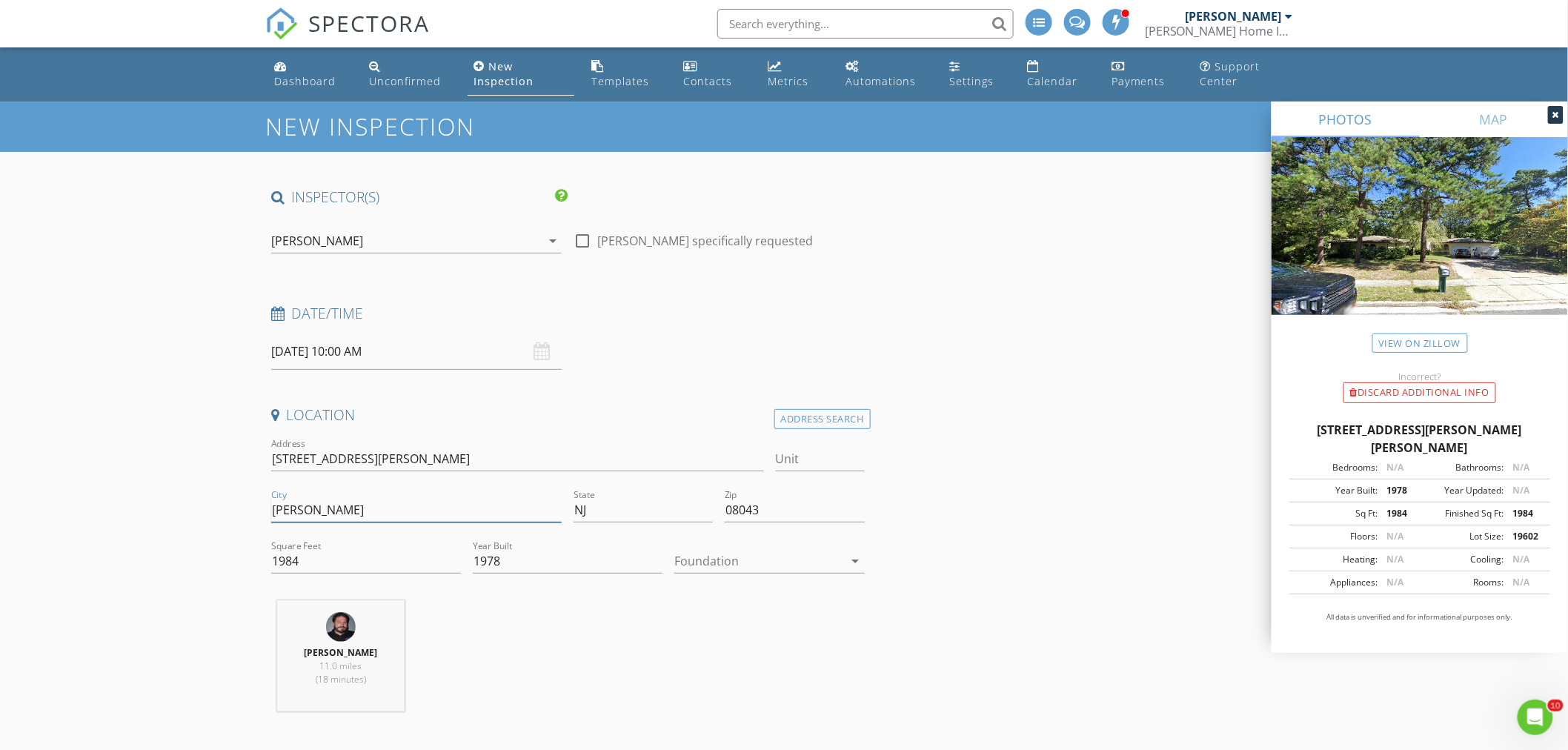 type on "Voorhees" 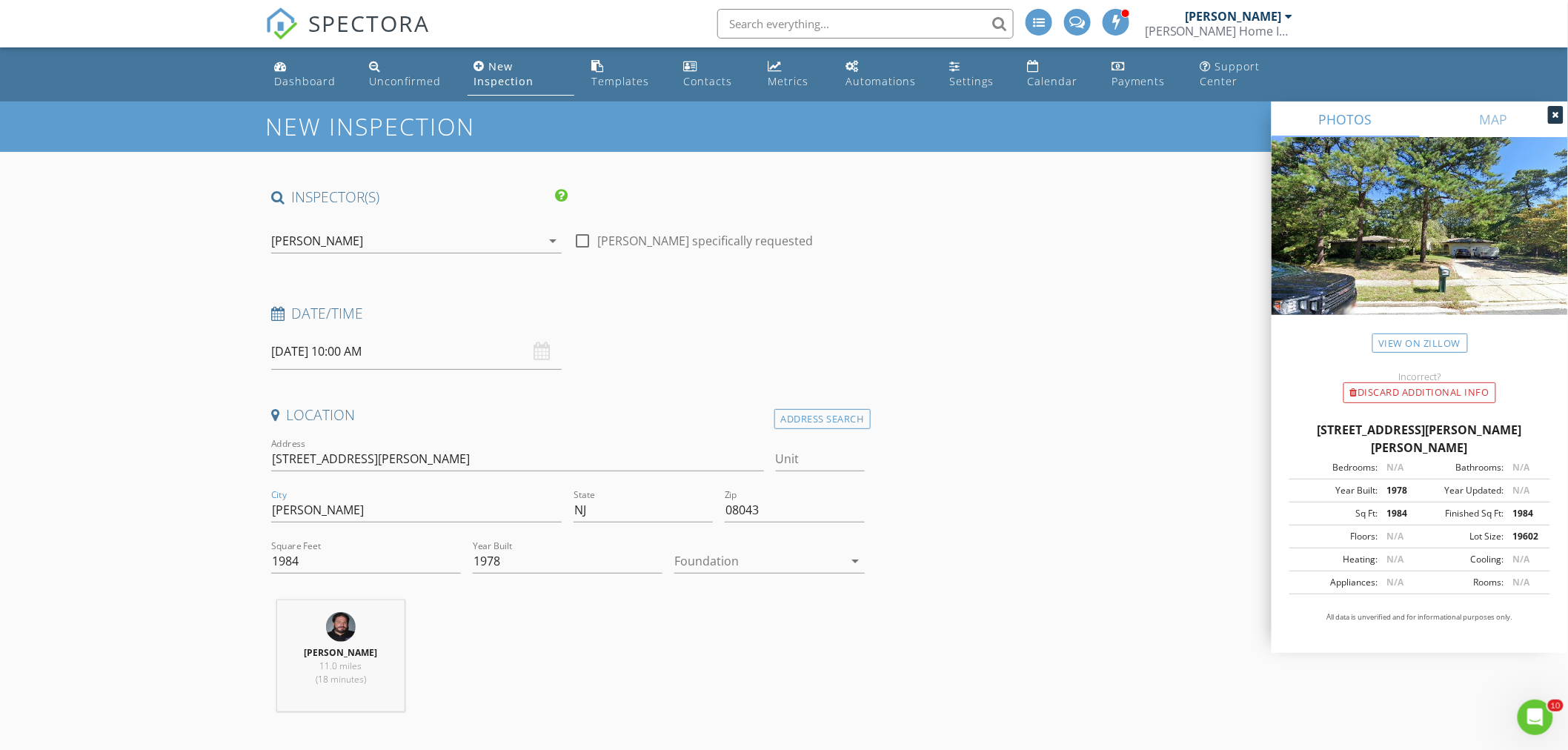 drag, startPoint x: 950, startPoint y: 522, endPoint x: 986, endPoint y: 542, distance: 41.182521 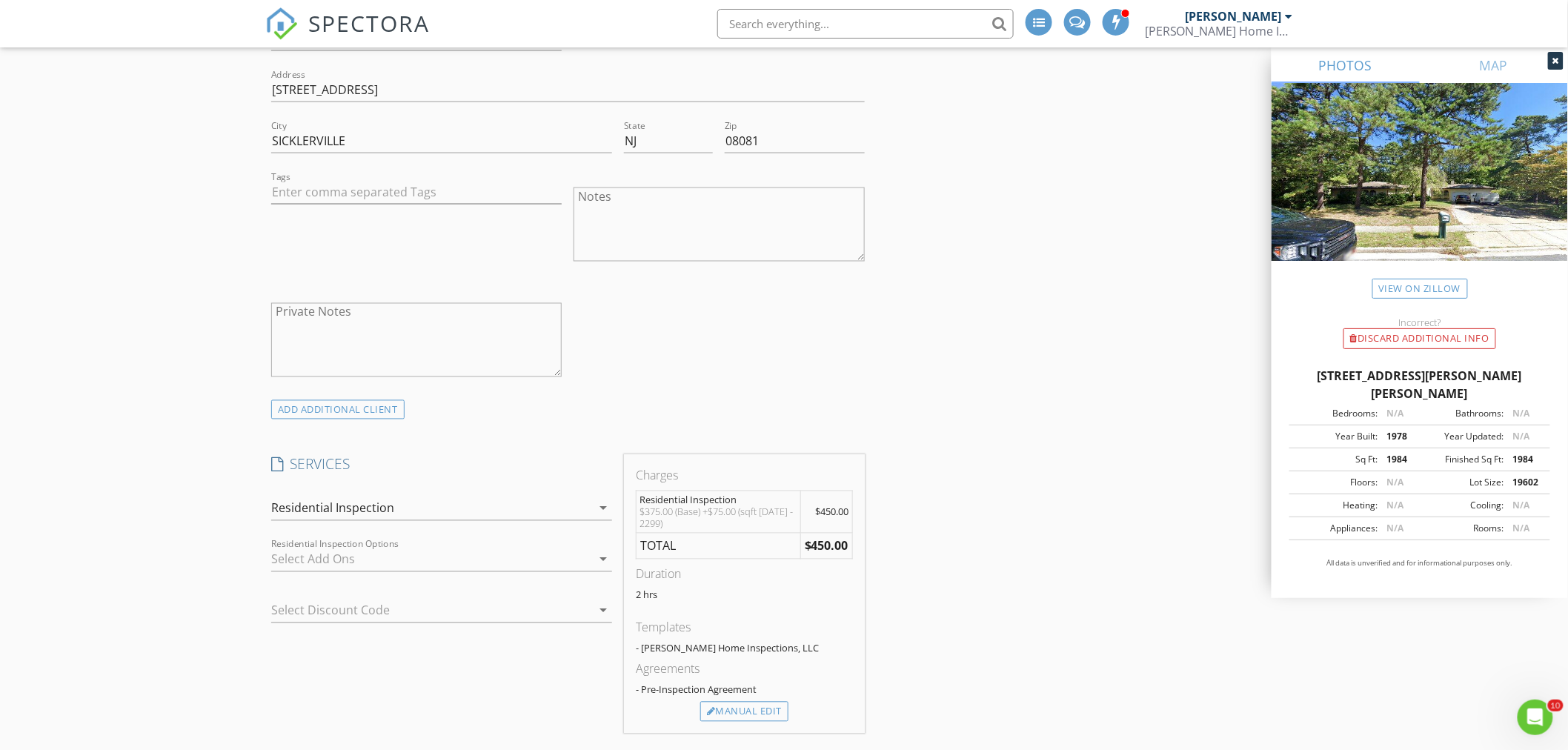 scroll, scrollTop: 988, scrollLeft: 0, axis: vertical 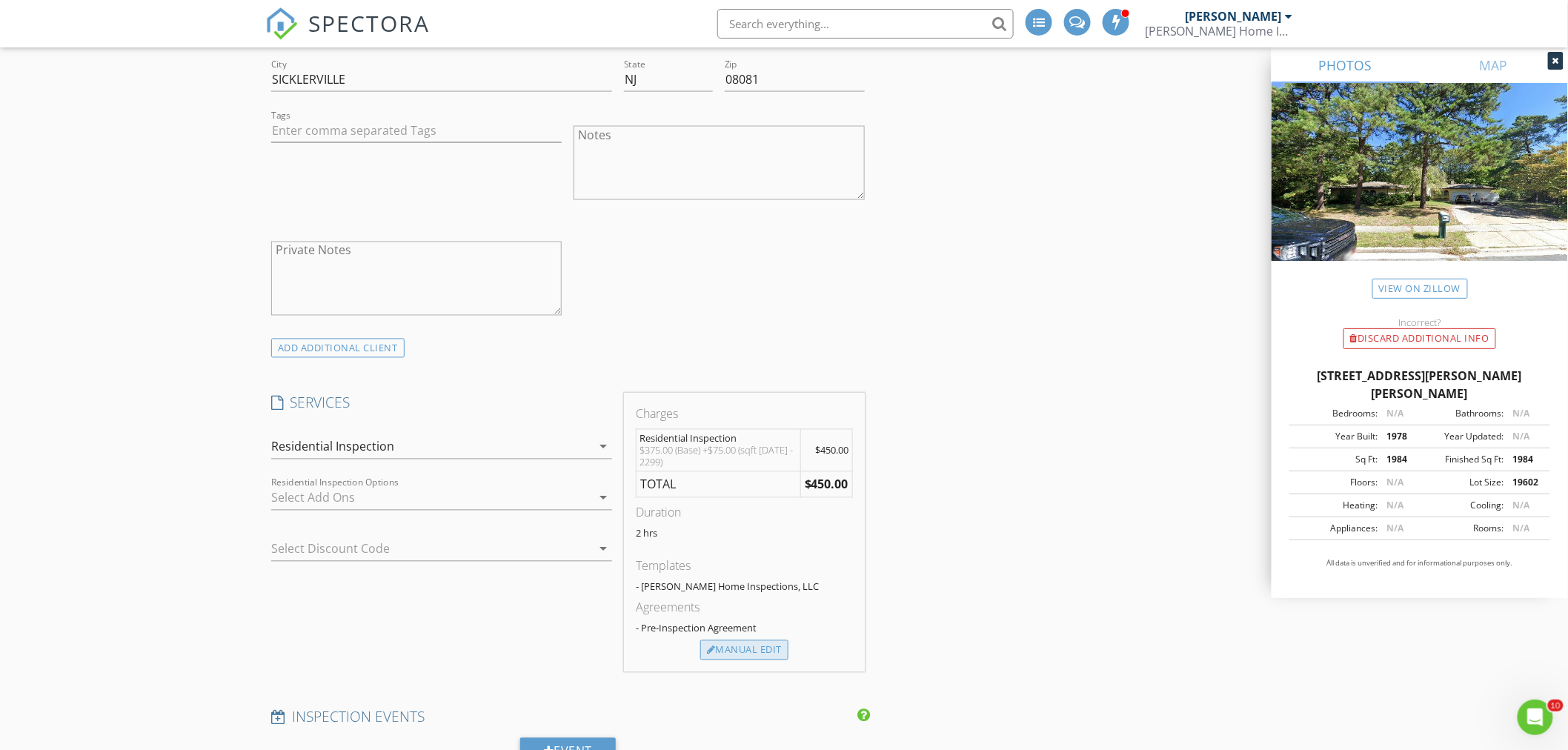 click on "Manual Edit" at bounding box center [744, 651] 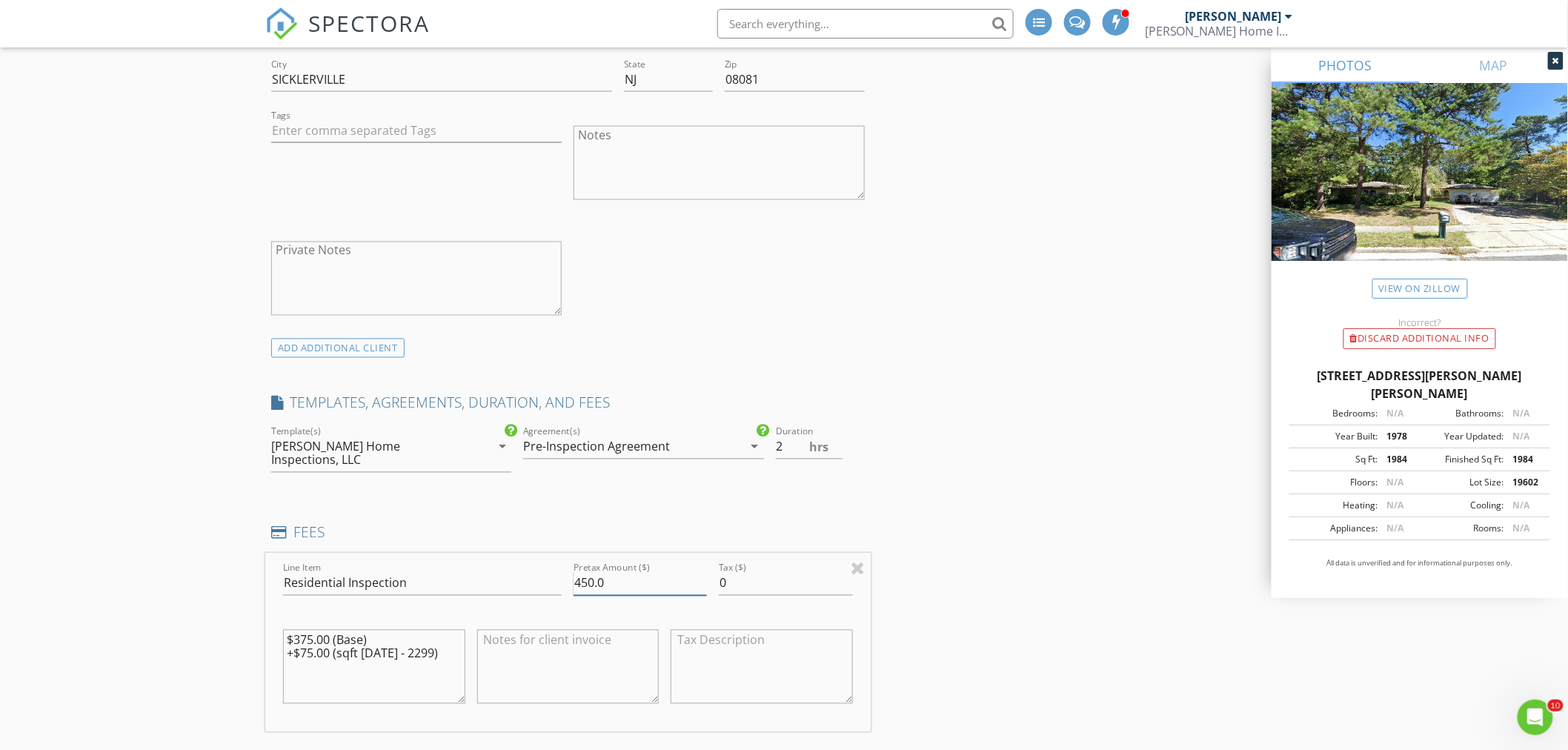 click on "450.0" at bounding box center [640, 583] 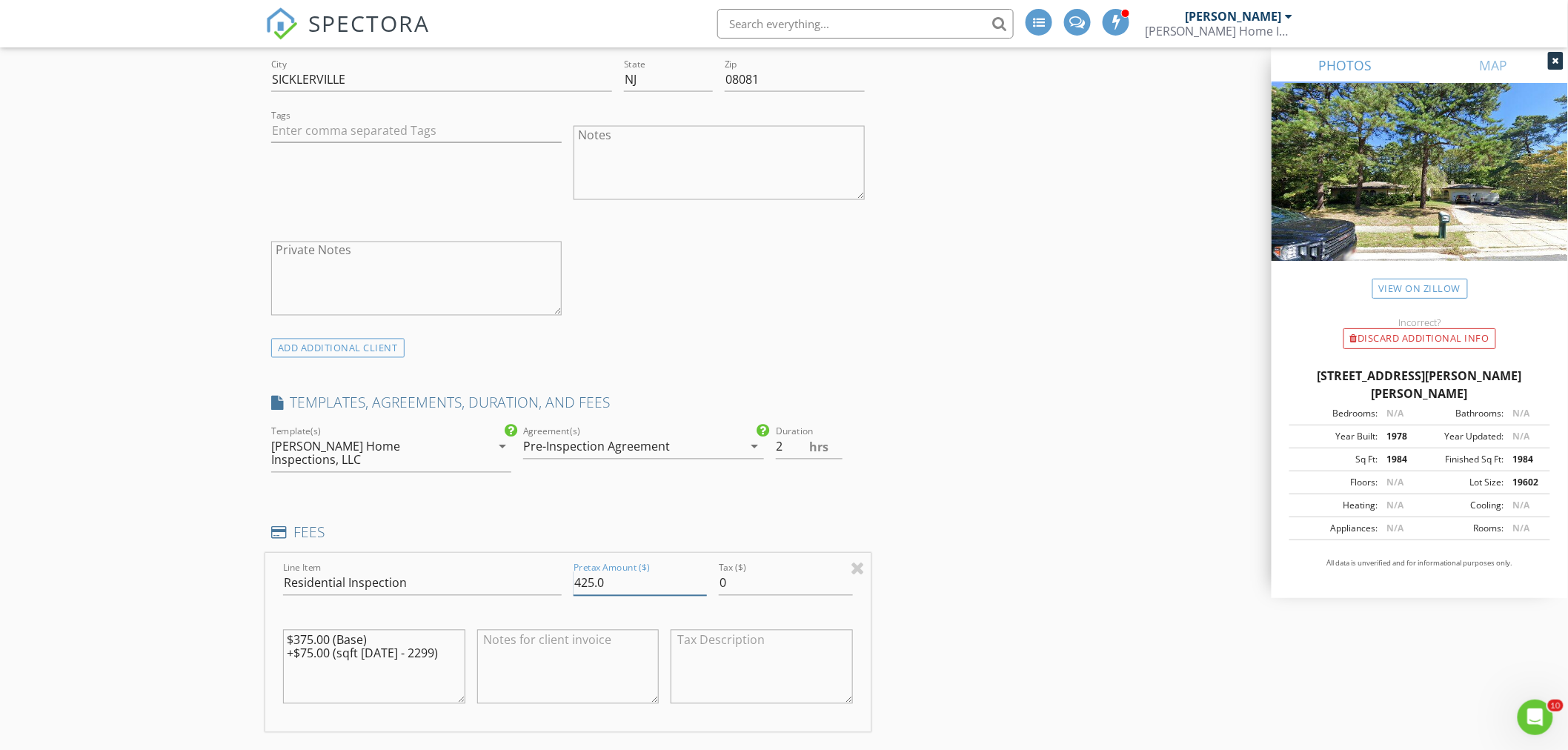 type on "425.0" 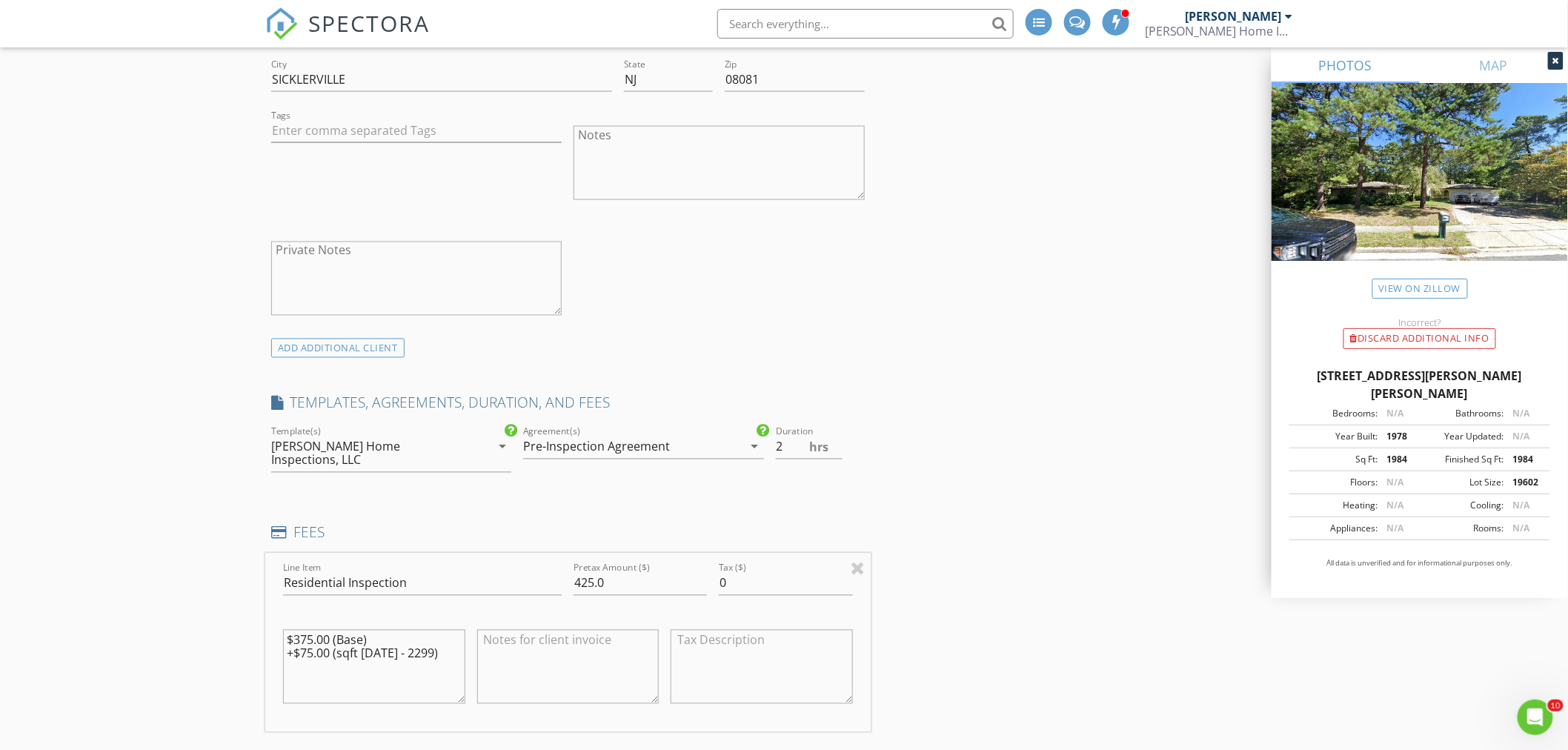 click on "INSPECTOR(S)
check_box   David Sharples   PRIMARY   David Sharples arrow_drop_down   check_box_outline_blank David Sharples specifically requested
Date/Time
07/14/2025 10:00 AM
Location
Address Search       Address 9 Brantley Way   Unit   City Voorhees   State NJ   Zip 08043     Square Feet 1984   Year Built 1978   Foundation arrow_drop_down     David Sharples     11.0 miles     (18 minutes)
client
check_box Enable Client CC email for this inspection   Client Search     check_box Client is a Company/Organization   Company/Organization Rivera Realty, LLC       Email michael.bartolino@gmail.com   CC Email   Phone 856-818-8197   Address 531 Williamstown Rd   City SICKLERVILLE   State NJ   Zip 08081     Tags         Notes   Private Notes
ADD ADDITIONAL client
SERVICES
check_box" at bounding box center [784, 687] 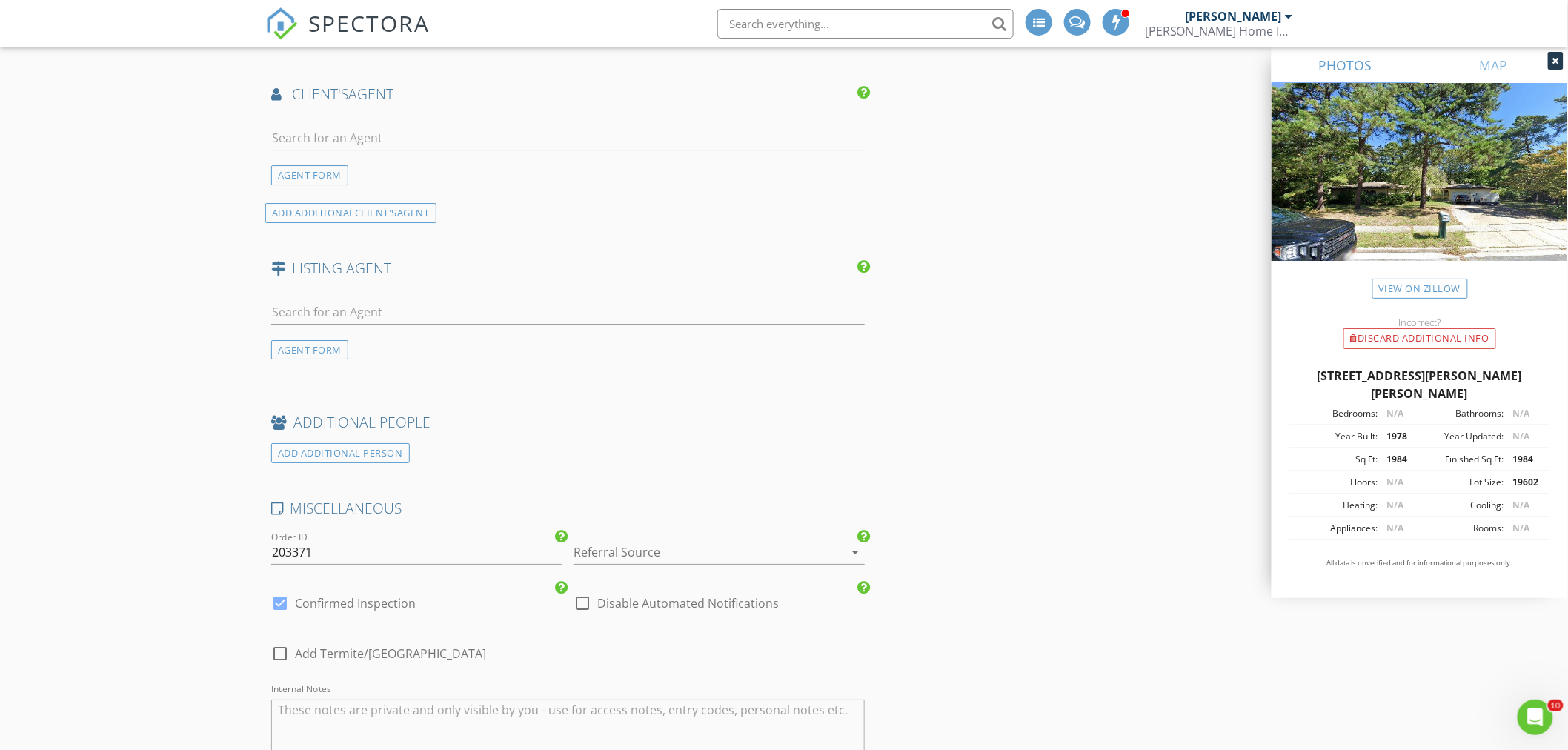 scroll, scrollTop: 2058, scrollLeft: 0, axis: vertical 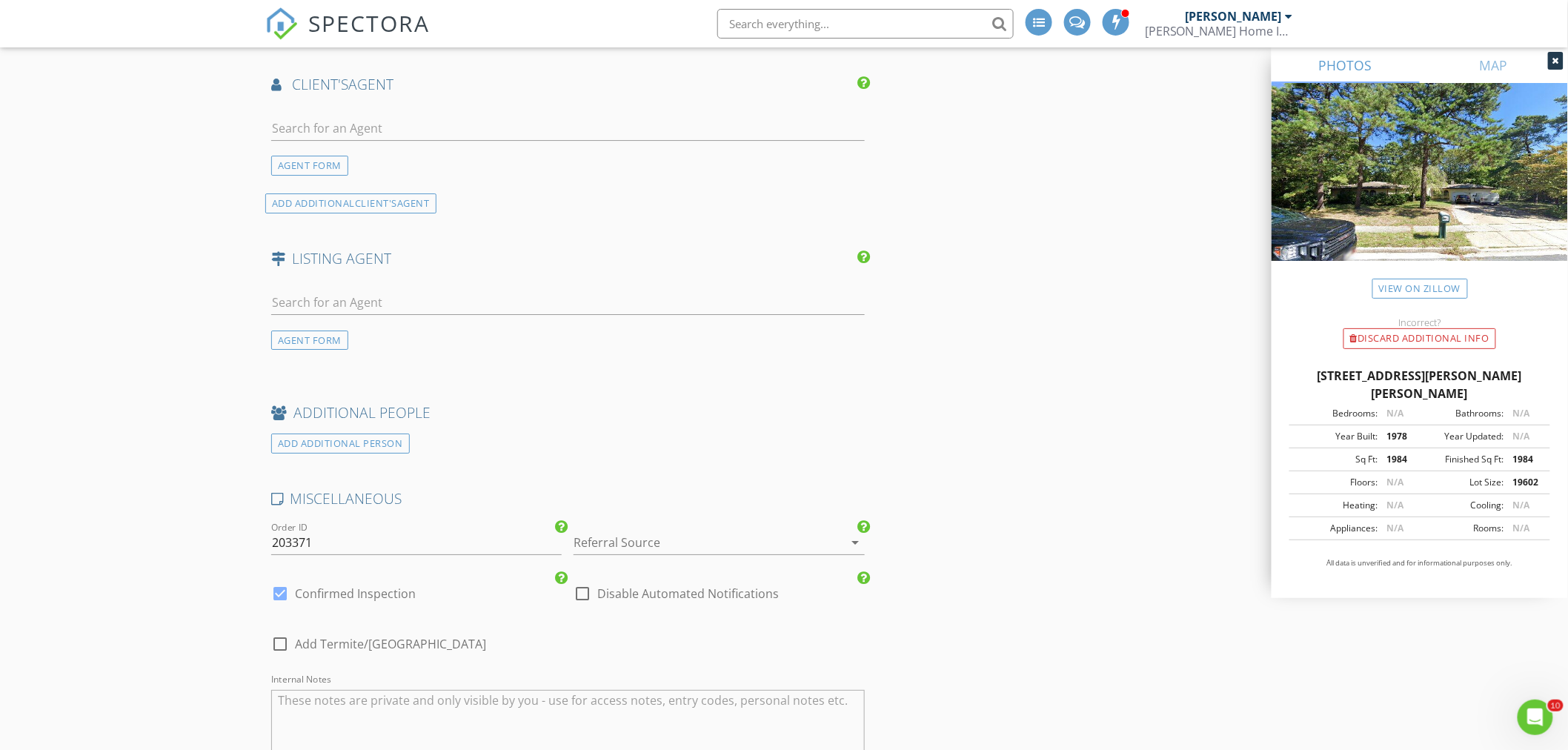 click at bounding box center [698, 542] 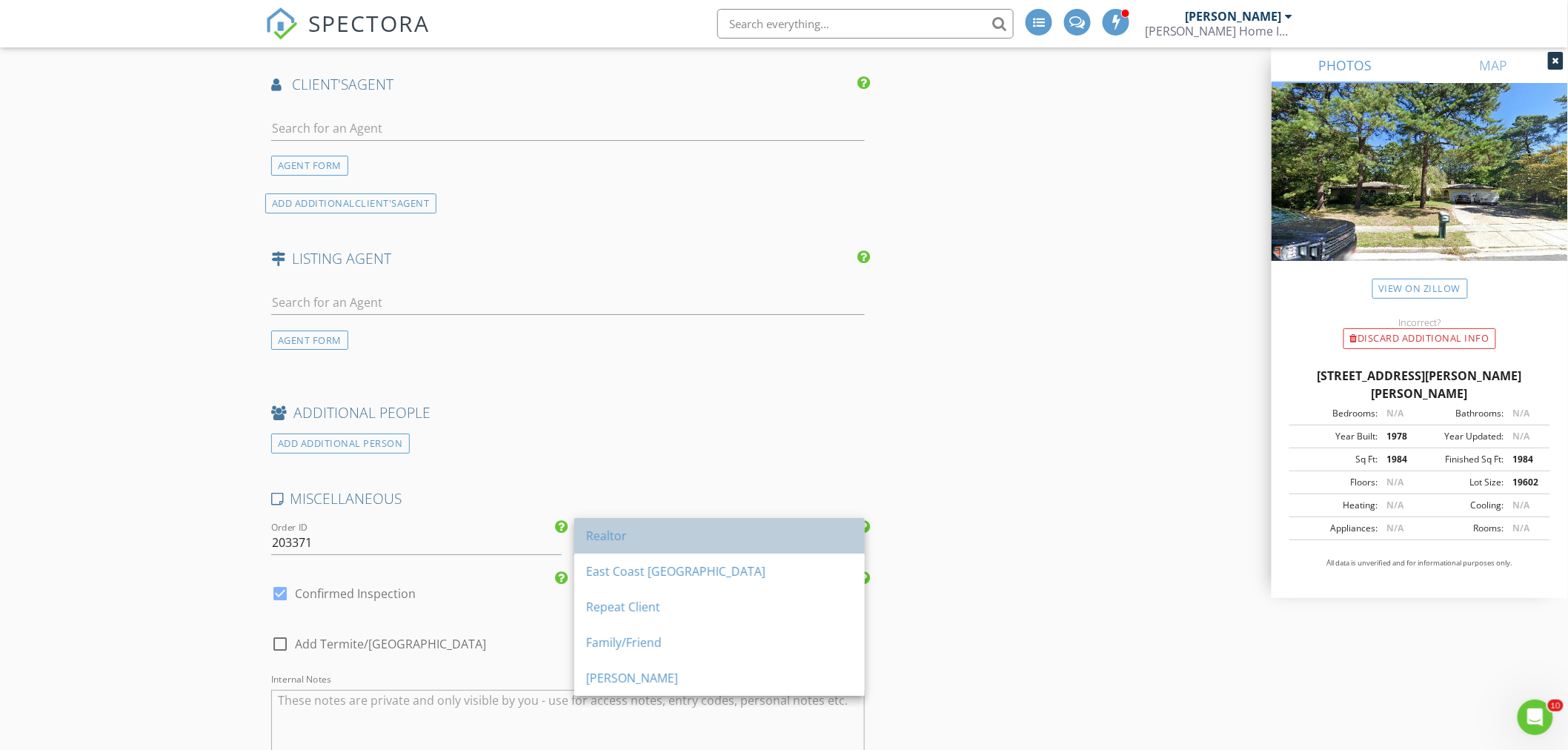 click on "Realtor" at bounding box center (720, 536) 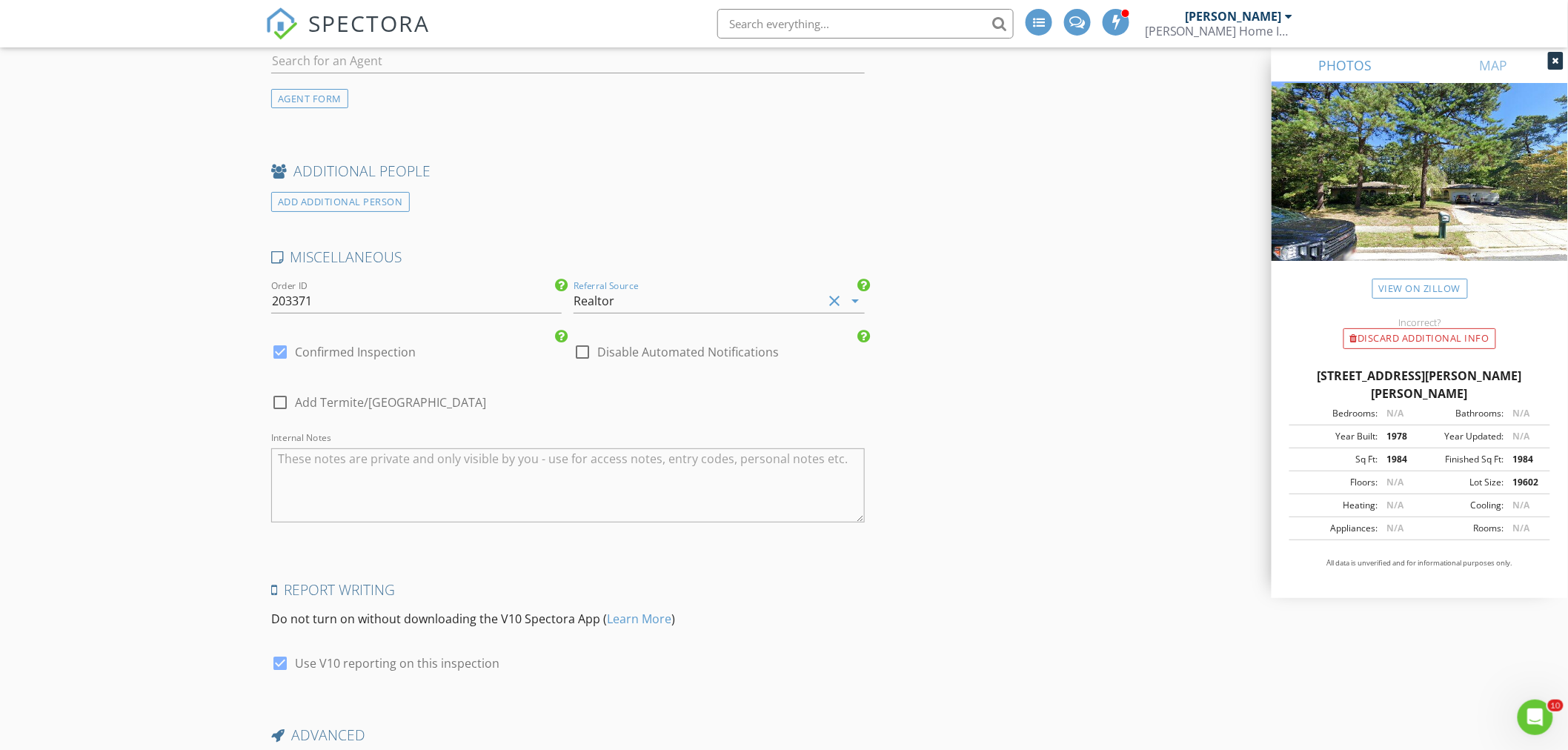 scroll, scrollTop: 2306, scrollLeft: 0, axis: vertical 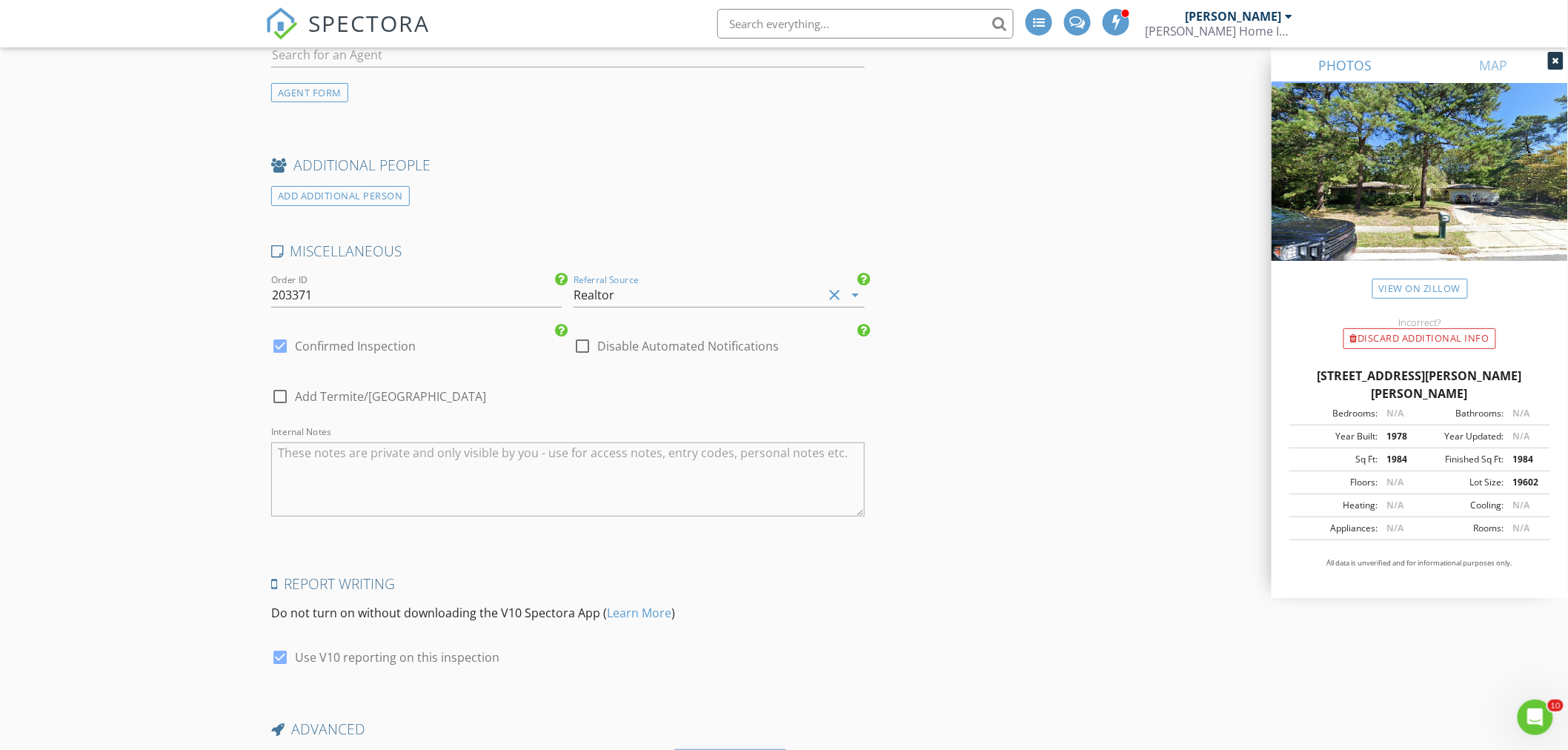 click at bounding box center [568, 479] 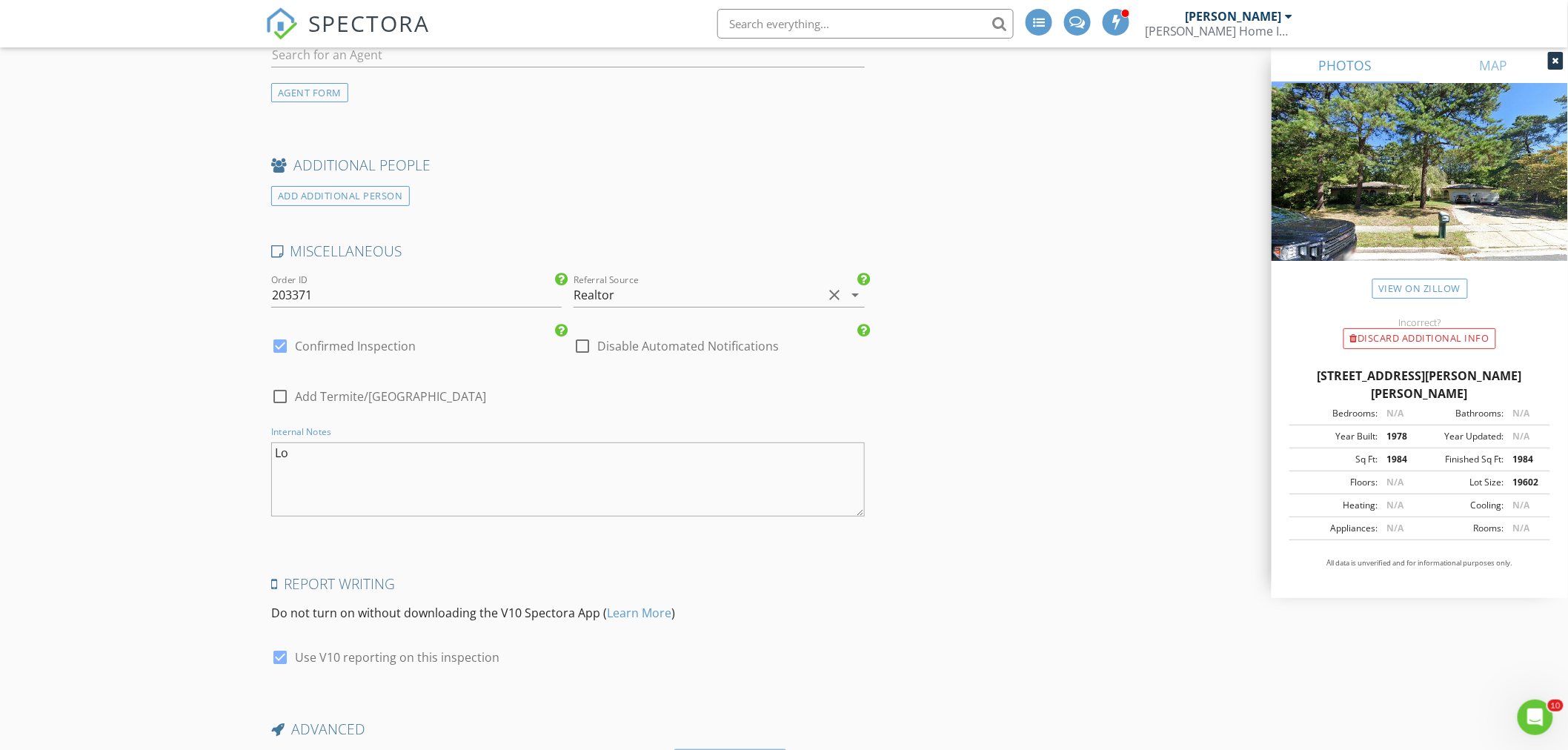 type on "L" 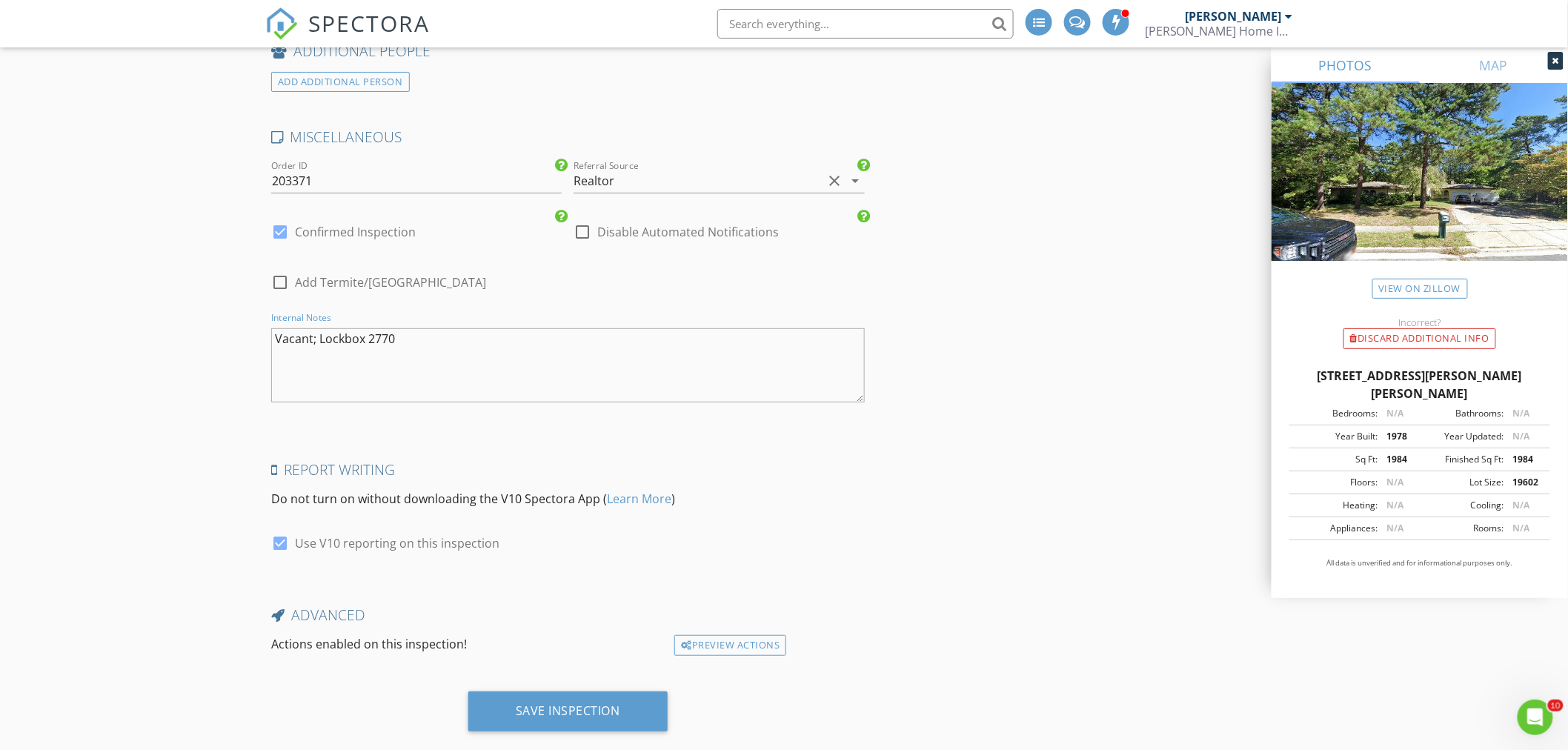 scroll, scrollTop: 2435, scrollLeft: 0, axis: vertical 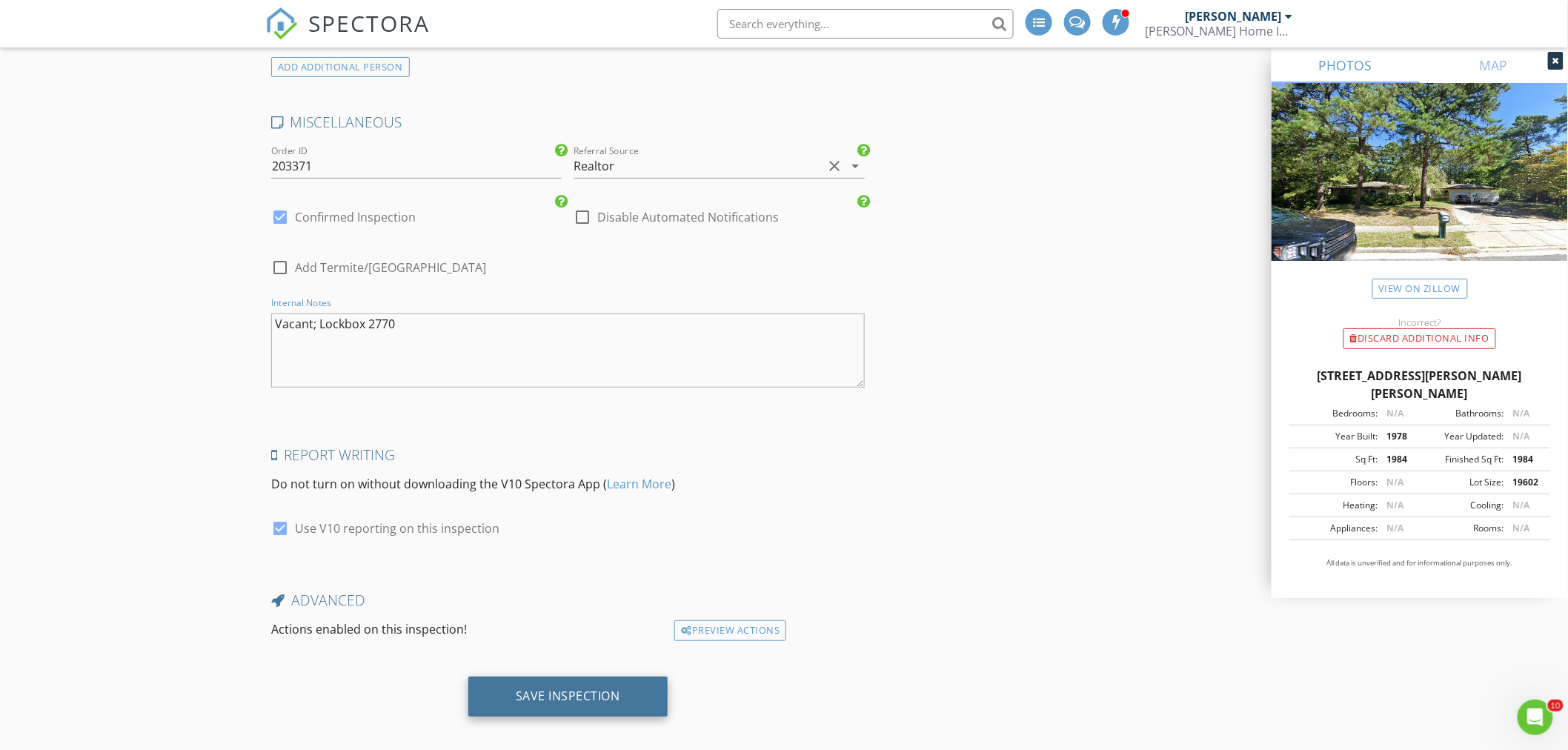 type on "Vacant; Lockbox 2770" 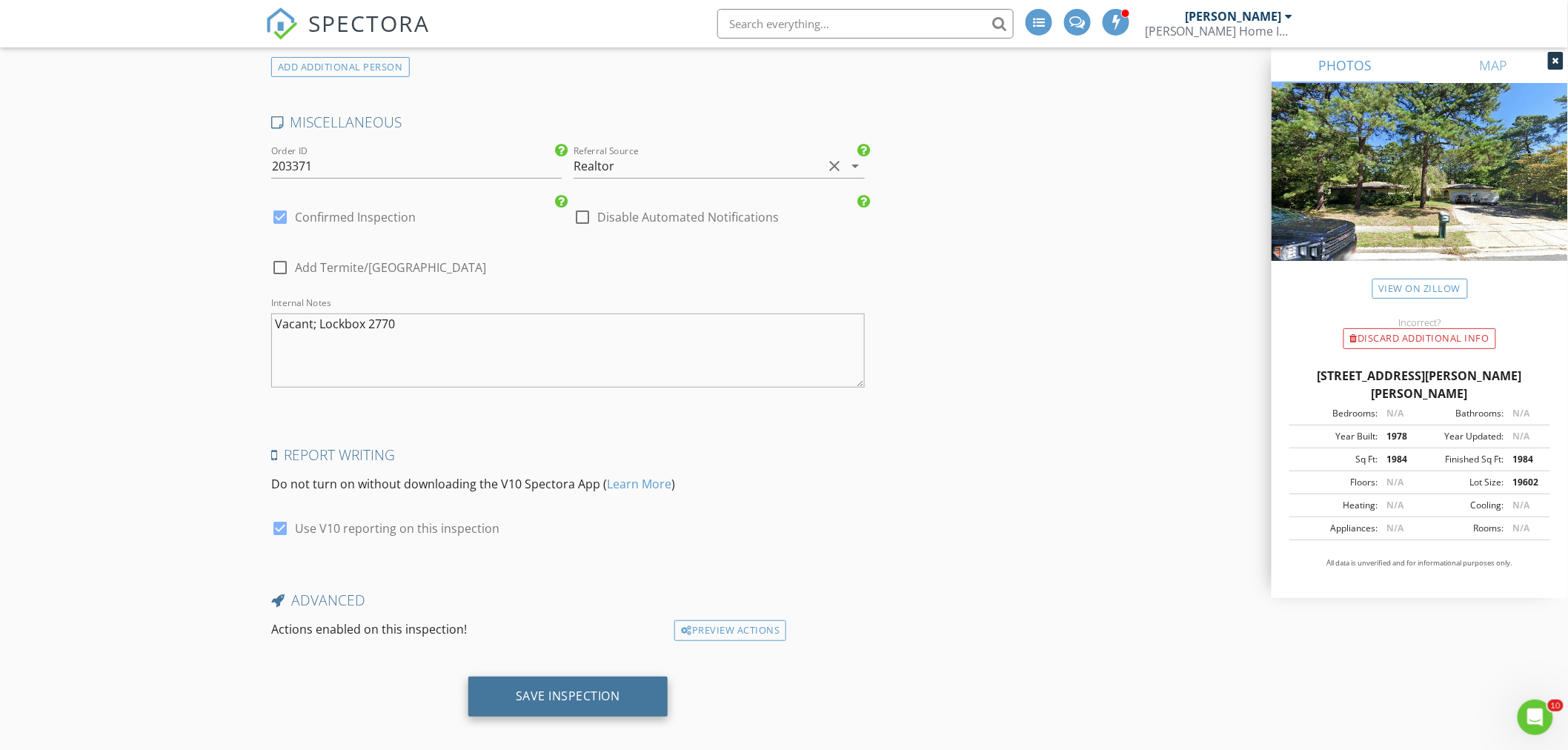 click on "Save Inspection" at bounding box center (568, 697) 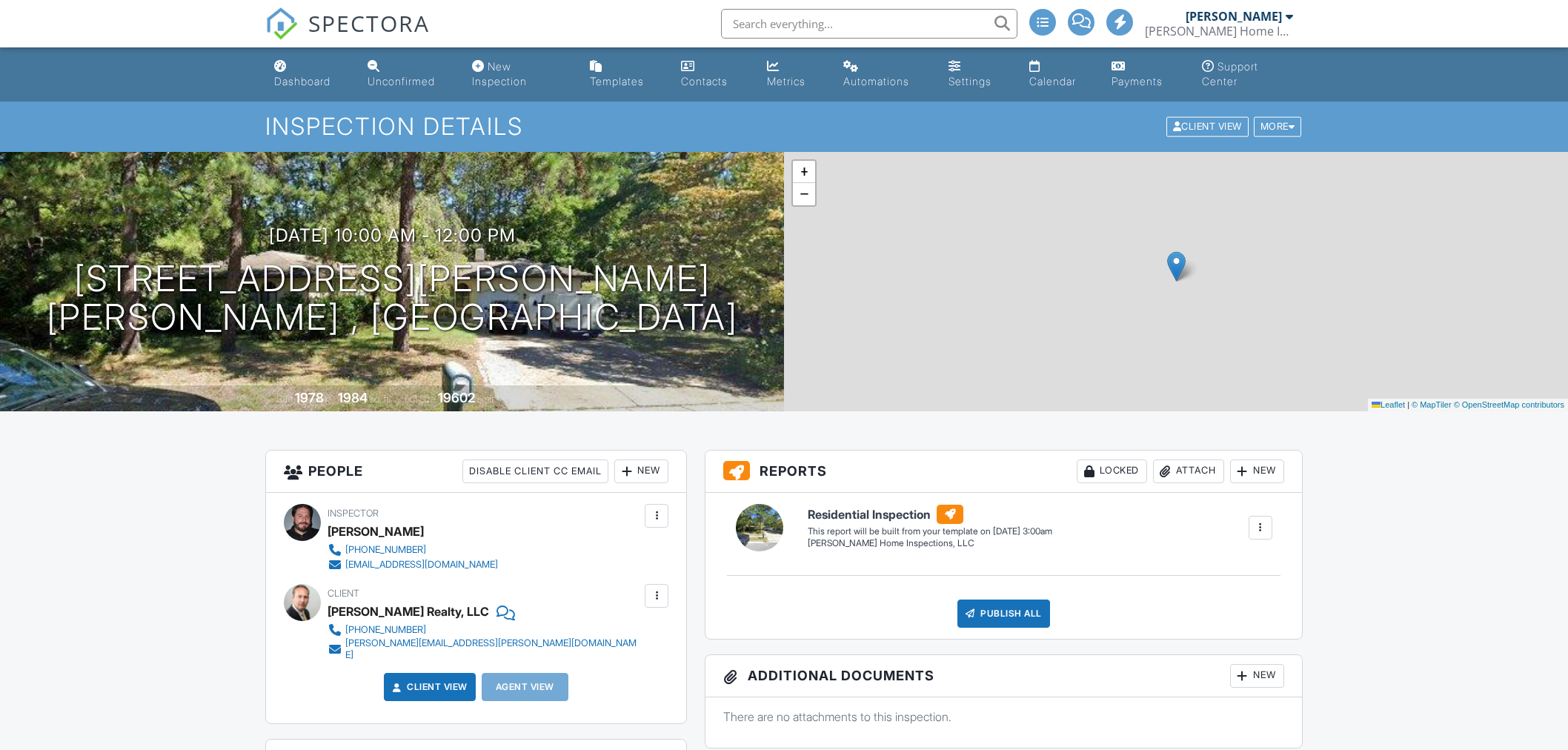 scroll, scrollTop: 0, scrollLeft: 0, axis: both 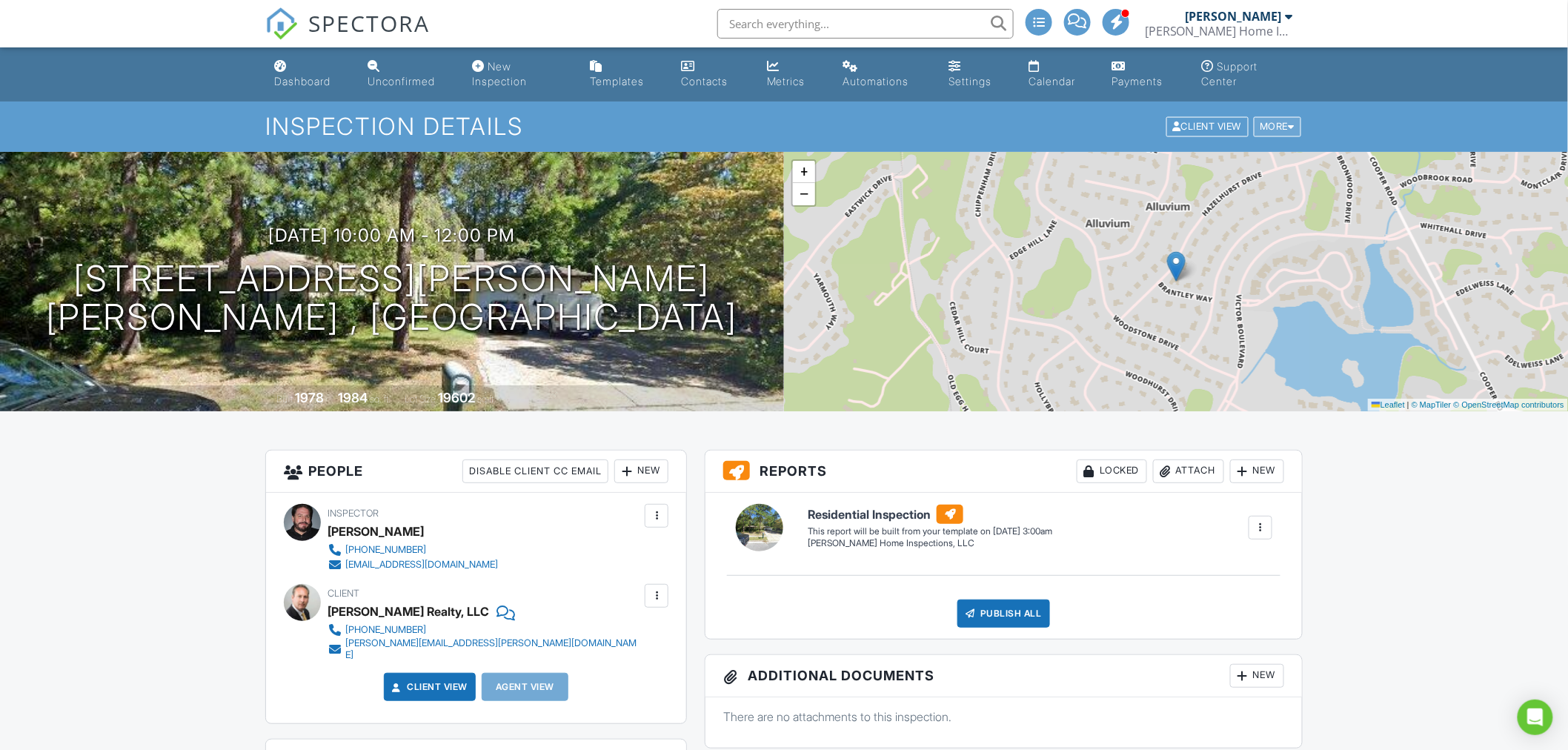 click at bounding box center [1292, 127] 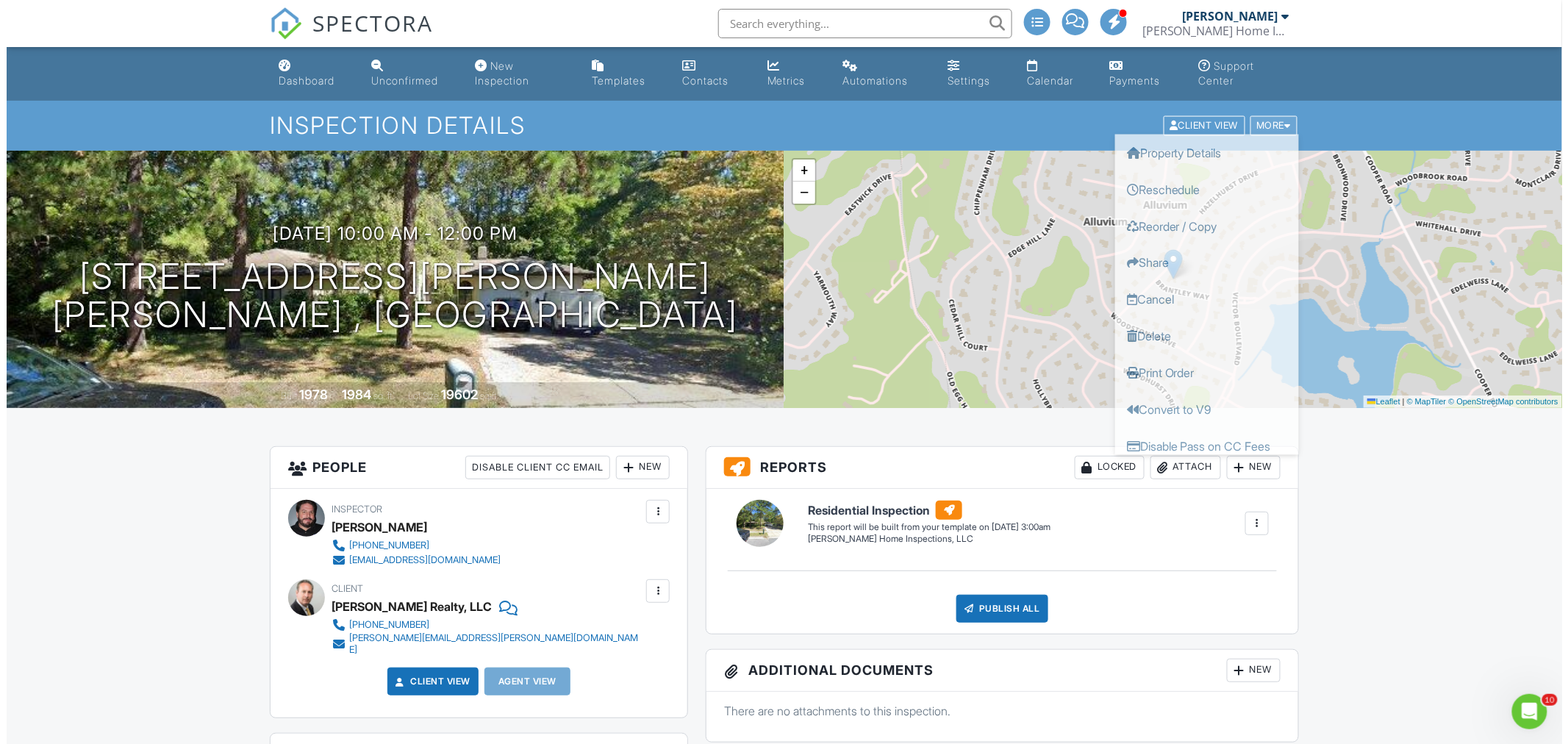 scroll, scrollTop: 0, scrollLeft: 0, axis: both 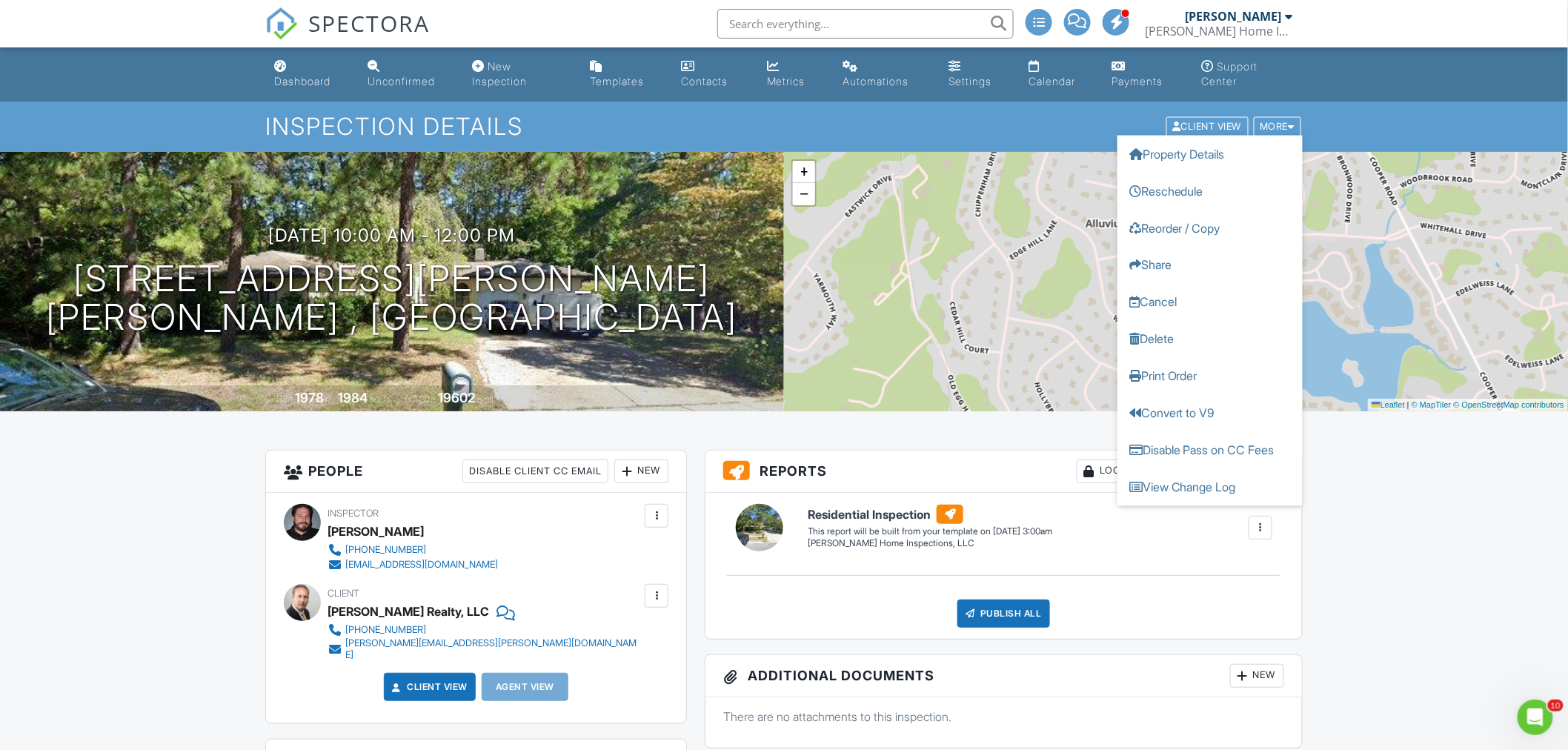 click on "Dashboard
Unconfirmed
New Inspection
Templates
Contacts
Metrics
Automations
Settings
Calendar
Payments
Support Center
Inspection Details
Client View
More
Property Details
Reschedule
Reorder / Copy
Share
Cancel
[GEOGRAPHIC_DATA]
Print Order
Convert to V9
Disable Pass on CC Fees
View Change Log
[DATE] 10:00 am
- 12:00 pm
[STREET_ADDRESS][PERSON_NAME]
[PERSON_NAME] , [GEOGRAPHIC_DATA]
Built
1978
1984
sq. ft.
Lot Size
19602
sq.ft.
+ −  Leaflet   |   © MapTiler   © OpenStreetMap contributors
All emails and texts are disabled for this inspection!
Turn on emails and texts
Reports
Locked
Attach
New
Residential Inspection
[PERSON_NAME] Home Inspections, LLC" at bounding box center [784, 1003] 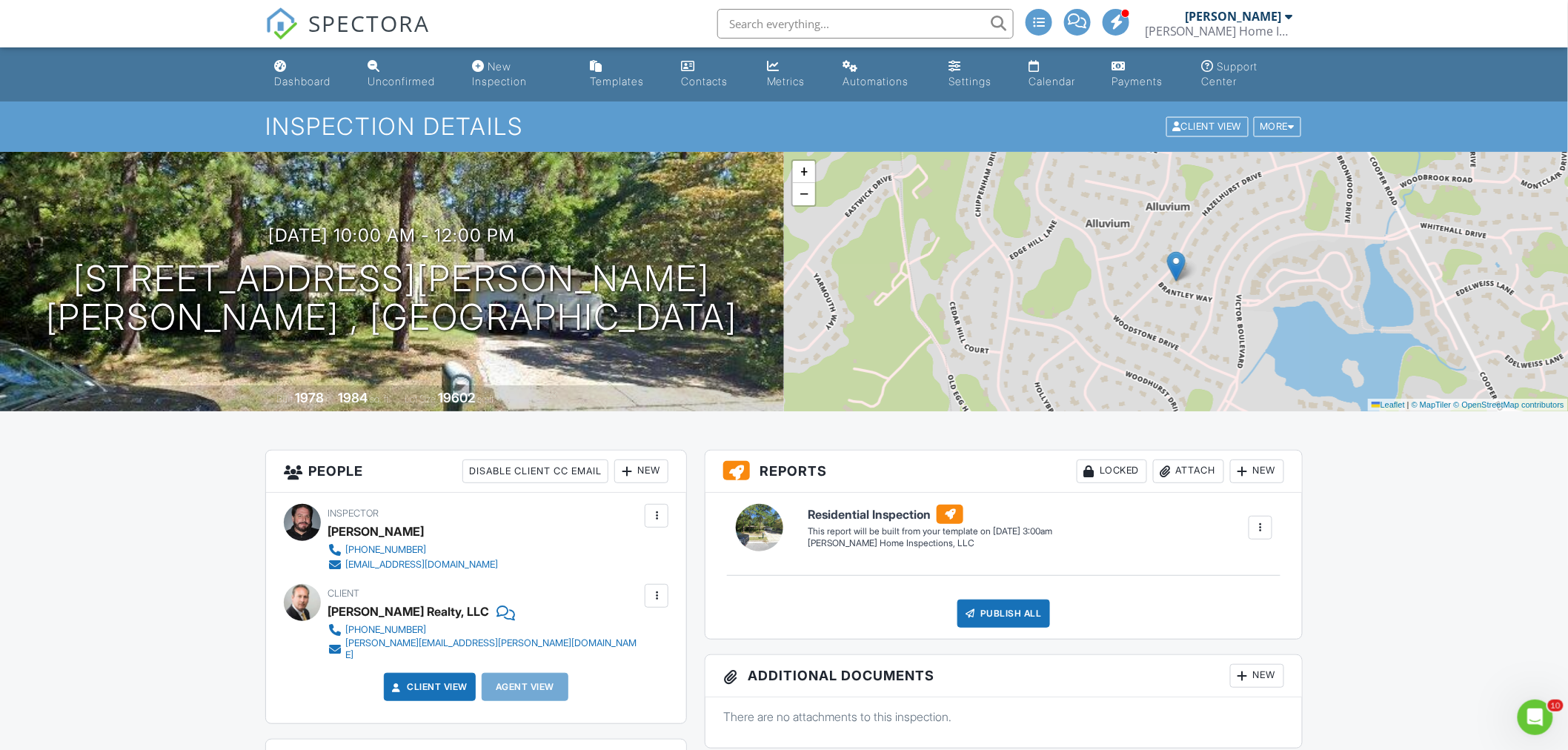 click on "Locked" at bounding box center [1112, 471] 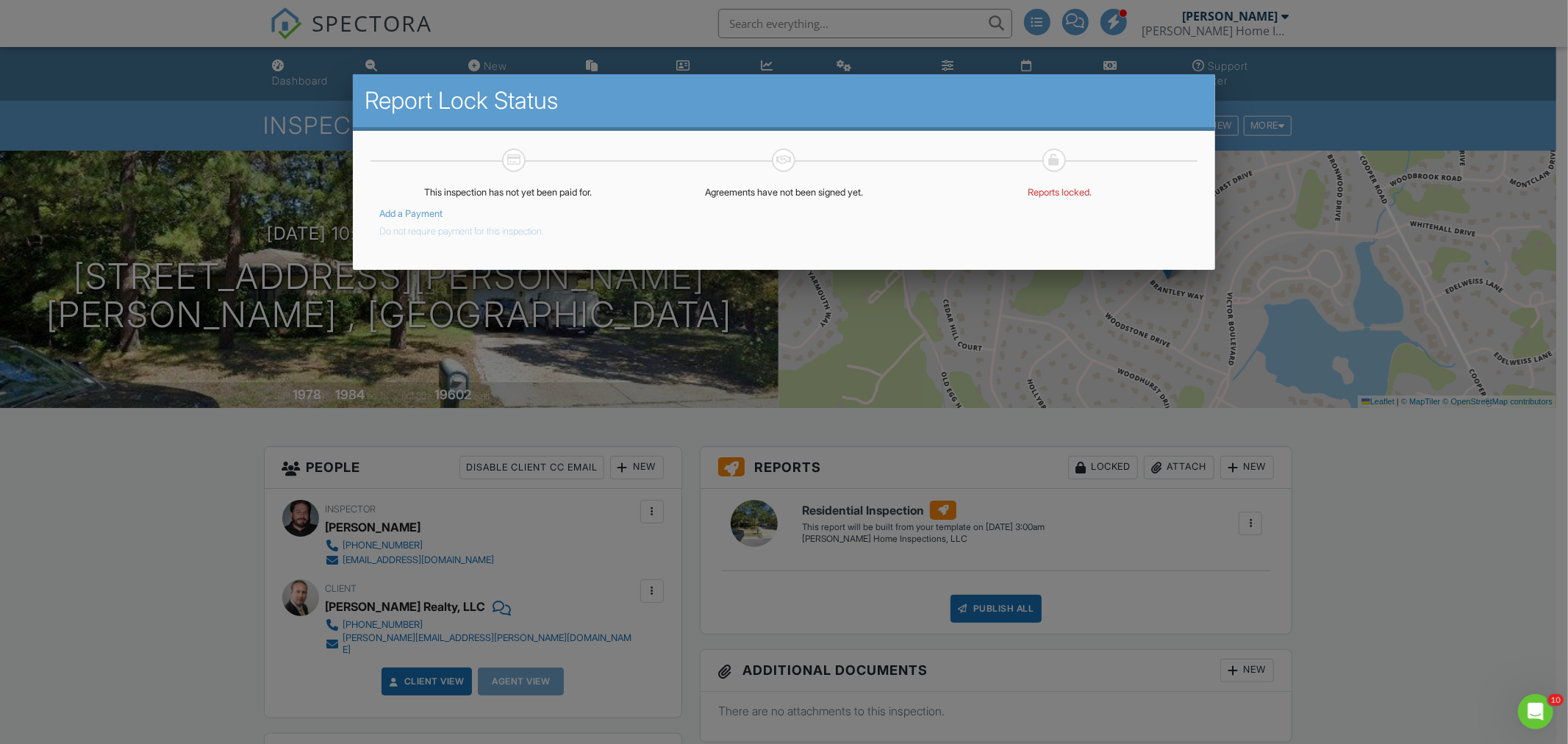 click on "Add a Payment" at bounding box center (411, 213) 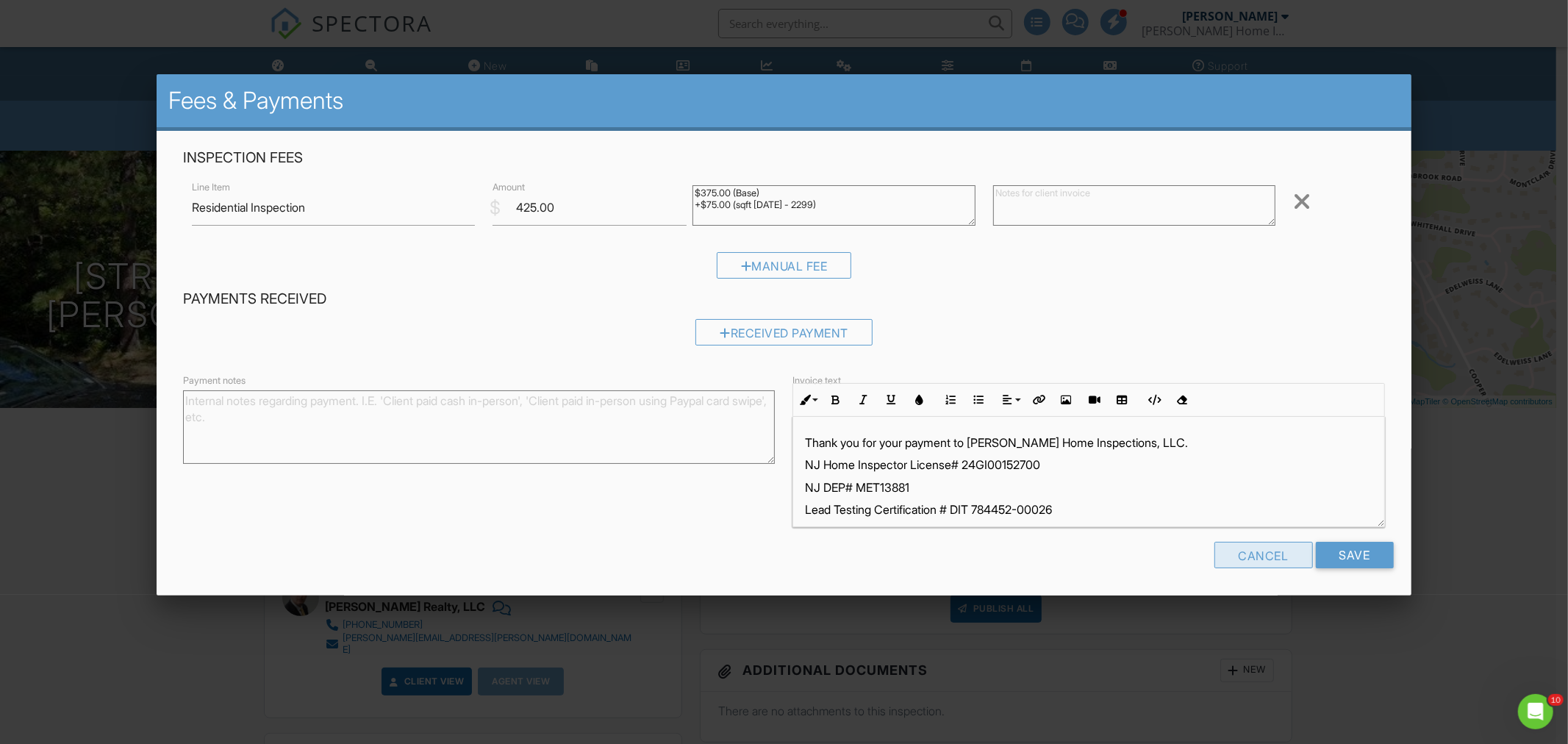 click on "Cancel" at bounding box center [1264, 555] 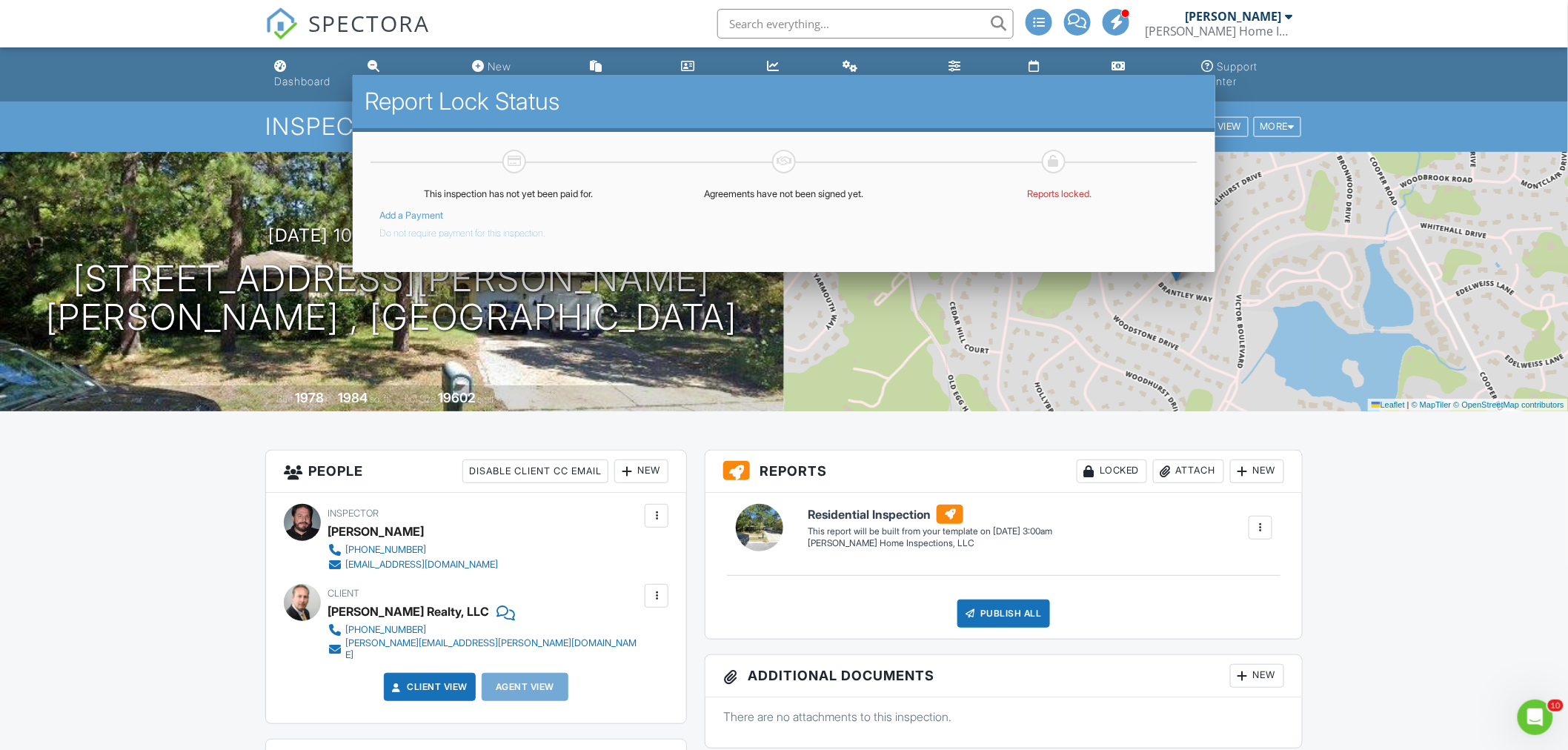 click on "Reports locked." at bounding box center (1060, 194) 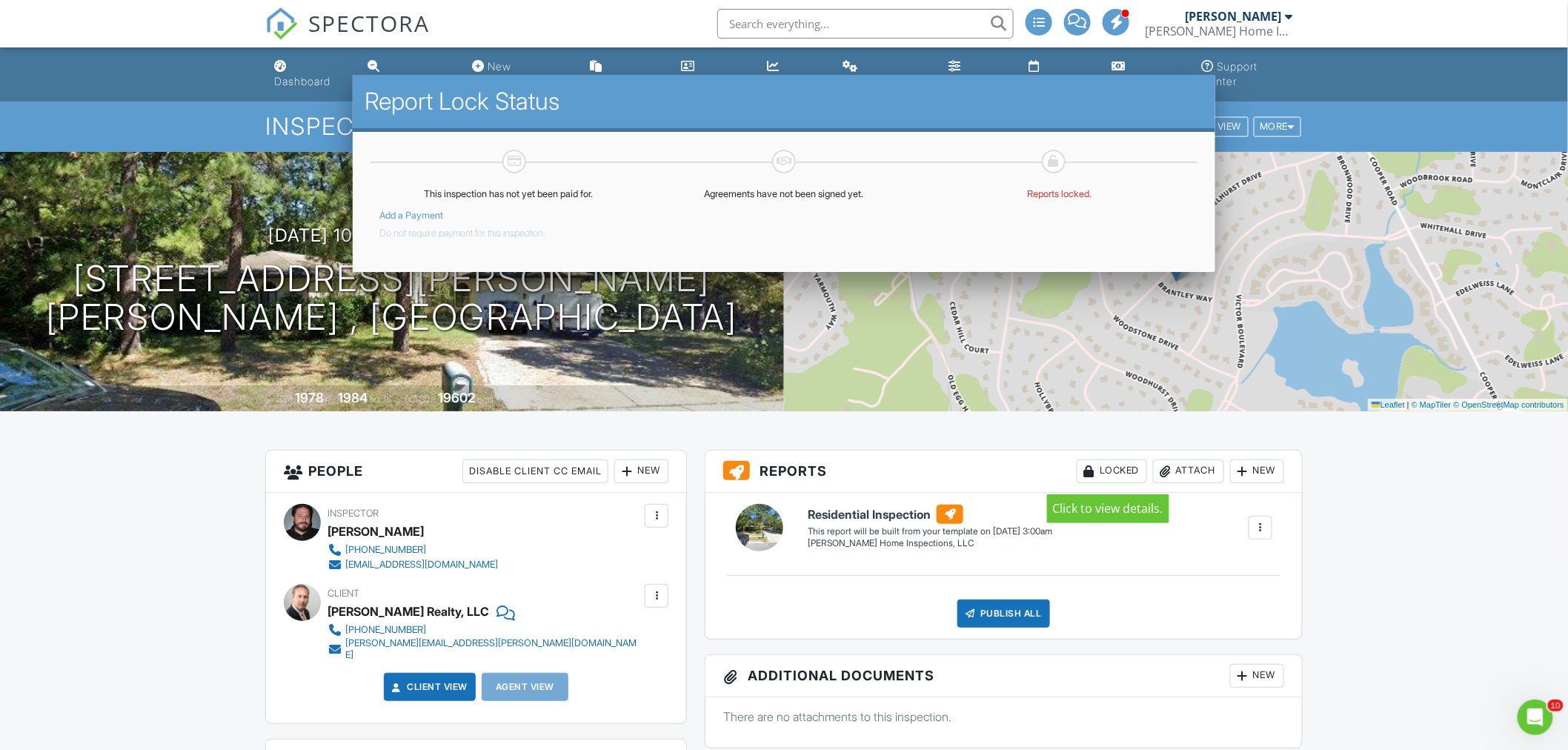 click on "Locked" at bounding box center [1112, 471] 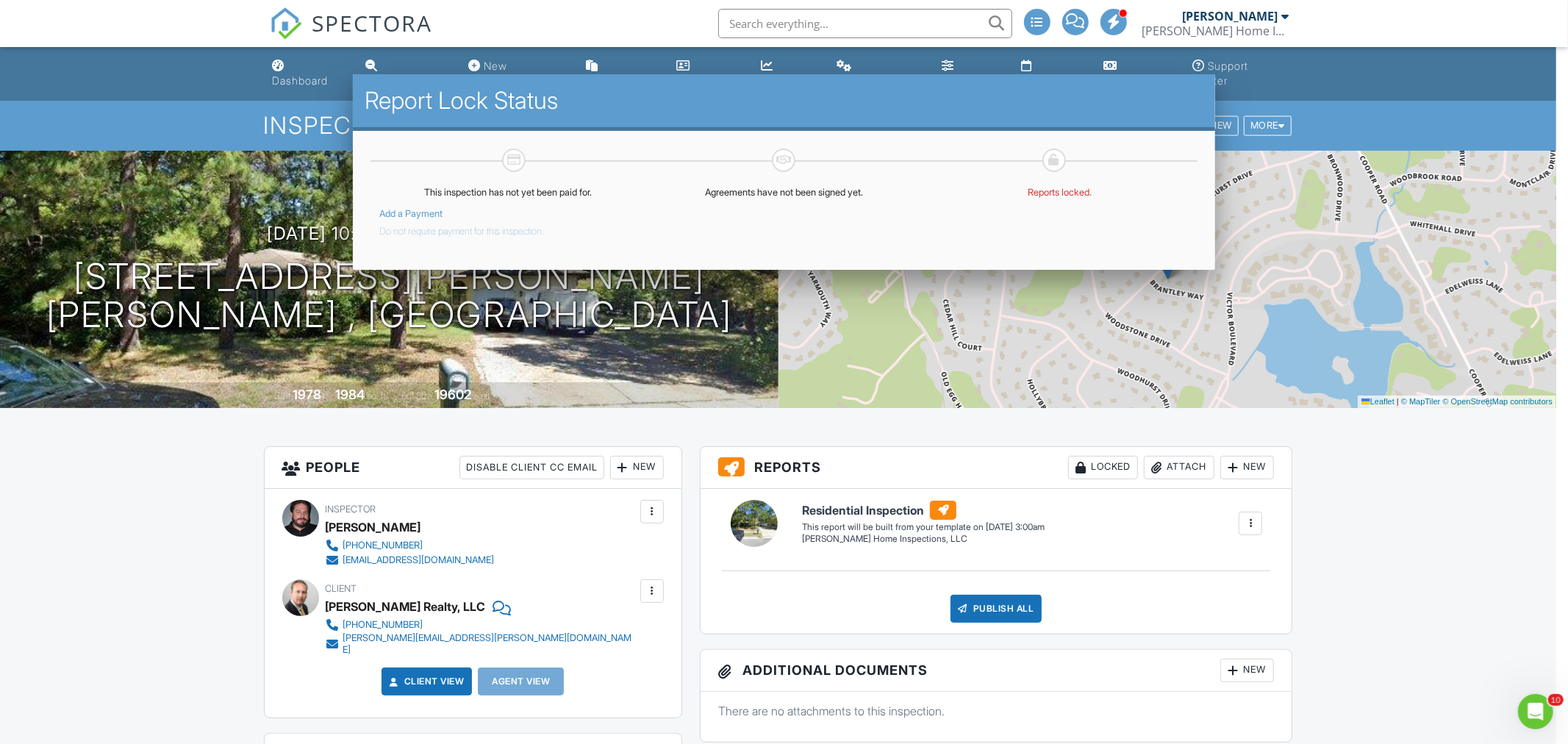 click at bounding box center [1250, 523] 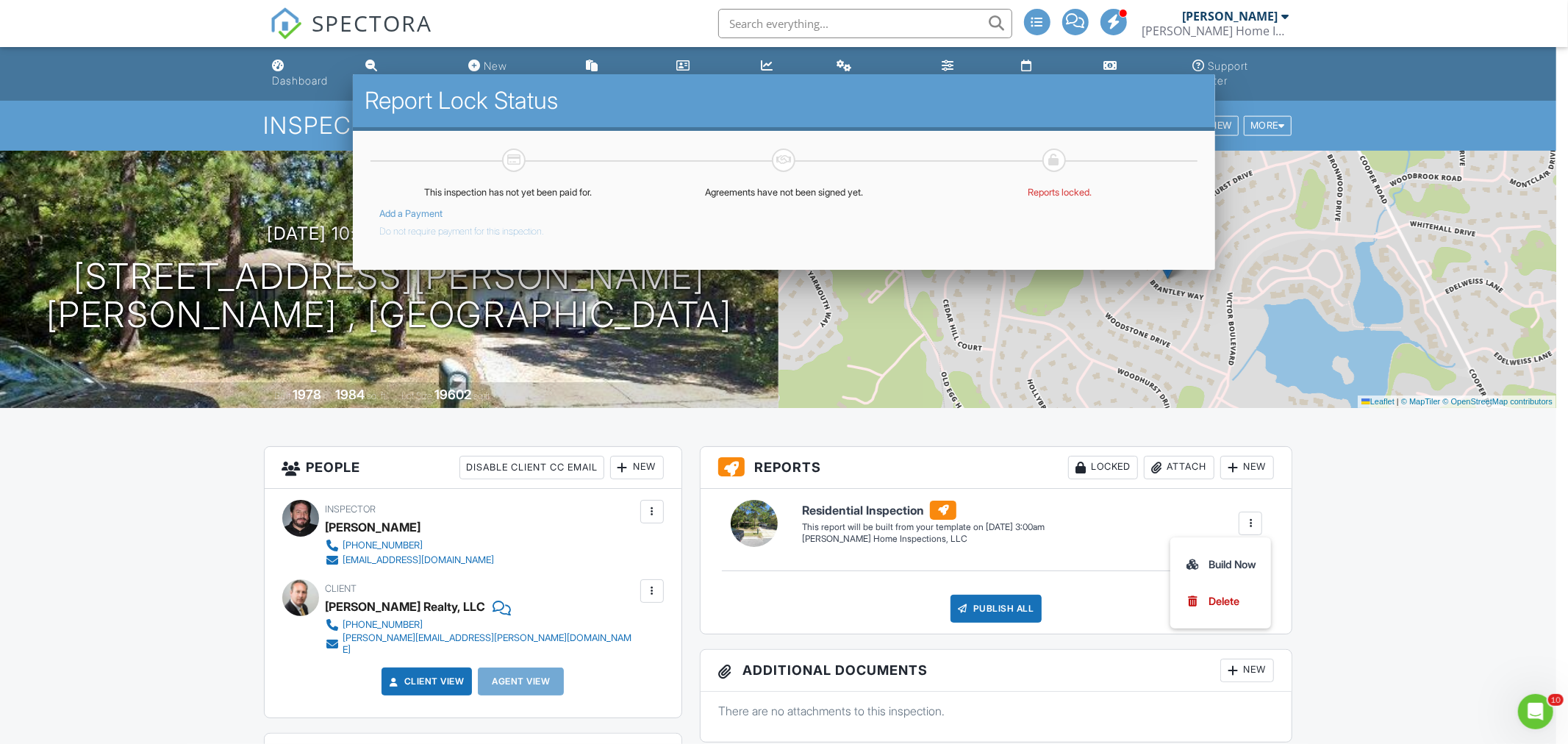 click on "Dashboard
Unconfirmed
New Inspection
Templates
Contacts
Metrics
Automations
Settings
Calendar
Payments
Support Center
Inspection Details
Client View
More
Property Details
Reschedule
Reorder / Copy
Share
Cancel
Delete
Print Order
Convert to V9
Disable Pass on CC Fees
View Change Log
07/14/2025 10:00 am
- 12:00 pm
9 Brantley Way
Voorhees , NJ 08043
Built
1978
1984
sq. ft.
Lot Size
19602
sq.ft.
+ −  Leaflet   |   © MapTiler   © OpenStreetMap contributors
All emails and texts are disabled for this inspection!
Turn on emails and texts
Reports
Locked
Attach
New
Residential Inspection
Sharples Home Inspections, LLC" at bounding box center [778, 995] 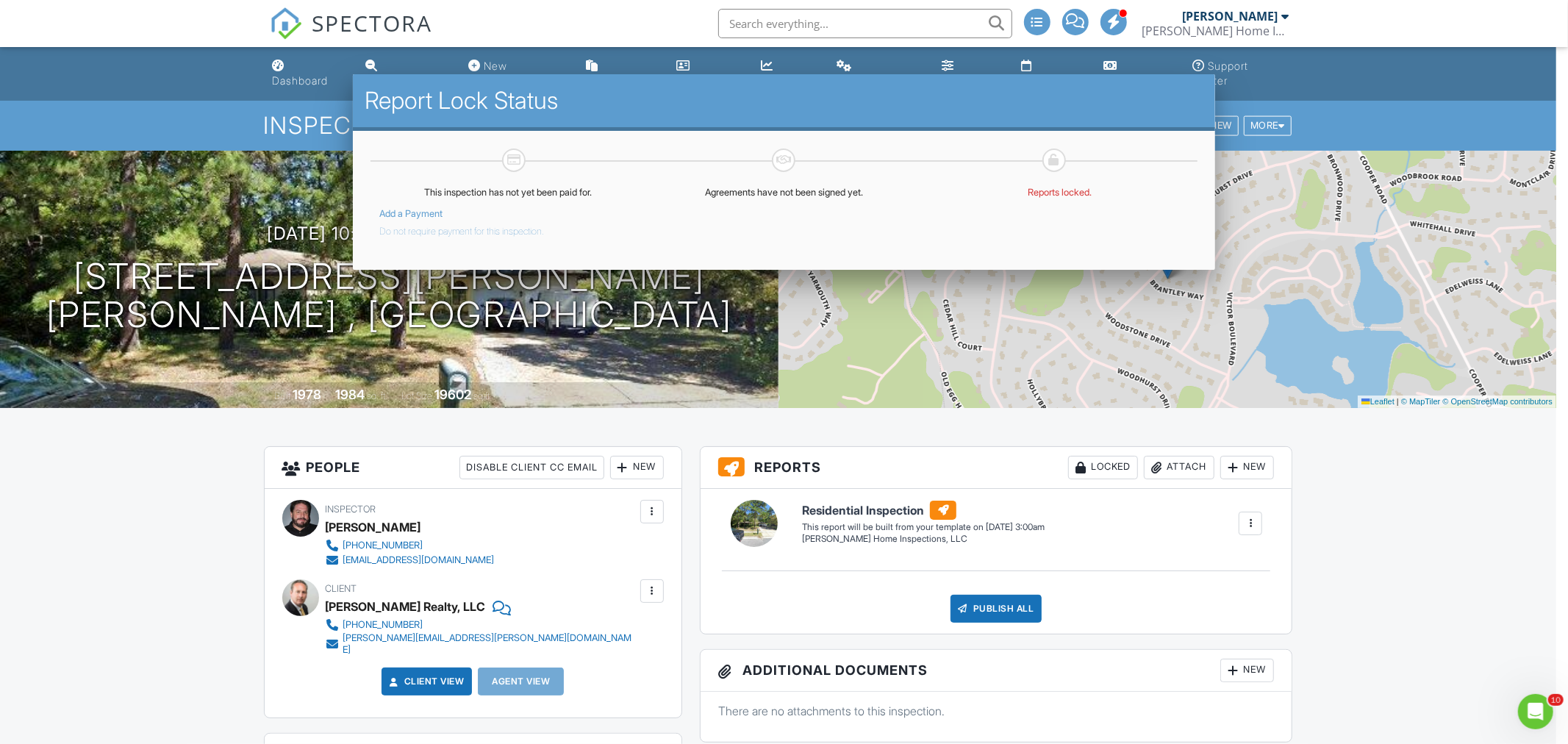 click on "Dashboard
Unconfirmed
New Inspection
Templates
Contacts
Metrics
Automations
Settings
Calendar
Payments
Support Center
Inspection Details
Client View
More
Property Details
Reschedule
Reorder / Copy
Share
Cancel
Delete
Print Order
Convert to V9
Disable Pass on CC Fees
View Change Log
07/14/2025 10:00 am
- 12:00 pm
9 Brantley Way
Voorhees , NJ 08043
Built
1978
1984
sq. ft.
Lot Size
19602
sq.ft.
+ −  Leaflet   |   © MapTiler   © OpenStreetMap contributors
All emails and texts are disabled for this inspection!
Turn on emails and texts
Reports
Locked
Attach
New
Residential Inspection
Sharples Home Inspections, LLC" at bounding box center [778, 995] 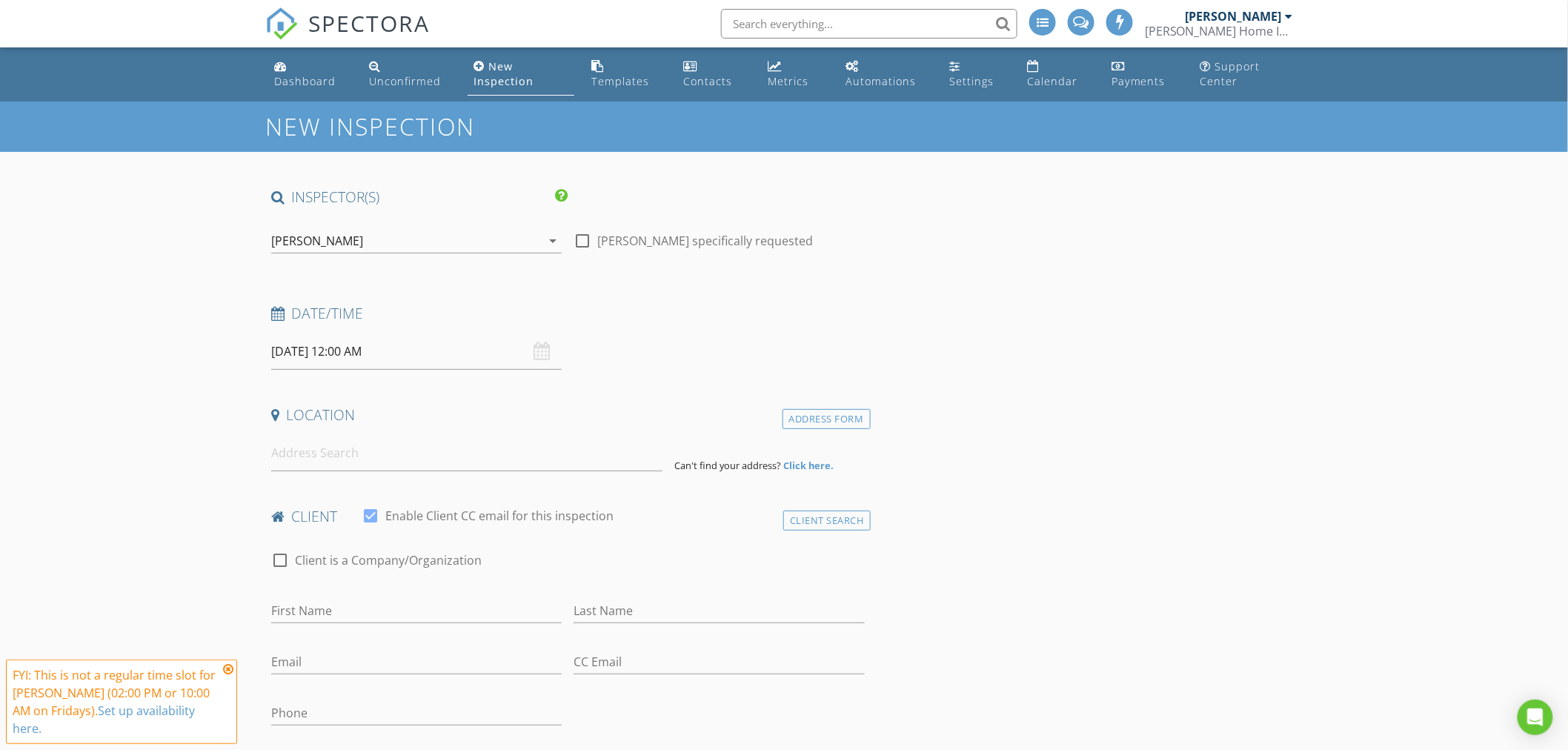 scroll, scrollTop: 1994, scrollLeft: 0, axis: vertical 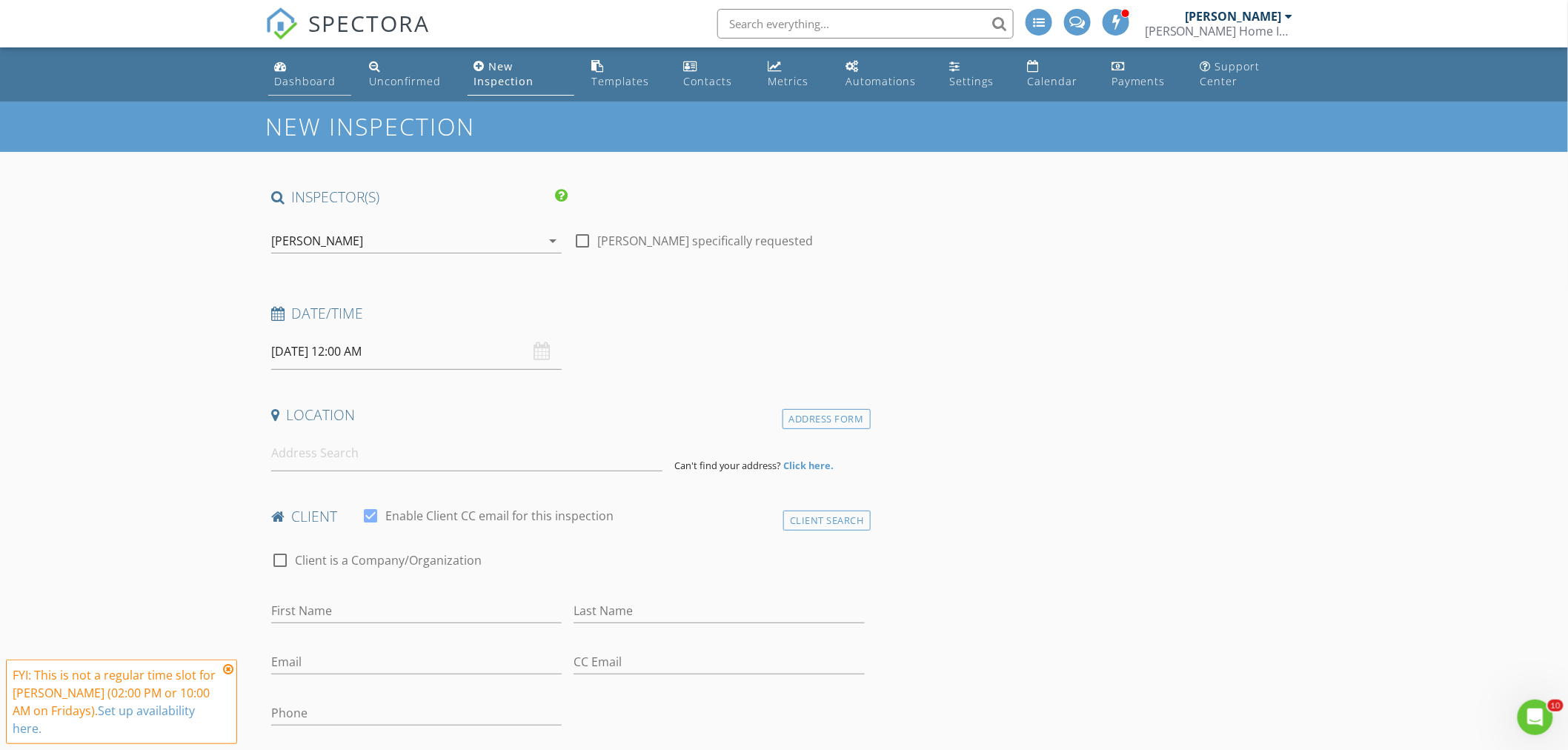 click on "Dashboard" at bounding box center [305, 81] 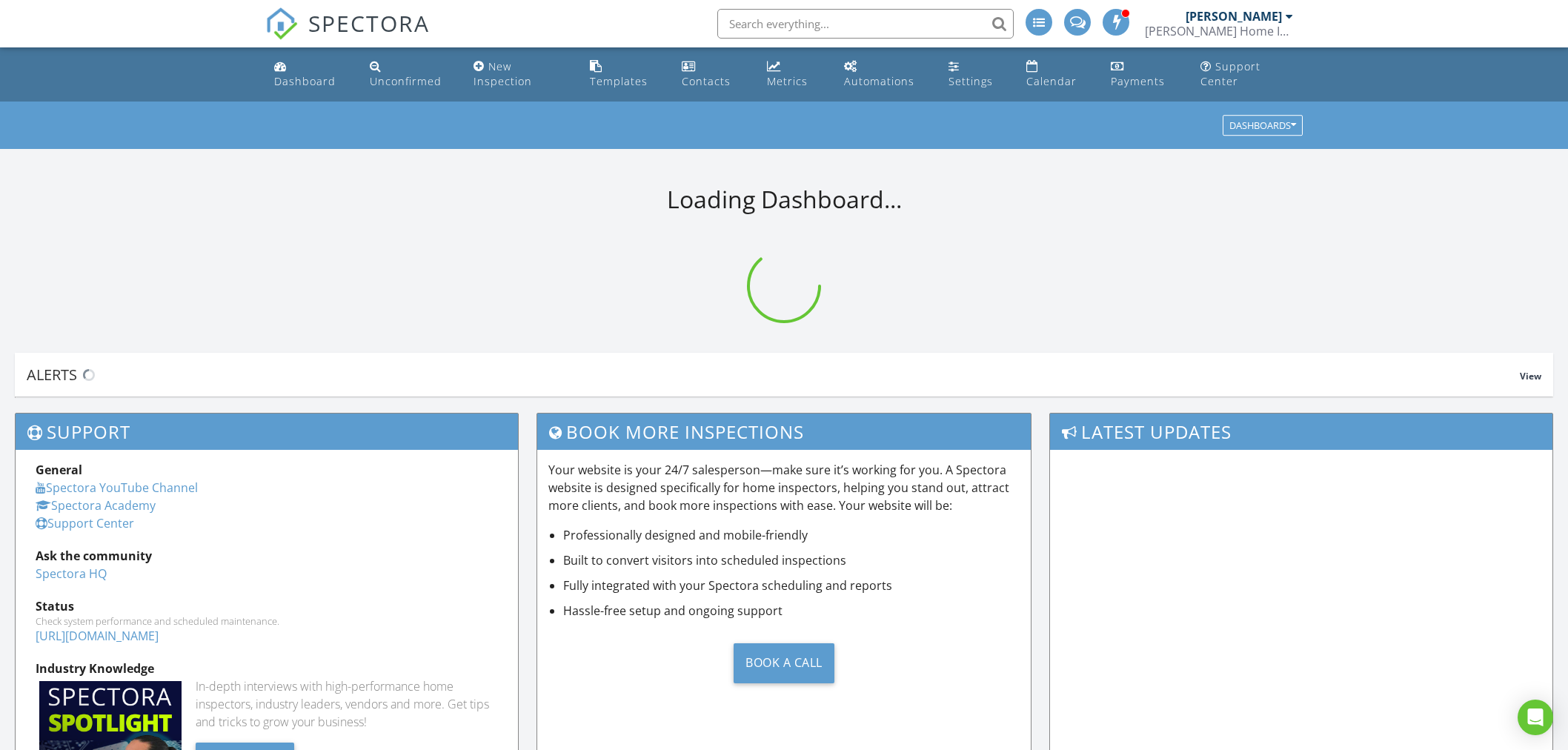 scroll, scrollTop: 0, scrollLeft: 0, axis: both 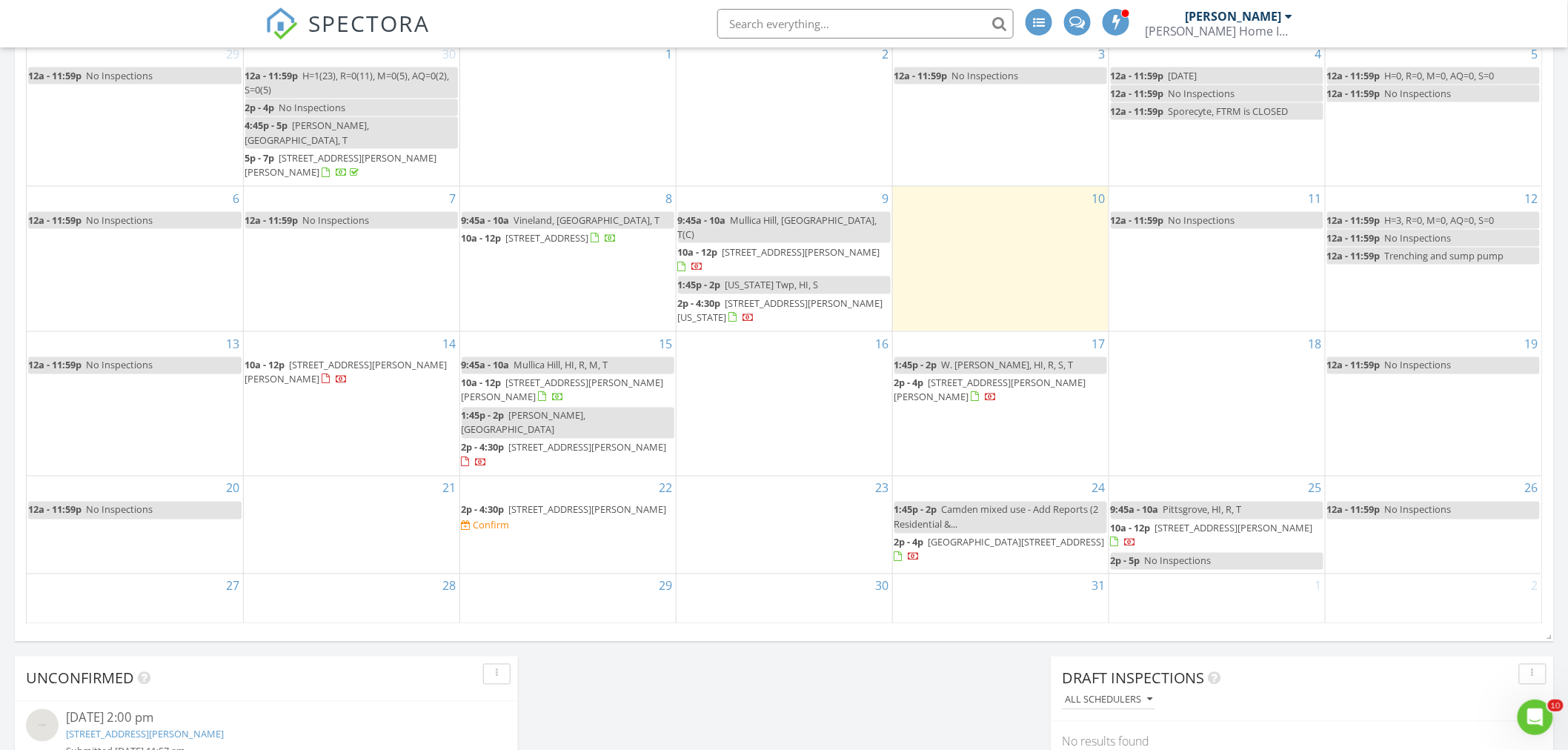 click on "[STREET_ADDRESS][PERSON_NAME][PERSON_NAME]" at bounding box center [346, 372] 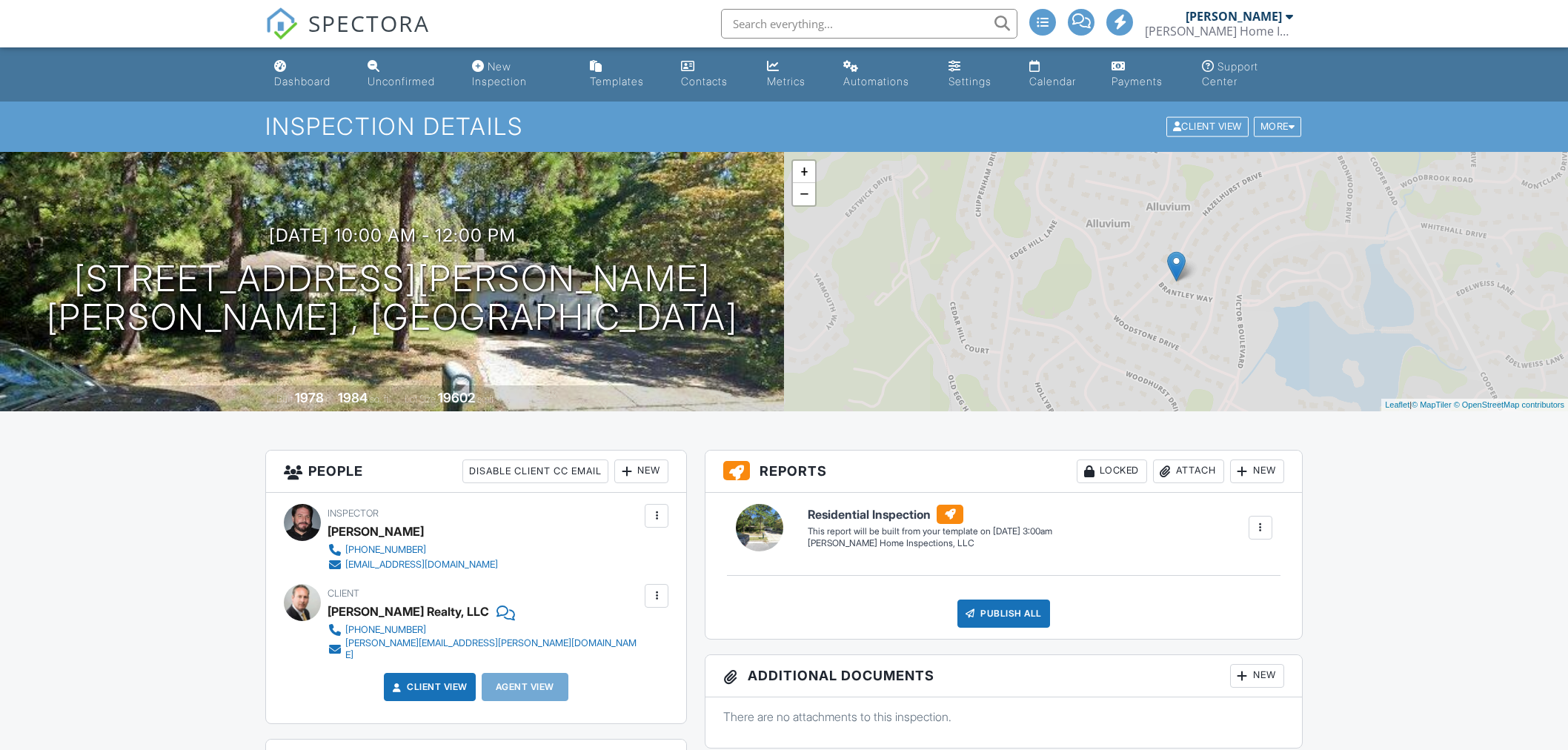 scroll, scrollTop: 0, scrollLeft: 0, axis: both 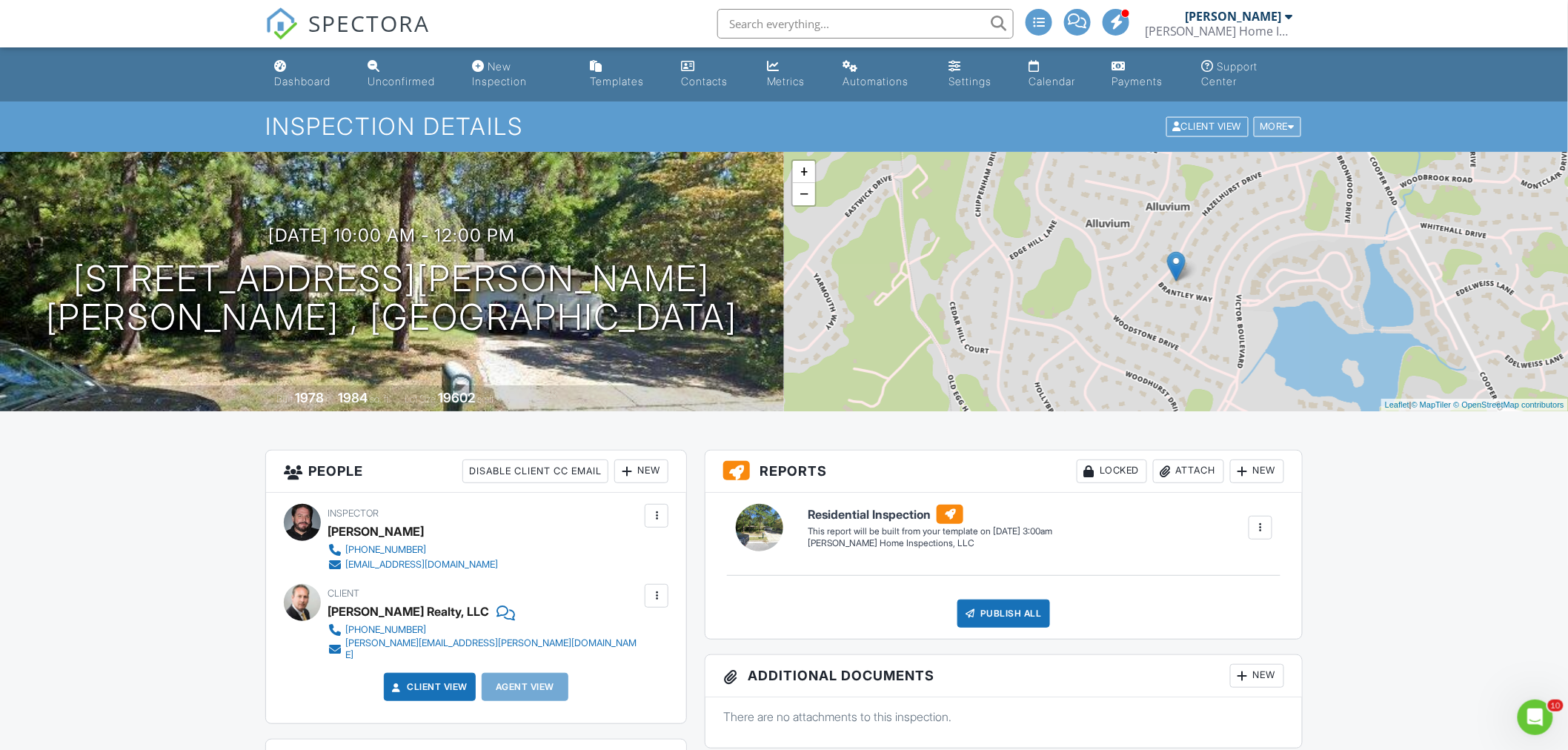 click at bounding box center [1292, 127] 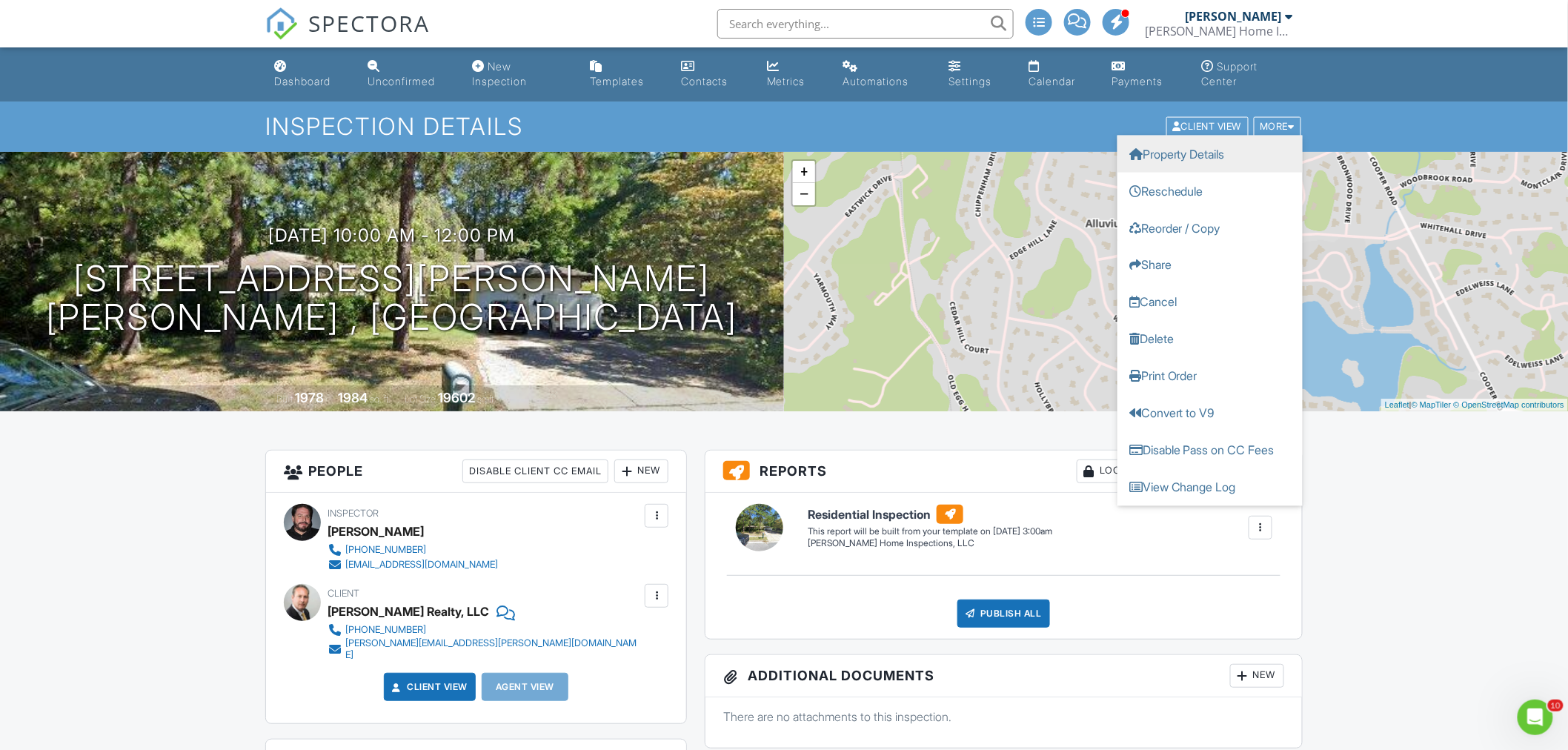 click on "Property Details" at bounding box center [1210, 154] 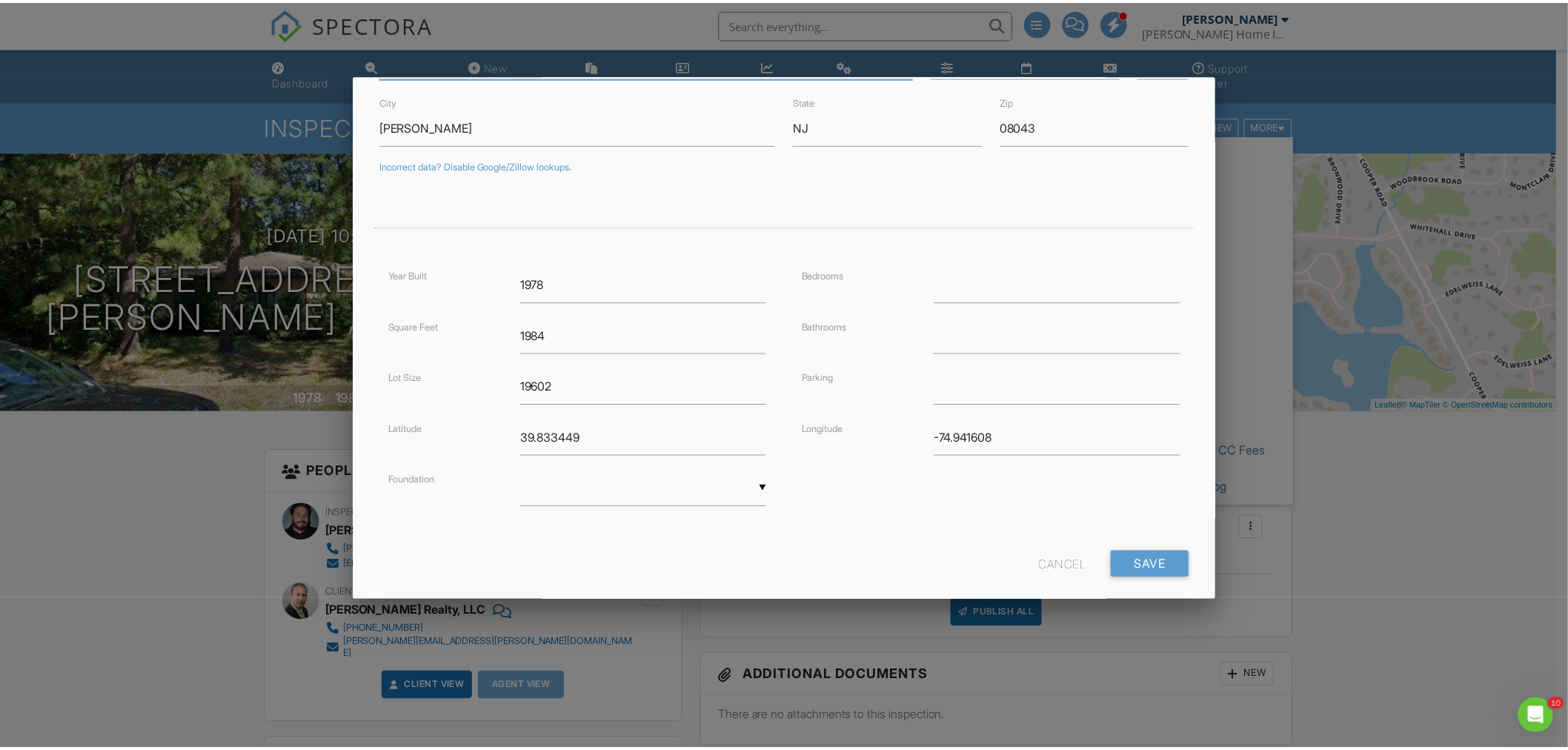 scroll, scrollTop: 148, scrollLeft: 0, axis: vertical 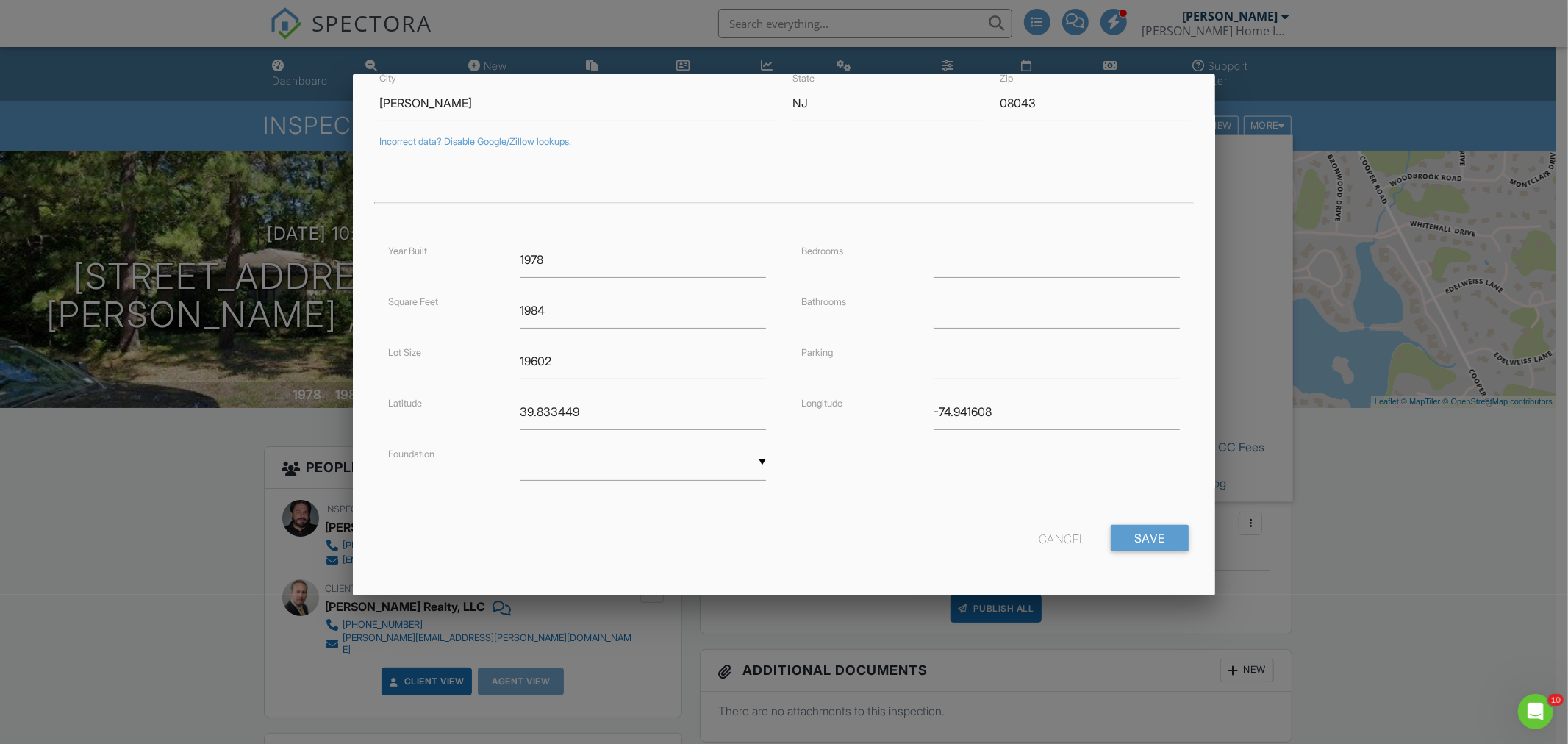 click on "Cancel" at bounding box center [1062, 538] 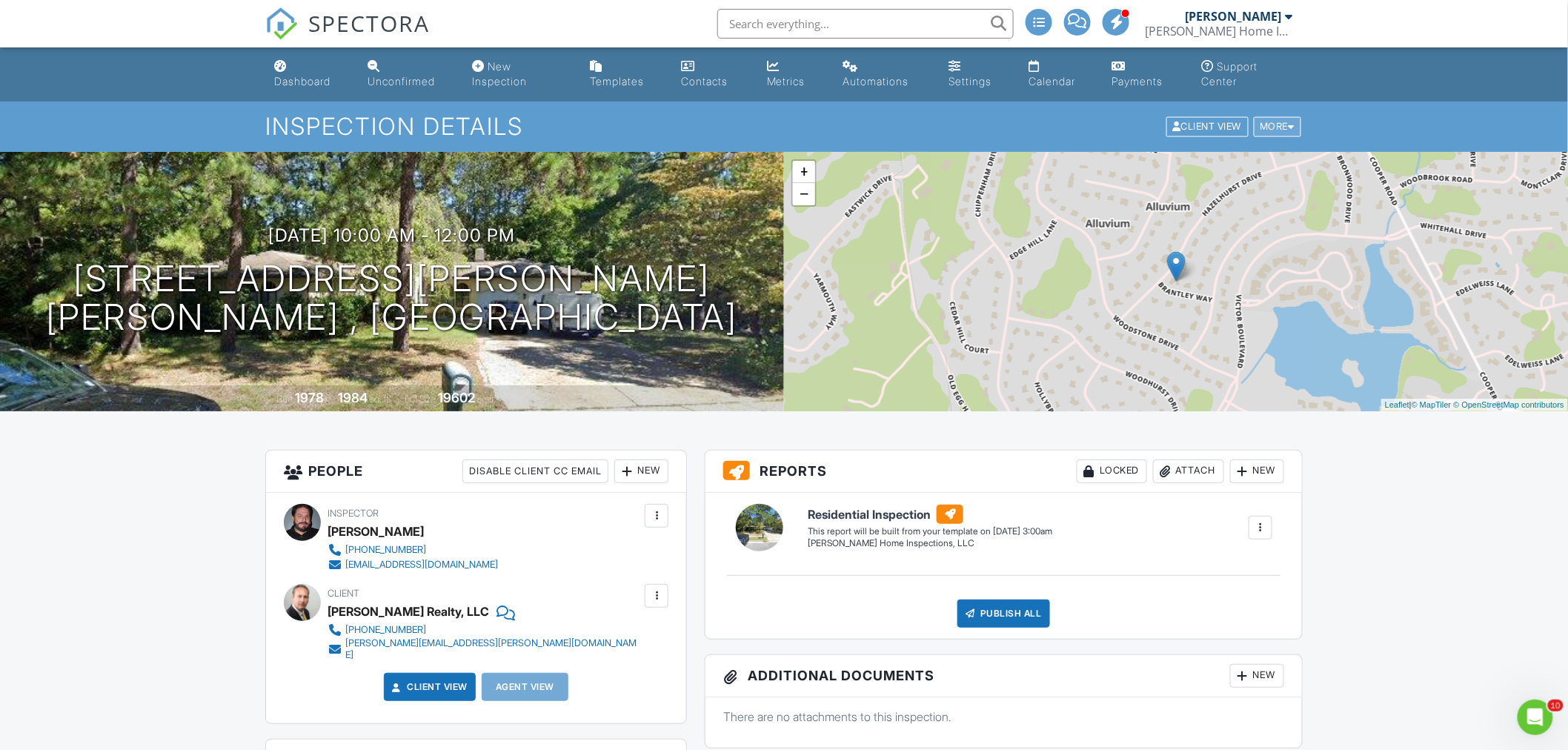 click at bounding box center (1292, 127) 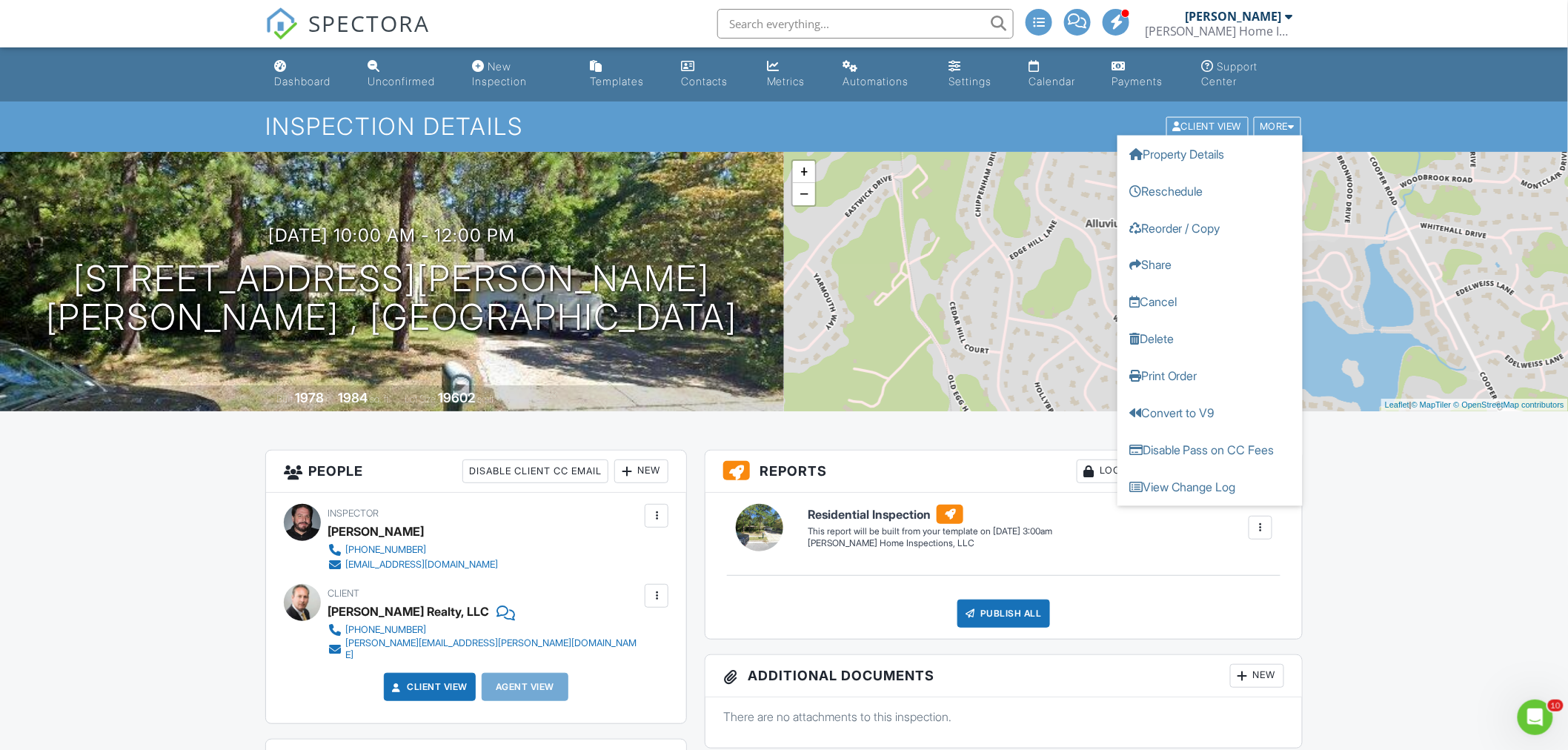 click on "Dashboard
Unconfirmed
New Inspection
Templates
Contacts
Metrics
Automations
Settings
Calendar
Payments
Support Center
Inspection Details
Client View
More
Property Details
Reschedule
Reorder / Copy
Share
Cancel
Delete
Print Order
Convert to V9
Disable Pass on CC Fees
View Change Log
07/14/2025 10:00 am
- 12:00 pm
9 Brantley Way
Voorhees , NJ 08043
Built
1978
1984
sq. ft.
Lot Size
19602
sq.ft.
+ − Leaflet  |  © MapTiler   © OpenStreetMap contributors
All emails and texts are disabled for this inspection!
Turn on emails and texts
Reports
Locked
Attach
New
Residential Inspection
Sharples Home Inspections, LLC" at bounding box center [784, 1111] 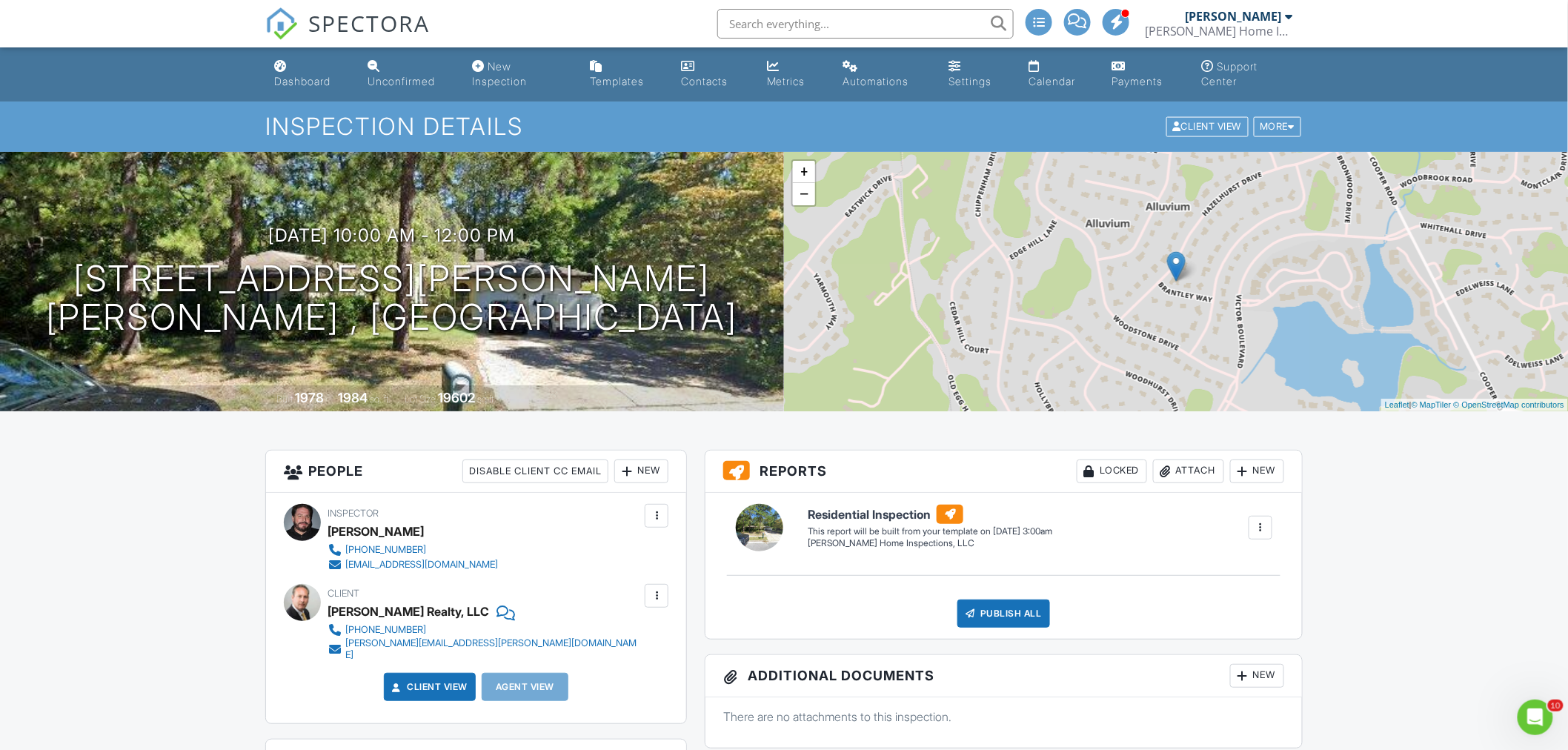 click at bounding box center (1260, 528) 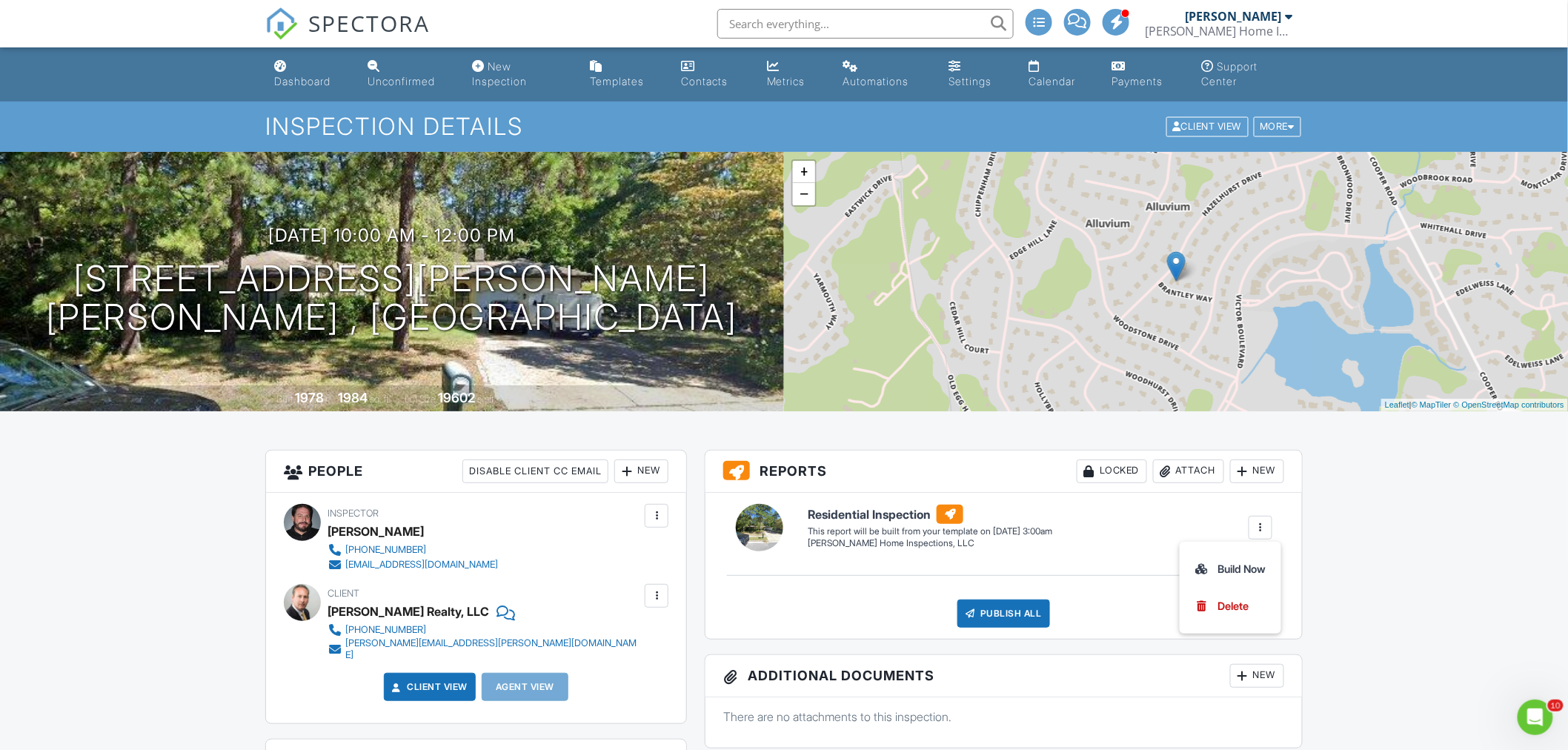 click on "Dashboard
Unconfirmed
New Inspection
Templates
Contacts
Metrics
Automations
Settings
Calendar
Payments
Support Center
Inspection Details
Client View
More
Property Details
Reschedule
Reorder / Copy
Share
Cancel
Delete
Print Order
Convert to V9
Disable Pass on CC Fees
View Change Log
07/14/2025 10:00 am
- 12:00 pm
9 Brantley Way
Voorhees , NJ 08043
Built
1978
1984
sq. ft.
Lot Size
19602
sq.ft.
+ − Leaflet  |  © MapTiler   © OpenStreetMap contributors
All emails and texts are disabled for this inspection!
Turn on emails and texts
Reports
Locked
Attach
New
Residential Inspection
Sharples Home Inspections, LLC" at bounding box center [784, 1111] 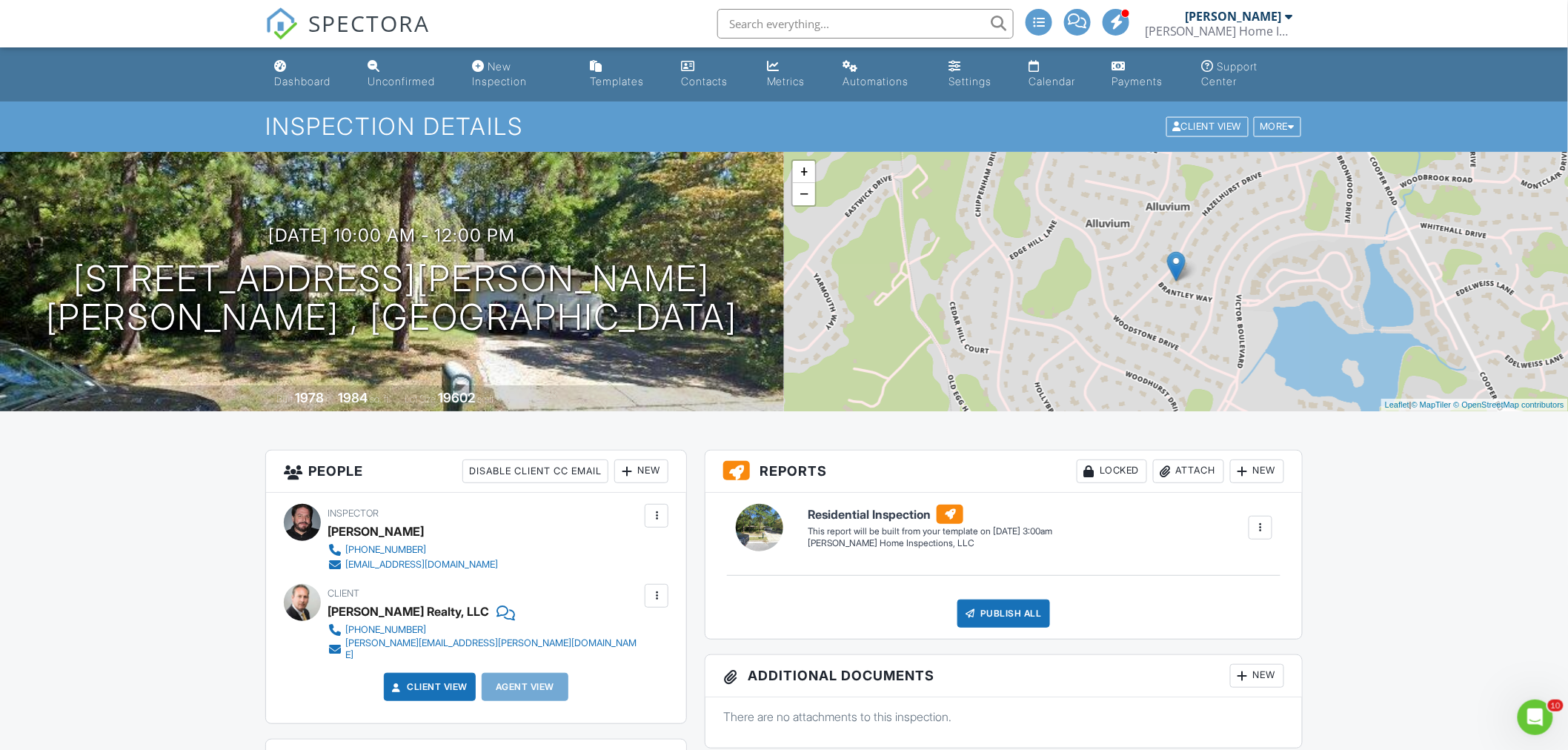 click 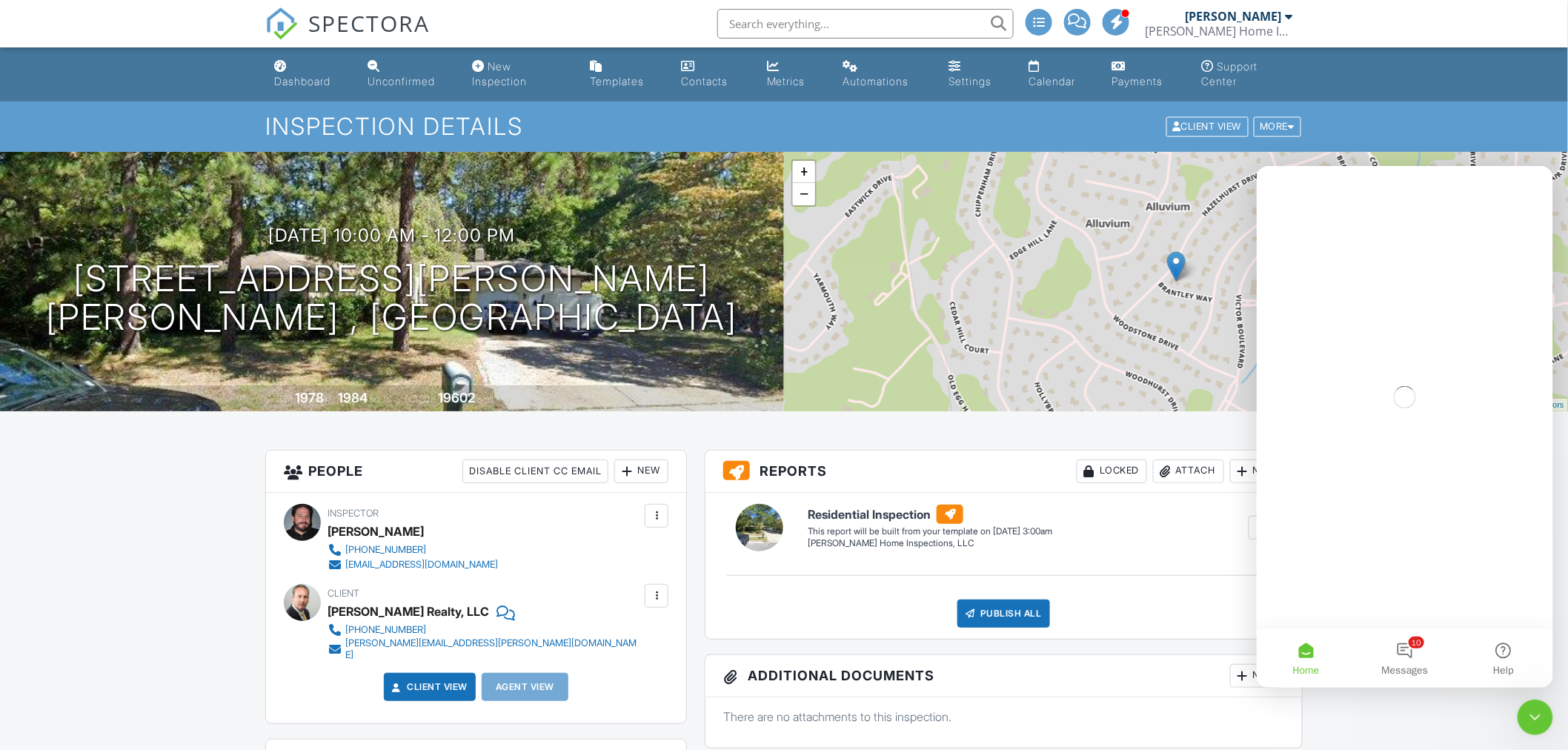 scroll, scrollTop: 0, scrollLeft: 0, axis: both 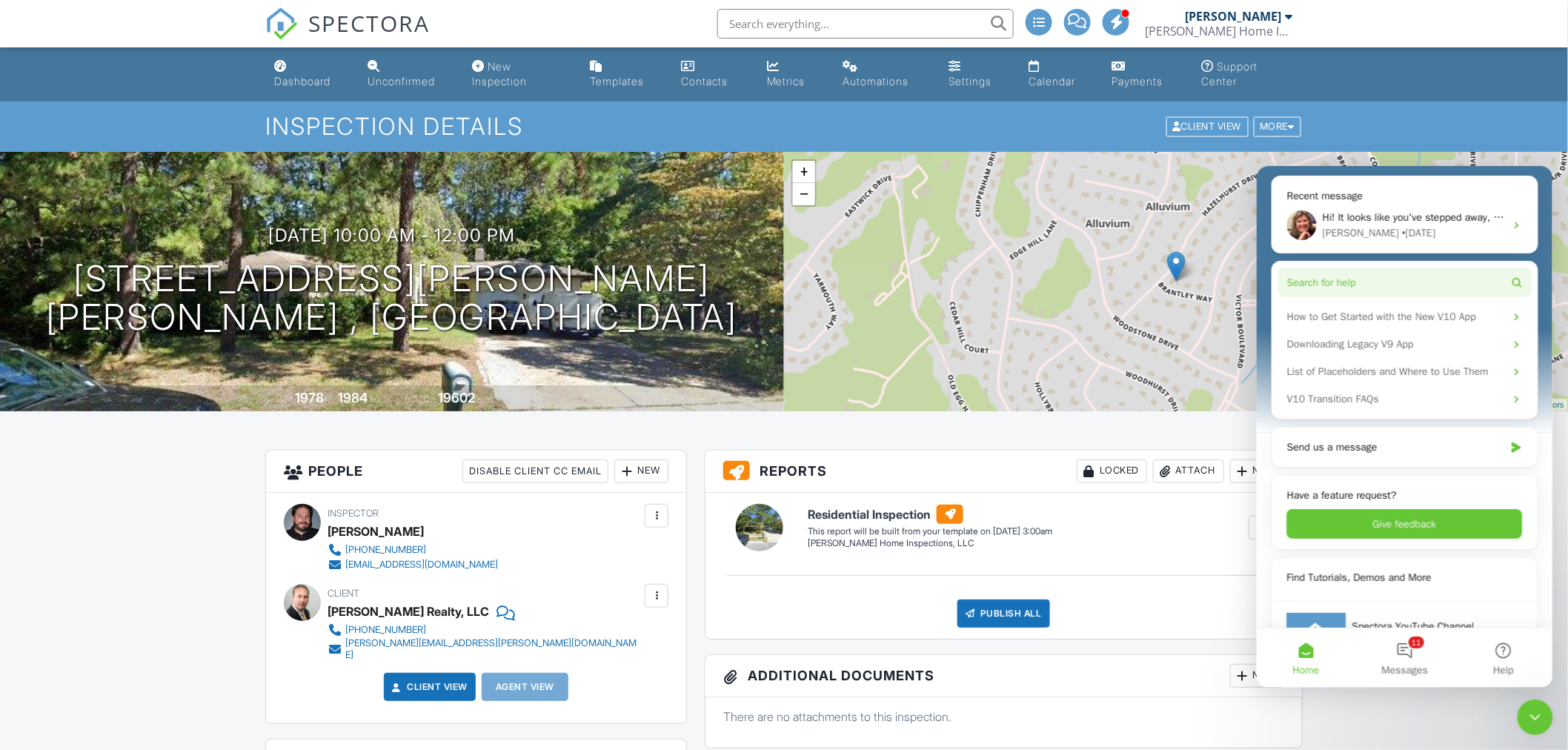 click on "Search for help" at bounding box center [1404, 282] 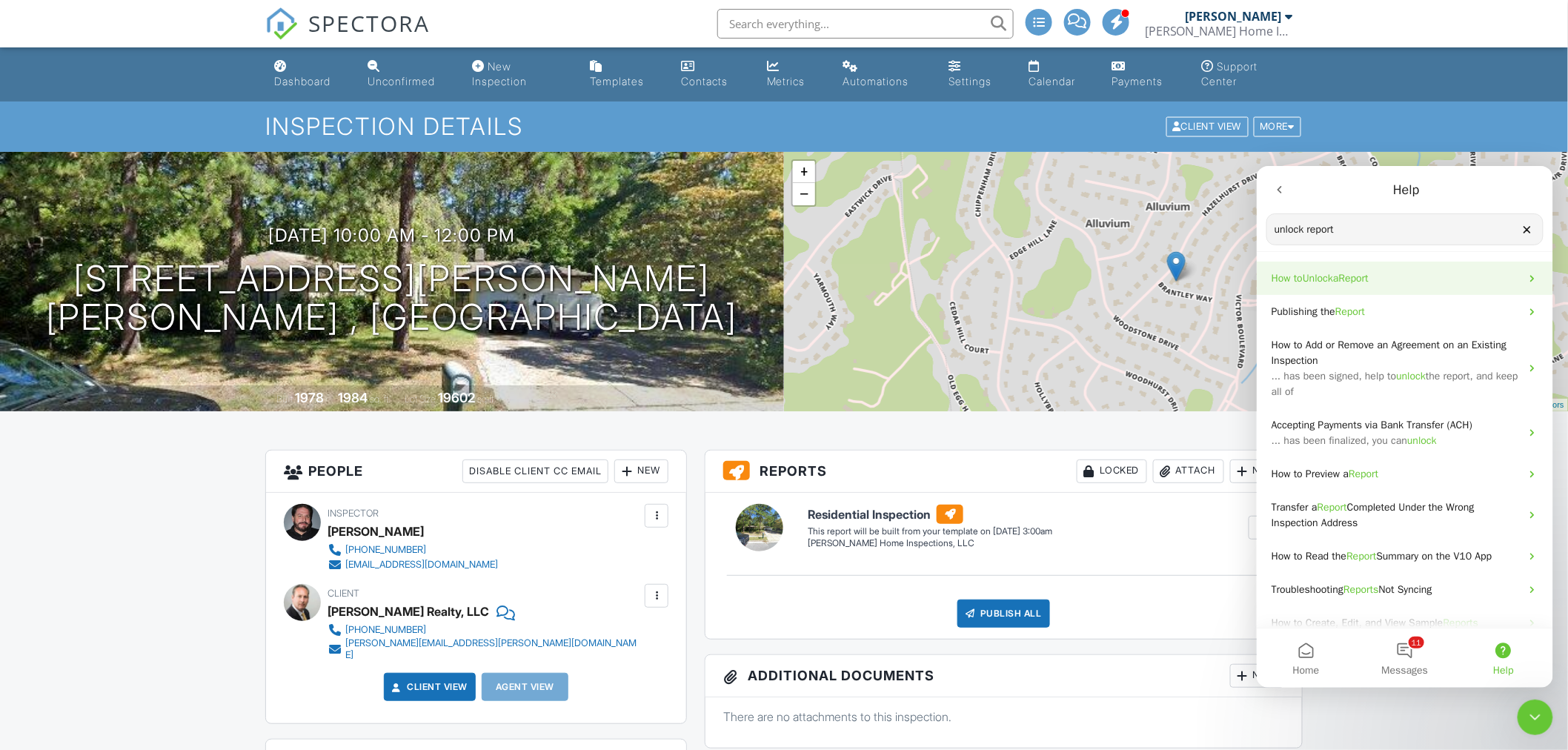 type on "unlock report" 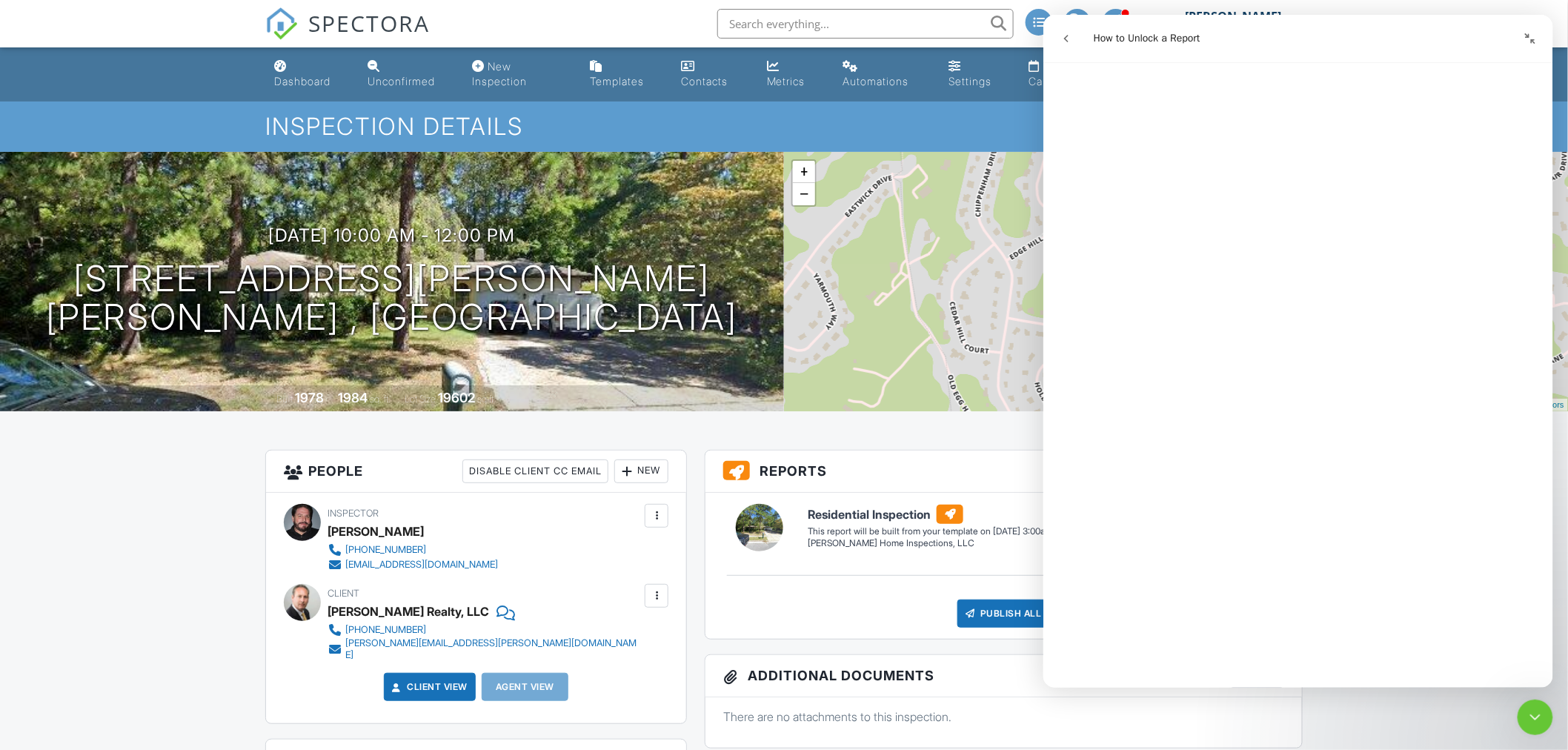 scroll, scrollTop: 493, scrollLeft: 0, axis: vertical 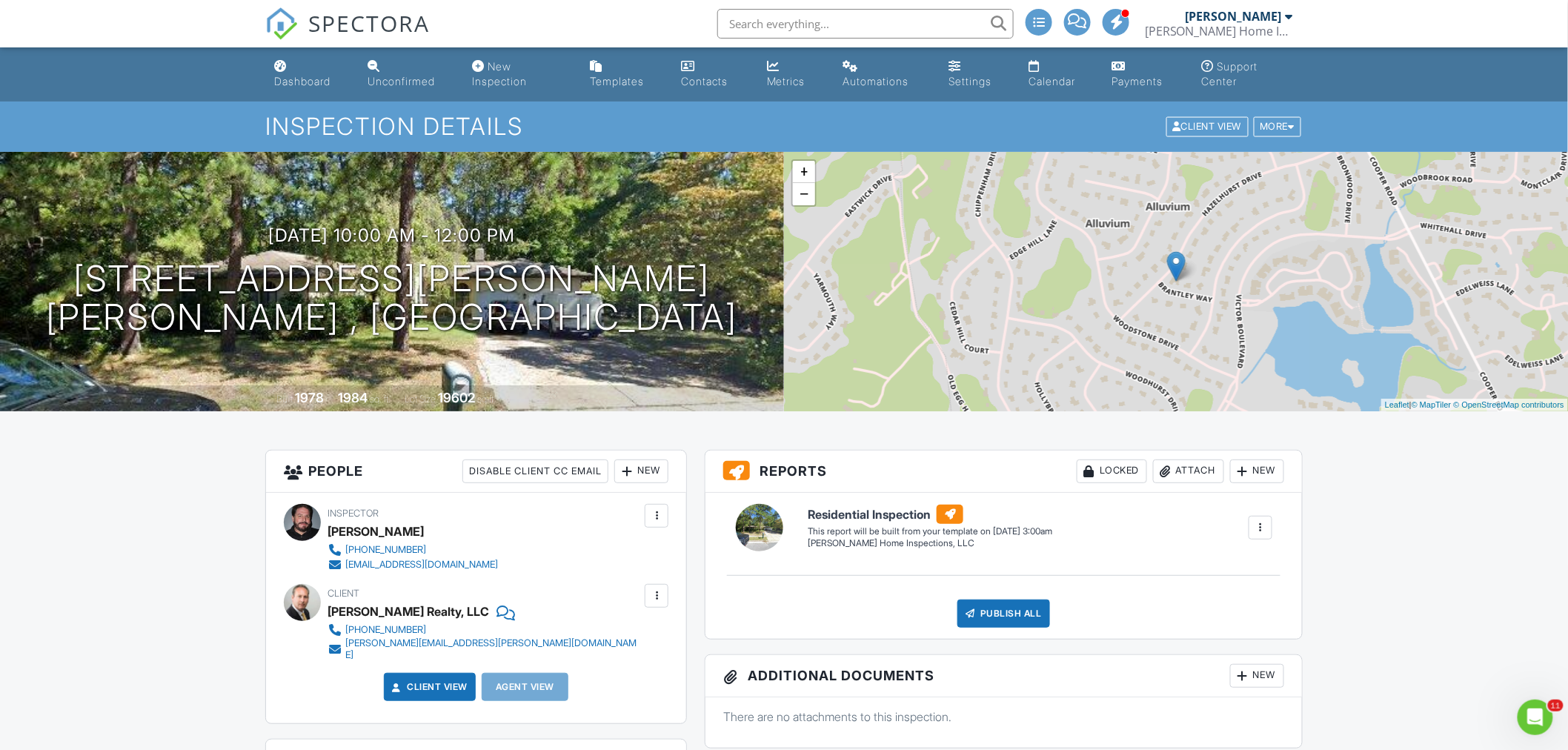 click on "Locked" at bounding box center [1112, 471] 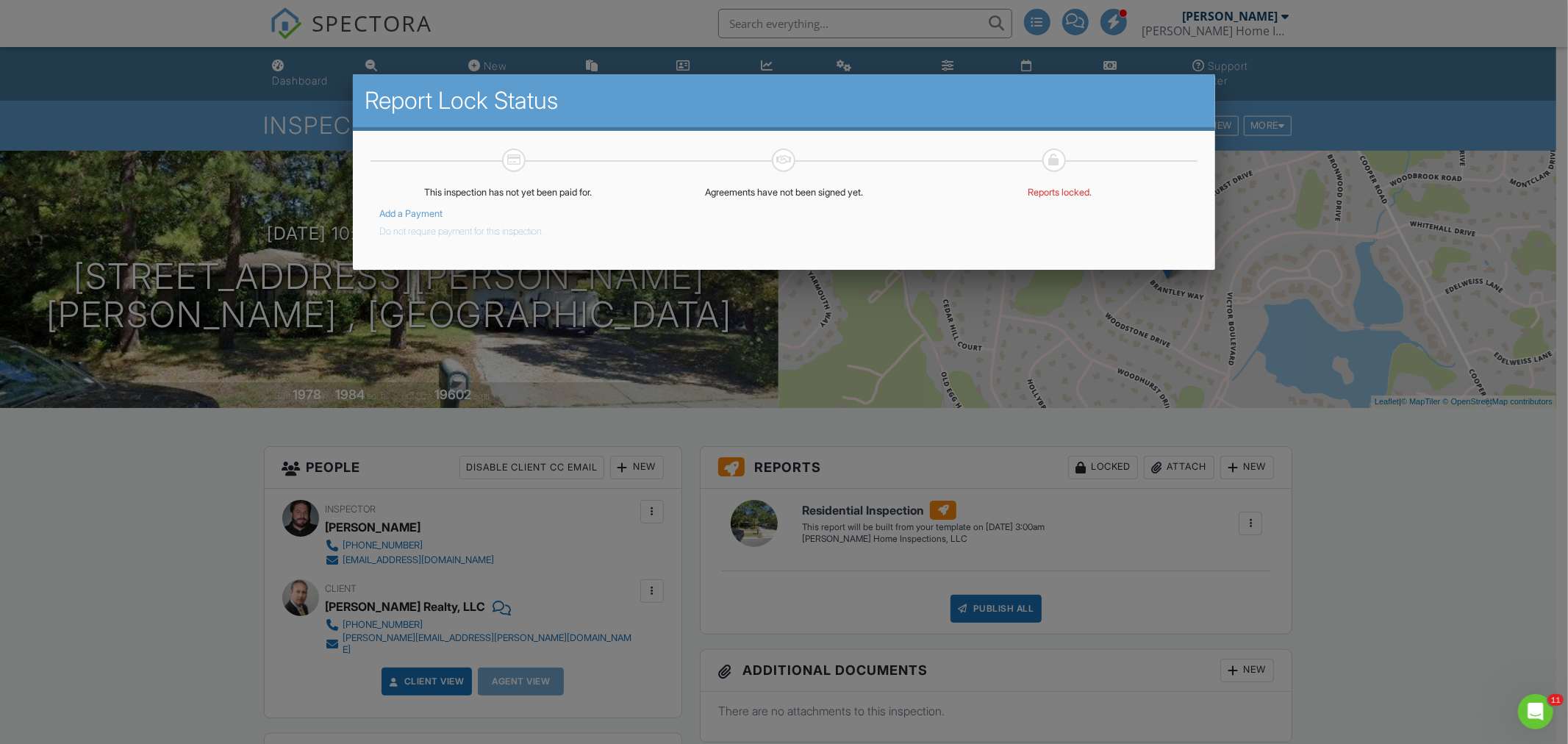 click on "Do not require payment for this inspection." at bounding box center [462, 229] 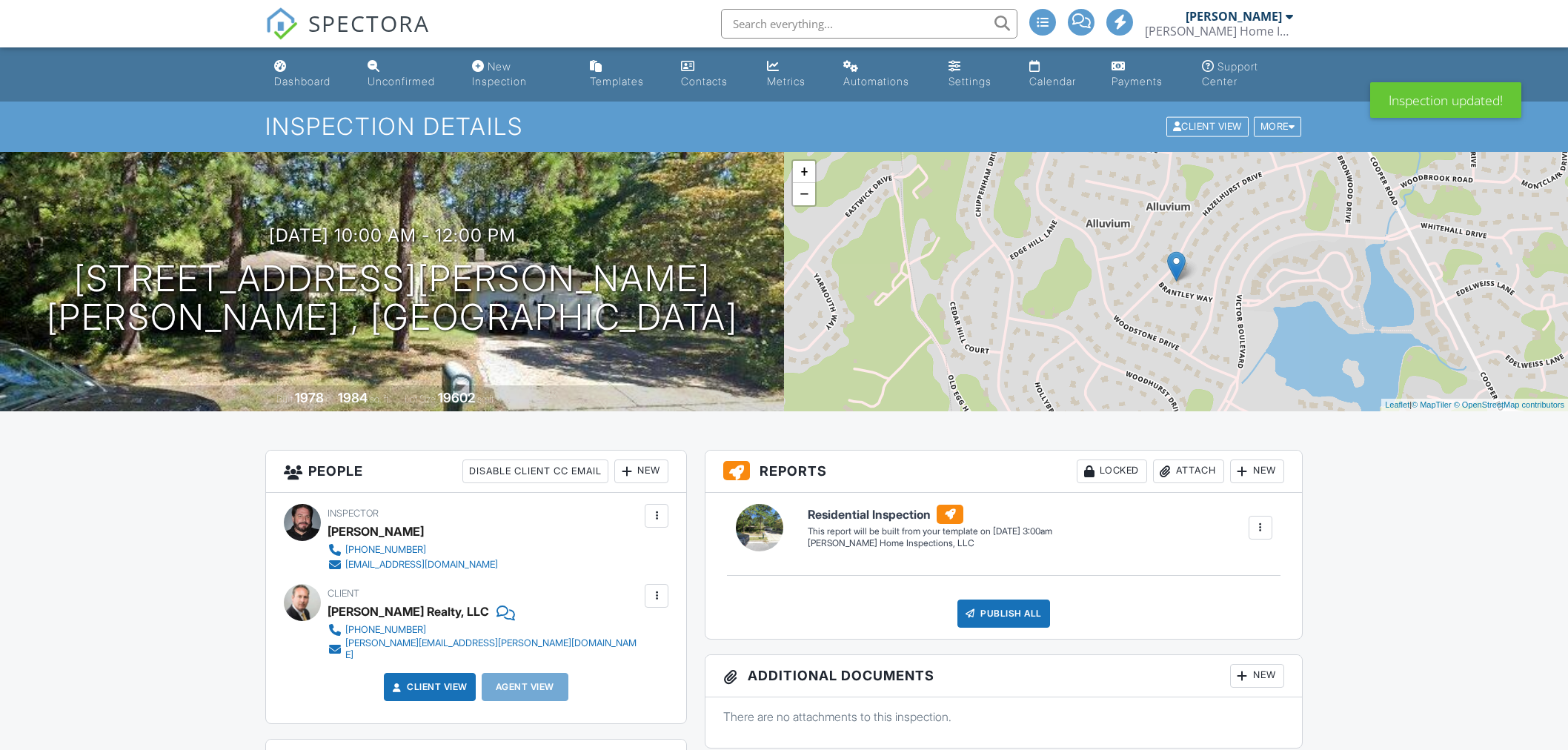 scroll, scrollTop: 0, scrollLeft: 0, axis: both 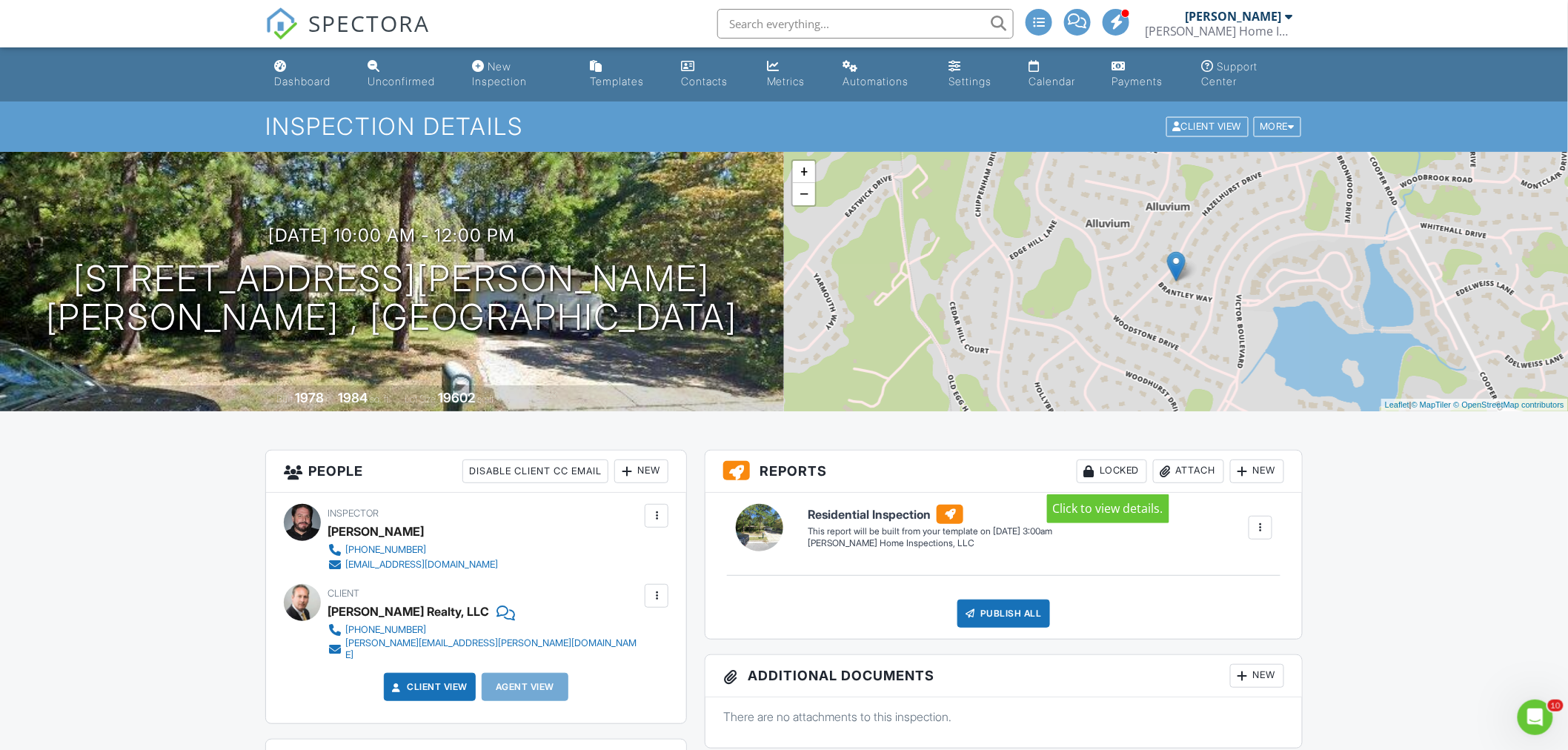 click on "Locked" at bounding box center [1112, 471] 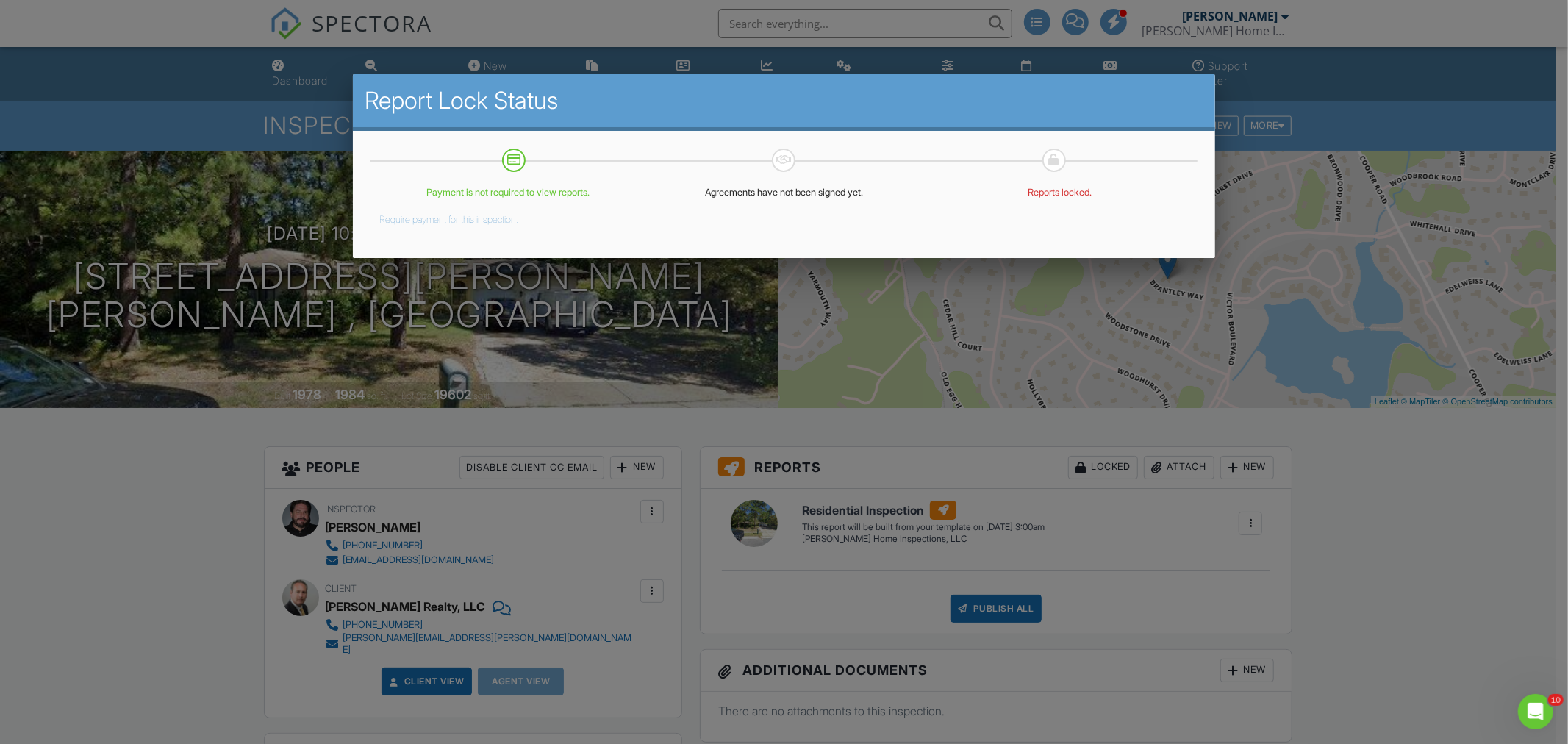 click on "Require payment for this inspection." at bounding box center (448, 217) 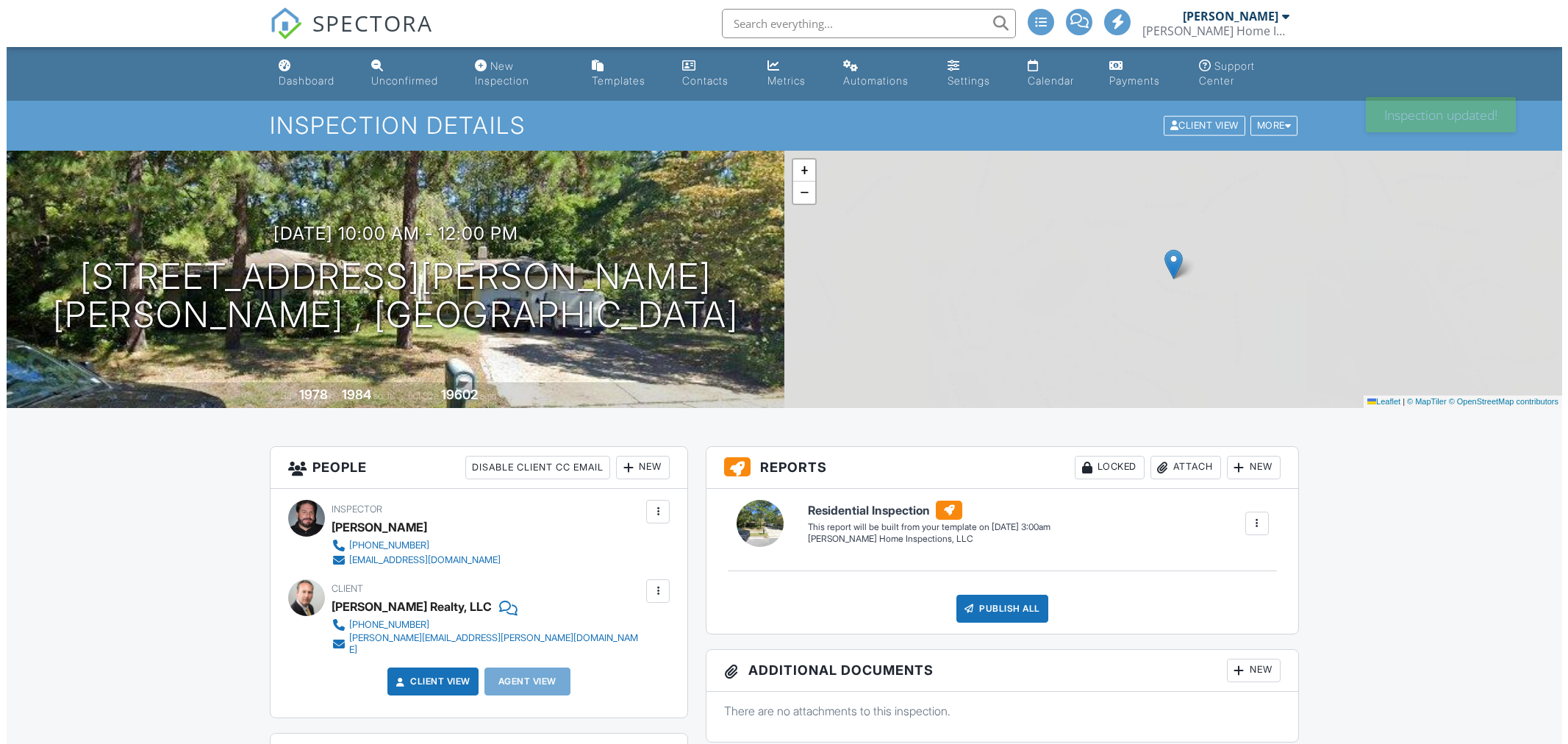 scroll, scrollTop: 0, scrollLeft: 0, axis: both 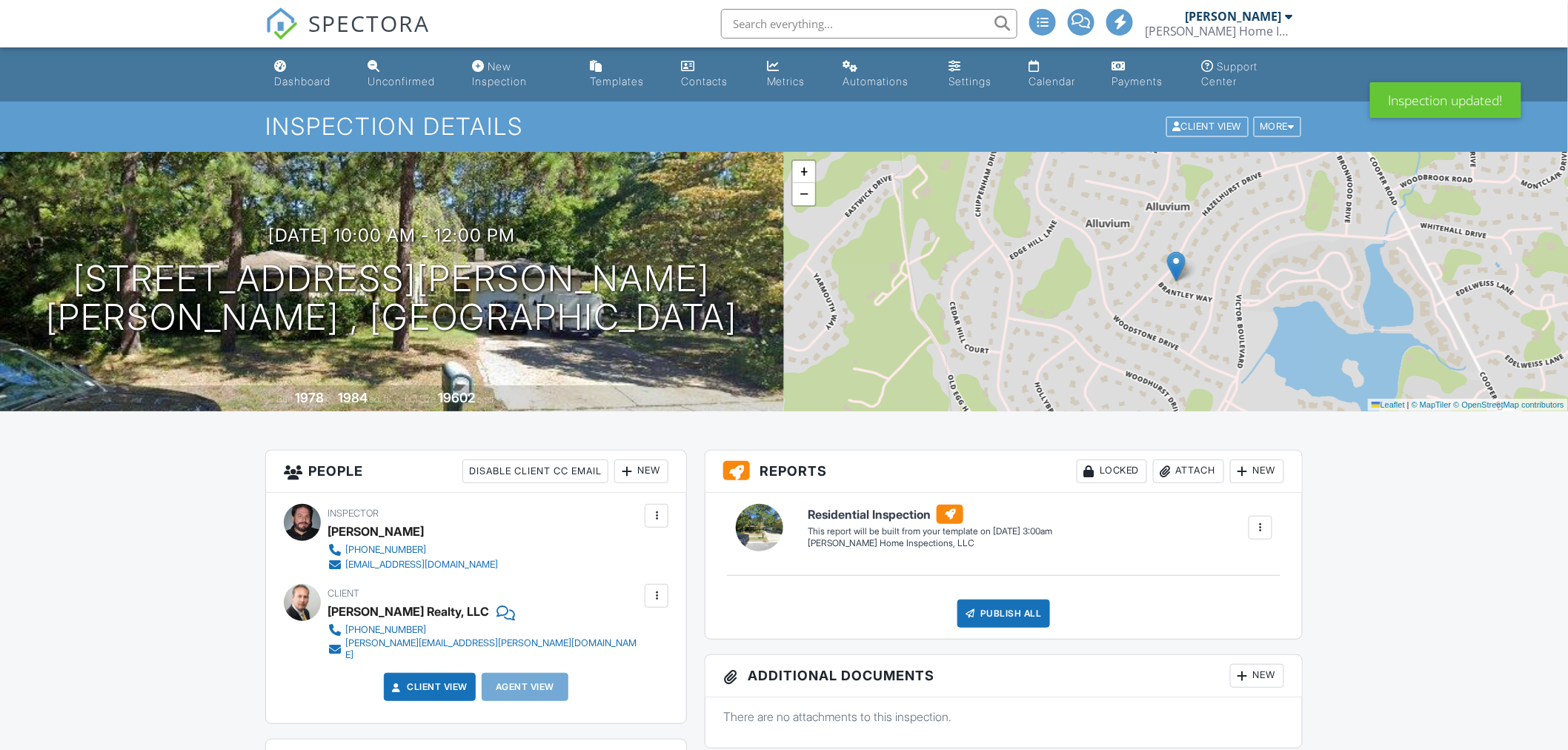 click on "Locked" at bounding box center (1112, 471) 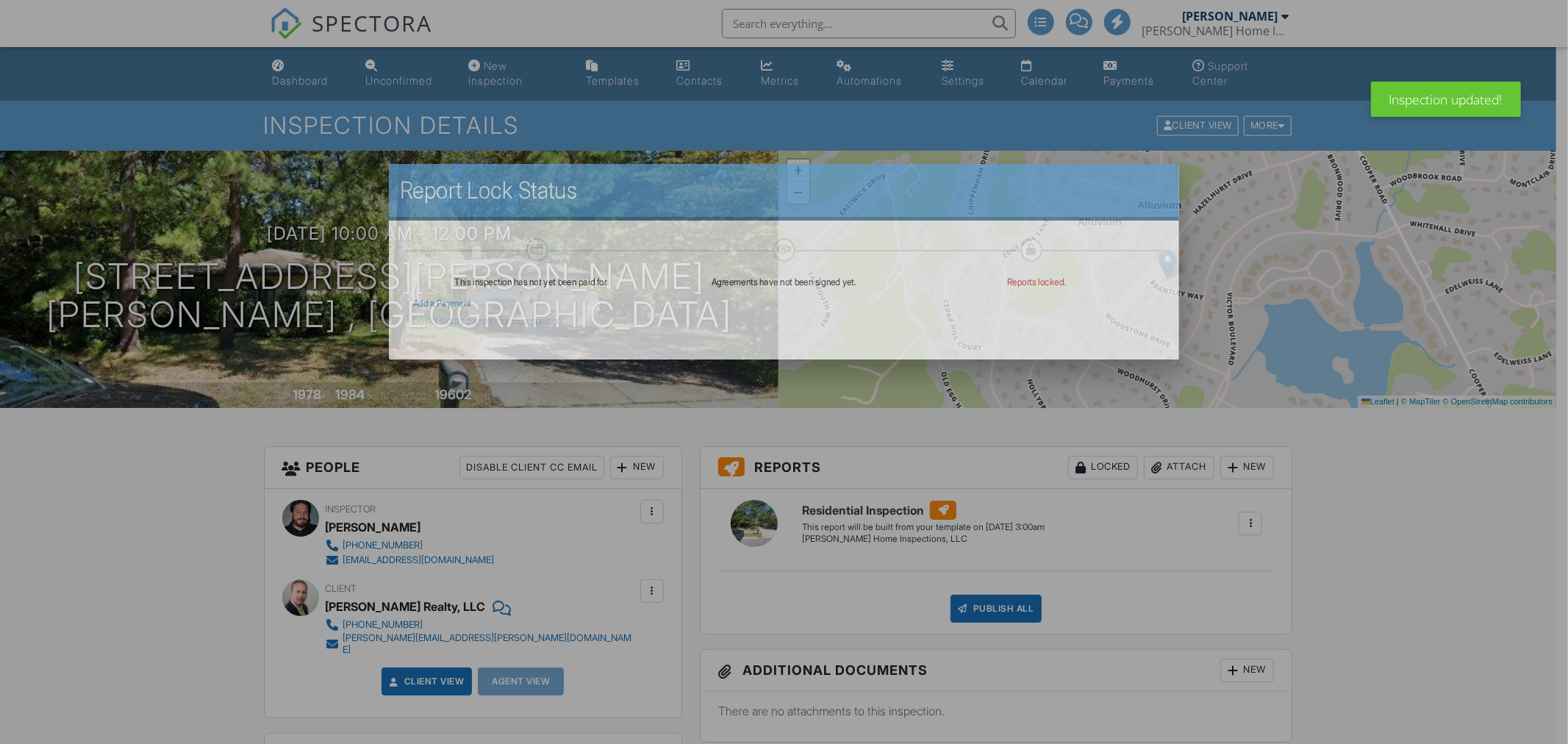 scroll, scrollTop: 0, scrollLeft: 0, axis: both 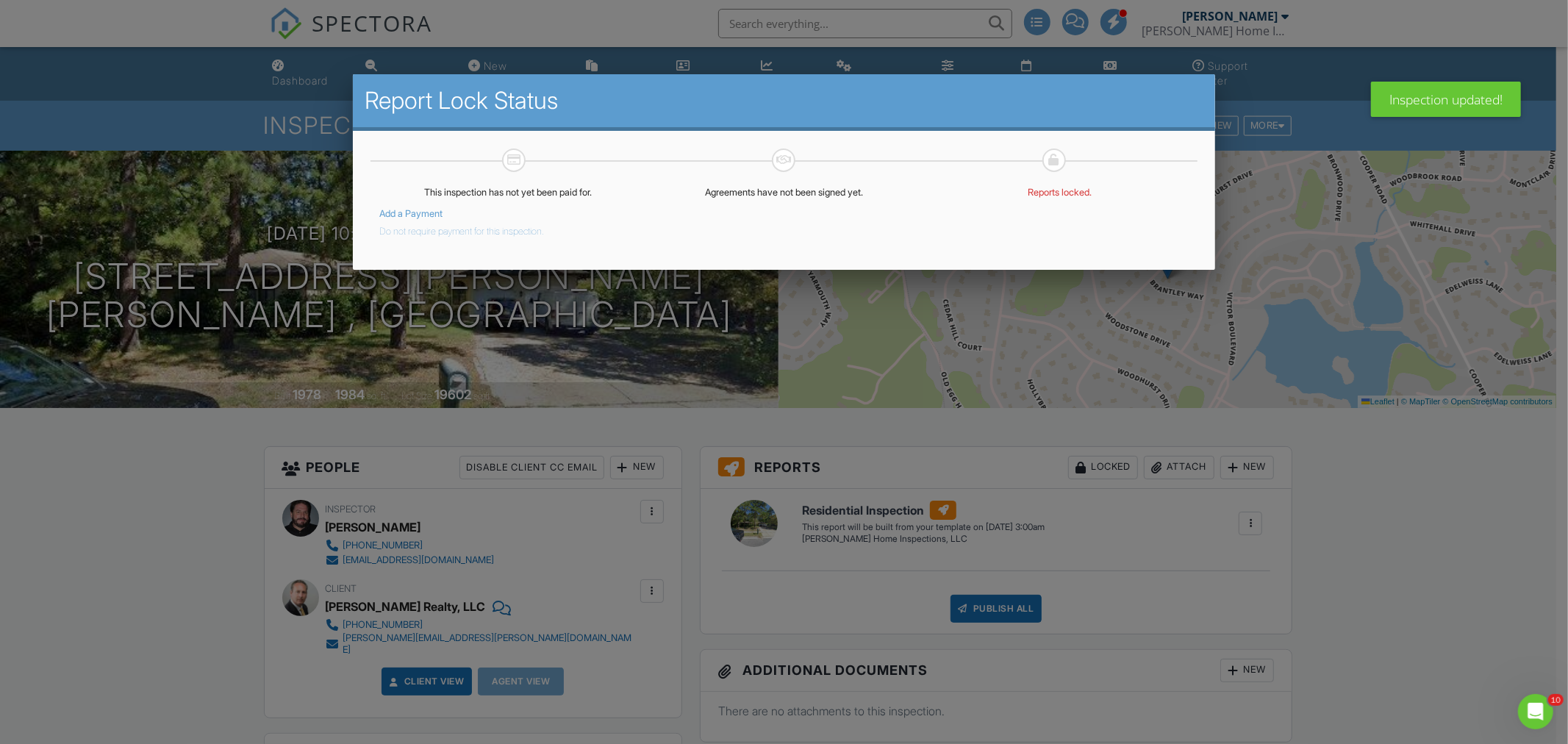 click on "Do not require payment for this inspection." at bounding box center (462, 229) 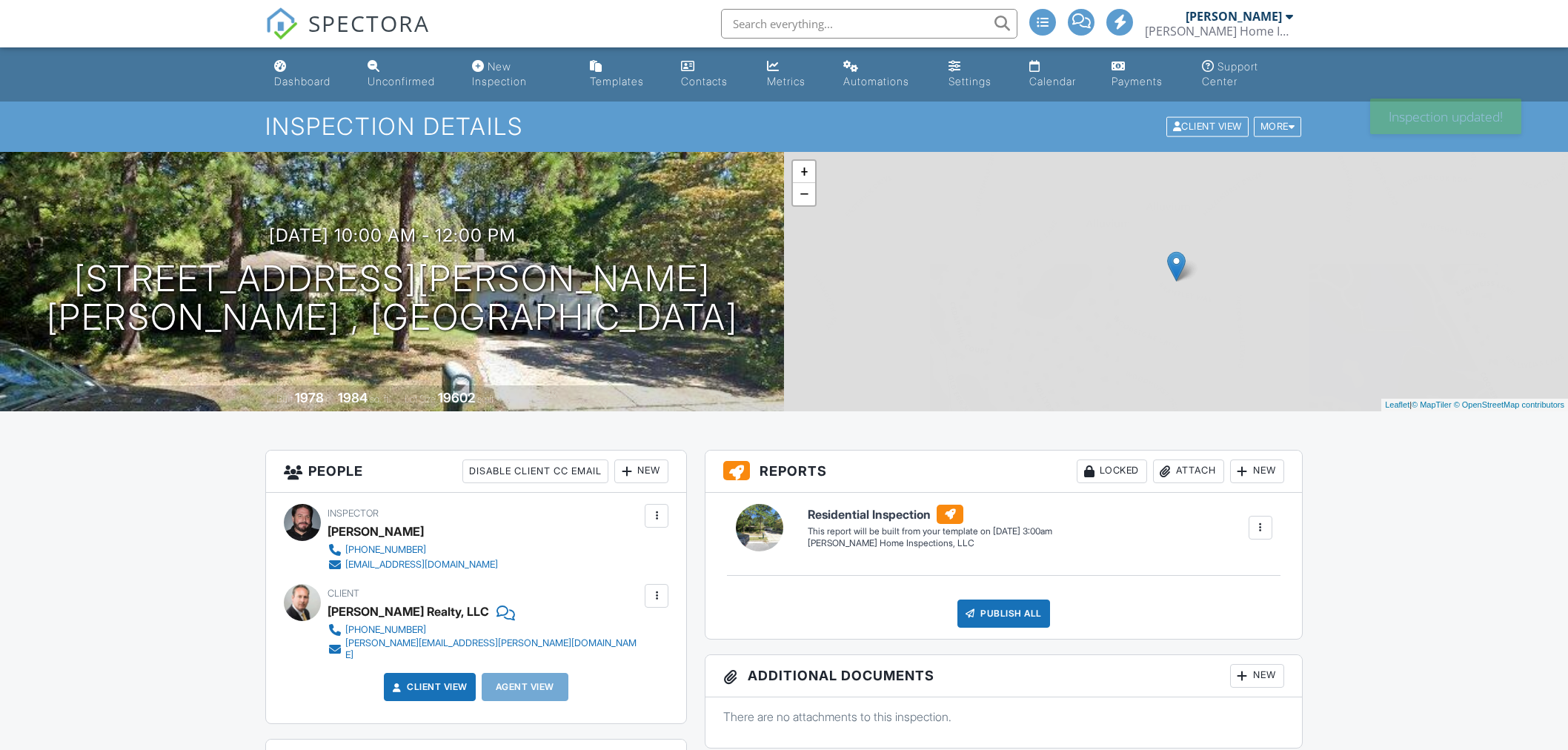 scroll, scrollTop: 0, scrollLeft: 0, axis: both 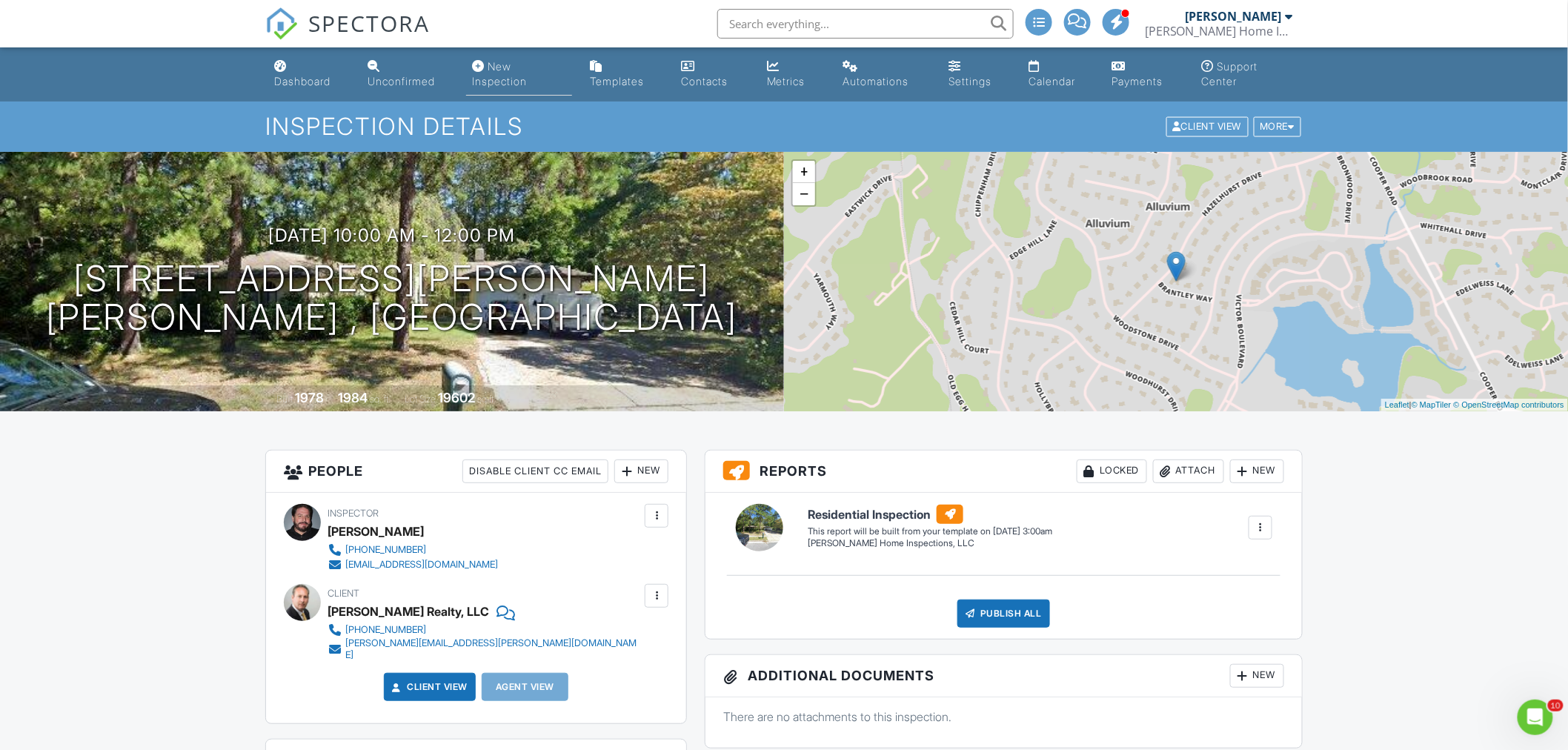 click on "New Inspection" at bounding box center (499, 73) 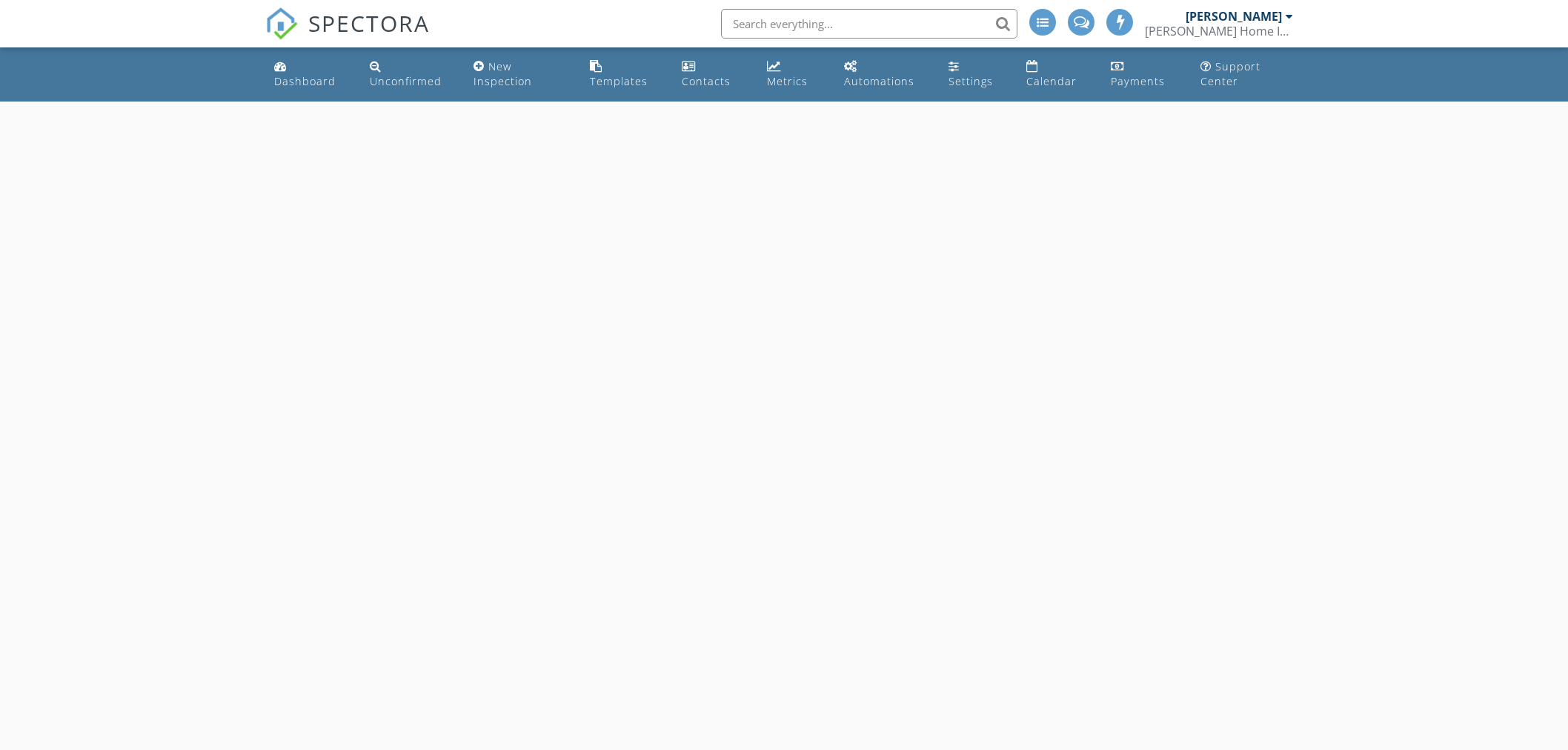 scroll, scrollTop: 0, scrollLeft: 0, axis: both 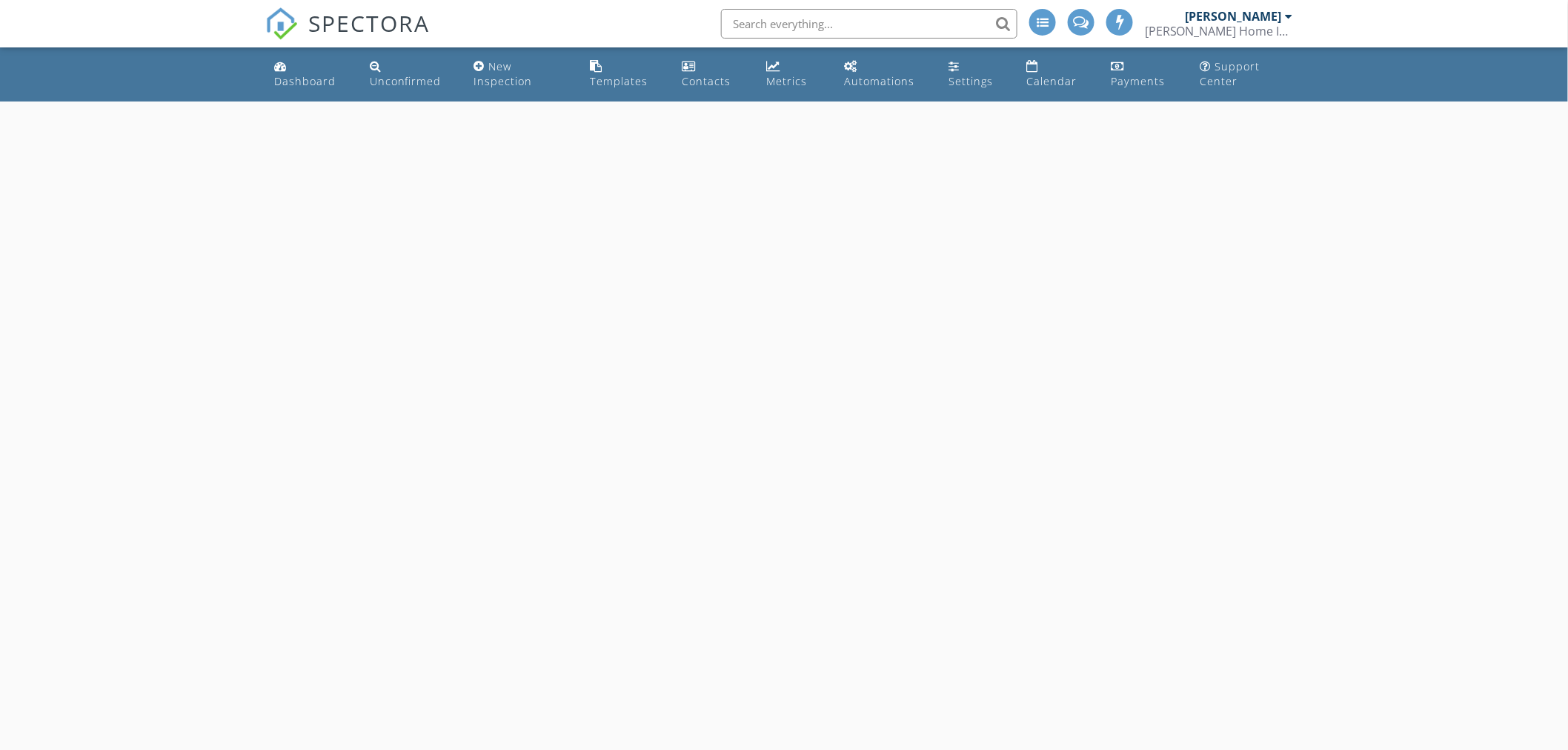 select on "6" 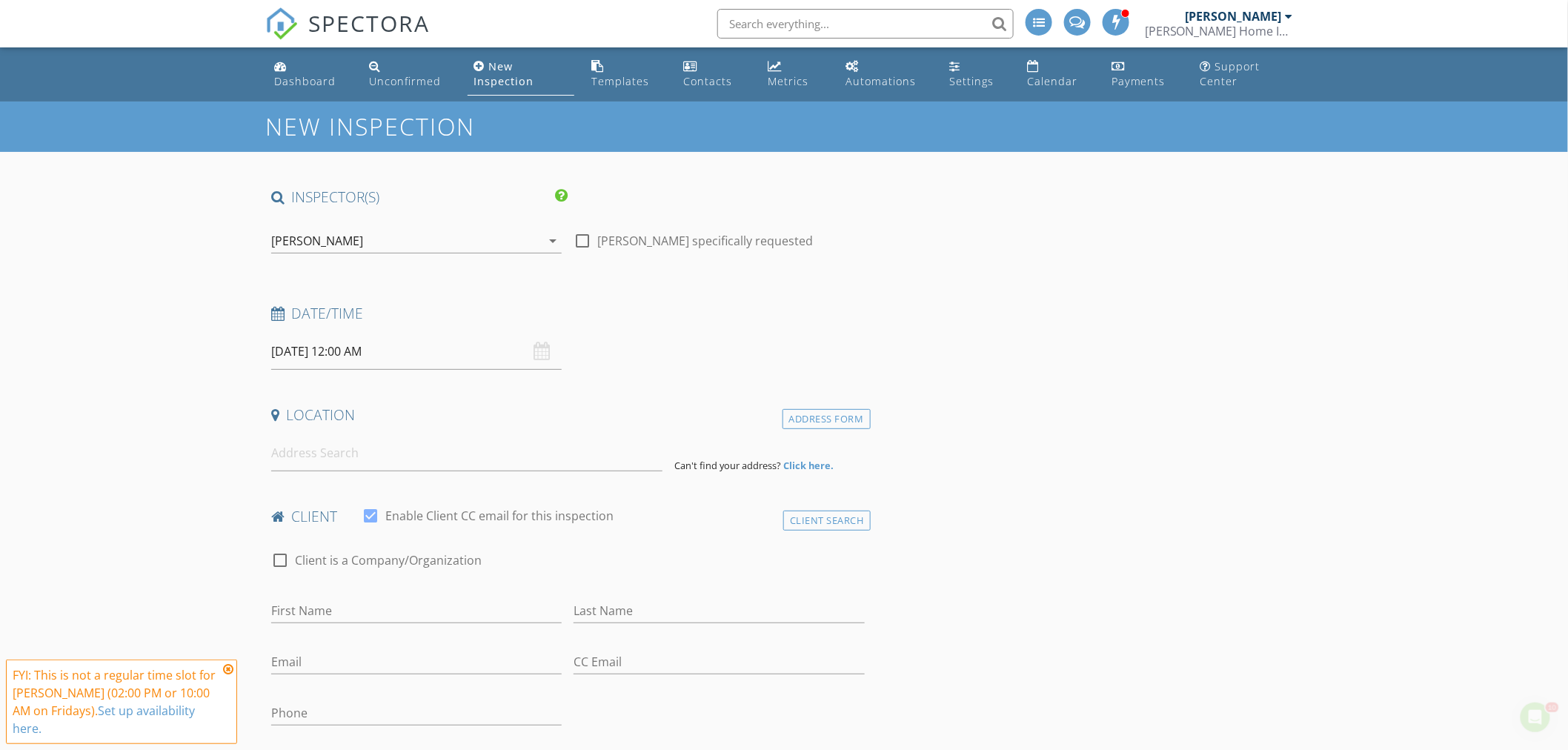 scroll, scrollTop: 0, scrollLeft: 0, axis: both 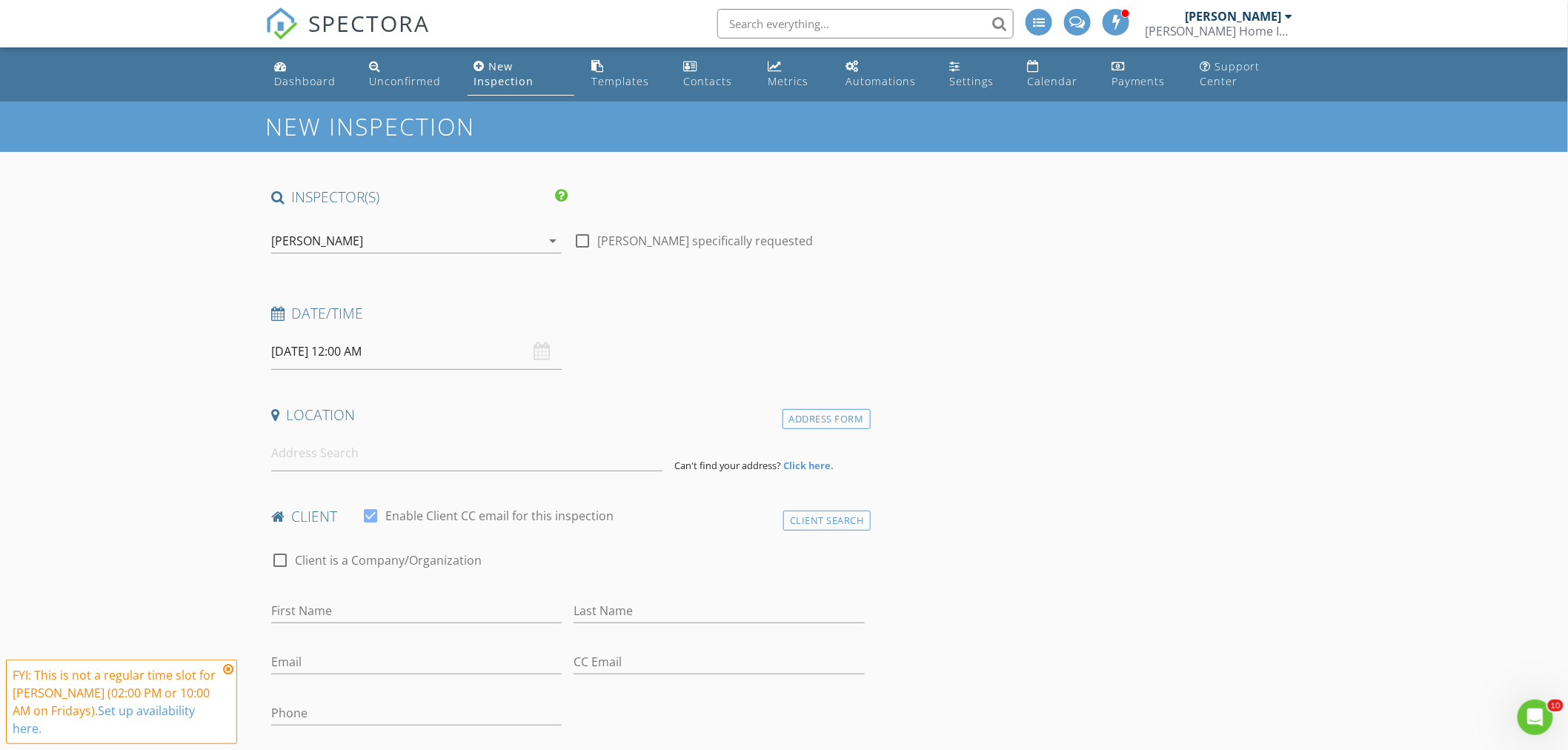 click on "[DATE] 12:00 AM" at bounding box center [416, 351] 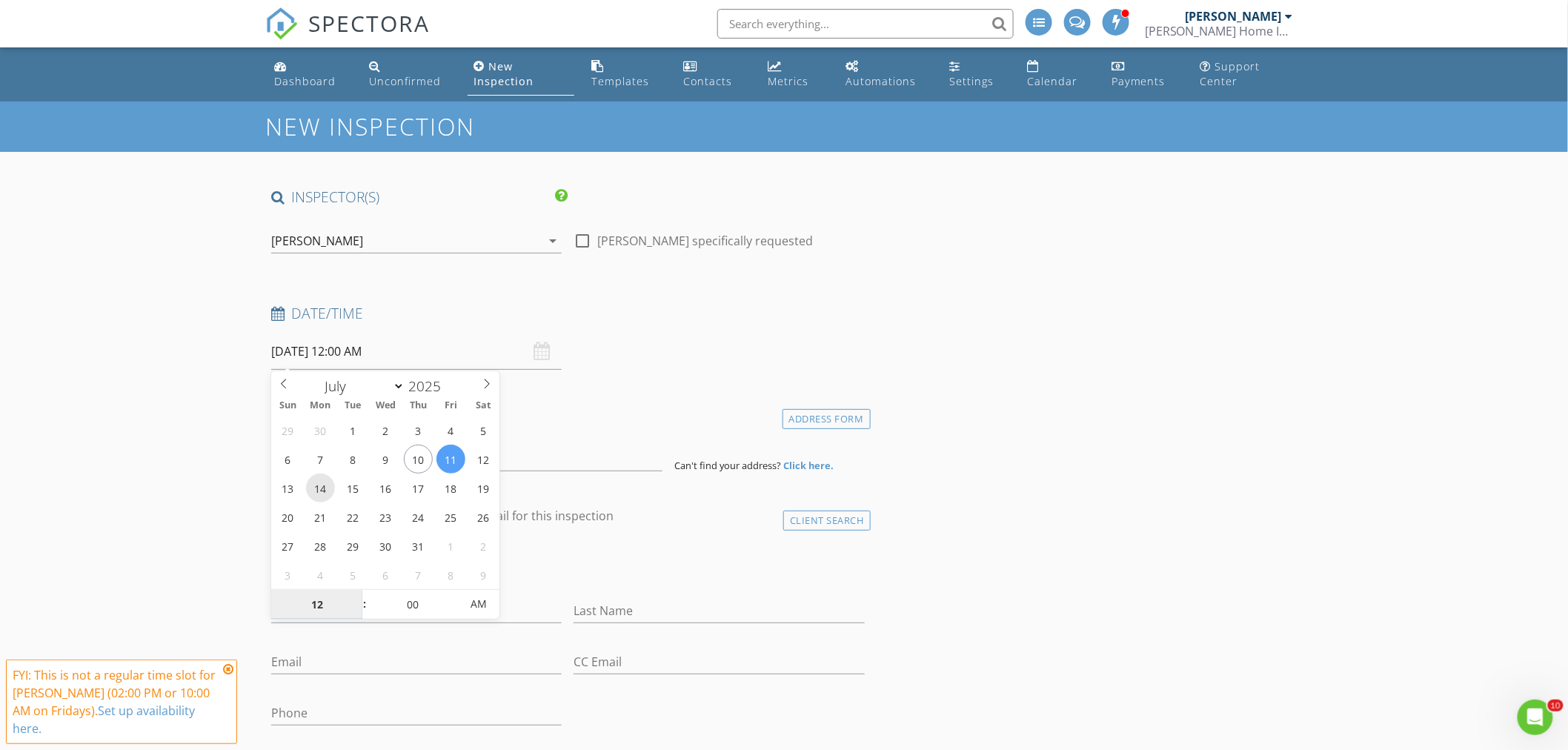 type on "[DATE] 12:00 AM" 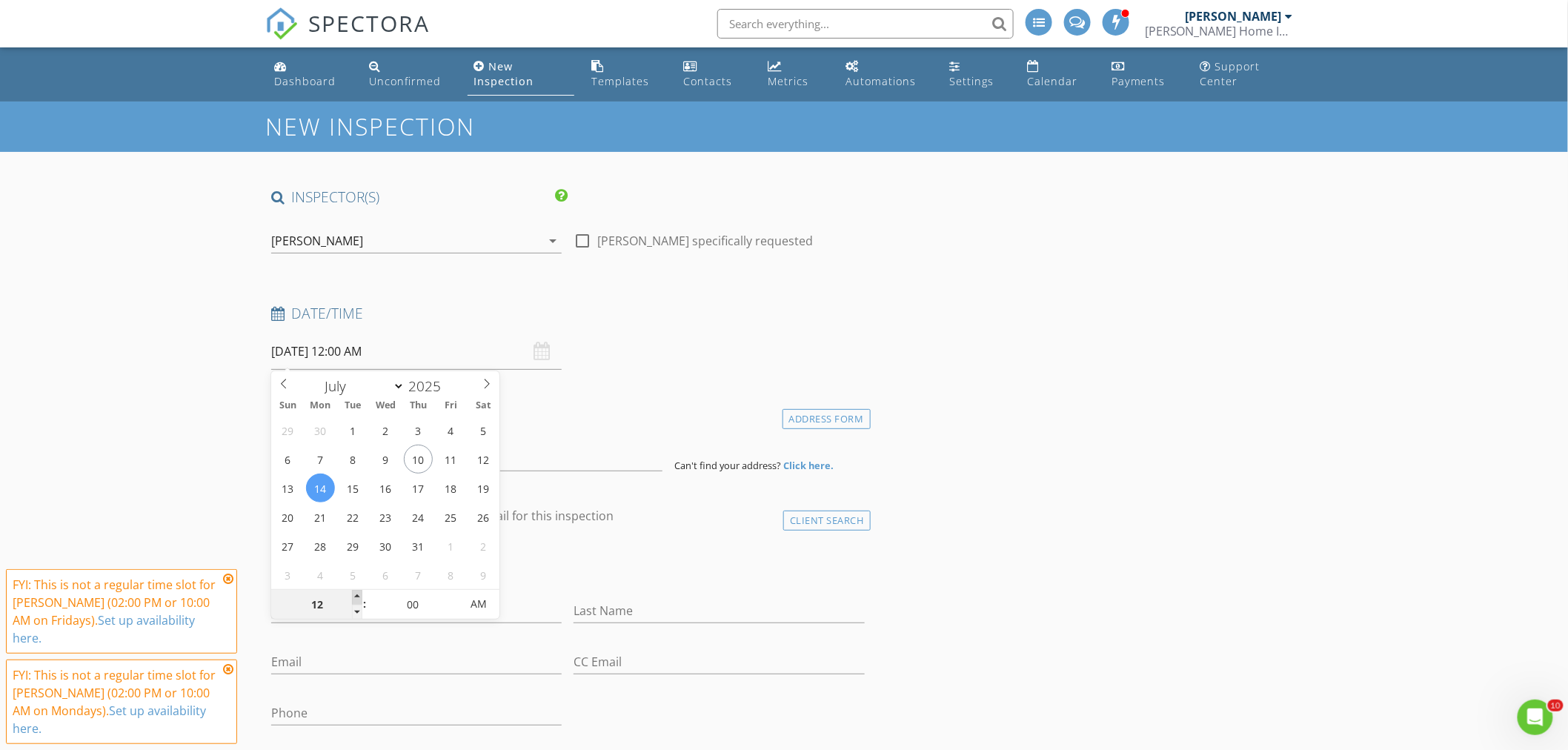 type on "01" 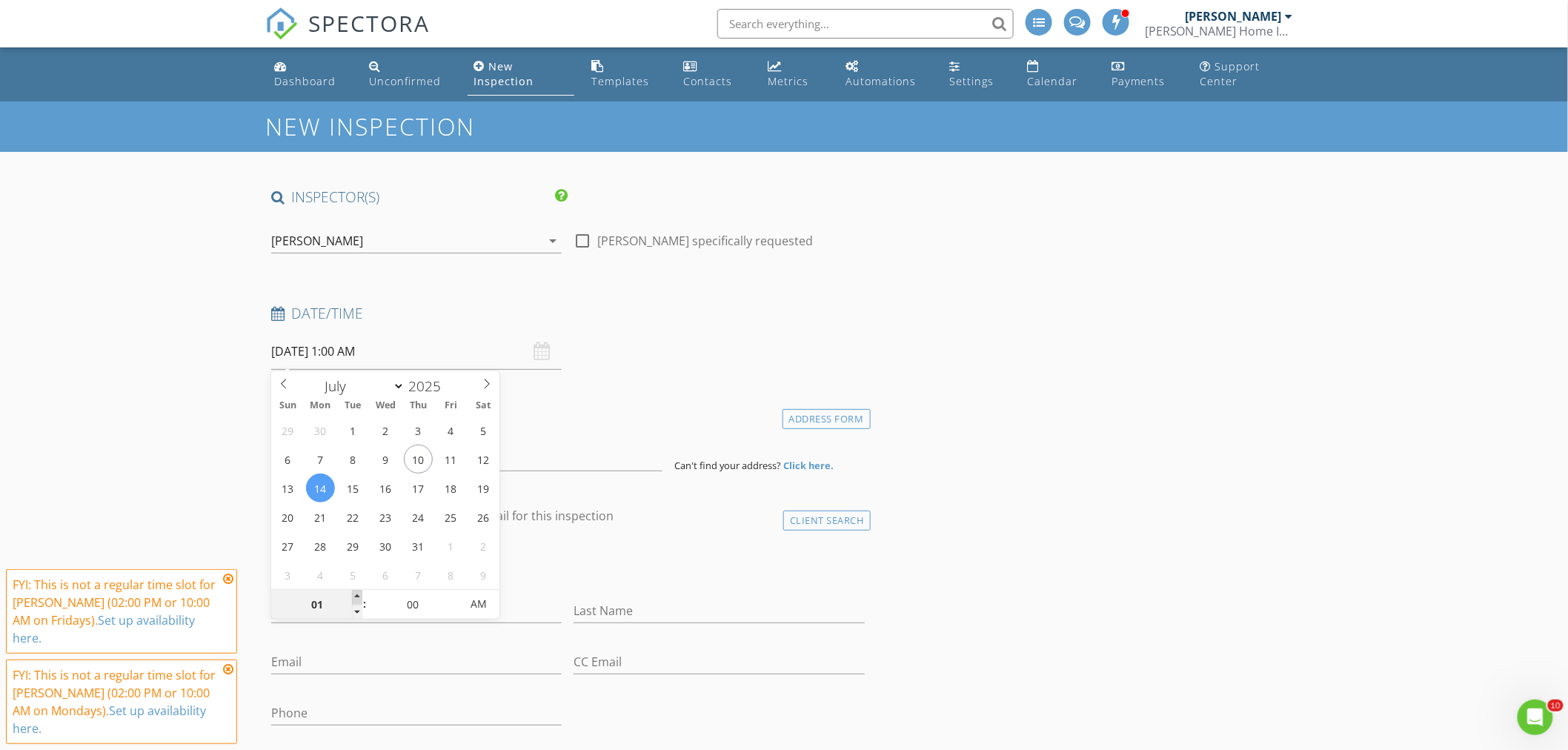 click at bounding box center [357, 597] 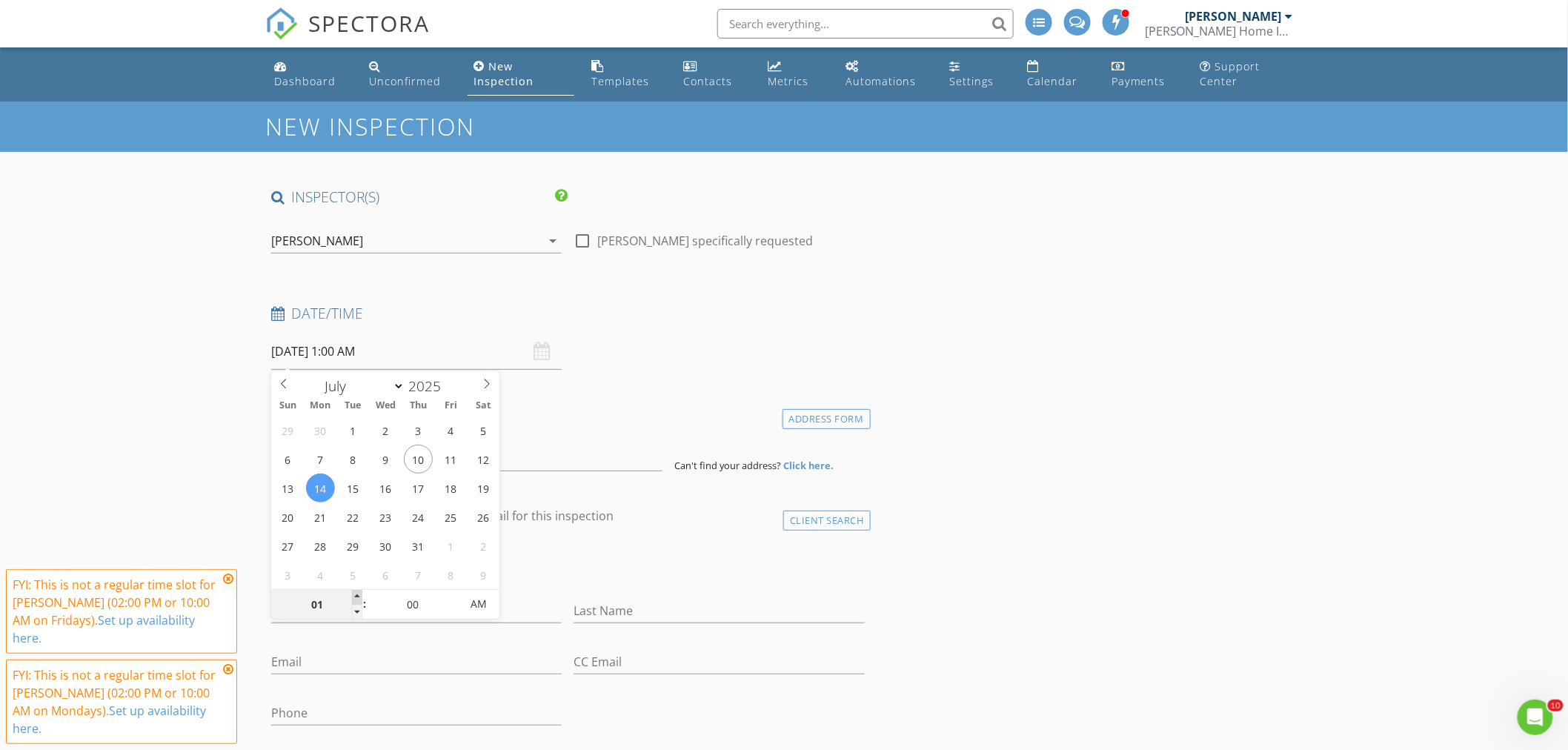 type on "02" 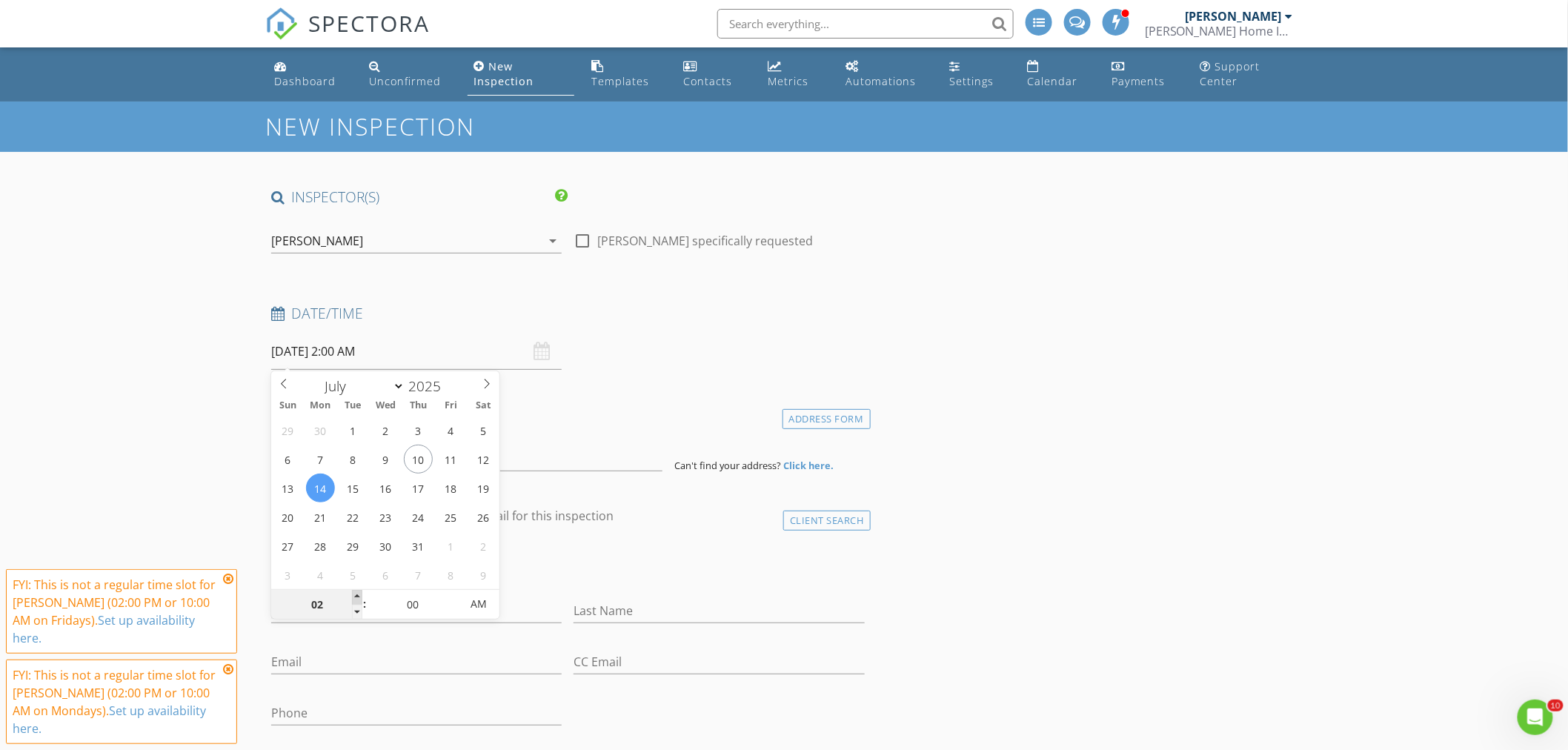 click at bounding box center (357, 597) 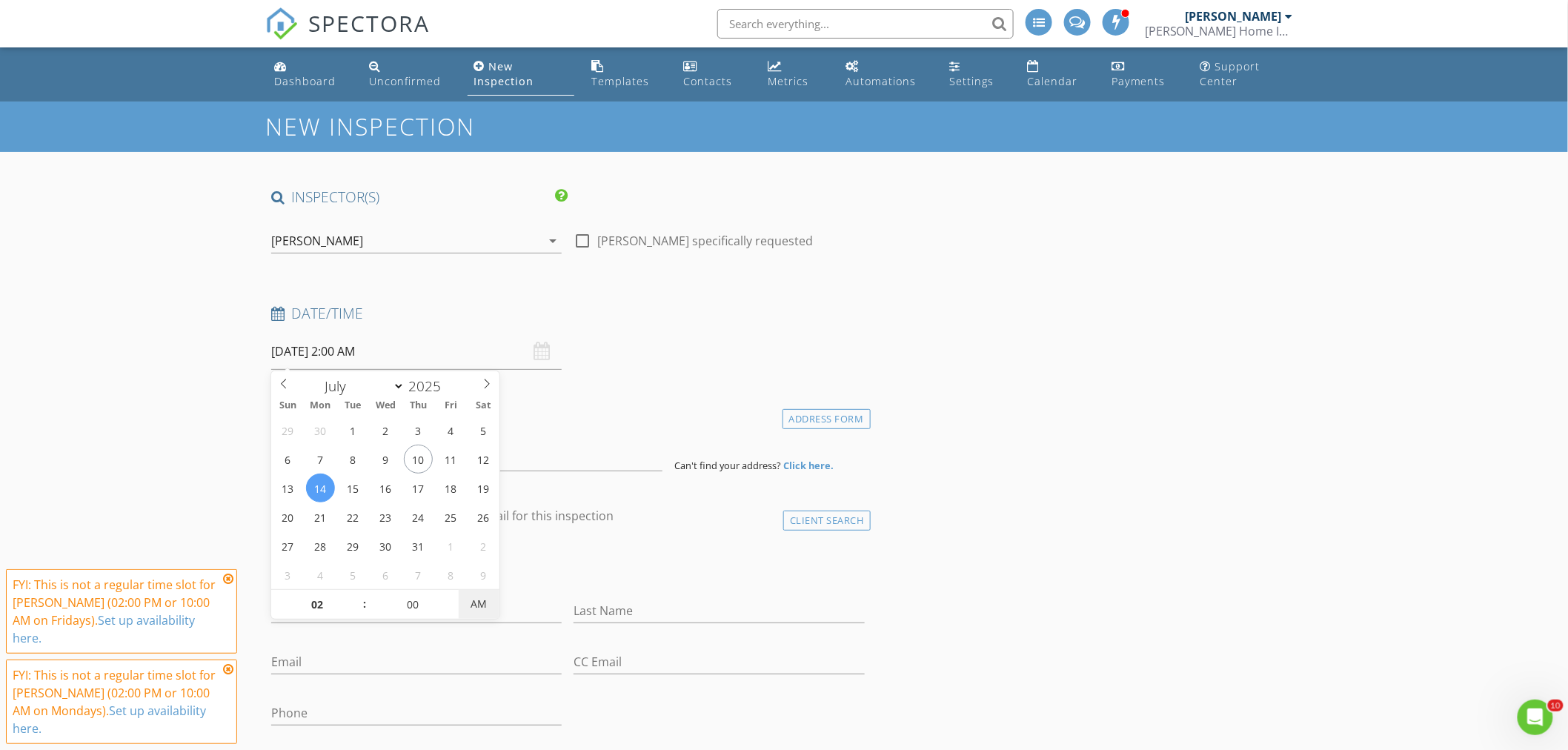 type on "[DATE] 2:00 PM" 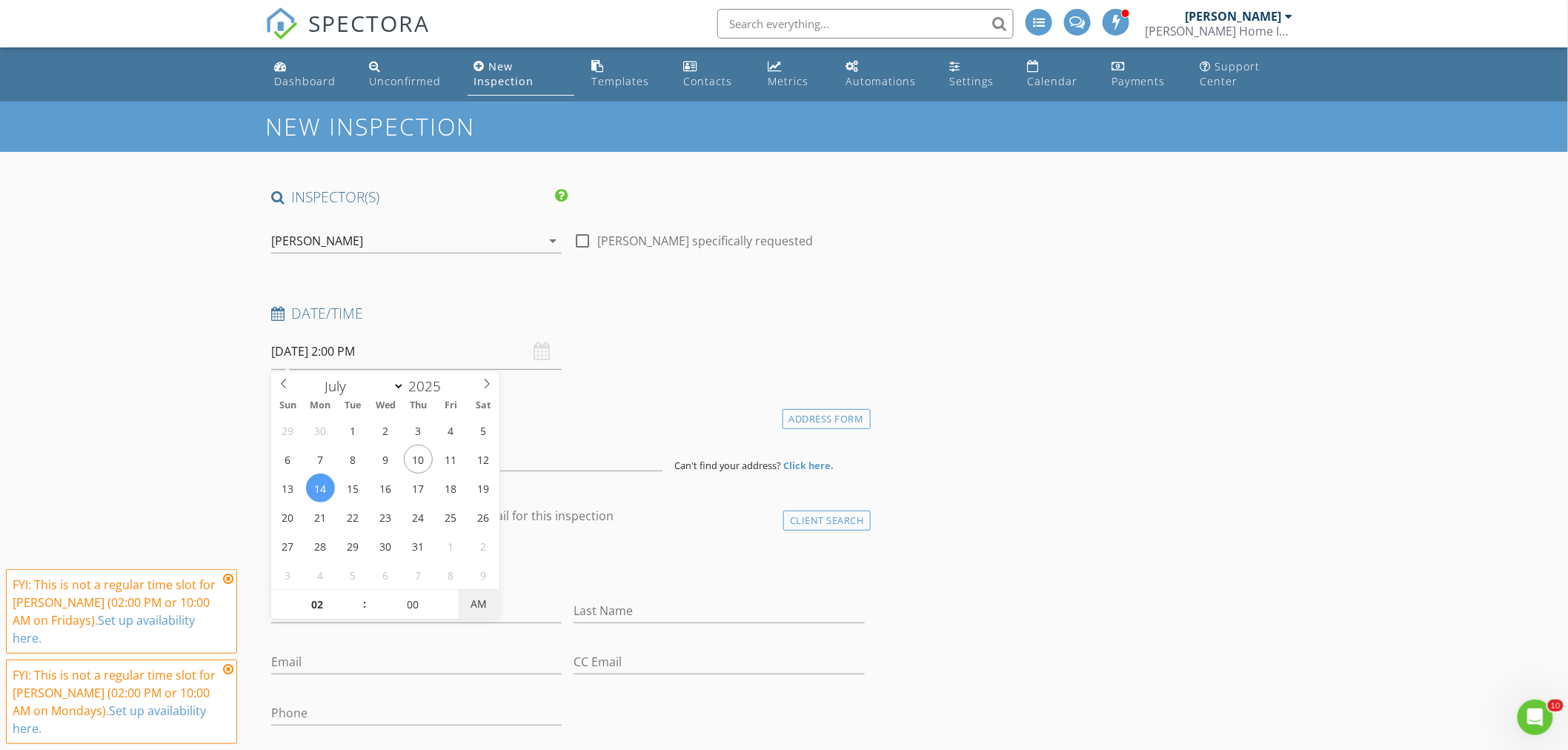 click on "AM" at bounding box center [479, 604] 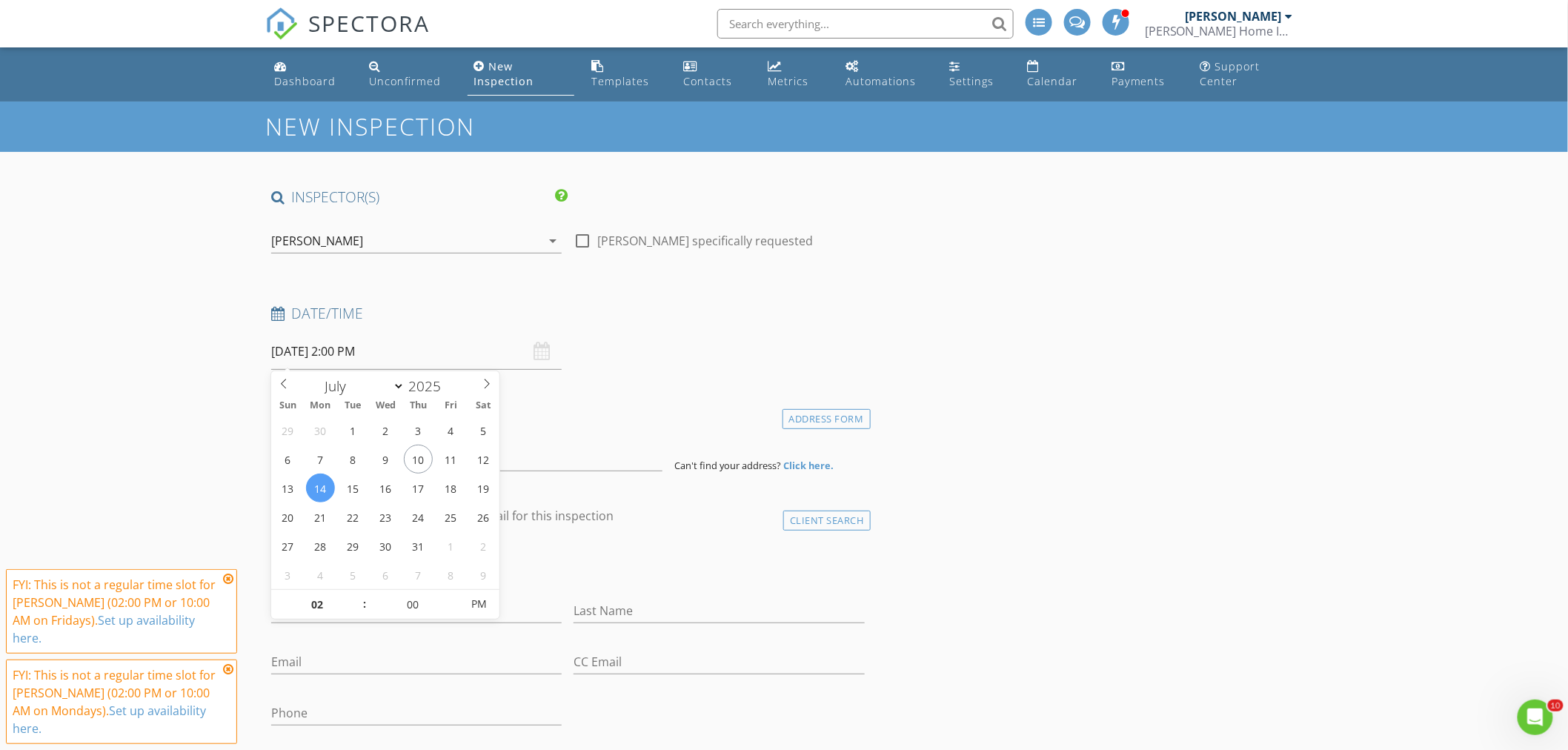 click on "check_box_outline_blank Client is a Company/Organization" at bounding box center (568, 568) 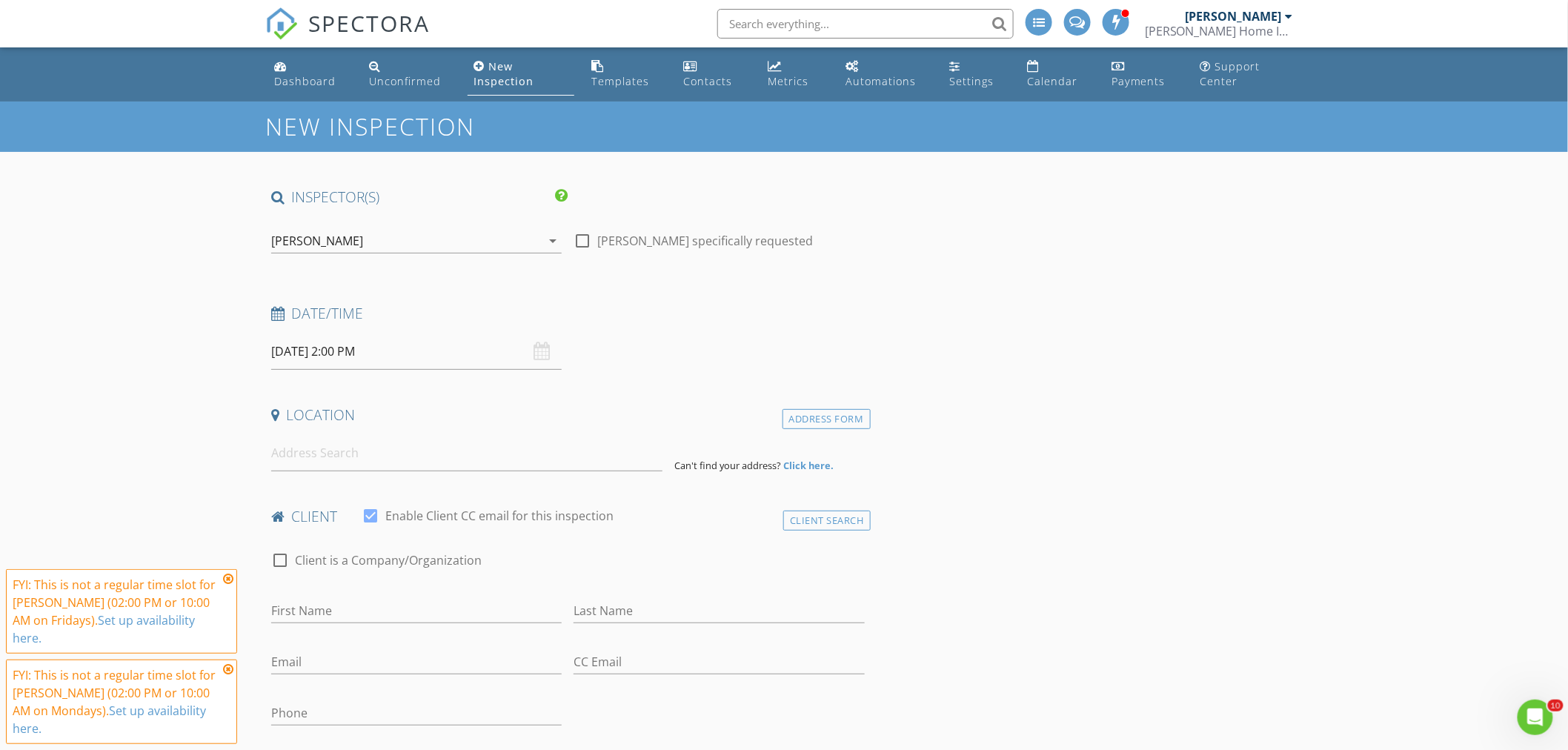 click at bounding box center (228, 579) 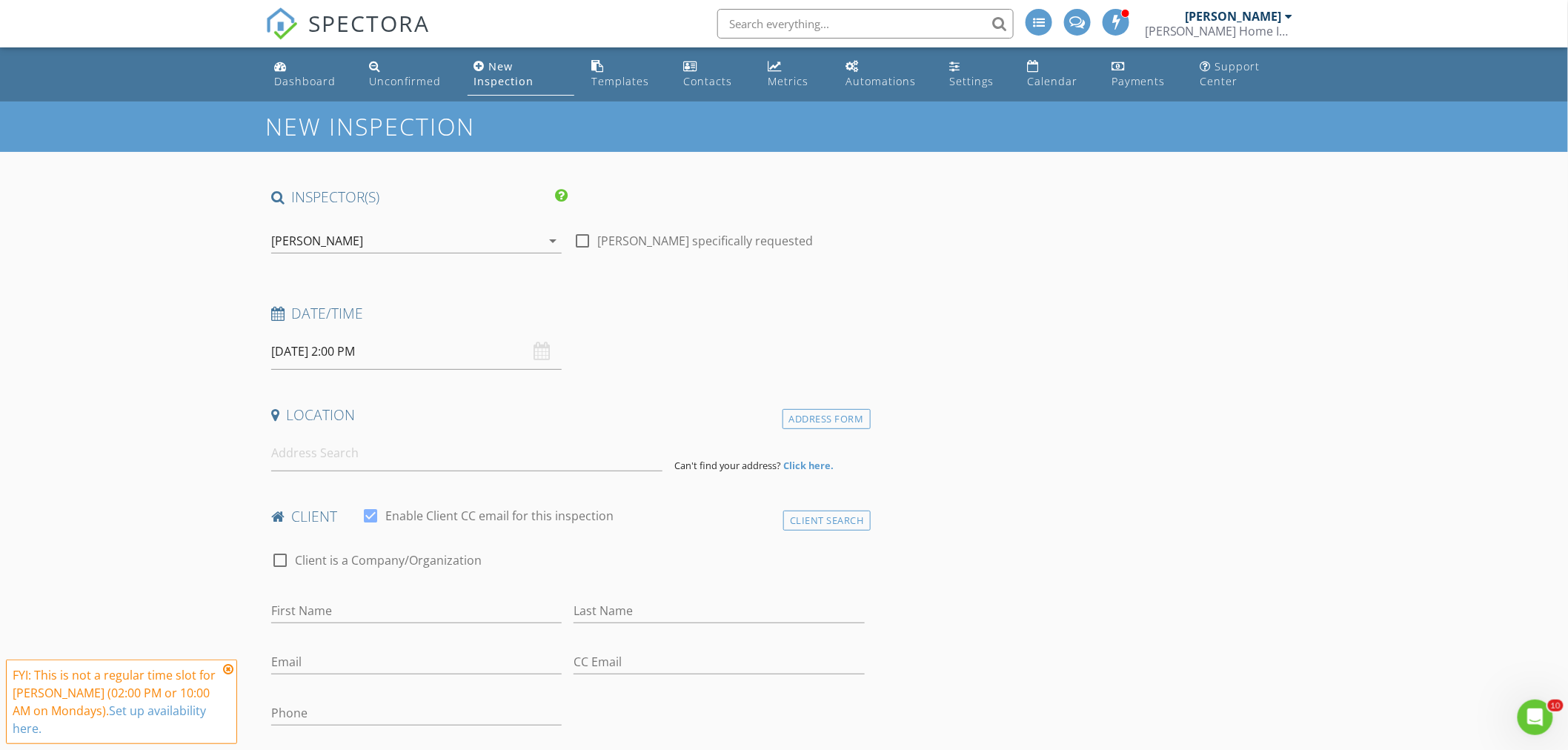 click at bounding box center [228, 669] 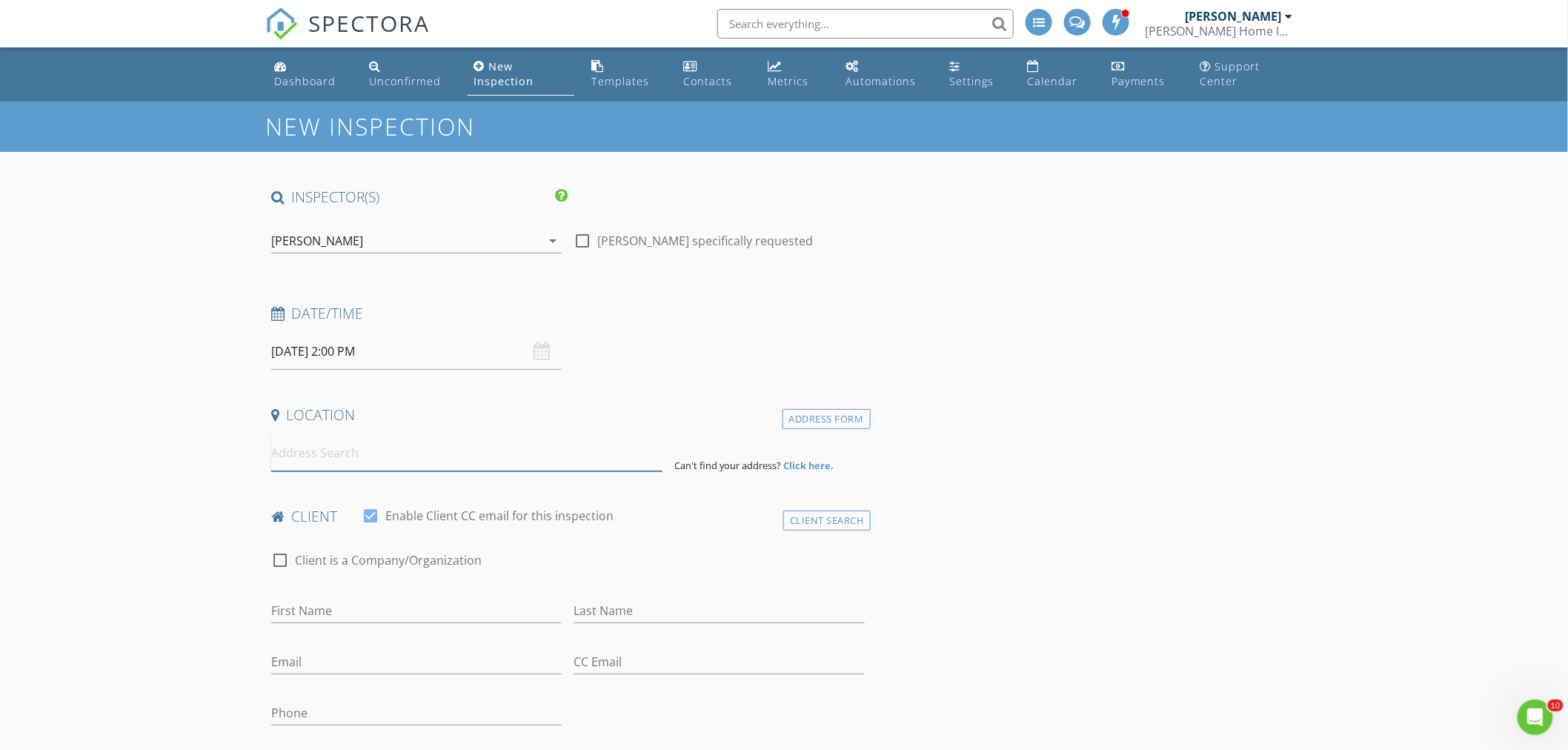 click at bounding box center [467, 453] 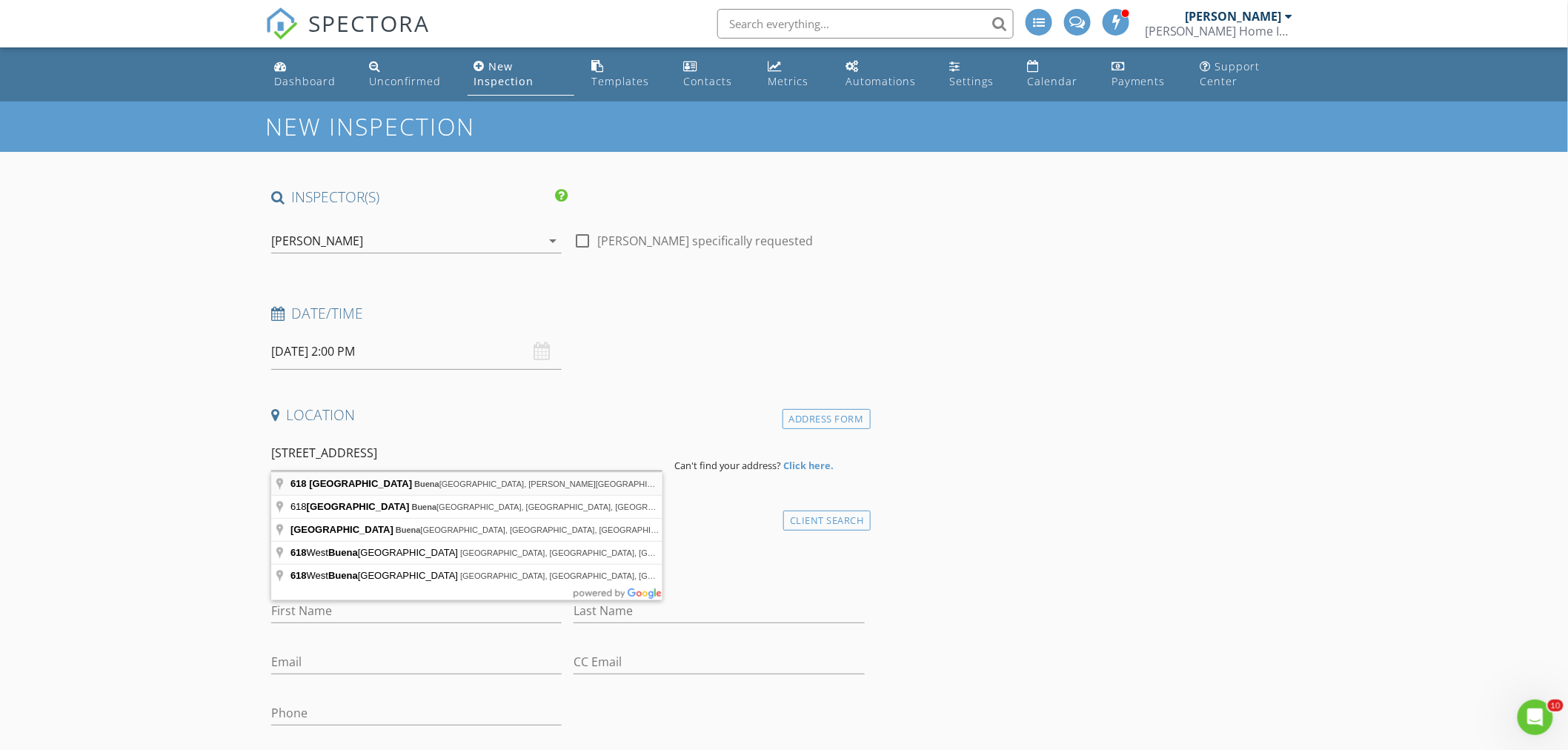 type on "618 Woodbury Avenue, Buena Vista Township, Mays Landing, NJ, USA" 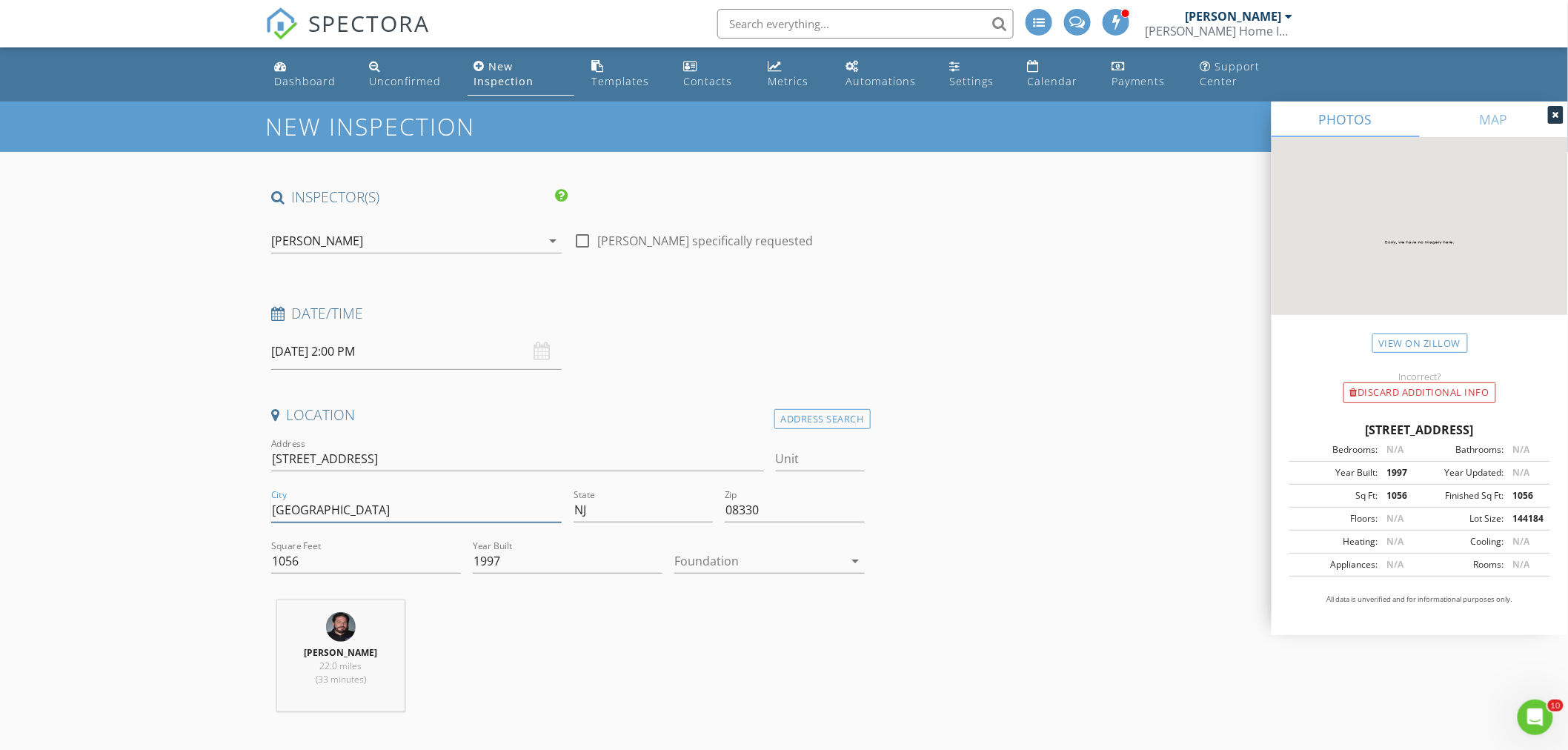 drag, startPoint x: 341, startPoint y: 508, endPoint x: 432, endPoint y: 516, distance: 91.35097 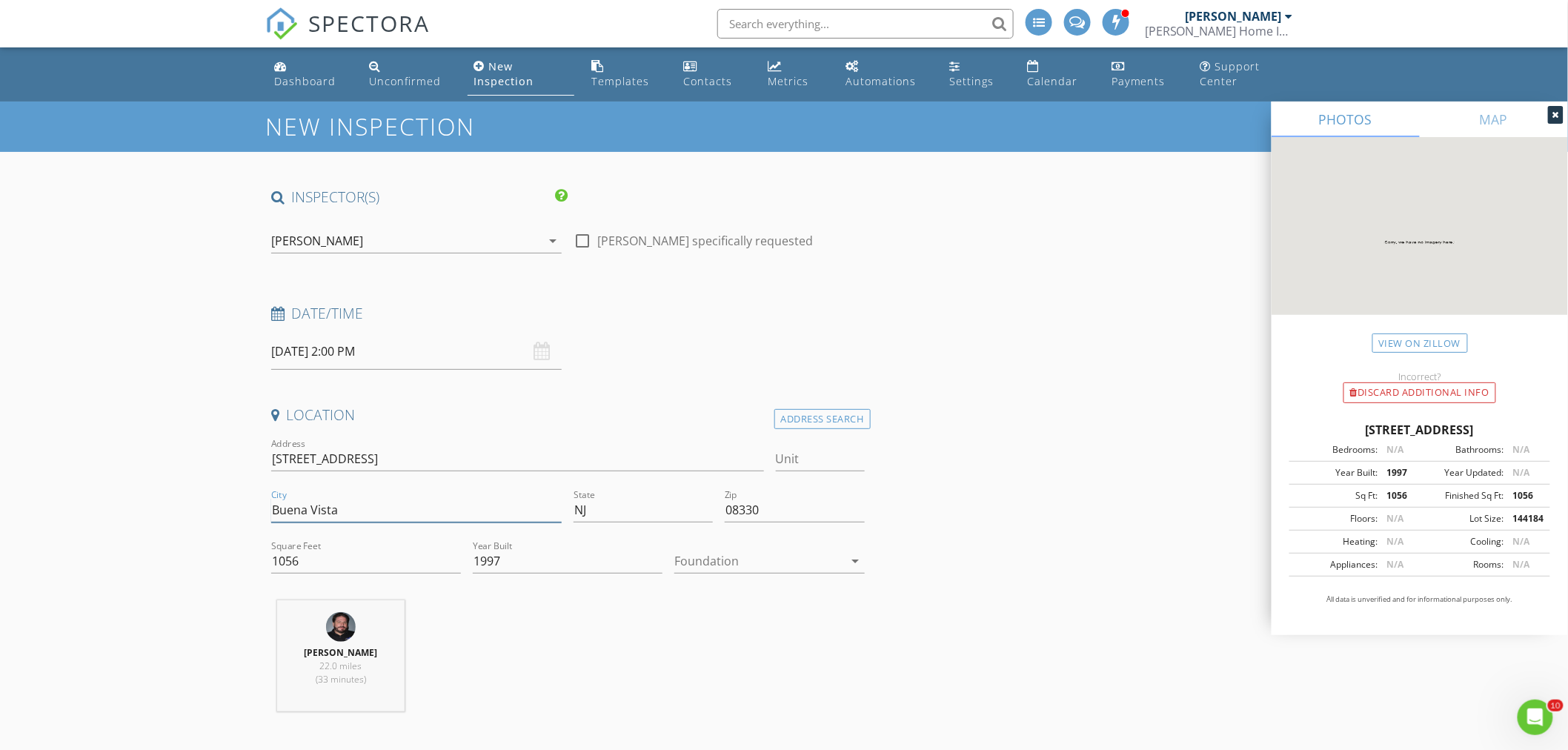 type on "Buena Vista" 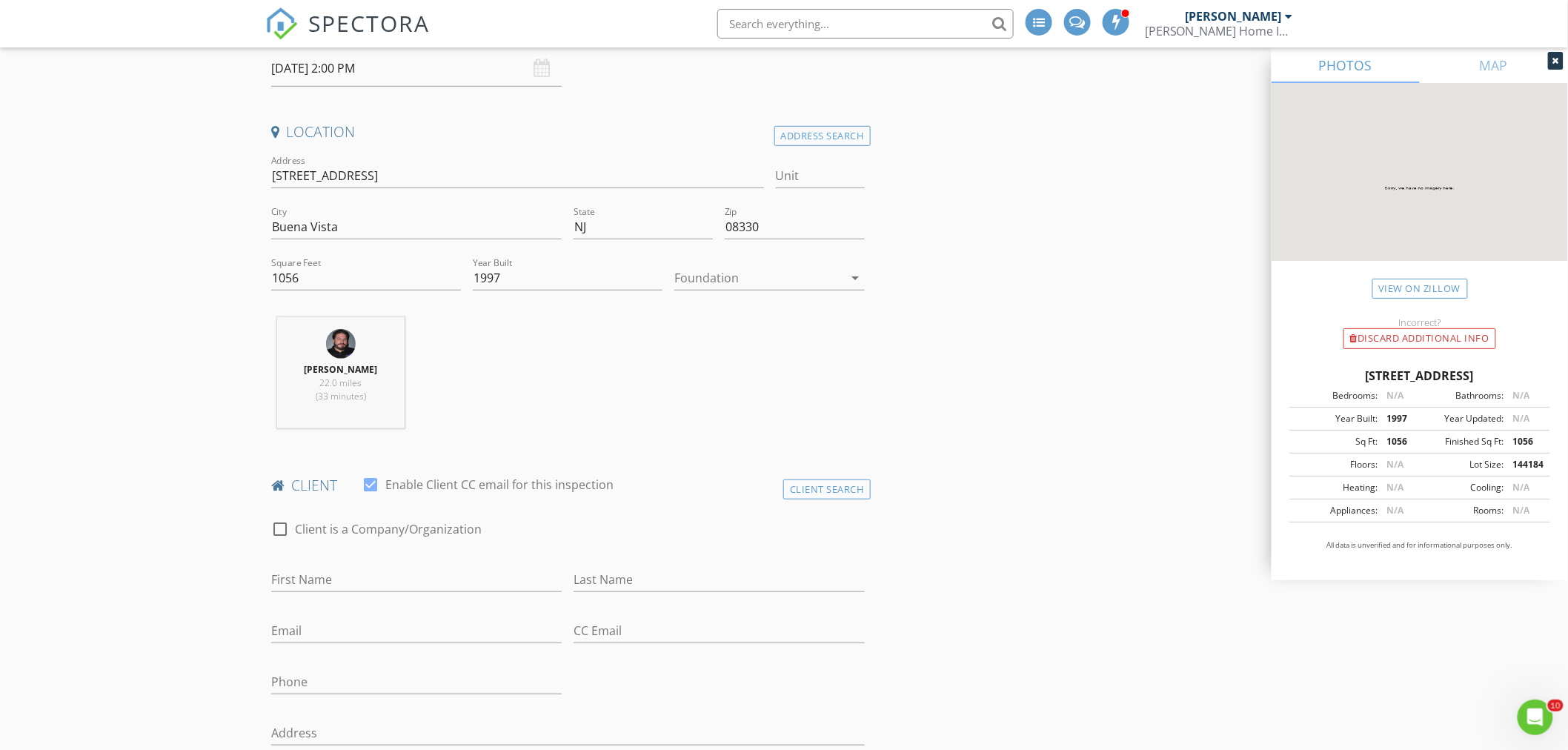 scroll, scrollTop: 329, scrollLeft: 0, axis: vertical 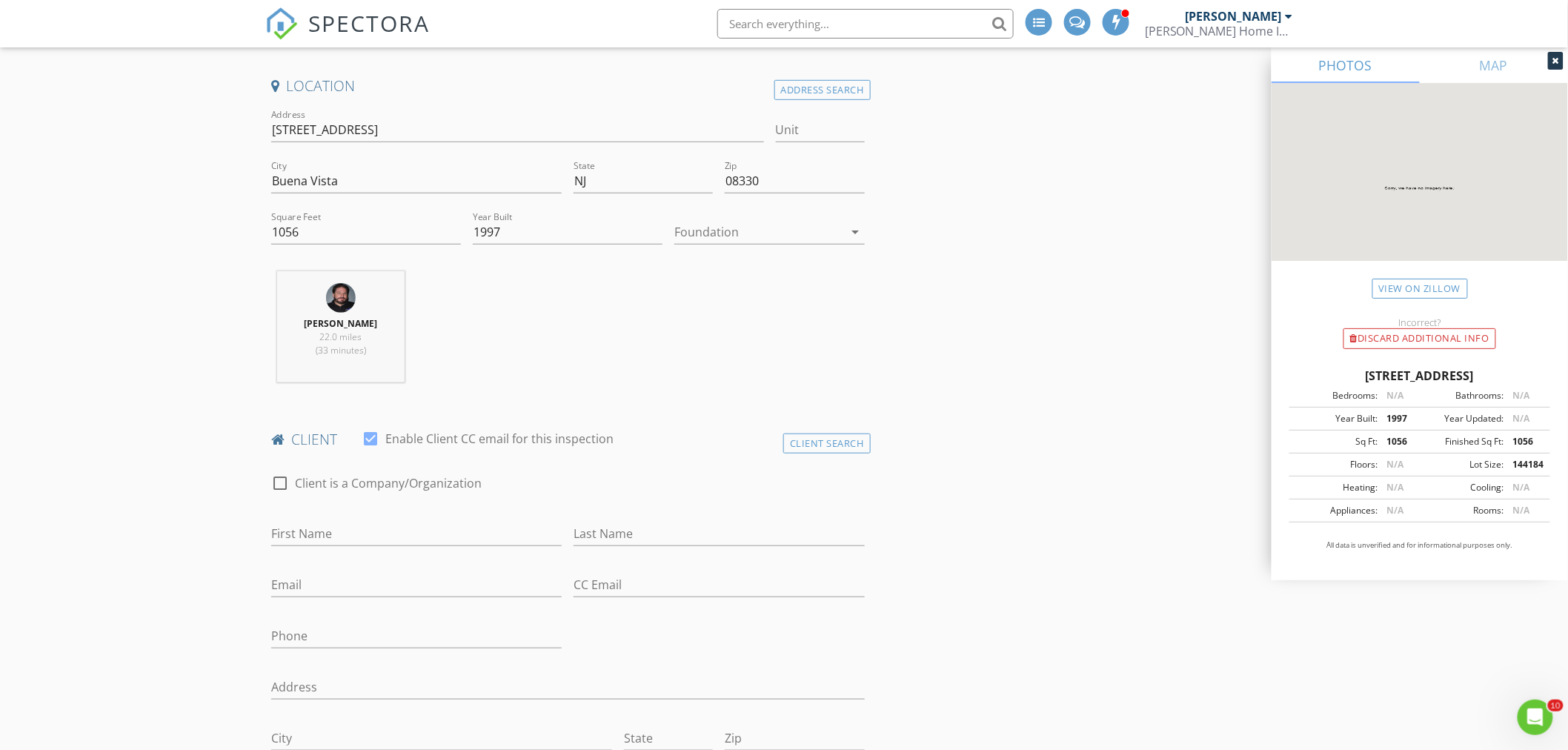 drag, startPoint x: 276, startPoint y: 477, endPoint x: 286, endPoint y: 476, distance: 10.049876 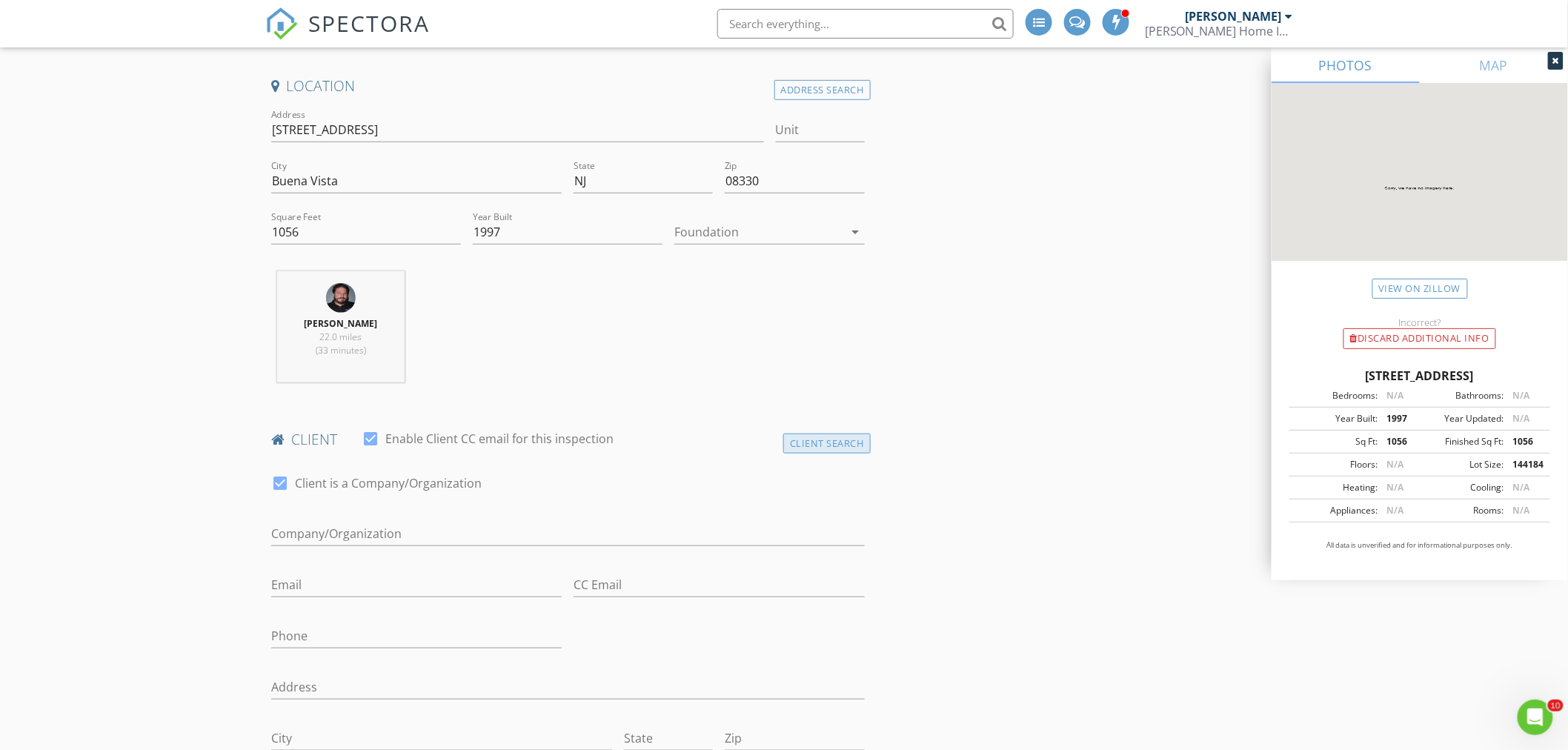 click on "Client Search" at bounding box center [827, 443] 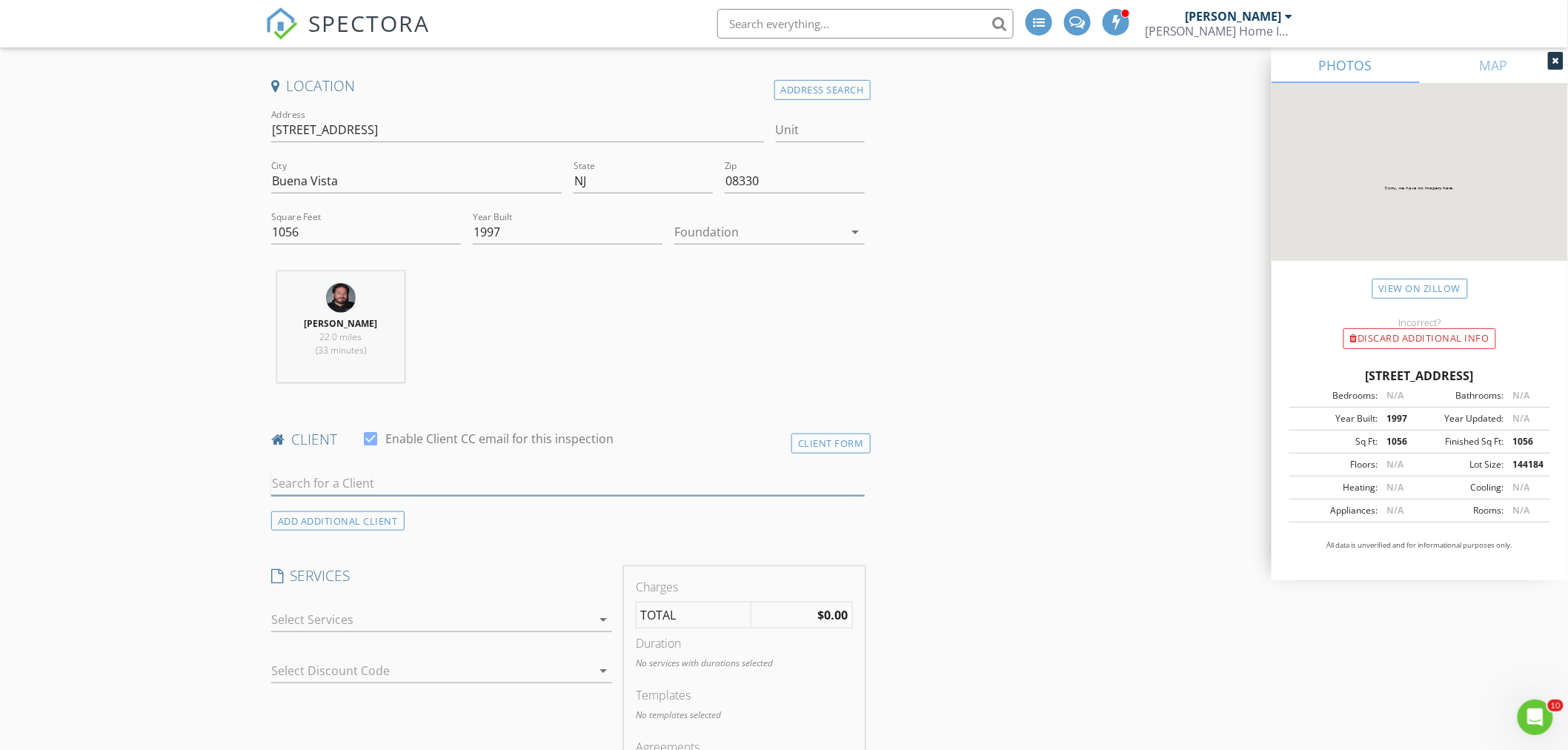 drag, startPoint x: 338, startPoint y: 484, endPoint x: 330, endPoint y: 462, distance: 23.4094 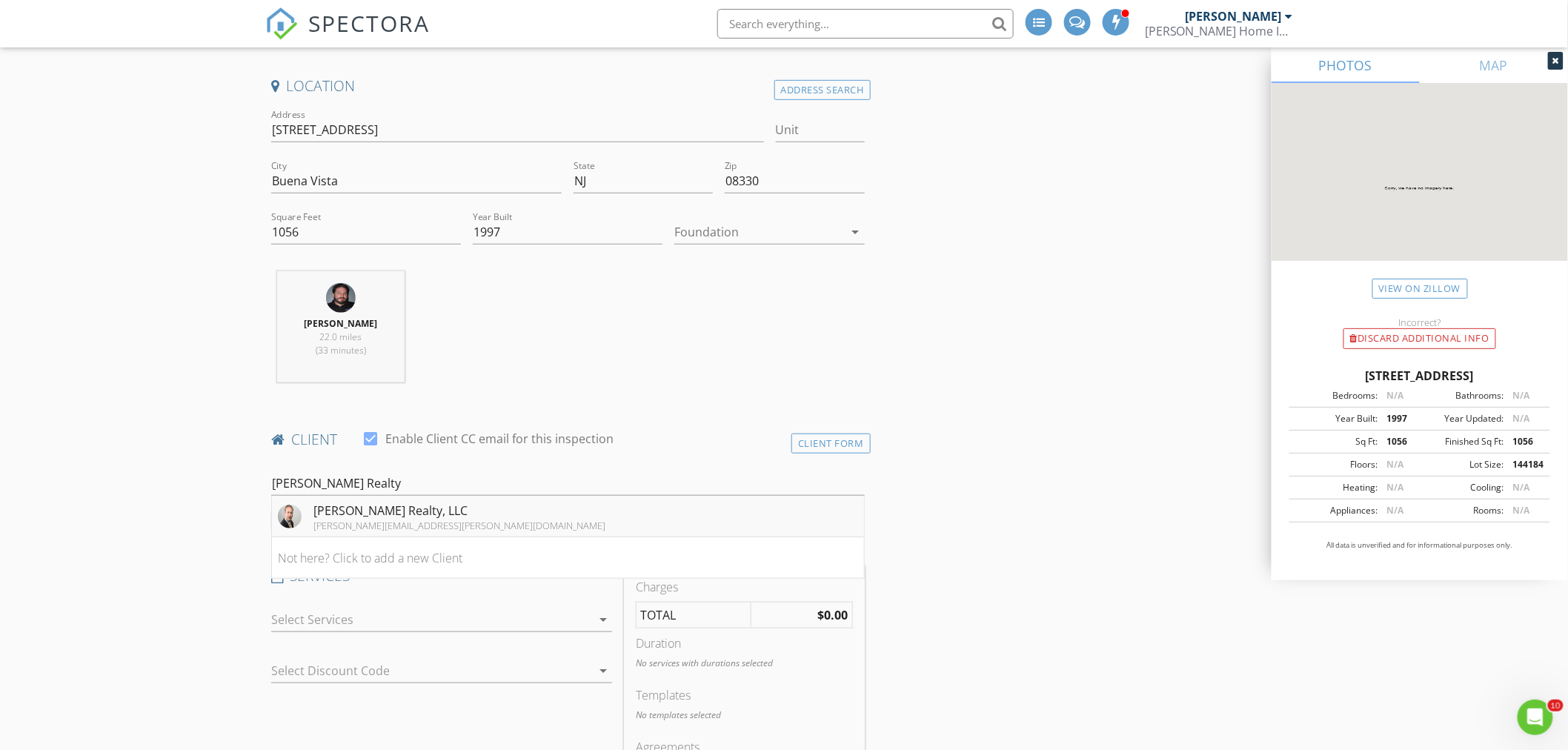 click on "[PERSON_NAME] Realty, LLC" at bounding box center [459, 511] 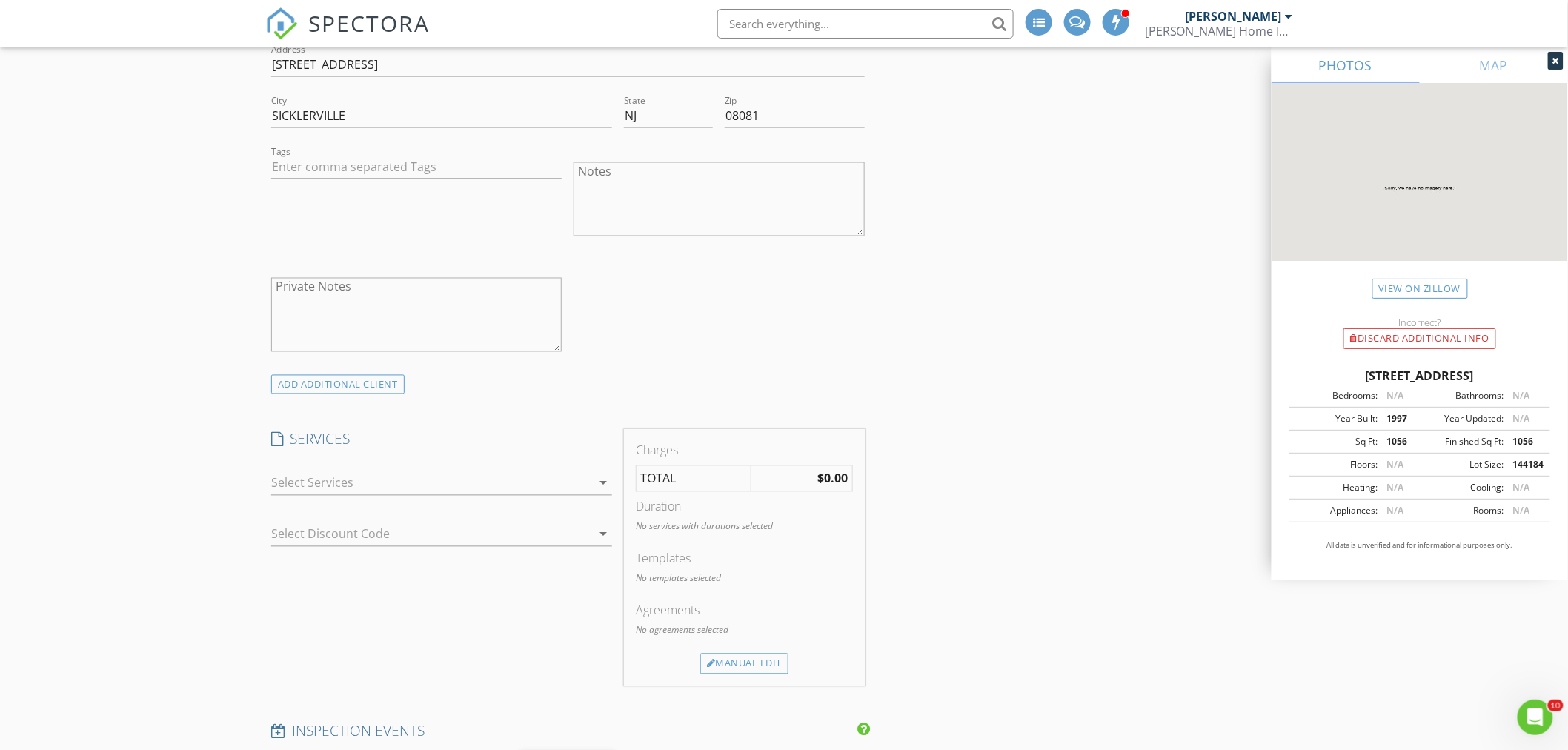 scroll, scrollTop: 988, scrollLeft: 0, axis: vertical 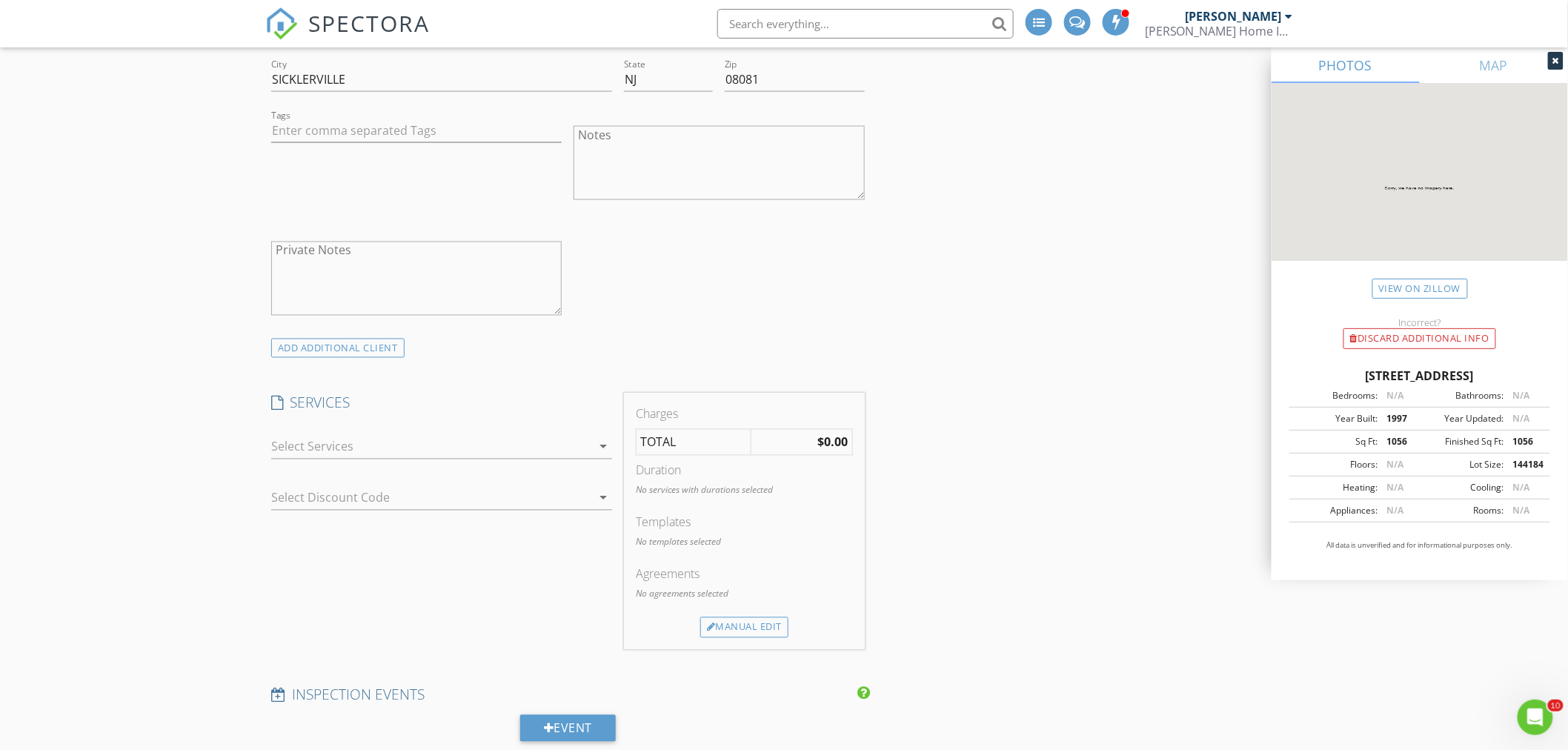 click at bounding box center [431, 447] 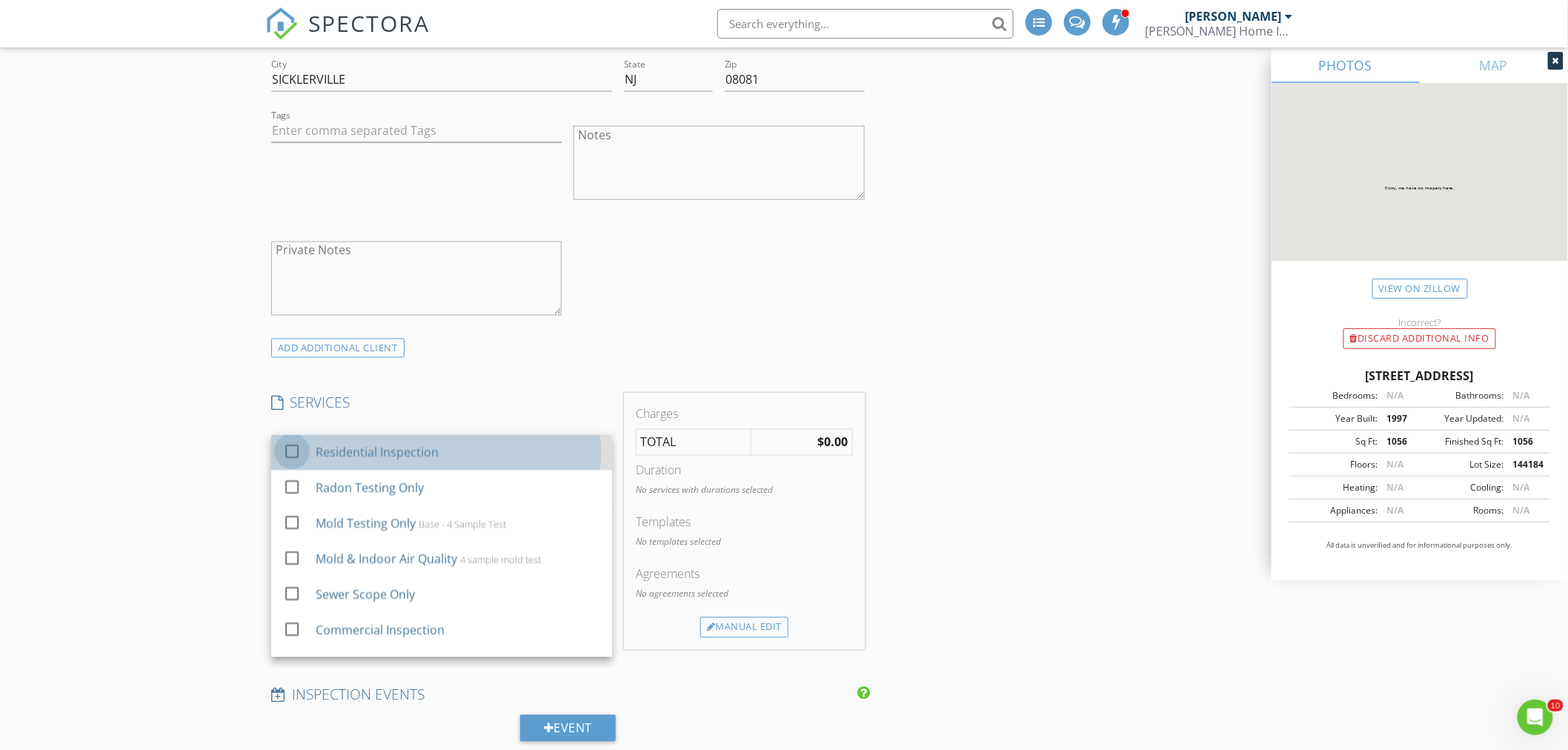 click at bounding box center (292, 452) 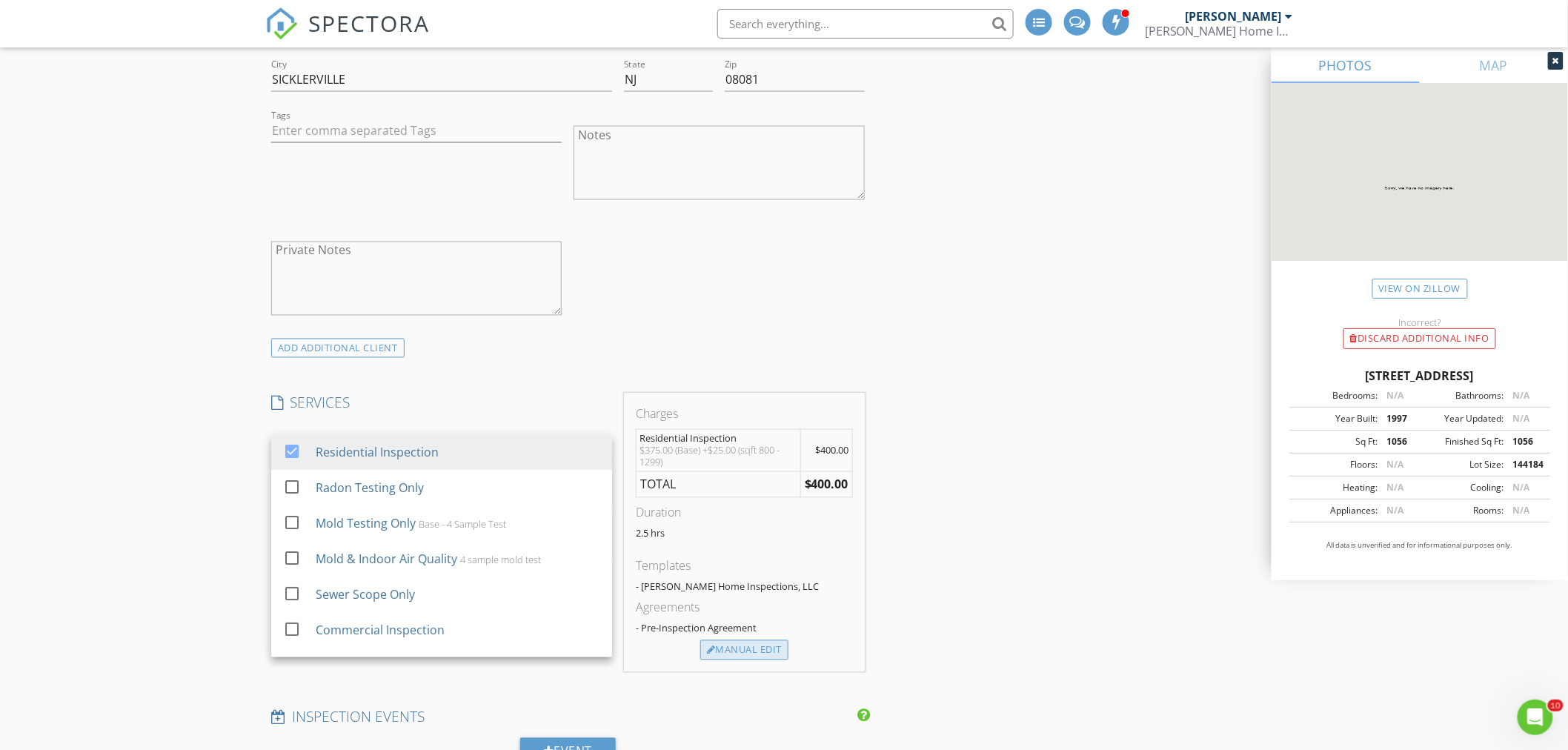 click on "Manual Edit" at bounding box center [744, 651] 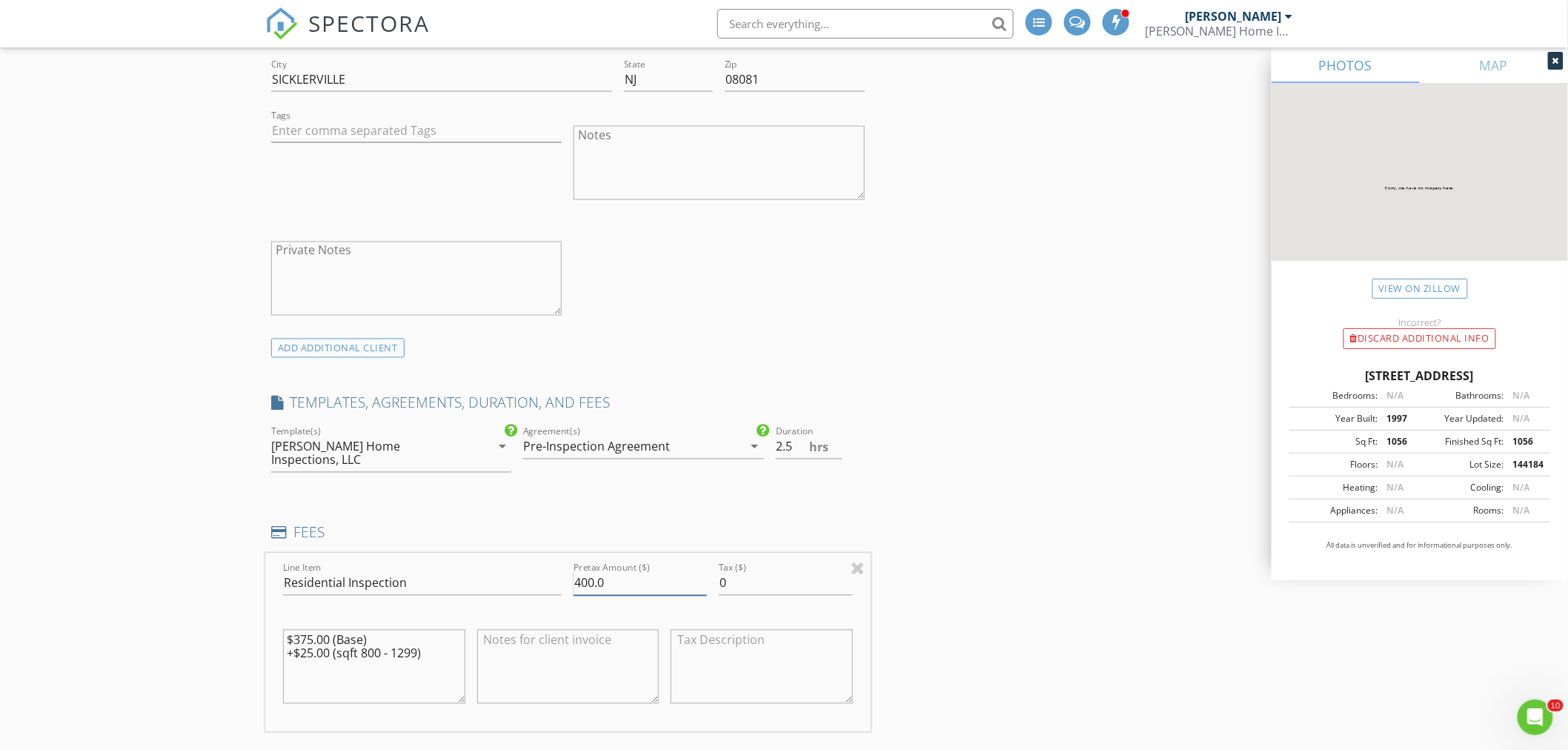 click on "400.0" at bounding box center (640, 583) 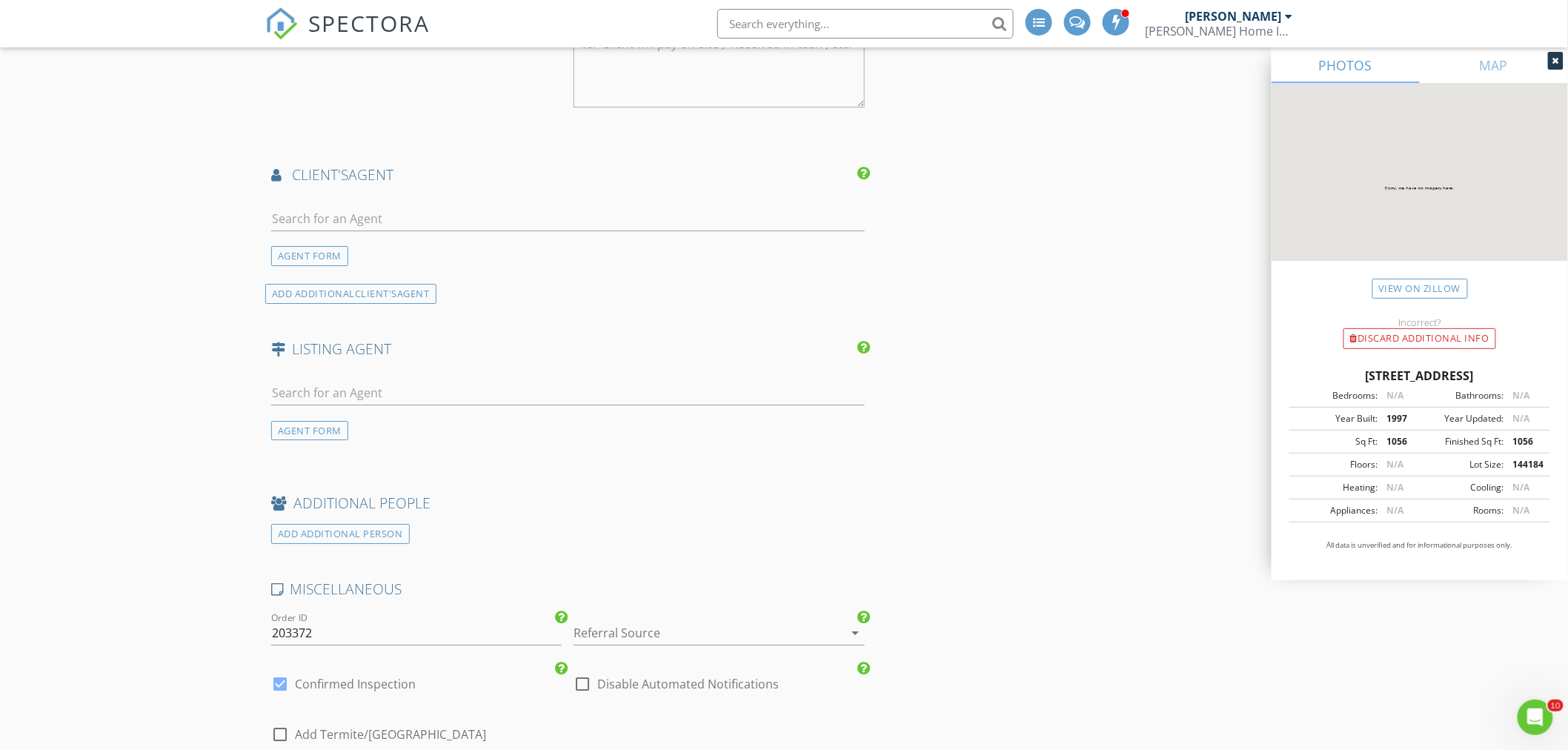 scroll, scrollTop: 1976, scrollLeft: 0, axis: vertical 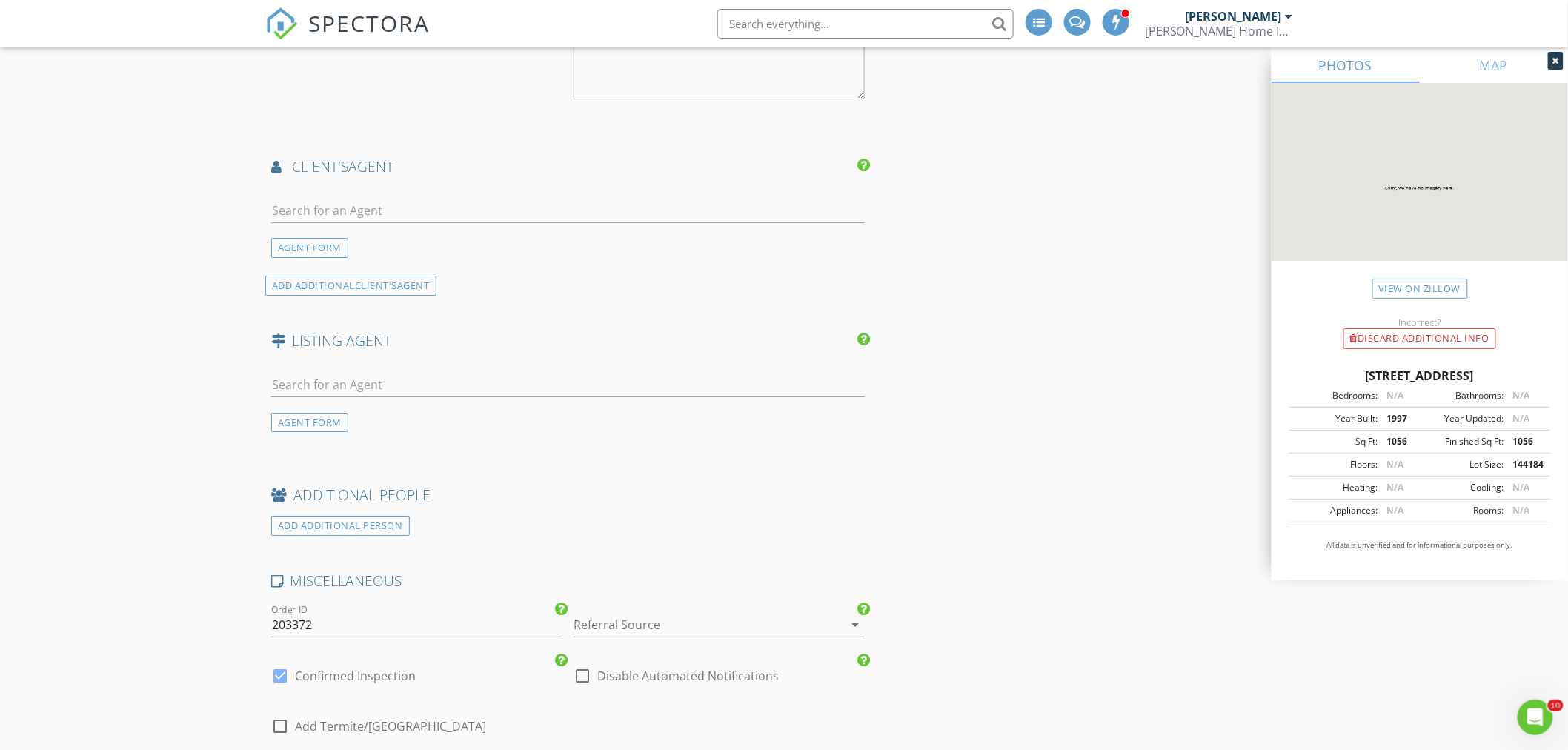 type on "425.0" 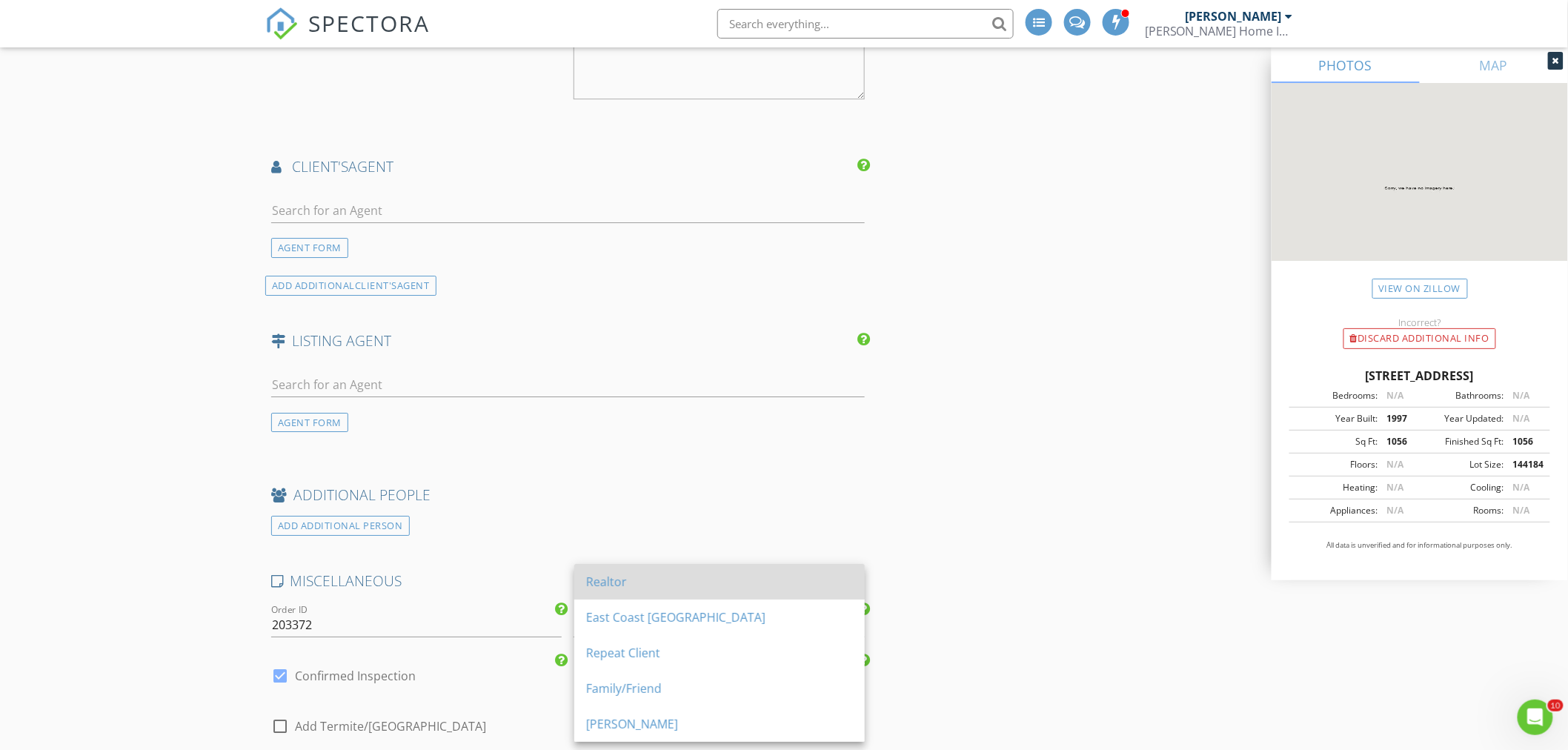 click on "Realtor" at bounding box center [720, 582] 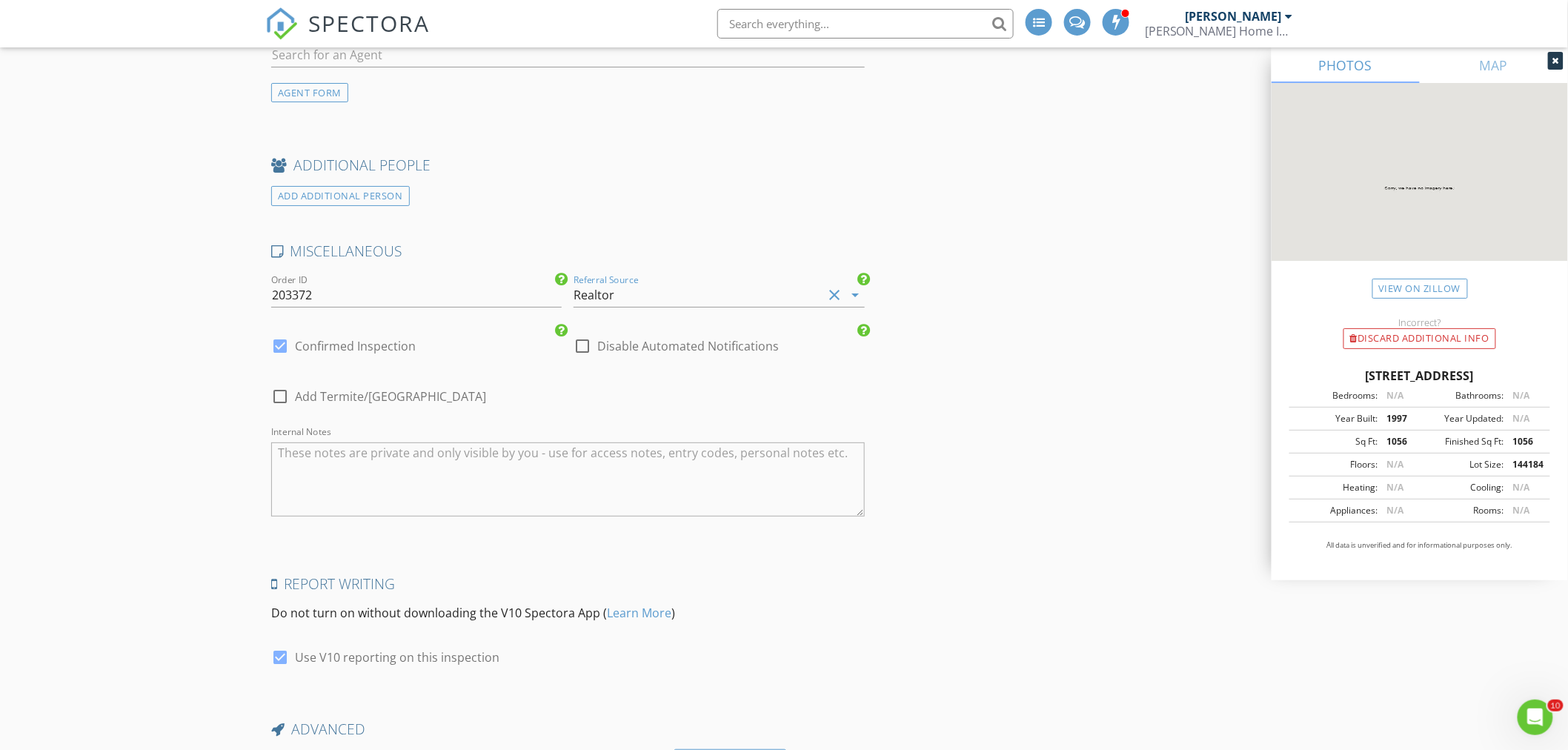 scroll, scrollTop: 2435, scrollLeft: 0, axis: vertical 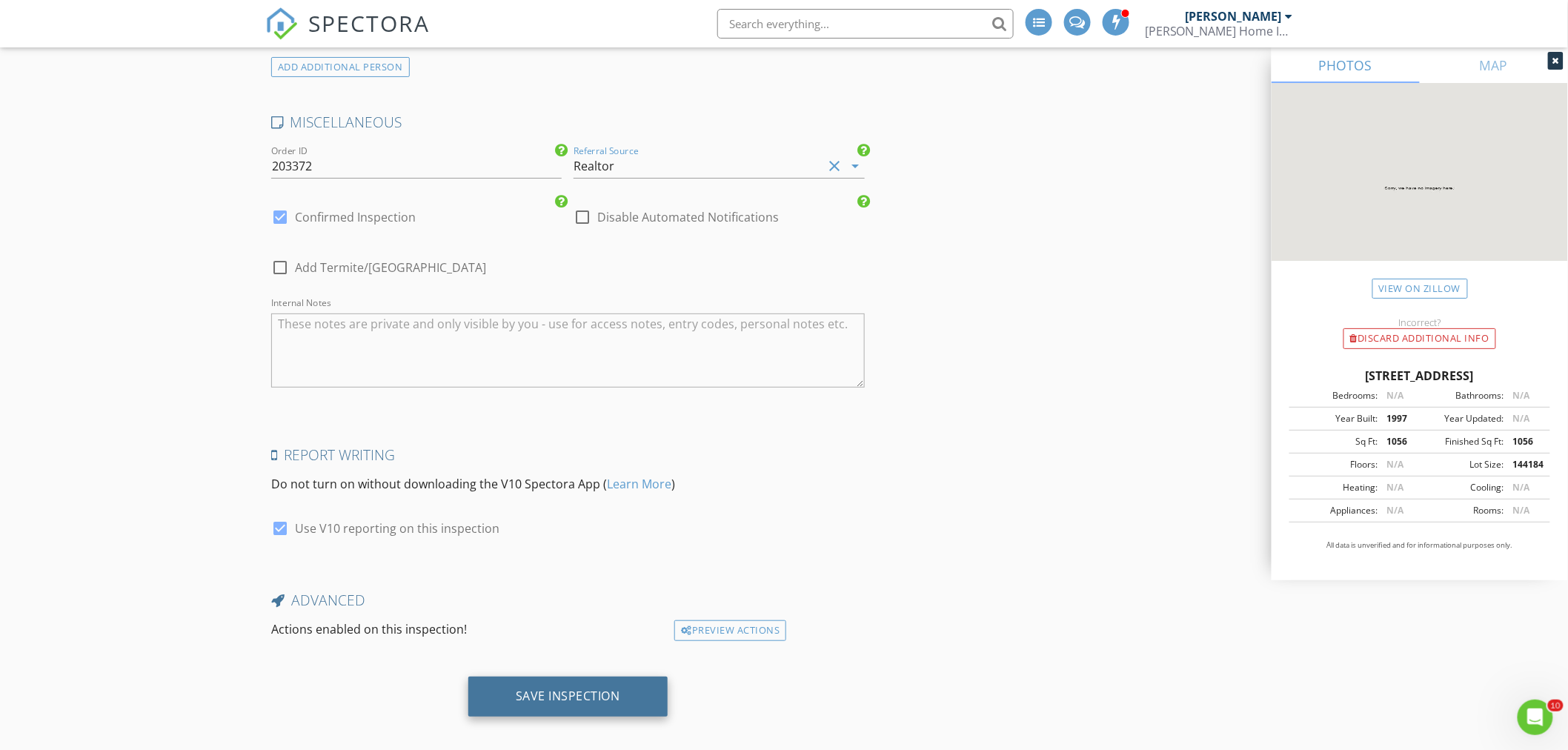 click on "Save Inspection" at bounding box center (568, 696) 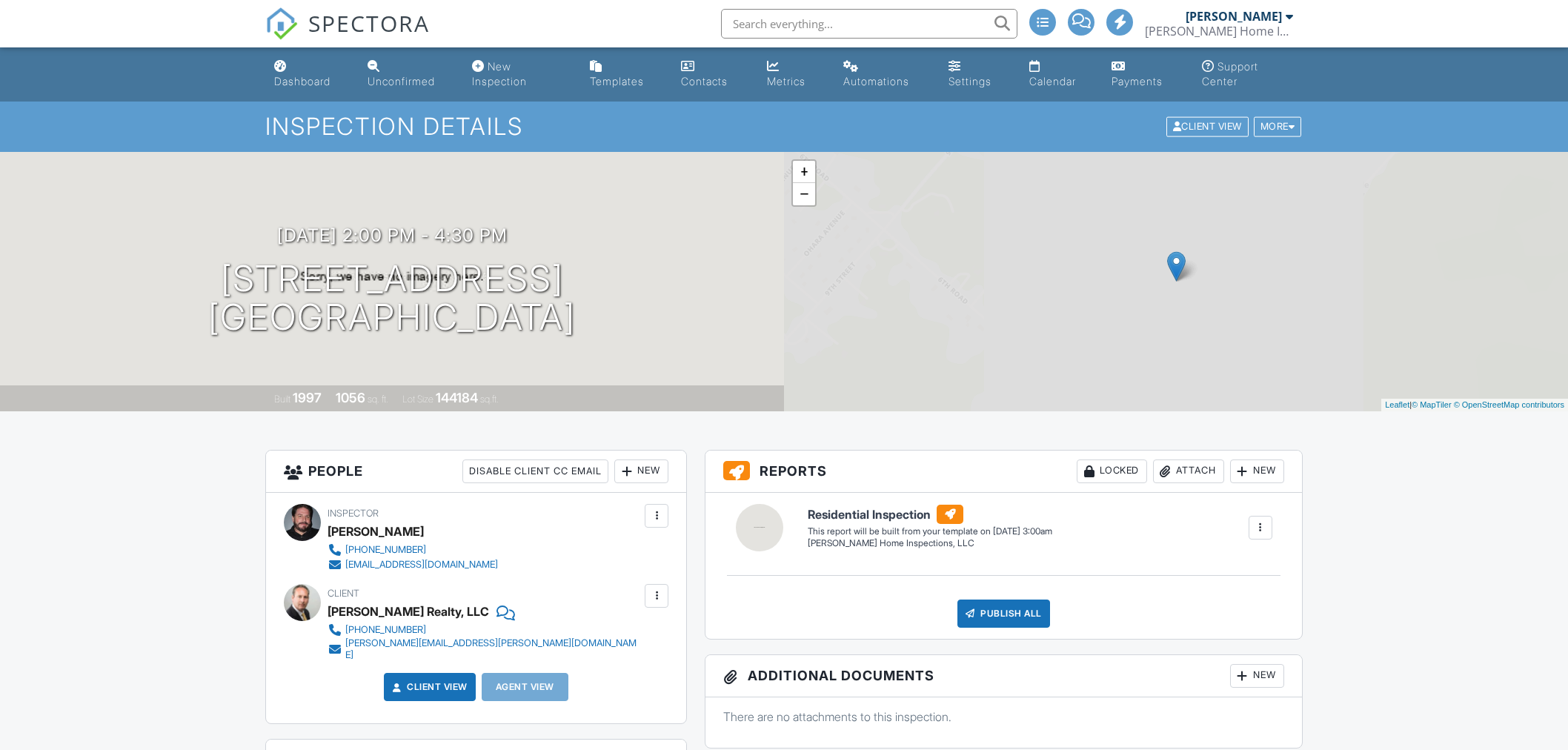 scroll, scrollTop: 0, scrollLeft: 0, axis: both 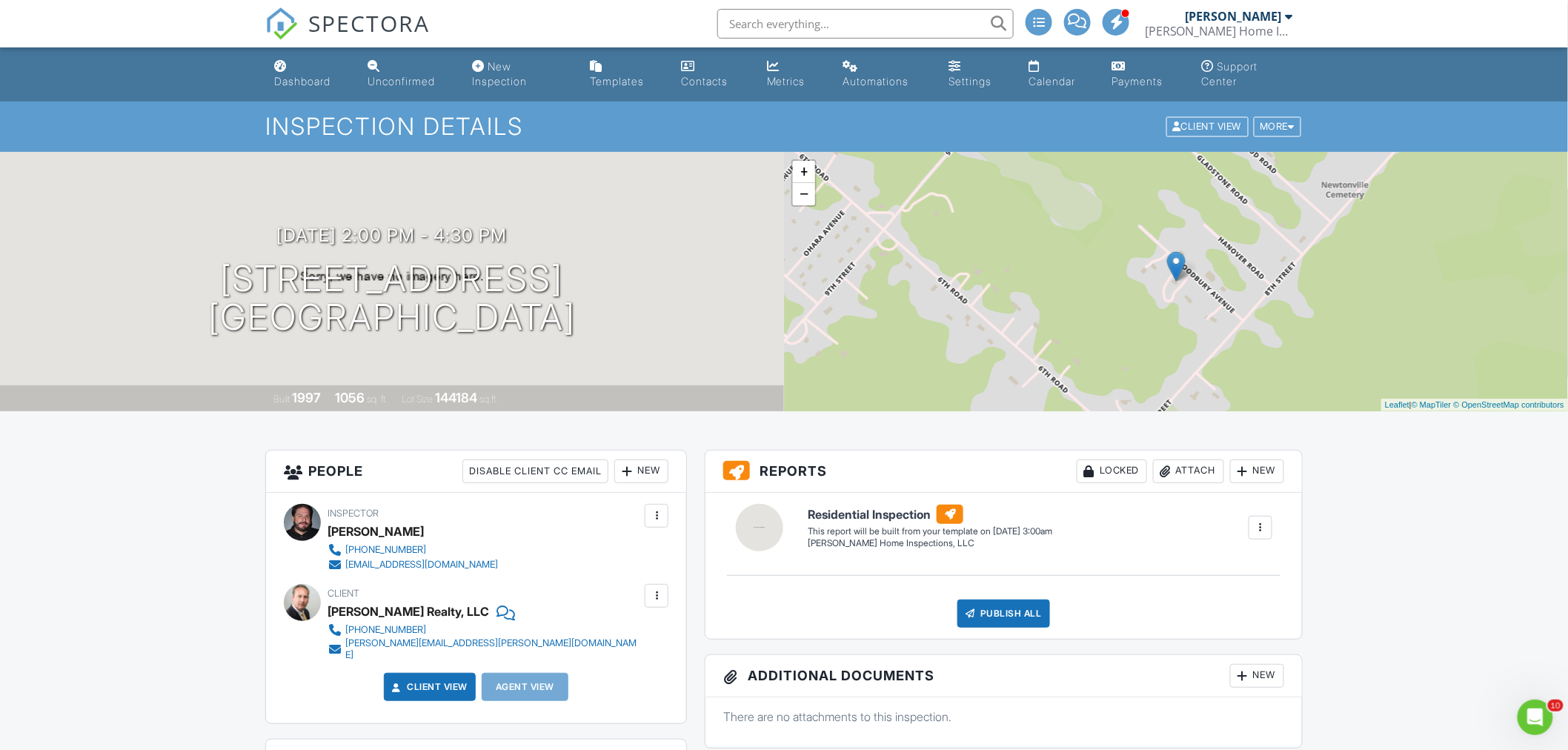 click on "Locked" at bounding box center [1112, 471] 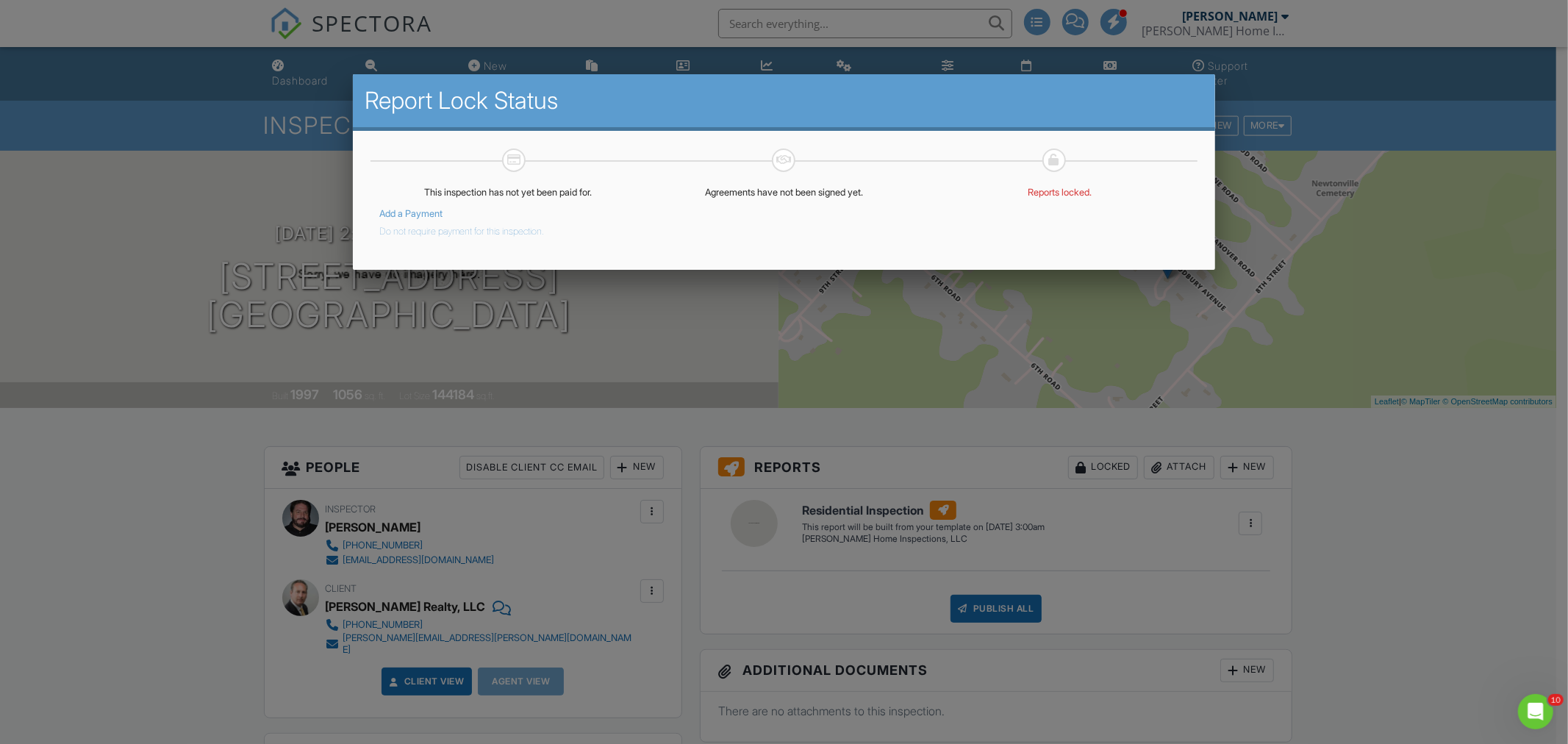 click on "Do not require payment for this inspection." at bounding box center (462, 229) 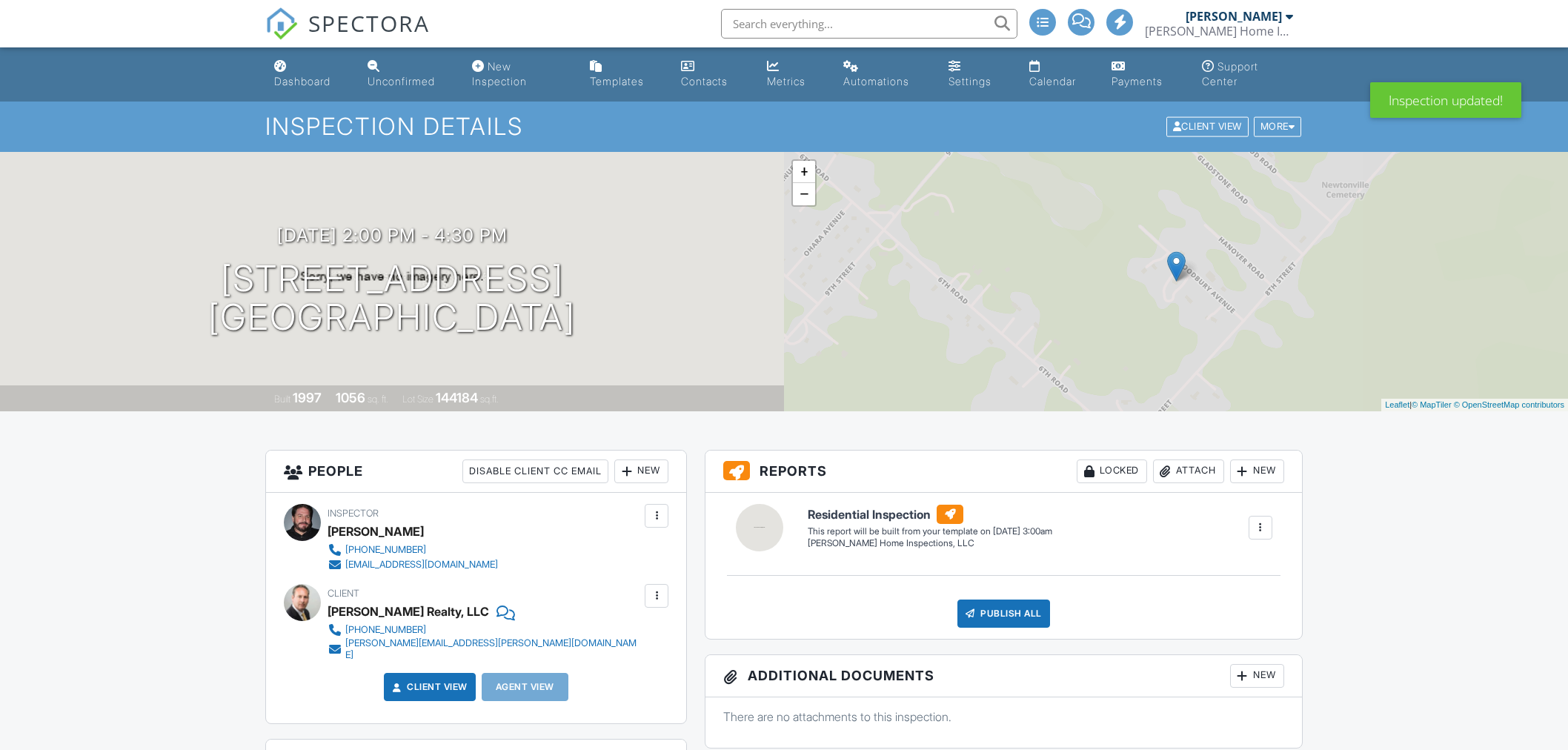scroll, scrollTop: 0, scrollLeft: 0, axis: both 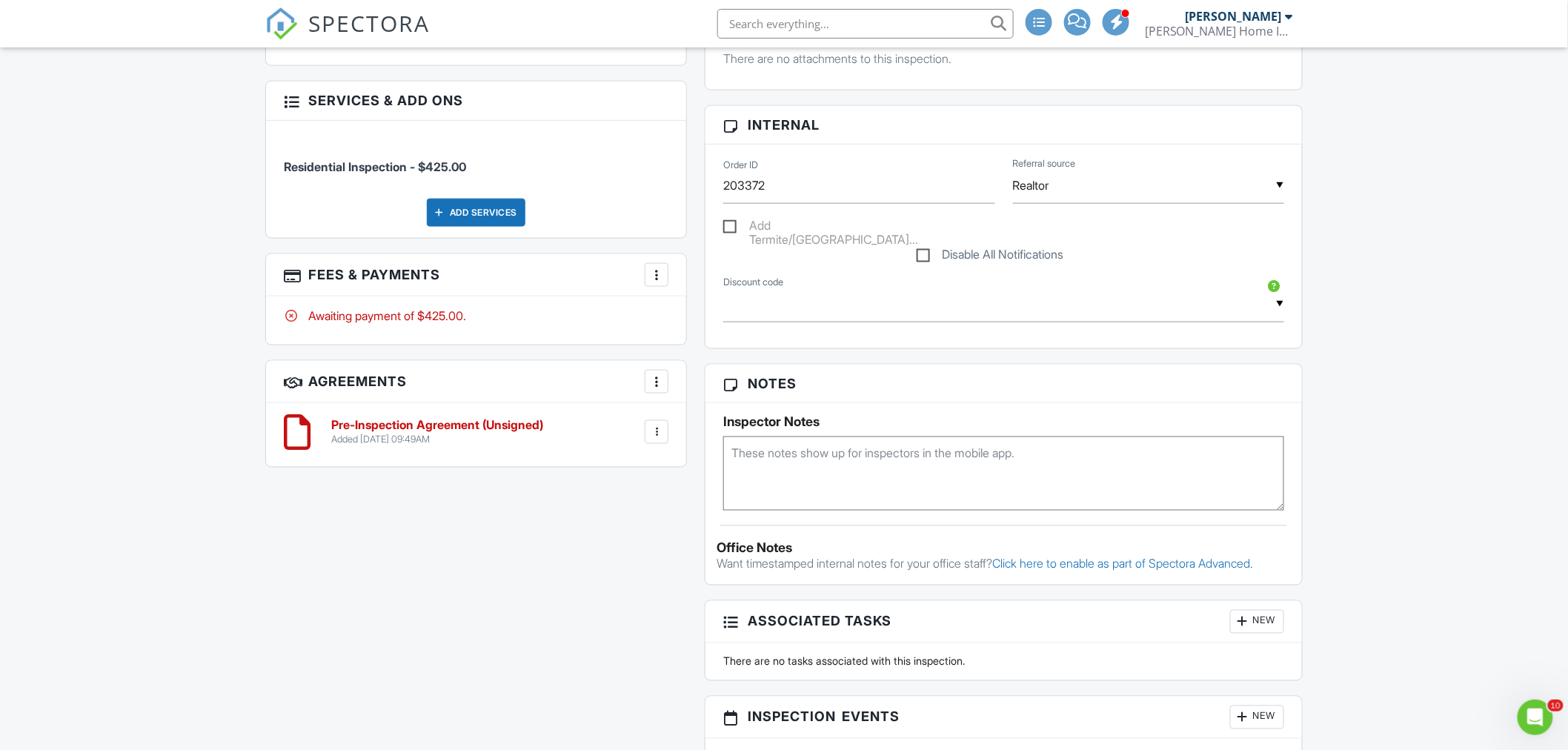 click at bounding box center [1003, 474] 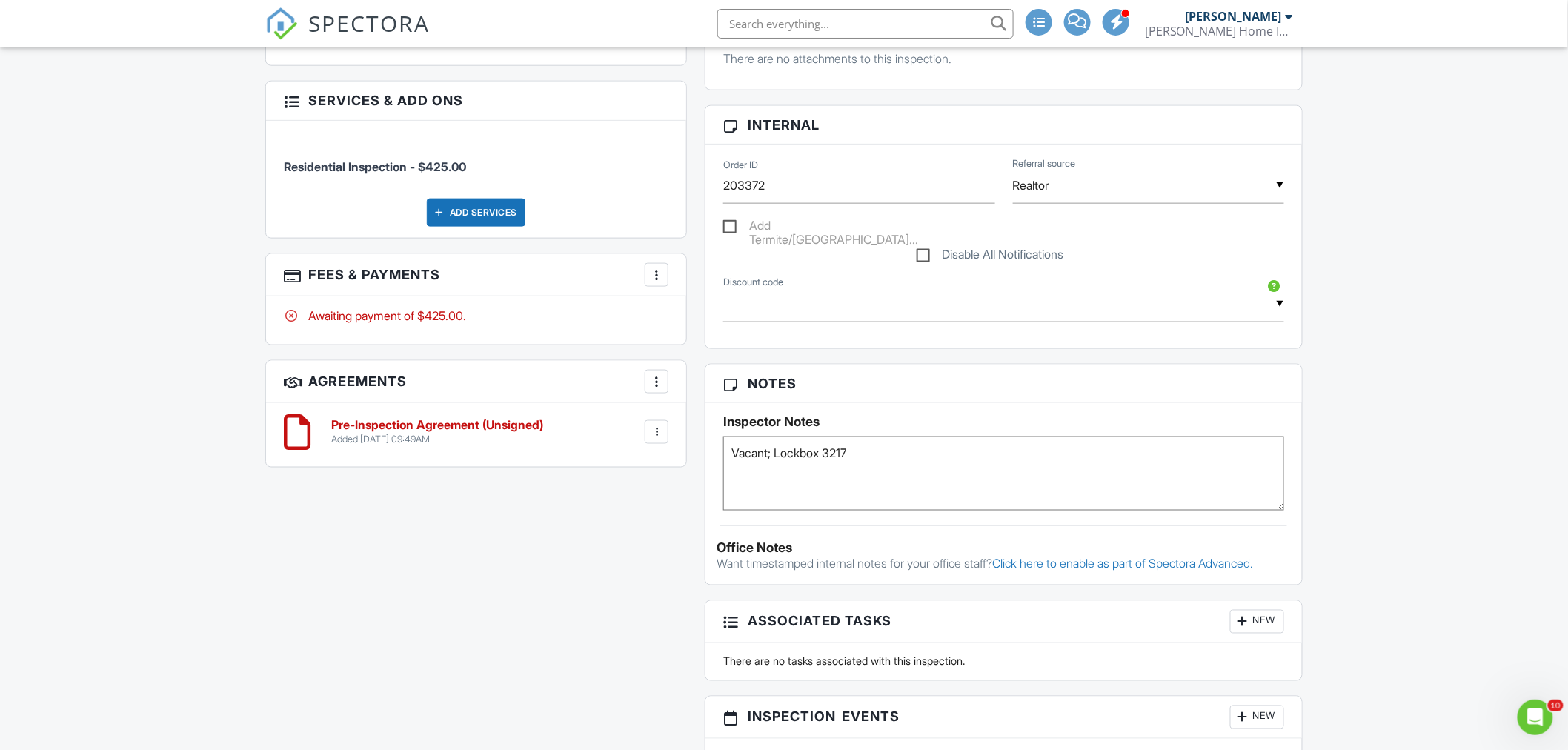 type on "Vacant; Lockbox 3217" 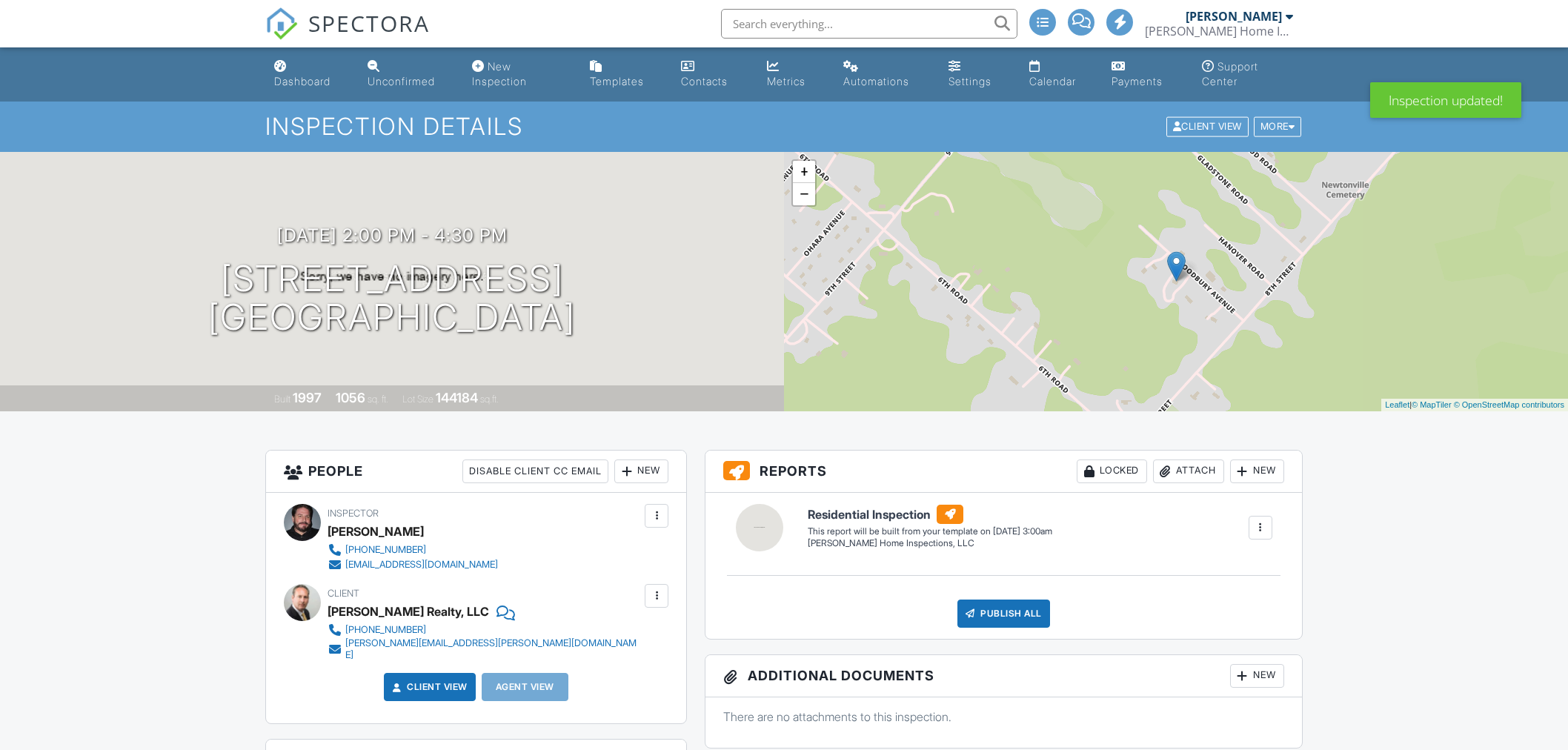 scroll, scrollTop: 0, scrollLeft: 0, axis: both 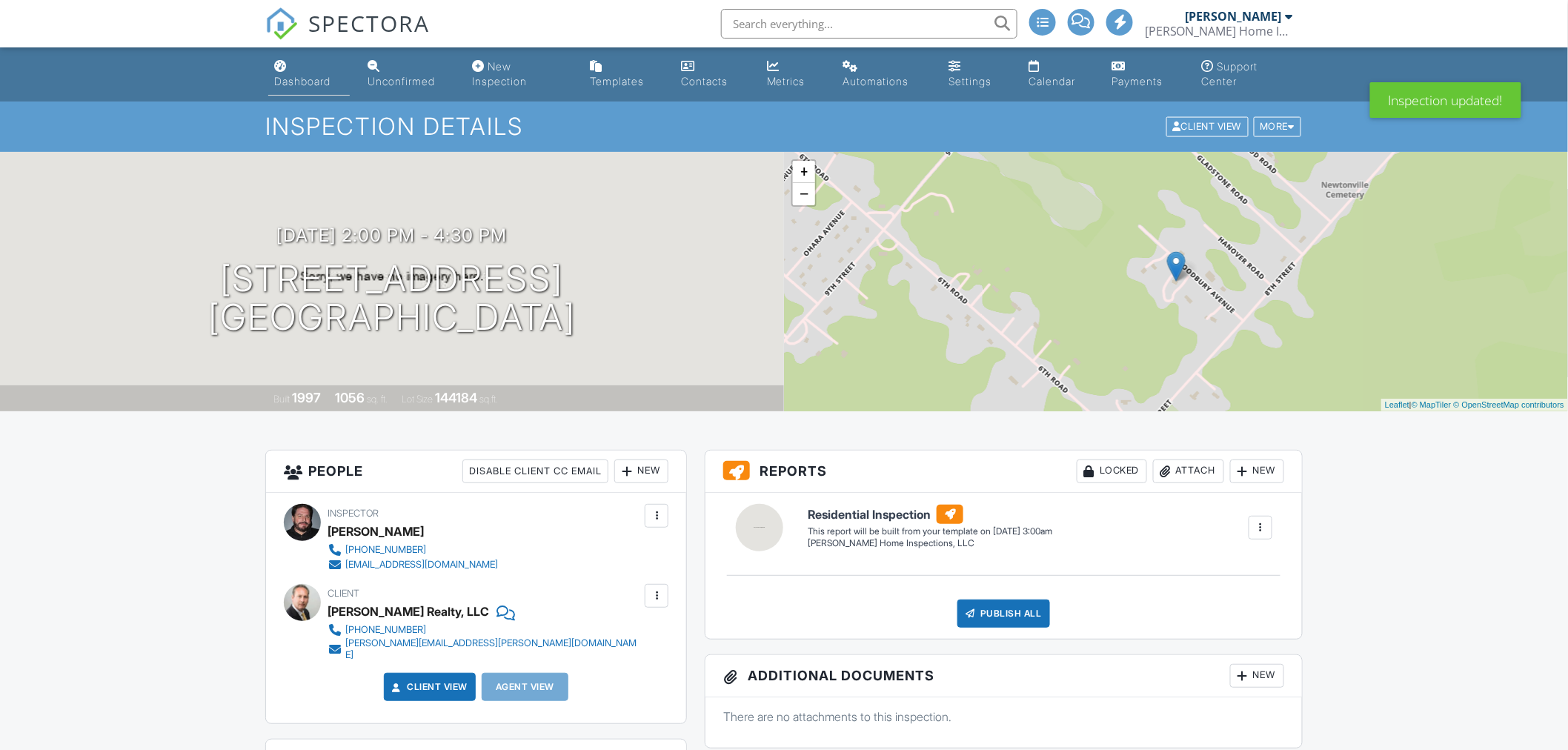 click on "Dashboard" at bounding box center (302, 81) 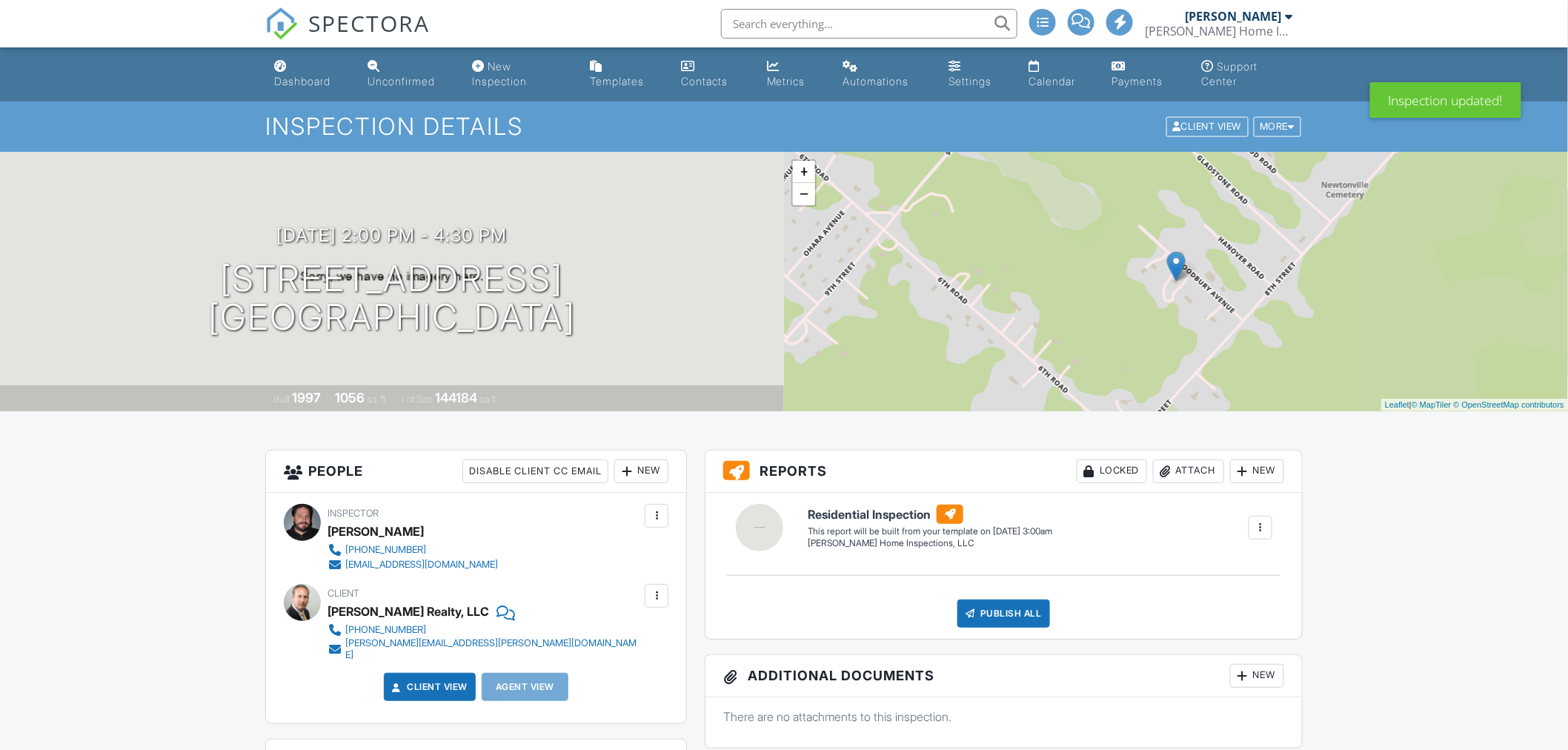 scroll, scrollTop: 0, scrollLeft: 0, axis: both 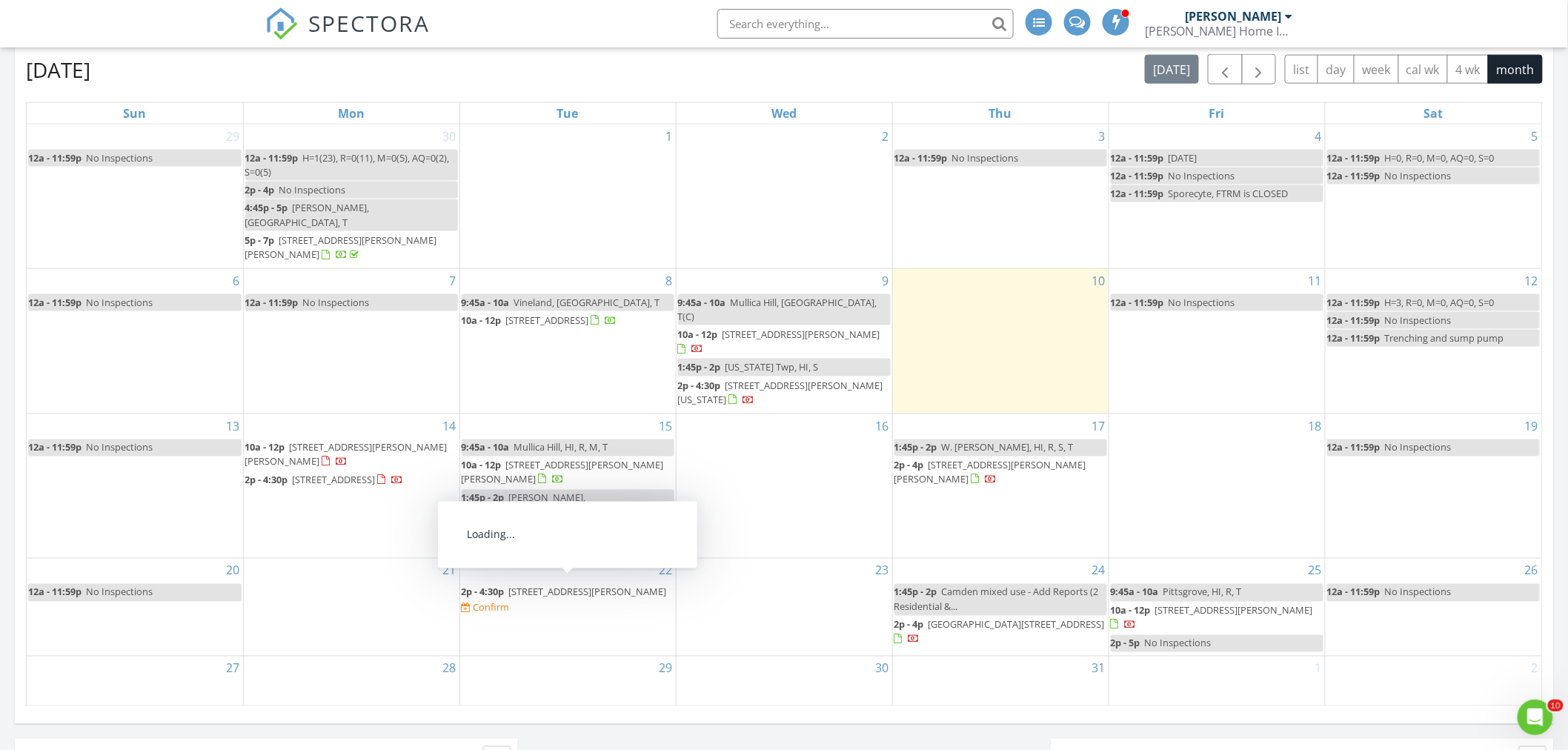 click on "22
2p - 4:30p
[STREET_ADDRESS][PERSON_NAME]
Confirm" at bounding box center [568, 607] 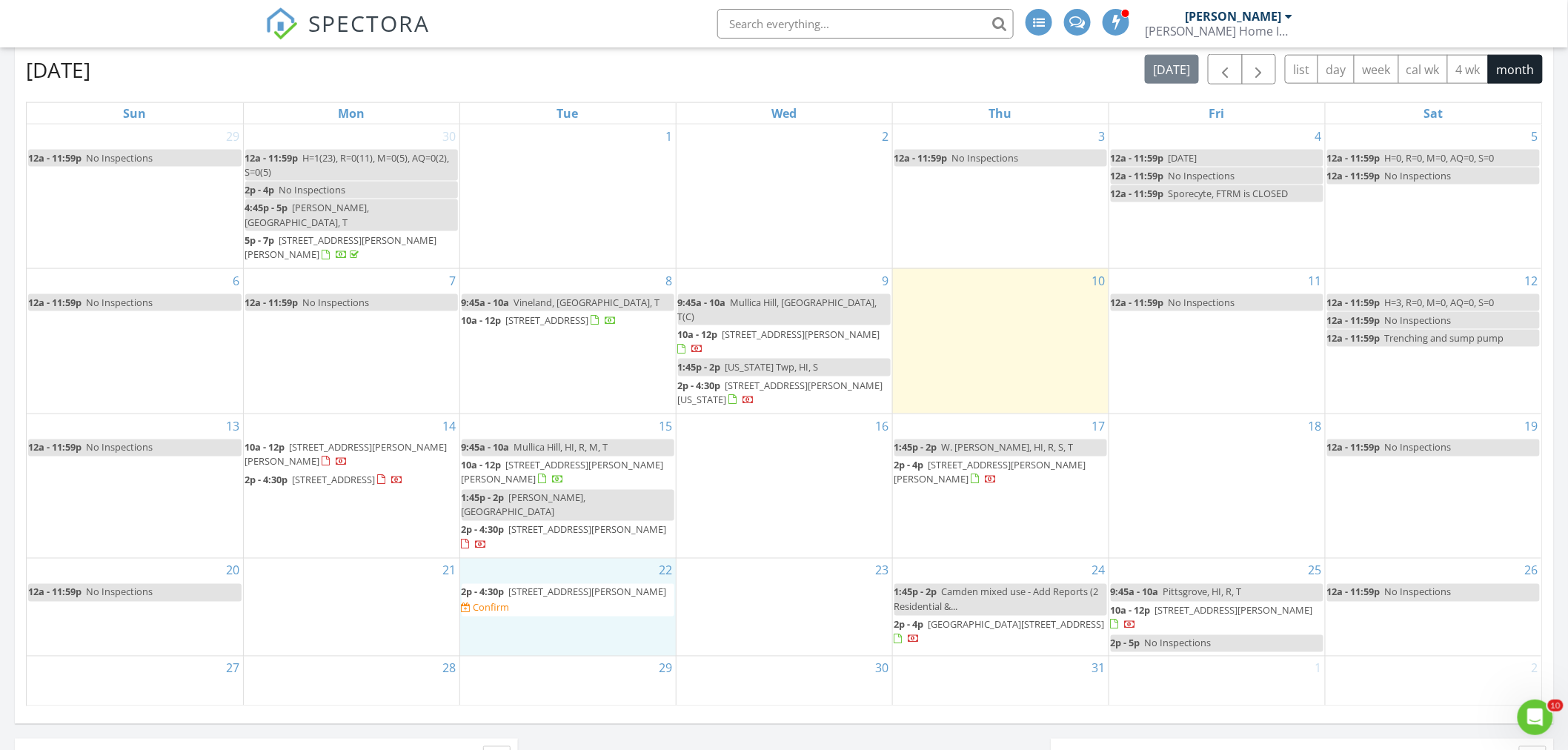 click on "[STREET_ADDRESS][PERSON_NAME]" at bounding box center [588, 592] 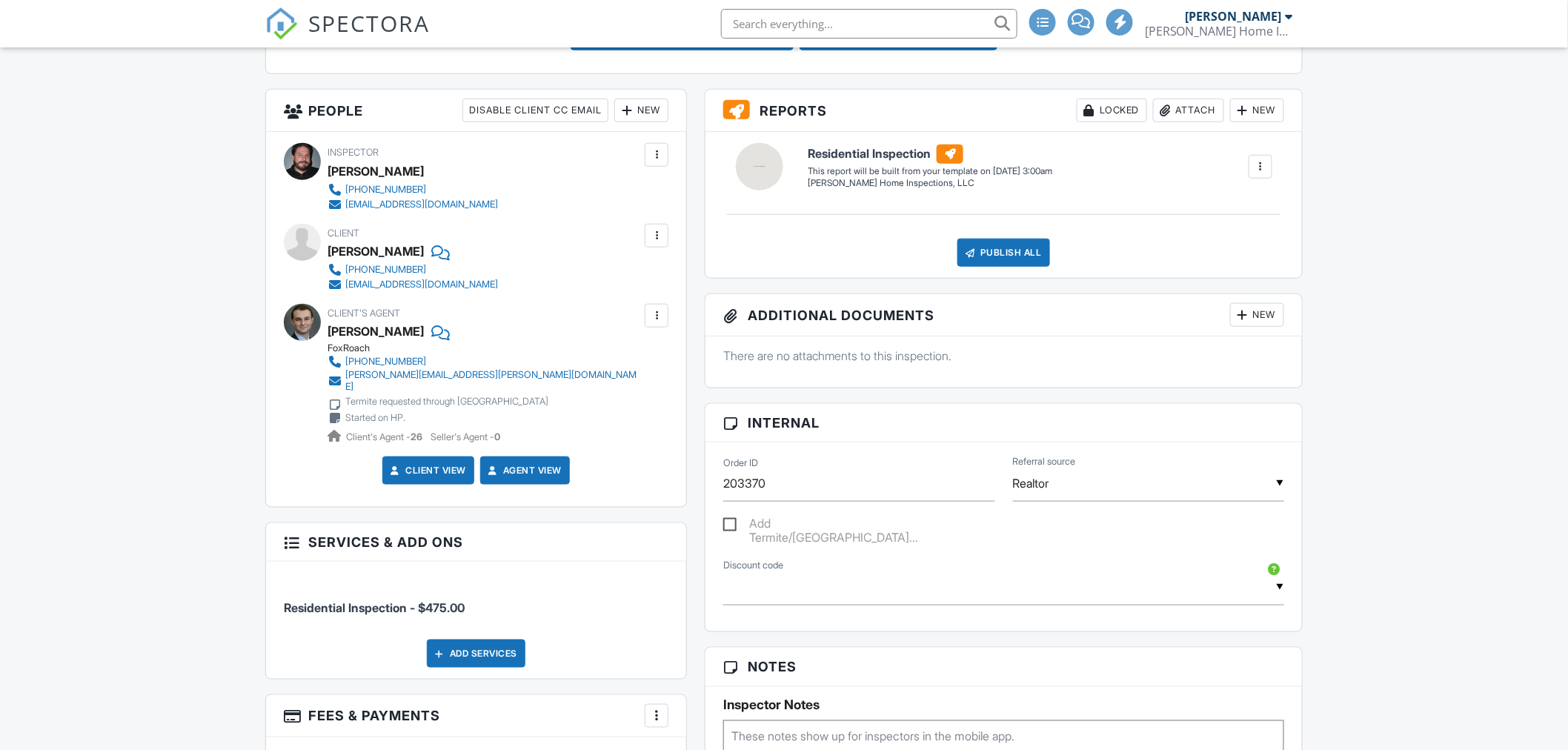scroll, scrollTop: 576, scrollLeft: 0, axis: vertical 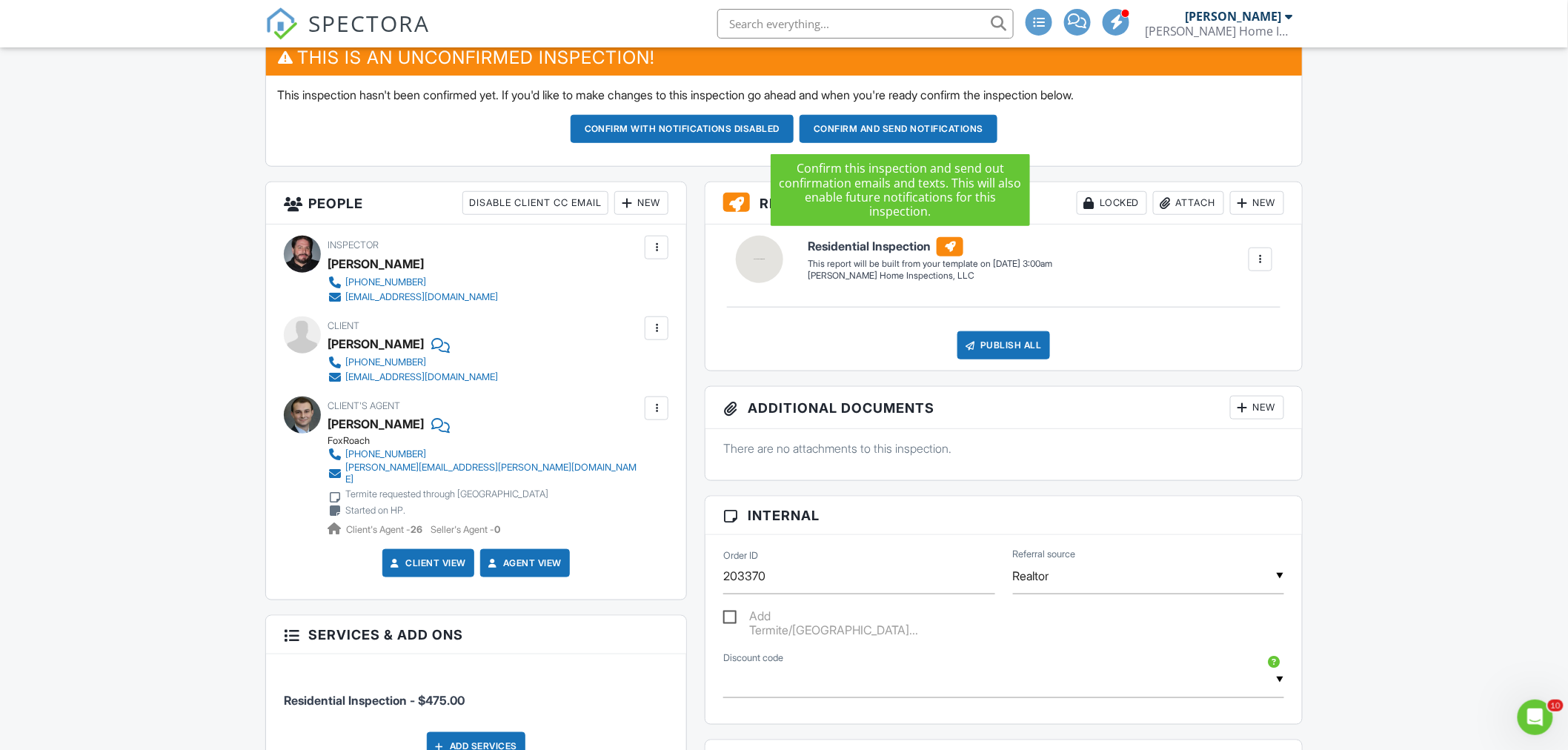 click on "Confirm and send notifications" at bounding box center (682, 129) 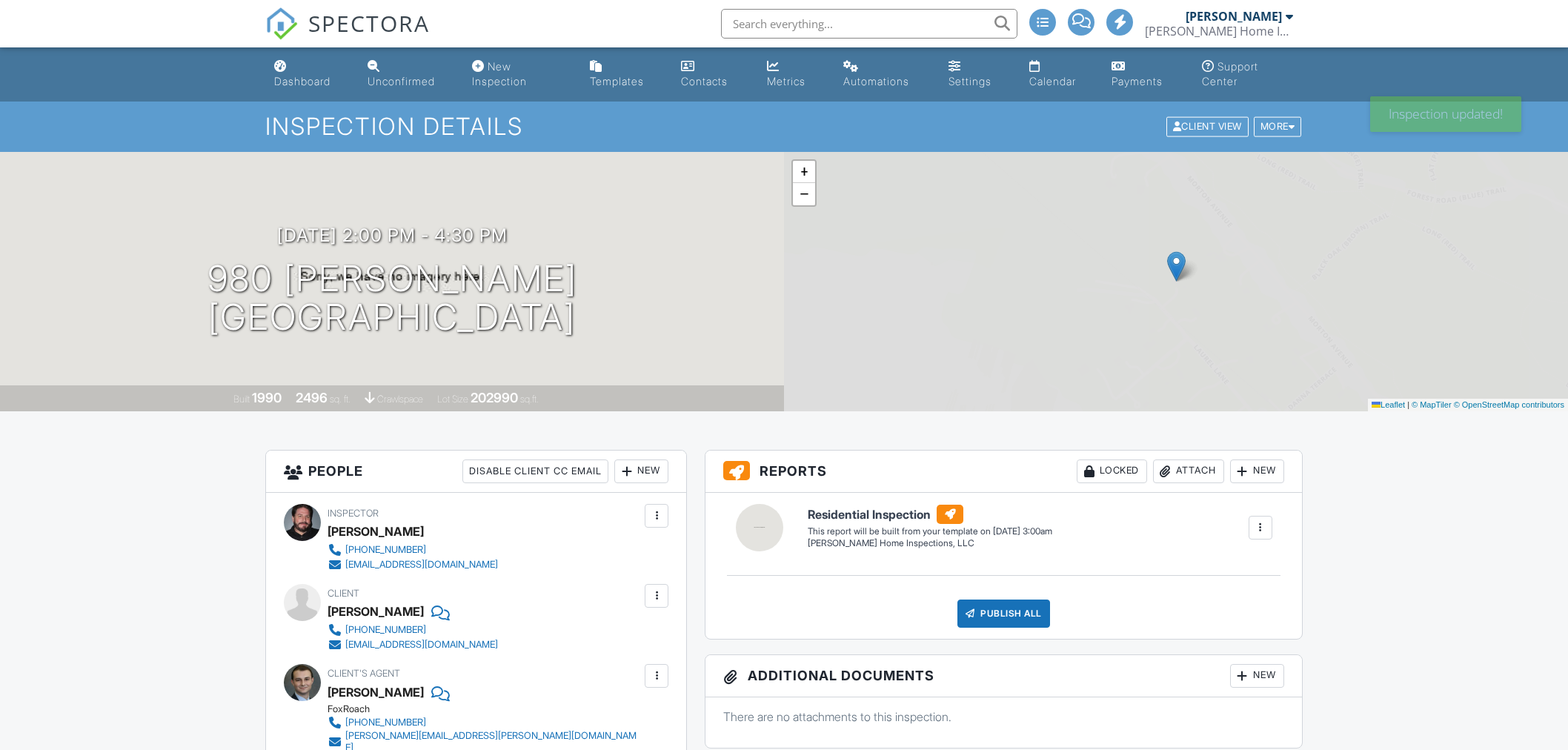 scroll, scrollTop: 0, scrollLeft: 0, axis: both 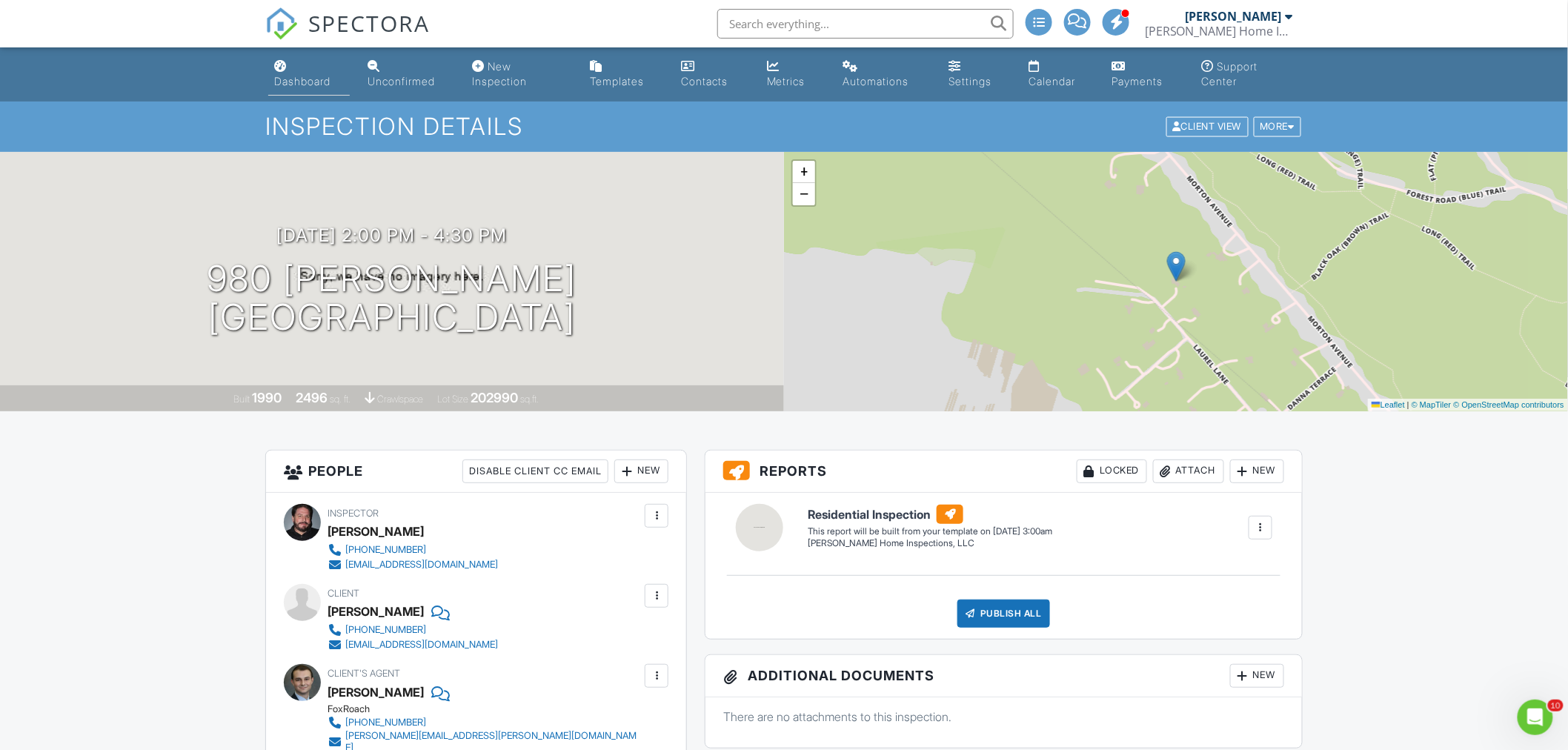 click on "Dashboard" at bounding box center (302, 81) 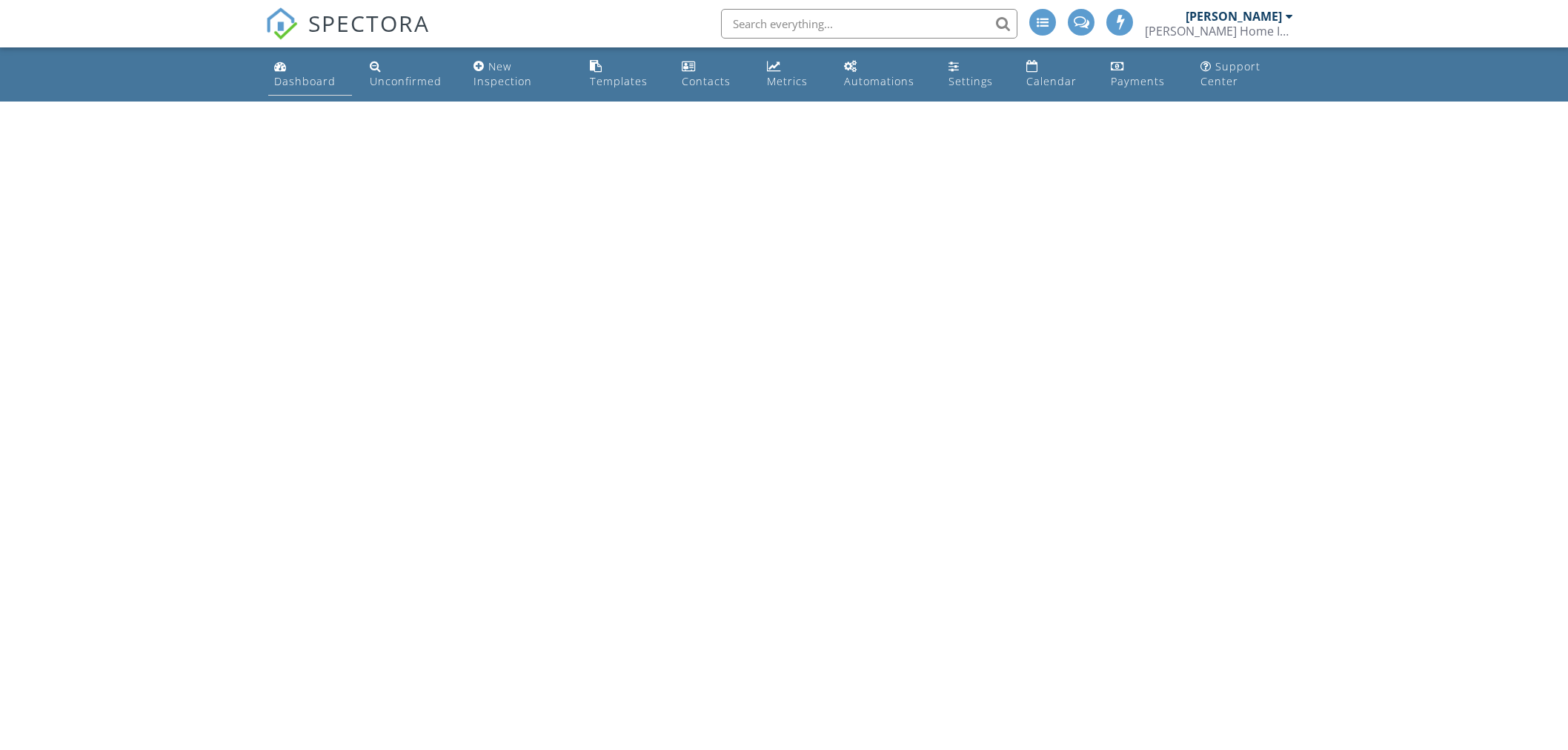 scroll, scrollTop: 0, scrollLeft: 0, axis: both 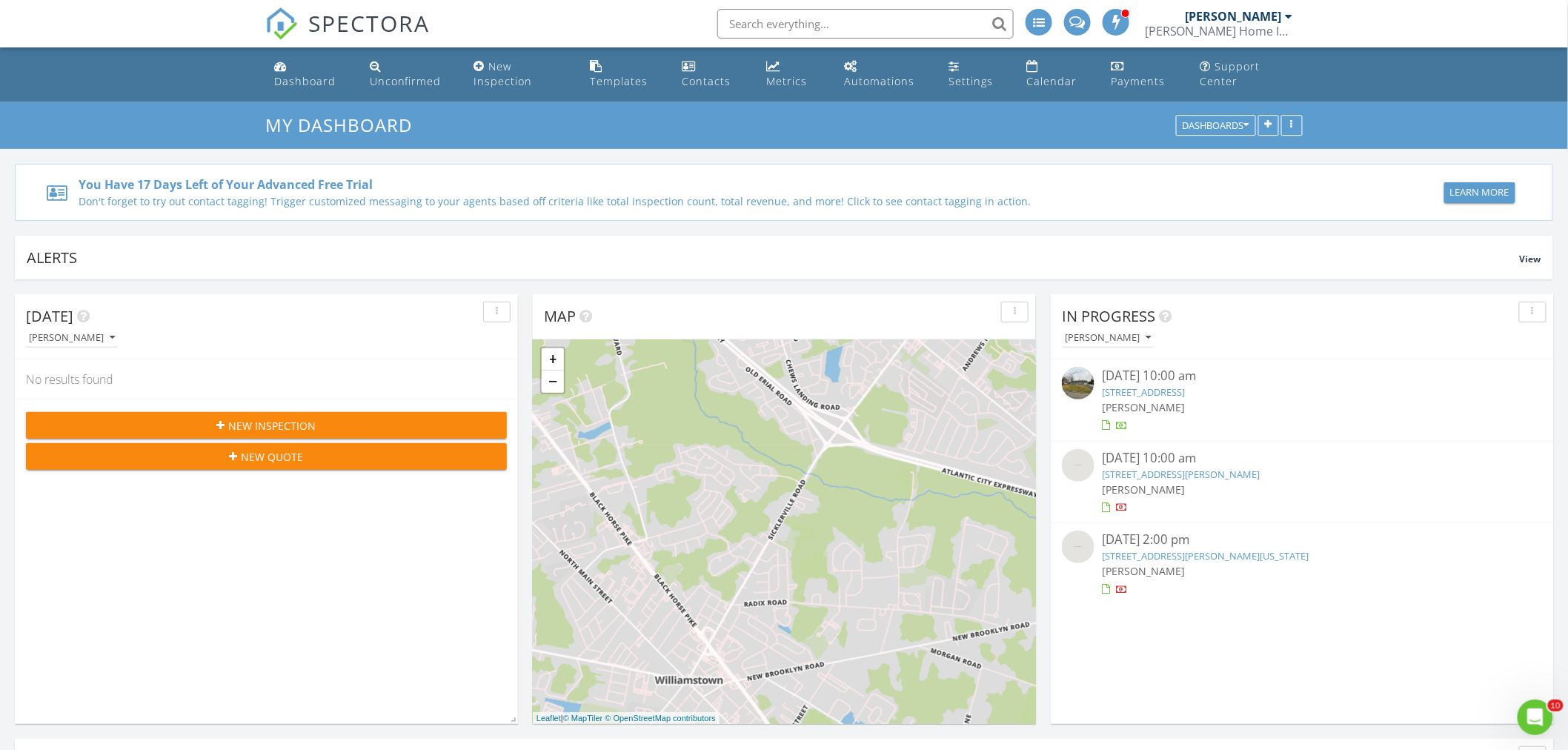 click at bounding box center [1078, 465] 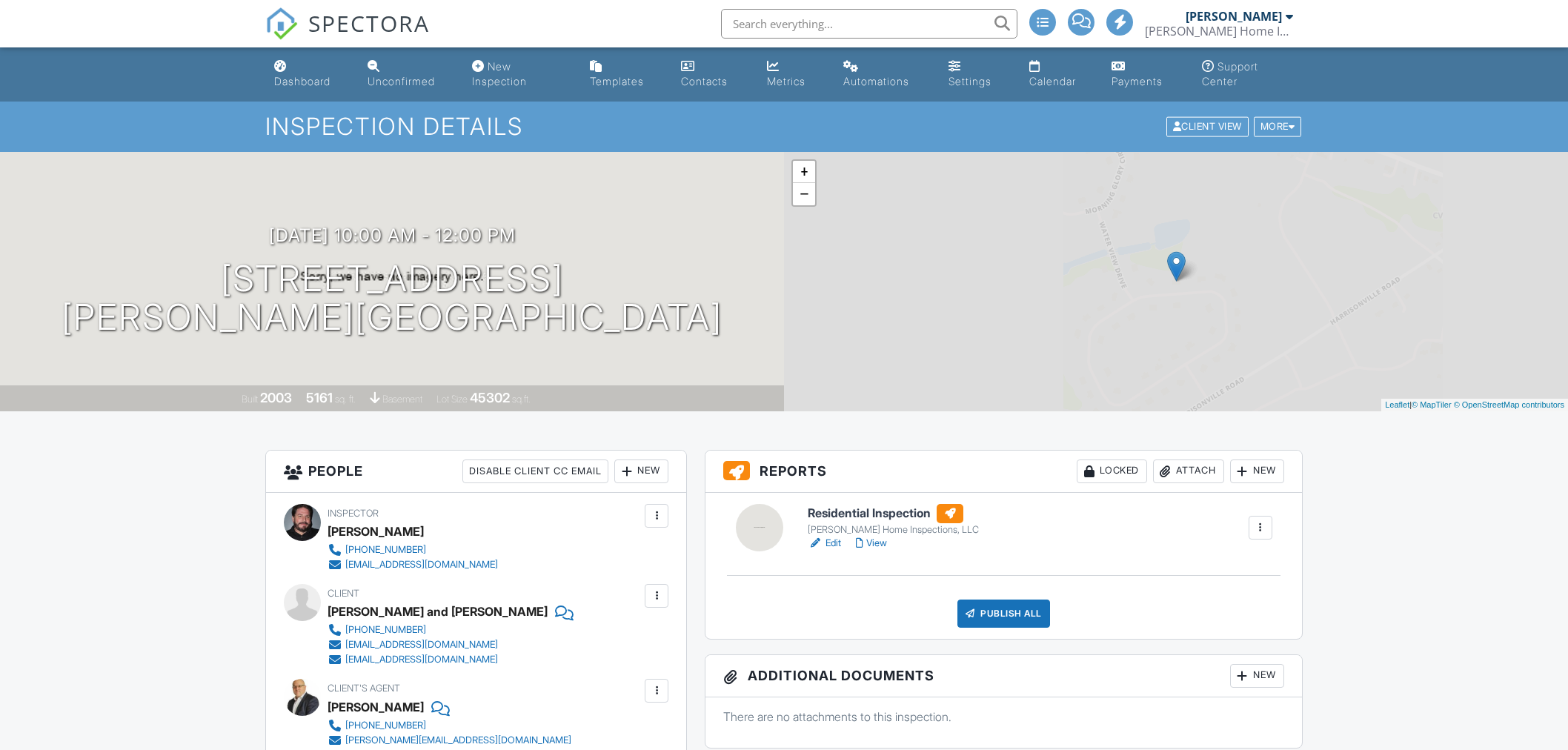 scroll, scrollTop: 0, scrollLeft: 0, axis: both 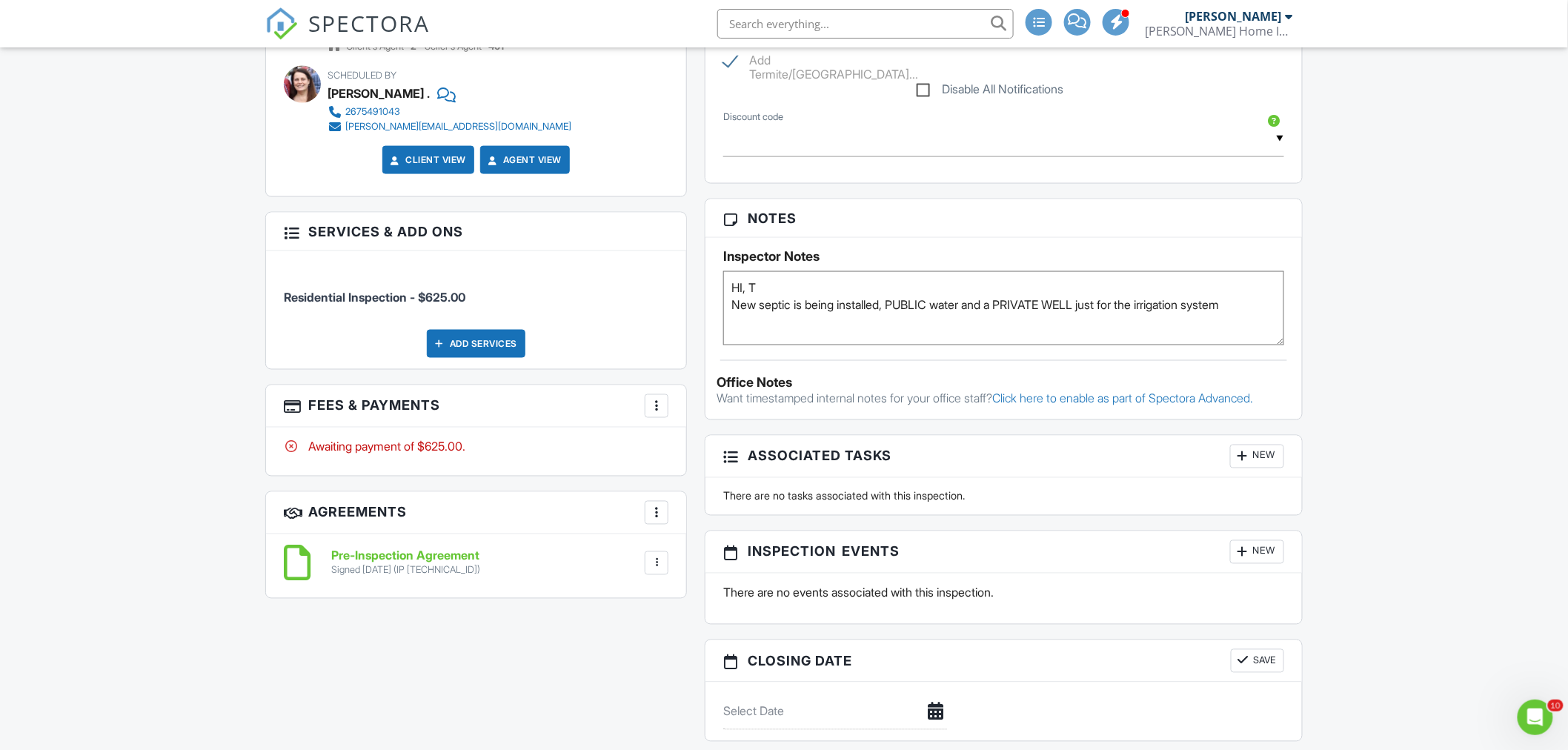 click at bounding box center (657, 406) 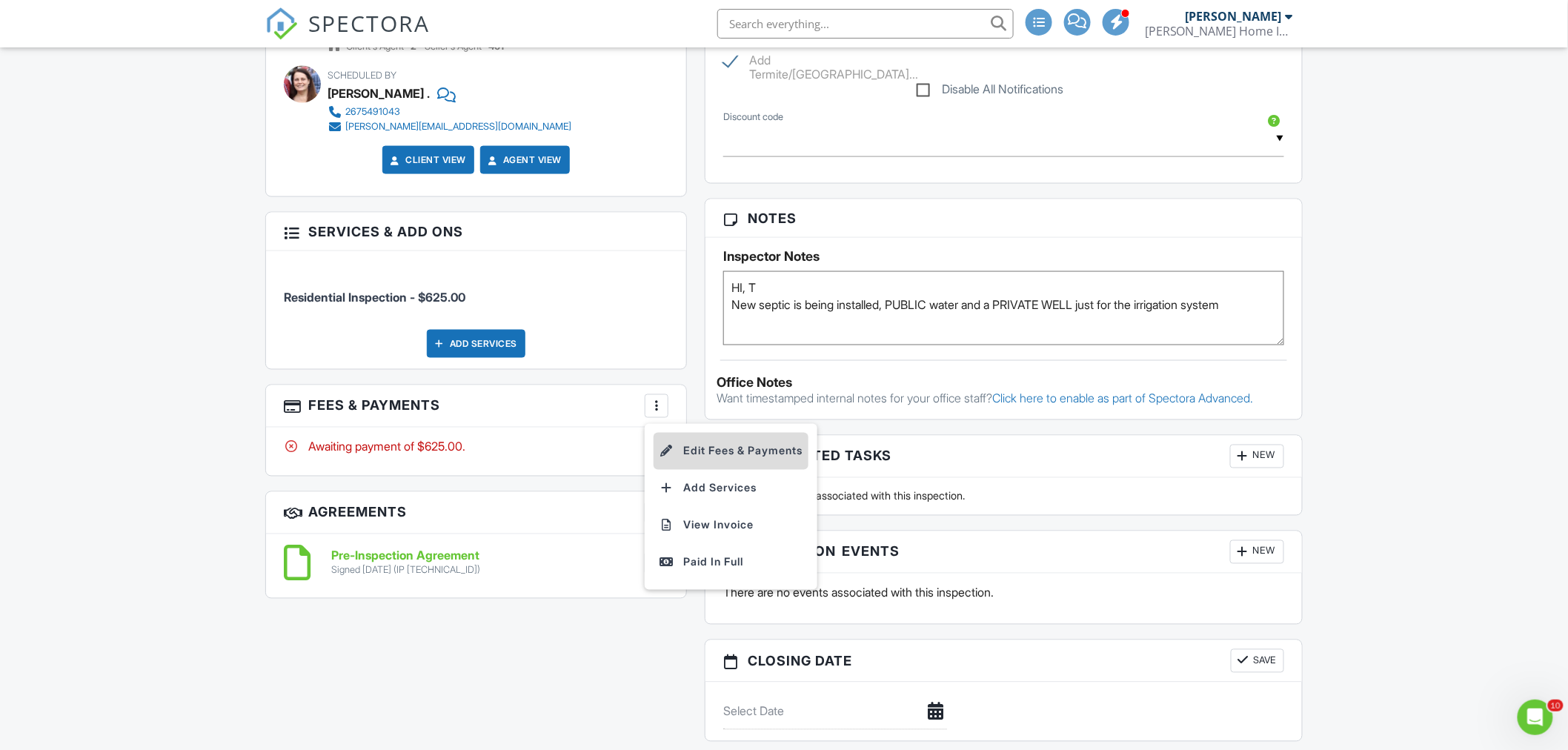 click on "Edit Fees & Payments" at bounding box center (731, 451) 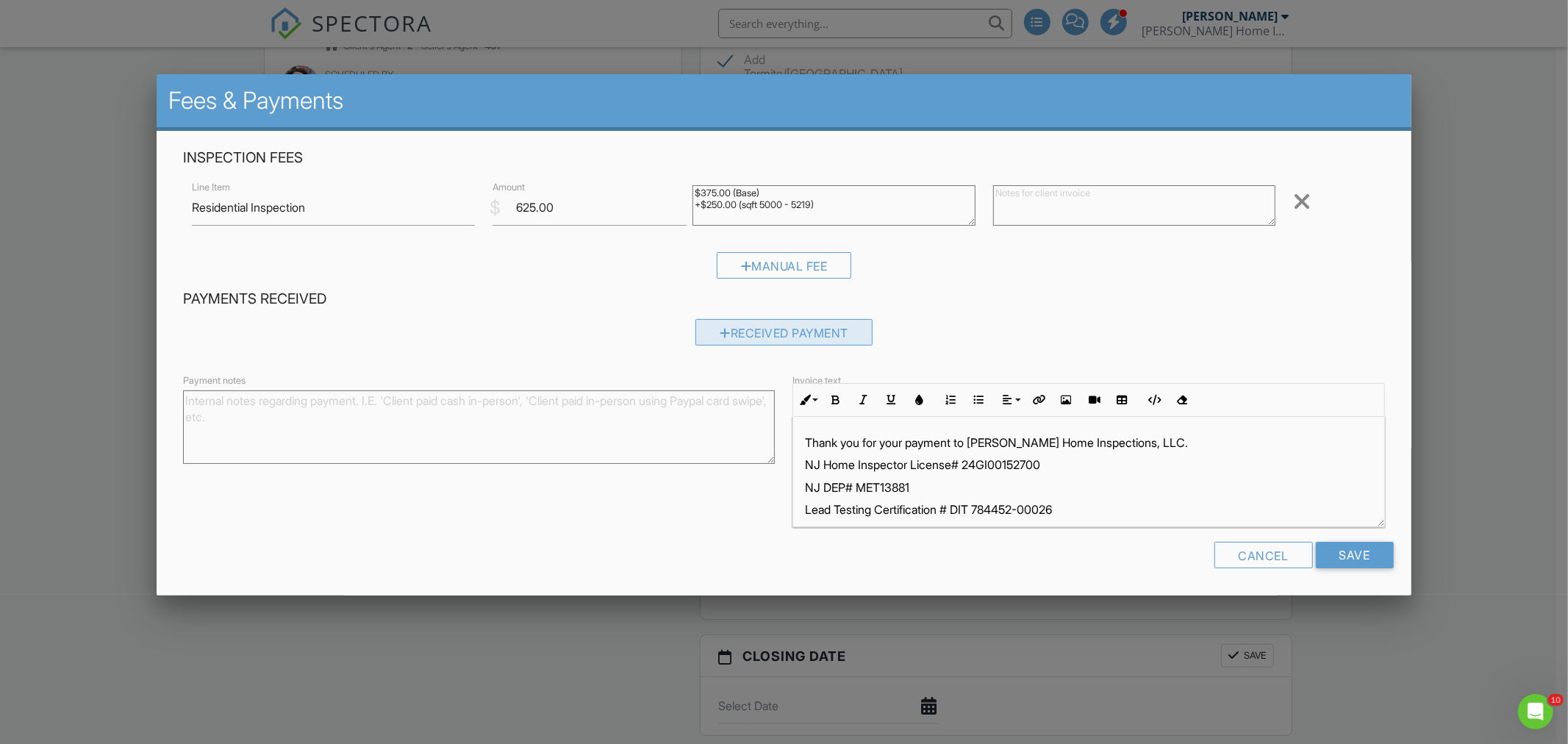 click on "Received Payment" at bounding box center [784, 332] 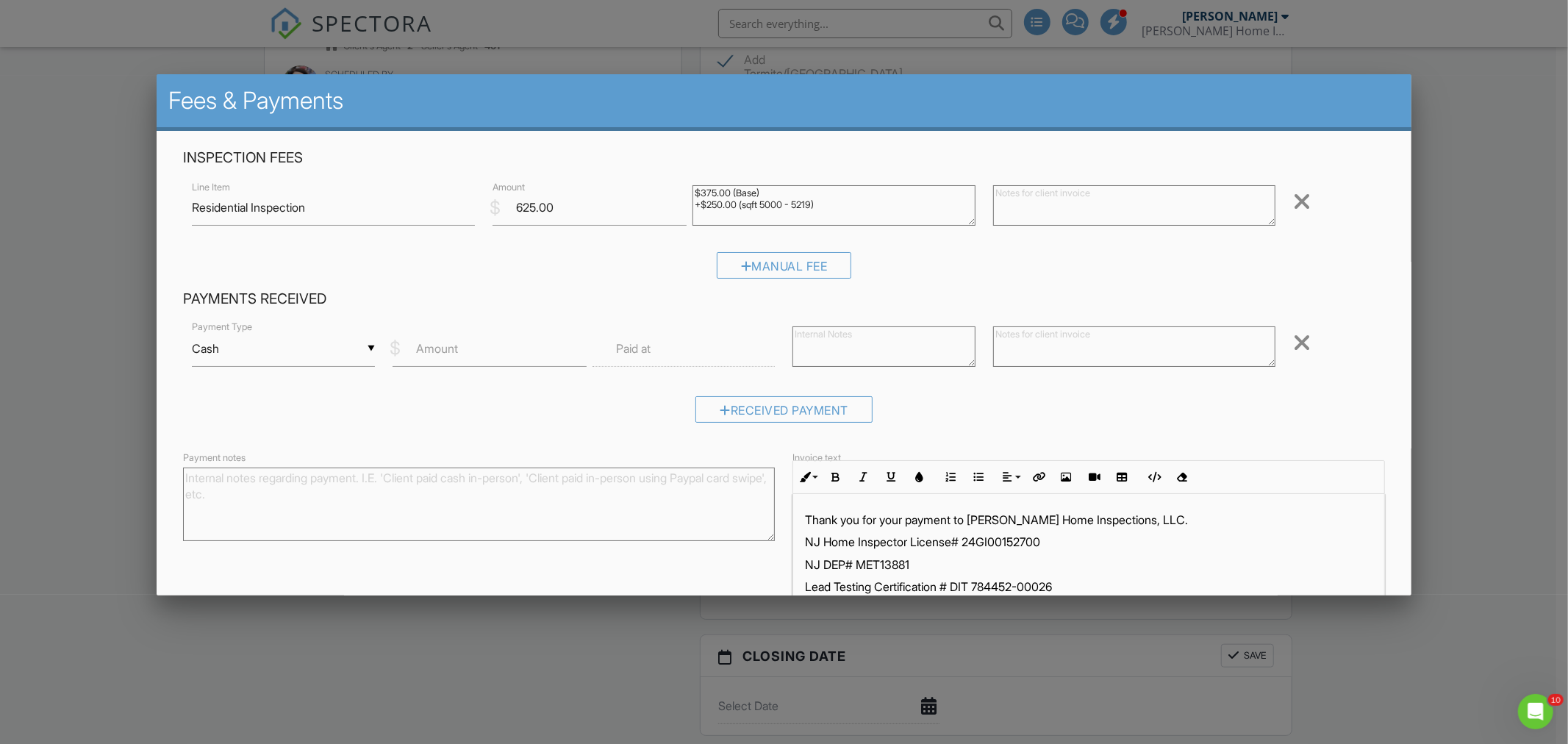 click on "▼ Cash Cash Check On-Site Card Other Cash
Check
On-Site Card
Other" at bounding box center (283, 348) 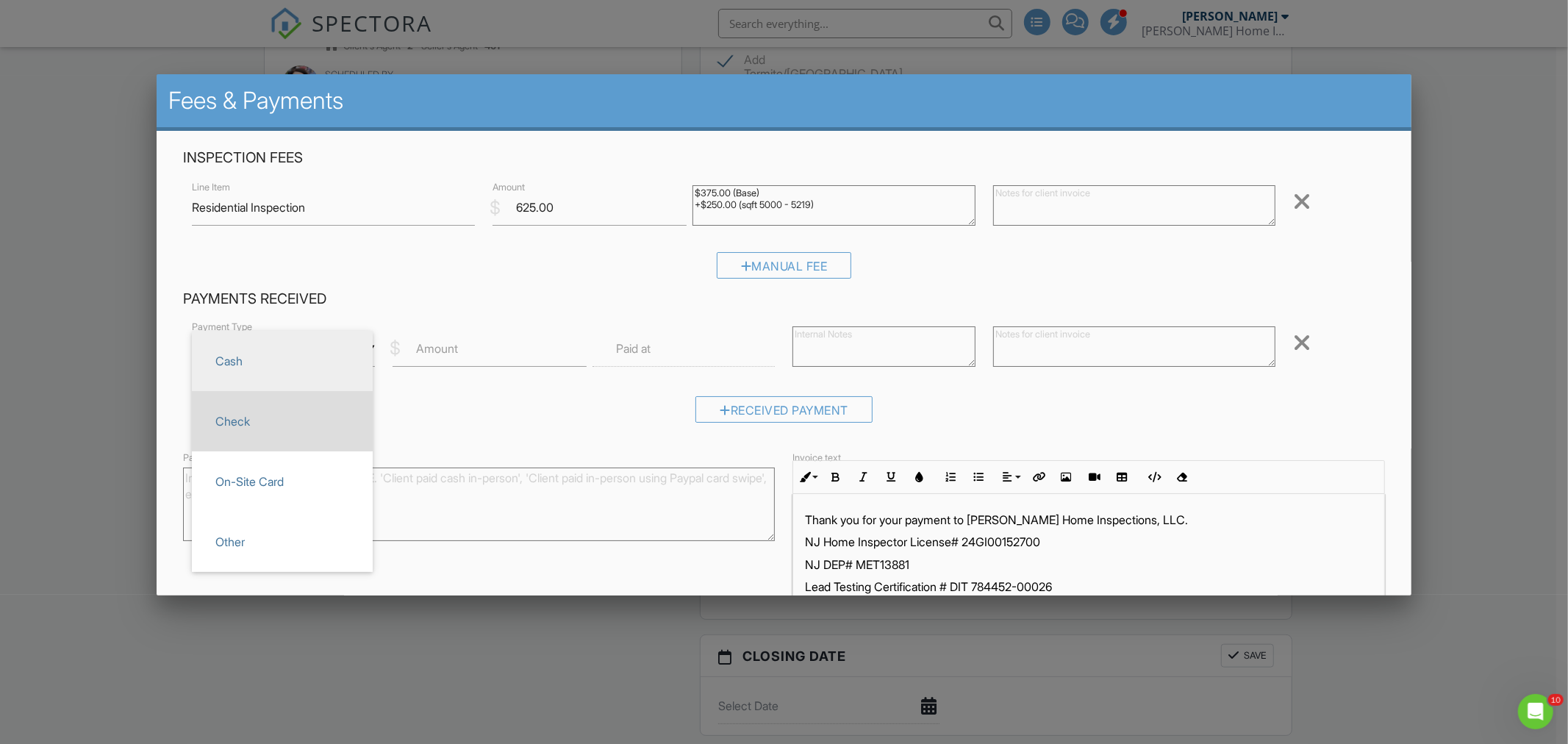 click on "Check" at bounding box center (282, 421) 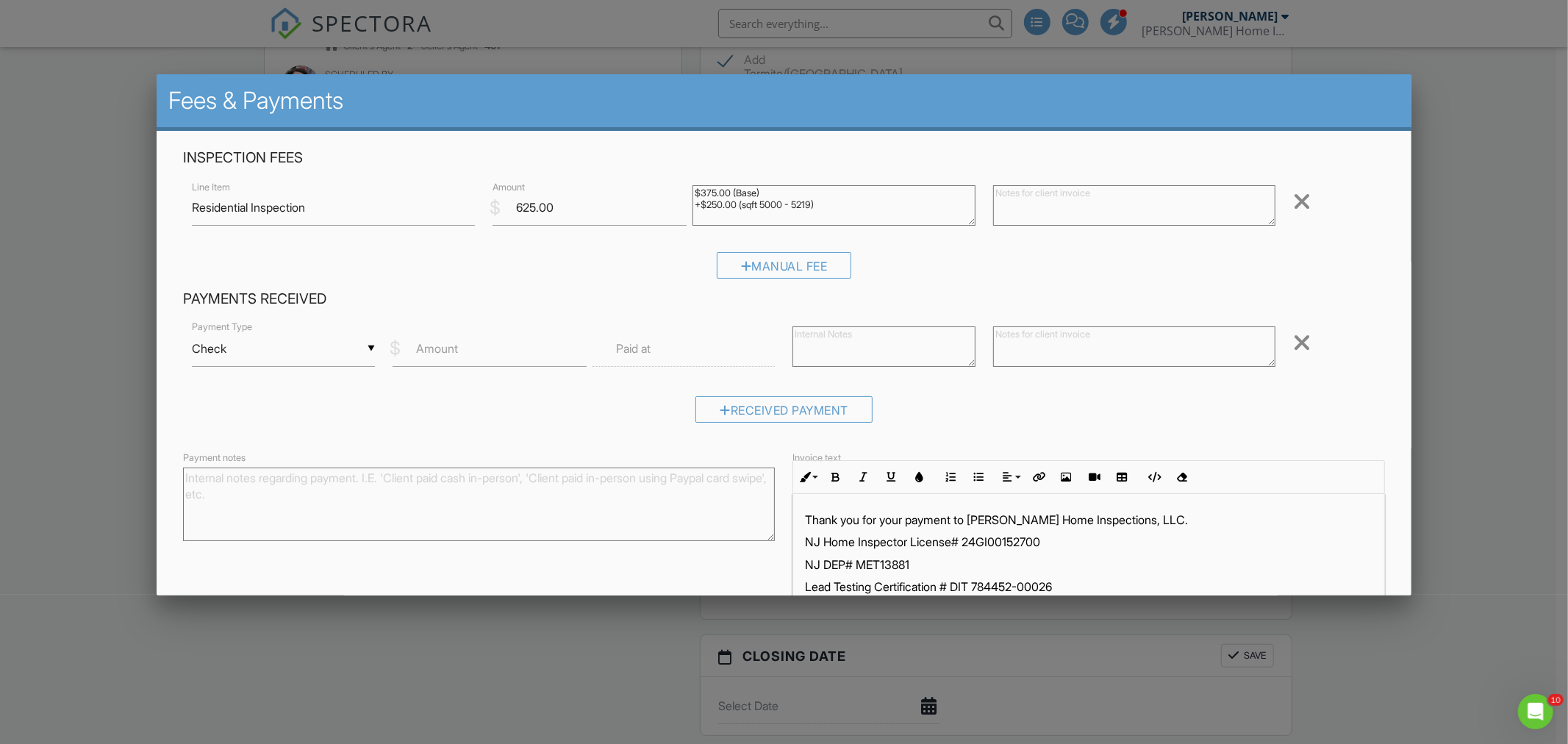 click on "Amount" at bounding box center (437, 348) 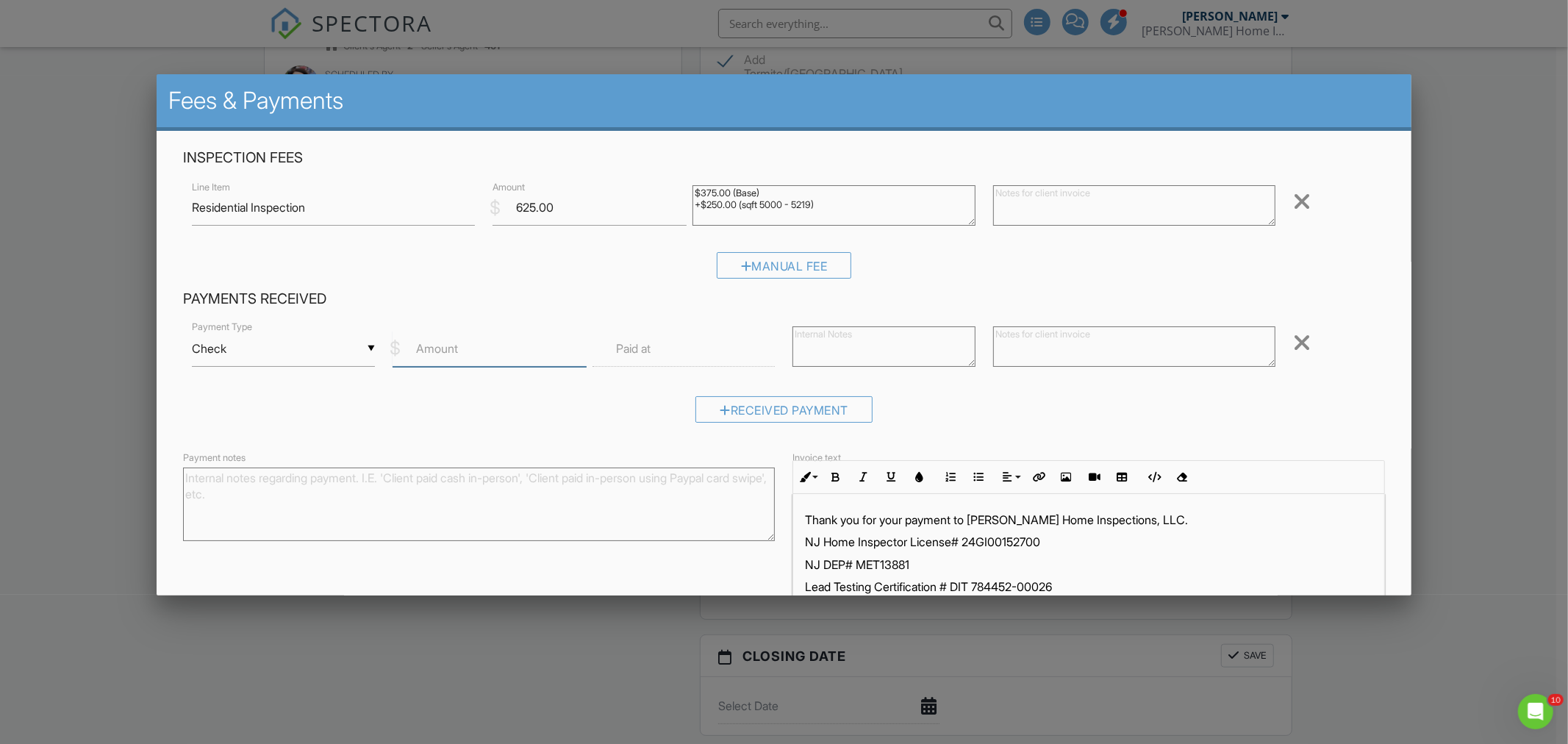 click on "Amount" at bounding box center (490, 348) 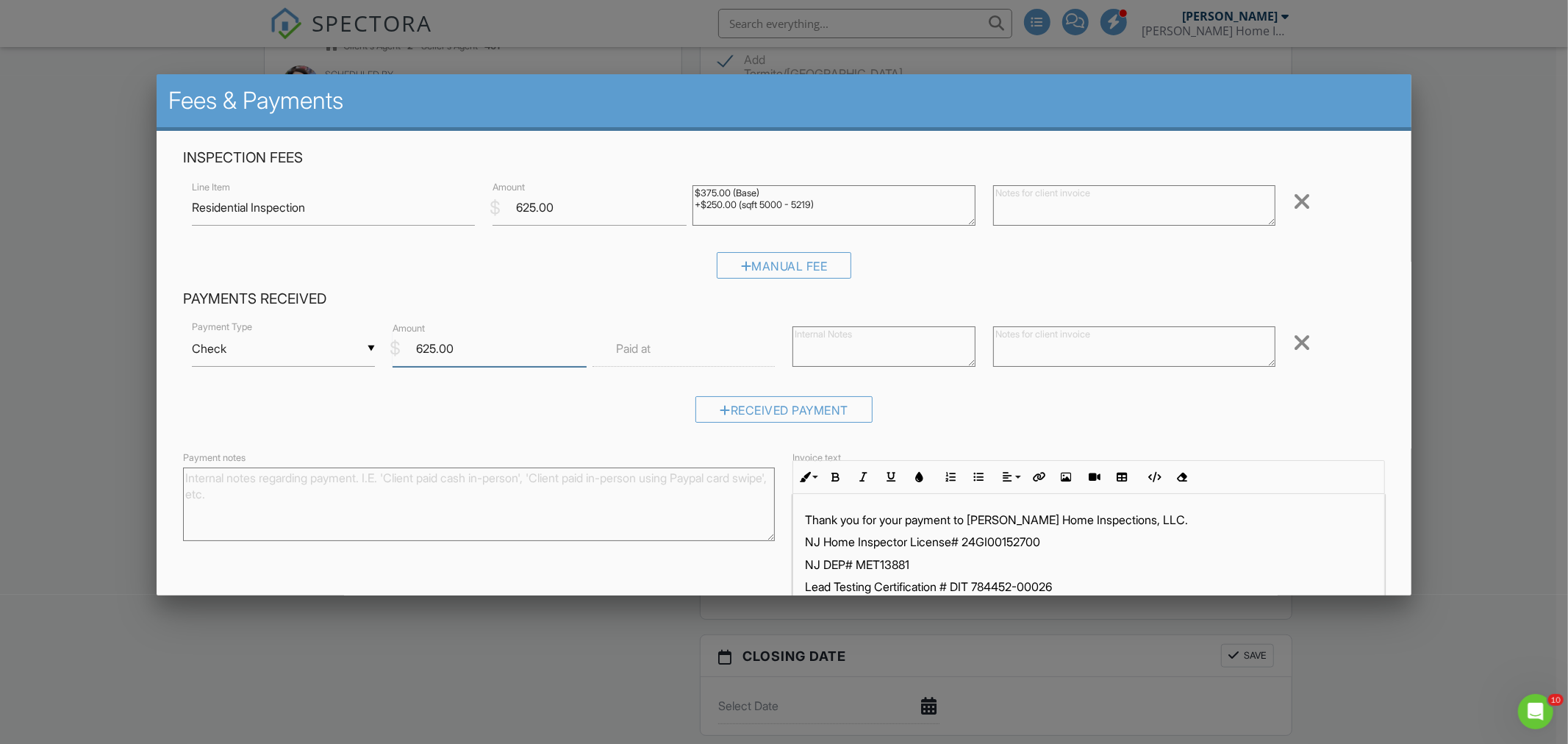 type on "625.00" 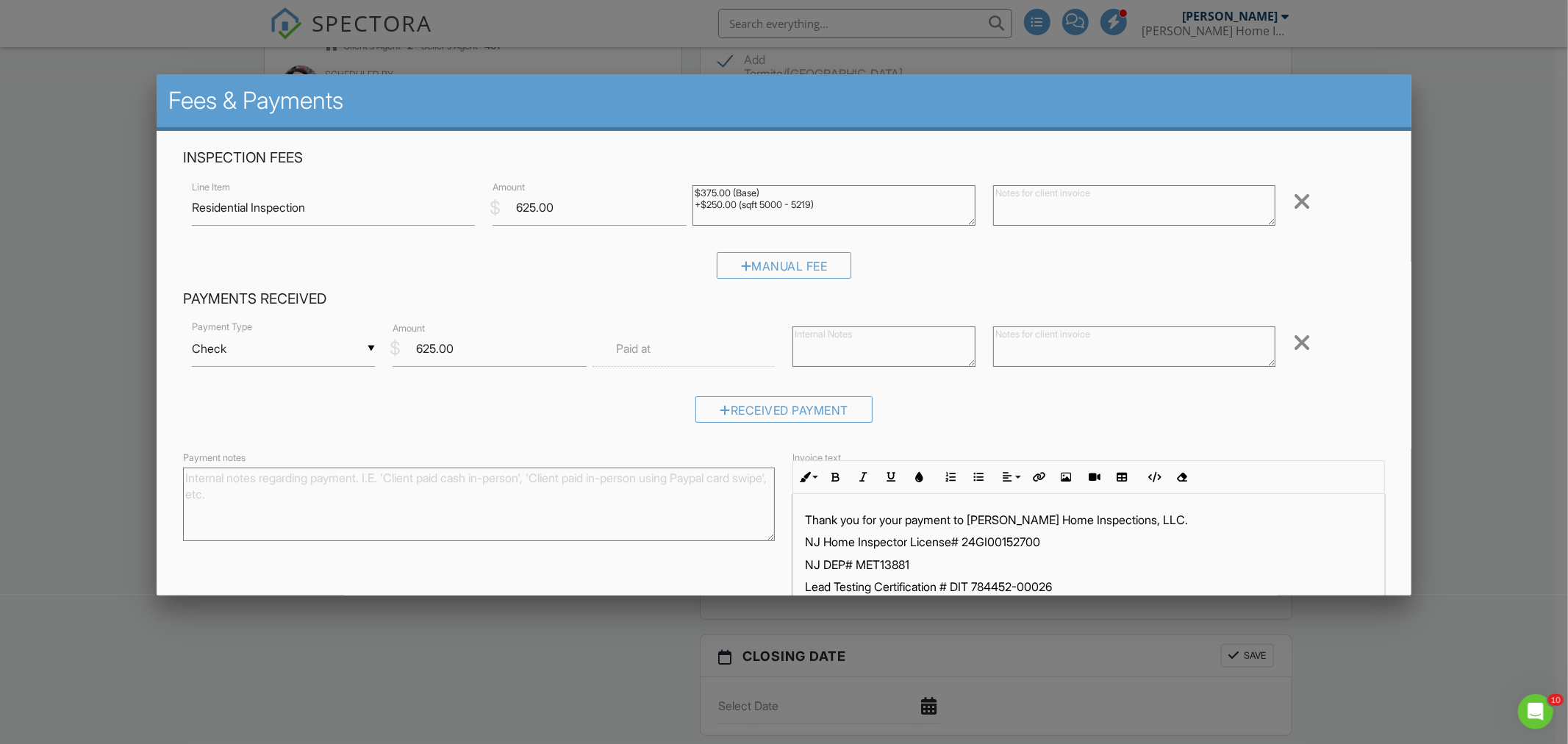 click at bounding box center [1134, 346] 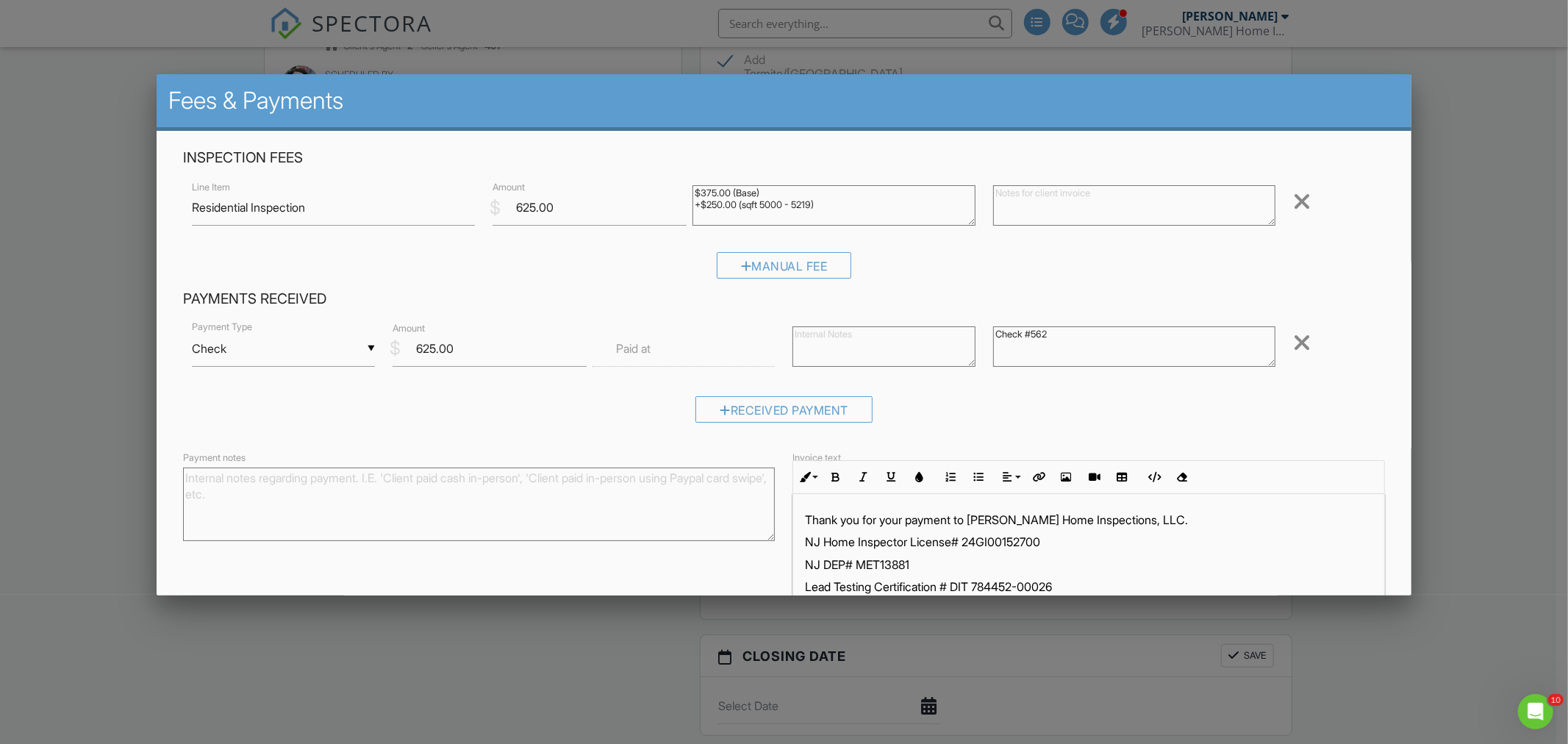 scroll, scrollTop: 78, scrollLeft: 0, axis: vertical 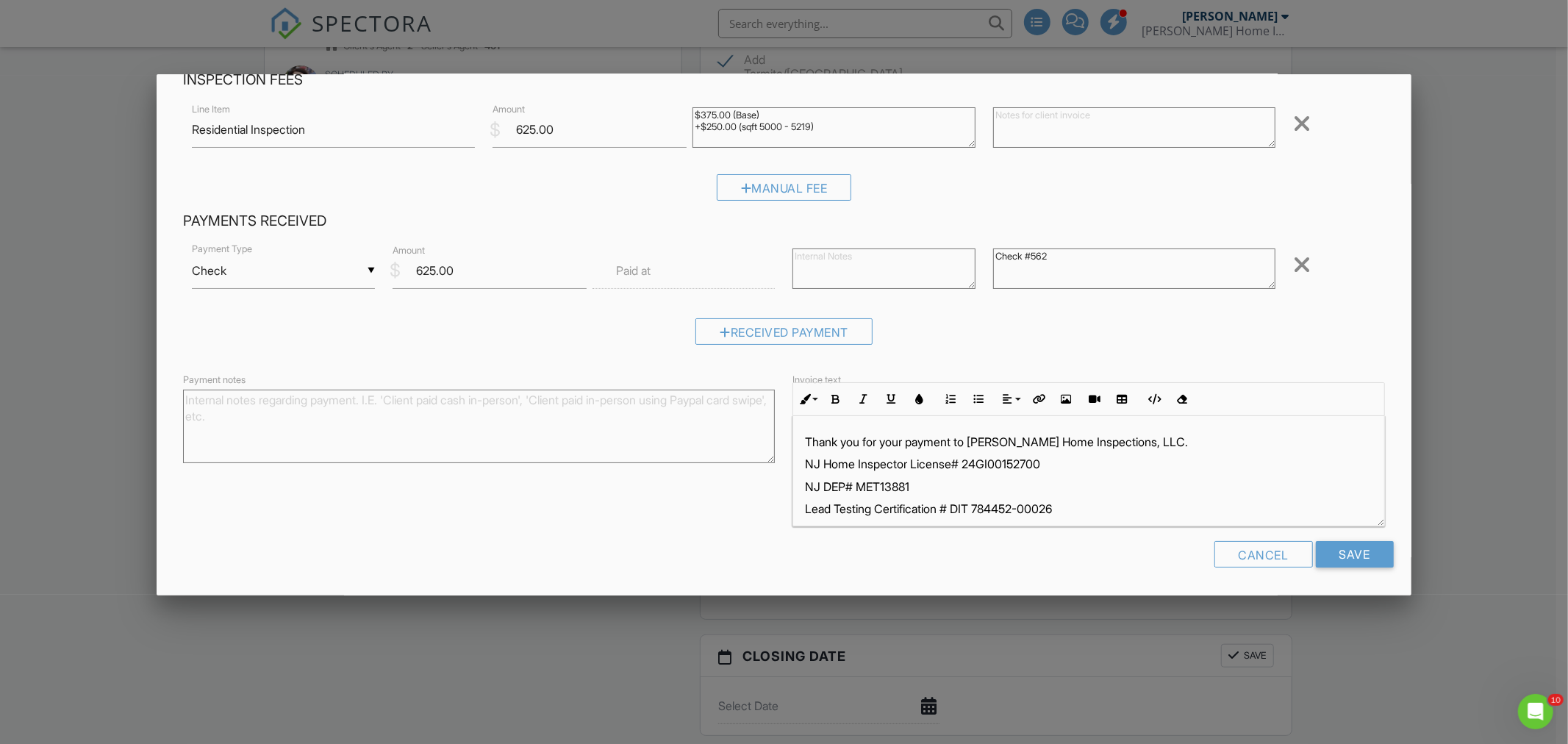 type on "Check #562" 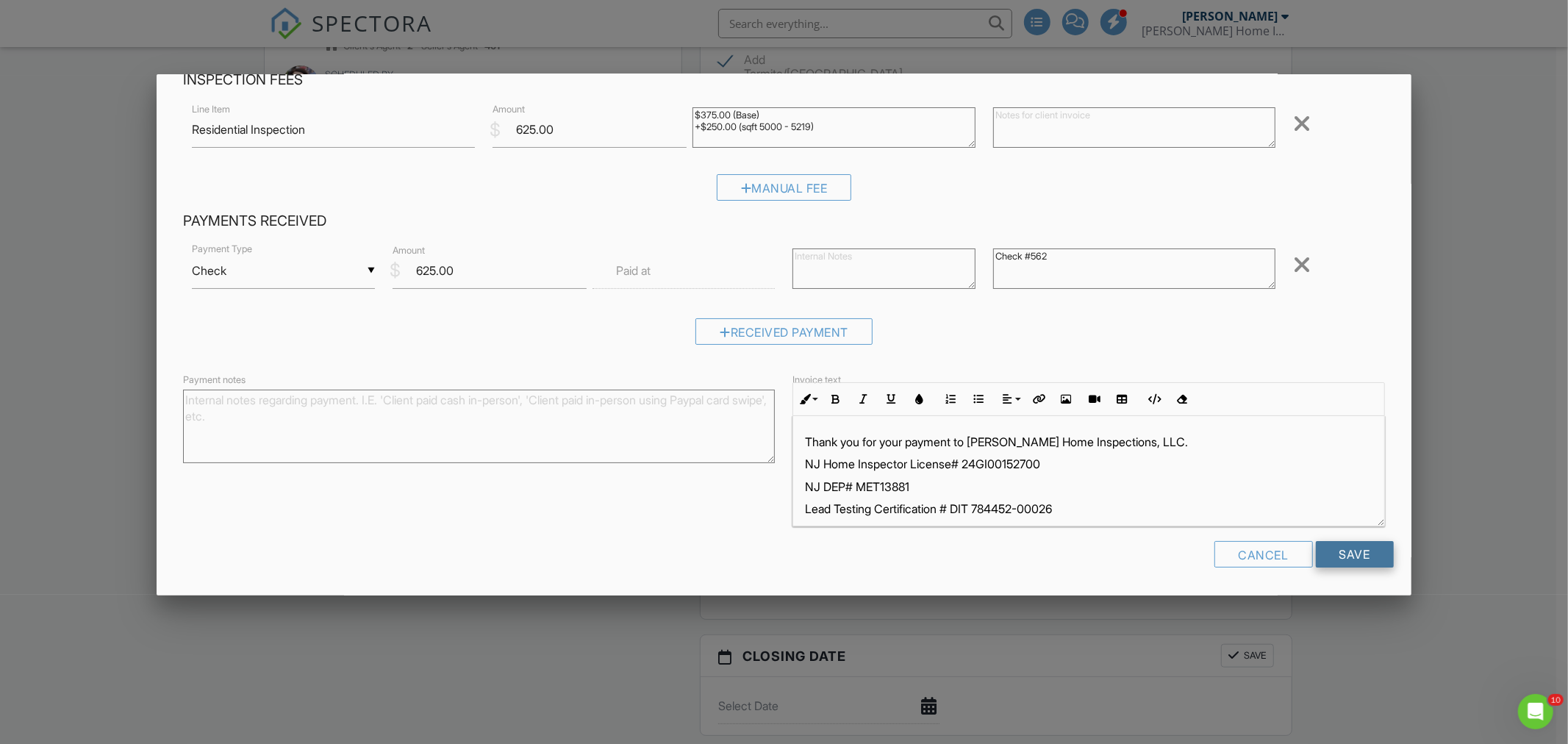 click on "Save" at bounding box center (1355, 554) 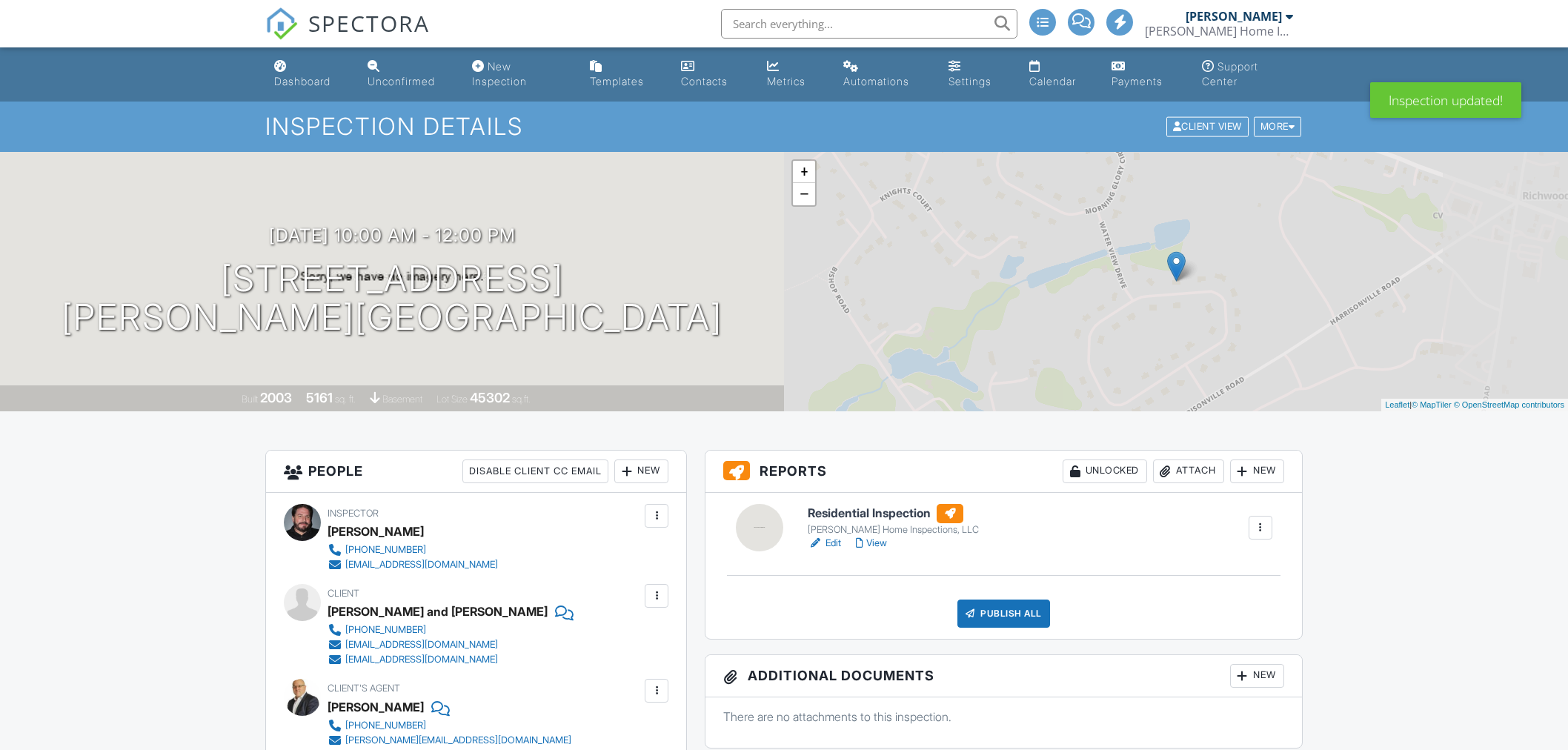 scroll, scrollTop: 0, scrollLeft: 0, axis: both 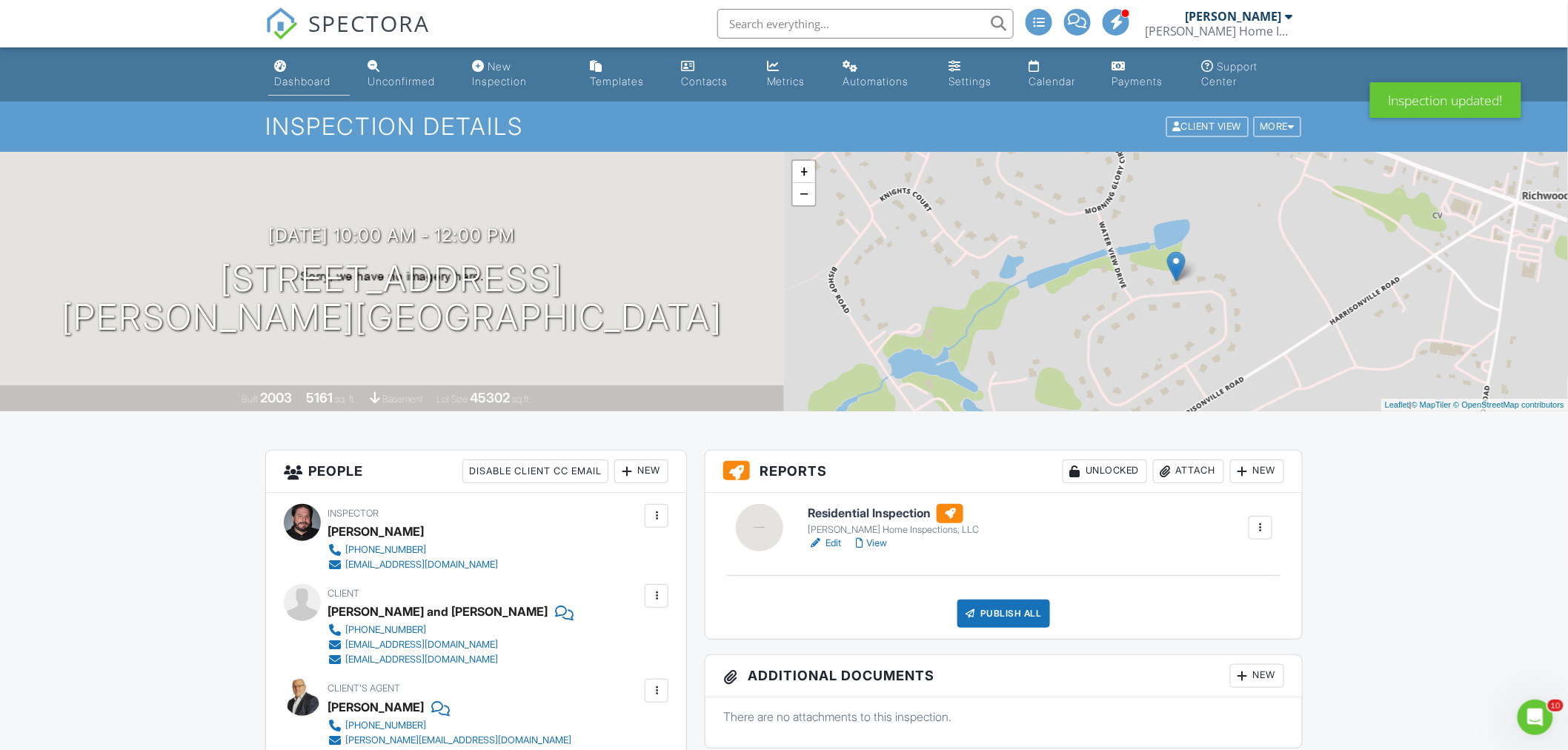 click on "Dashboard" at bounding box center (309, 74) 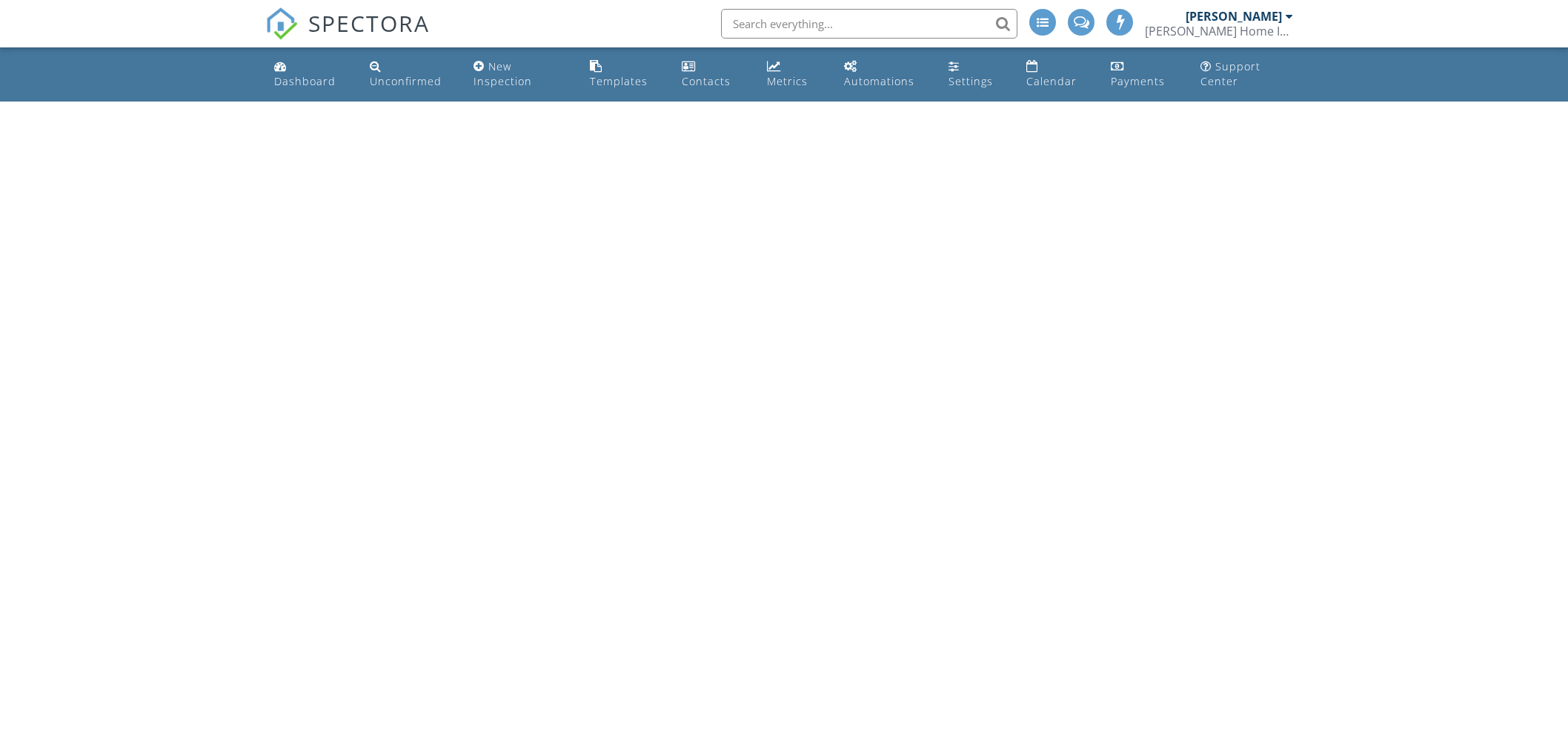 scroll, scrollTop: 0, scrollLeft: 0, axis: both 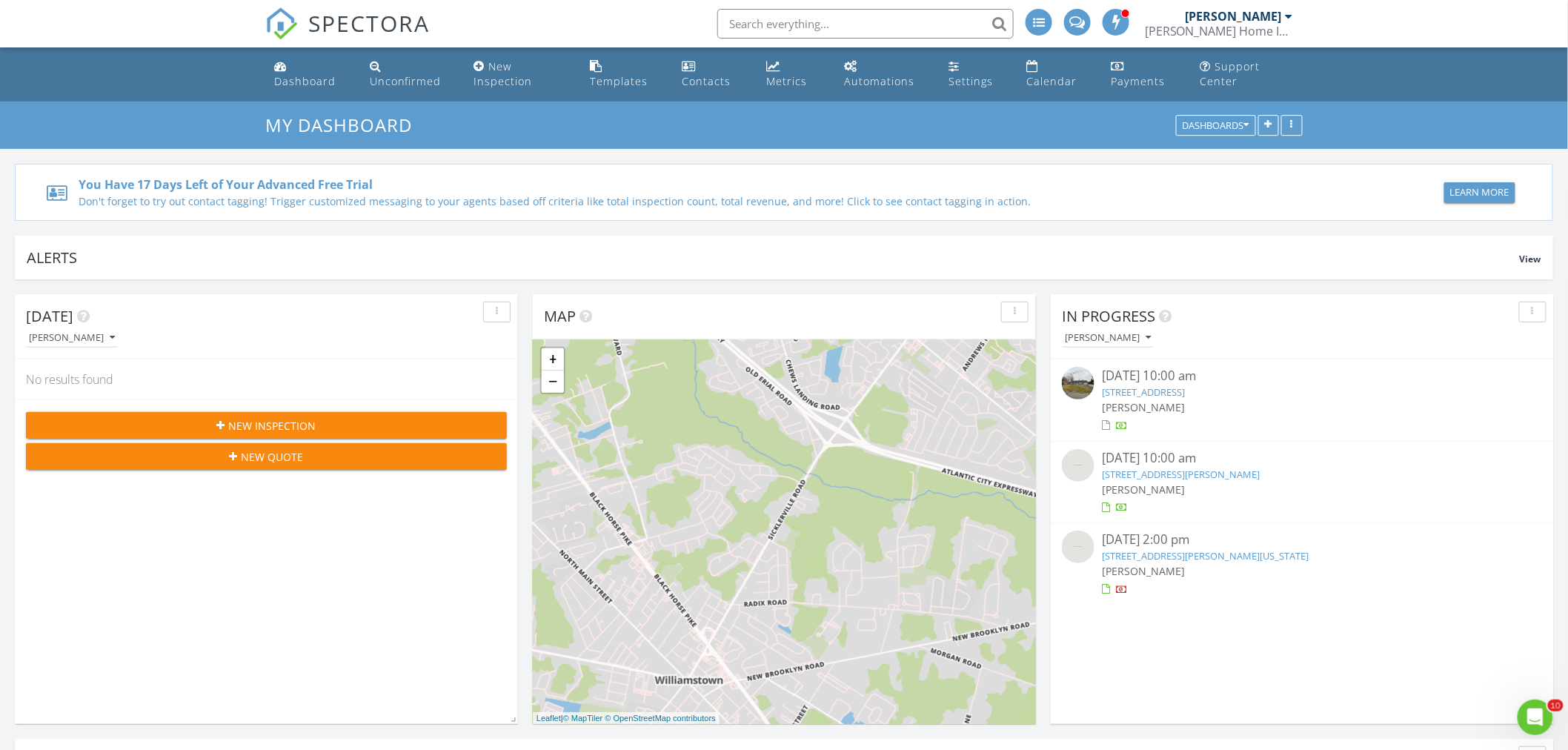 click at bounding box center [1078, 547] 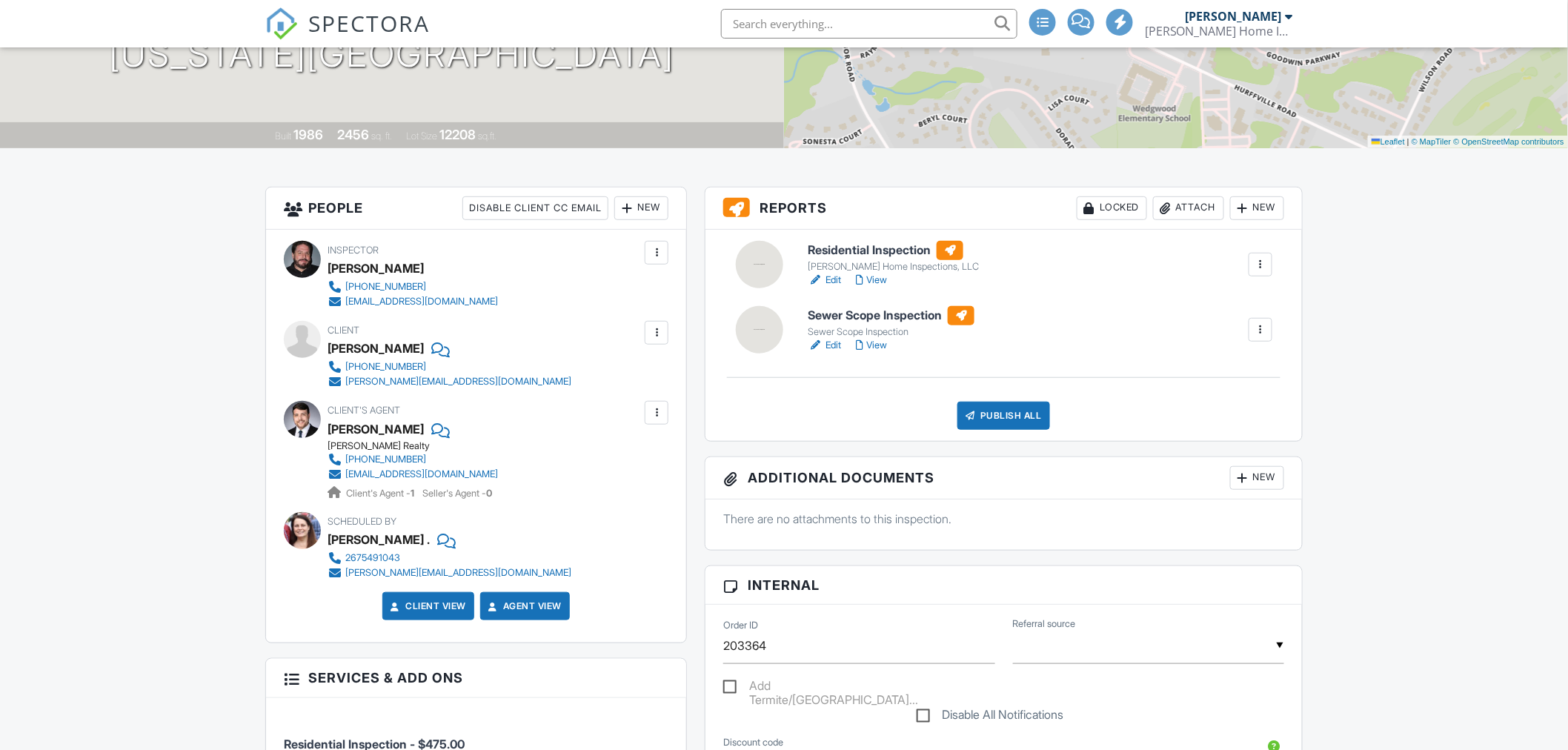 scroll, scrollTop: 329, scrollLeft: 0, axis: vertical 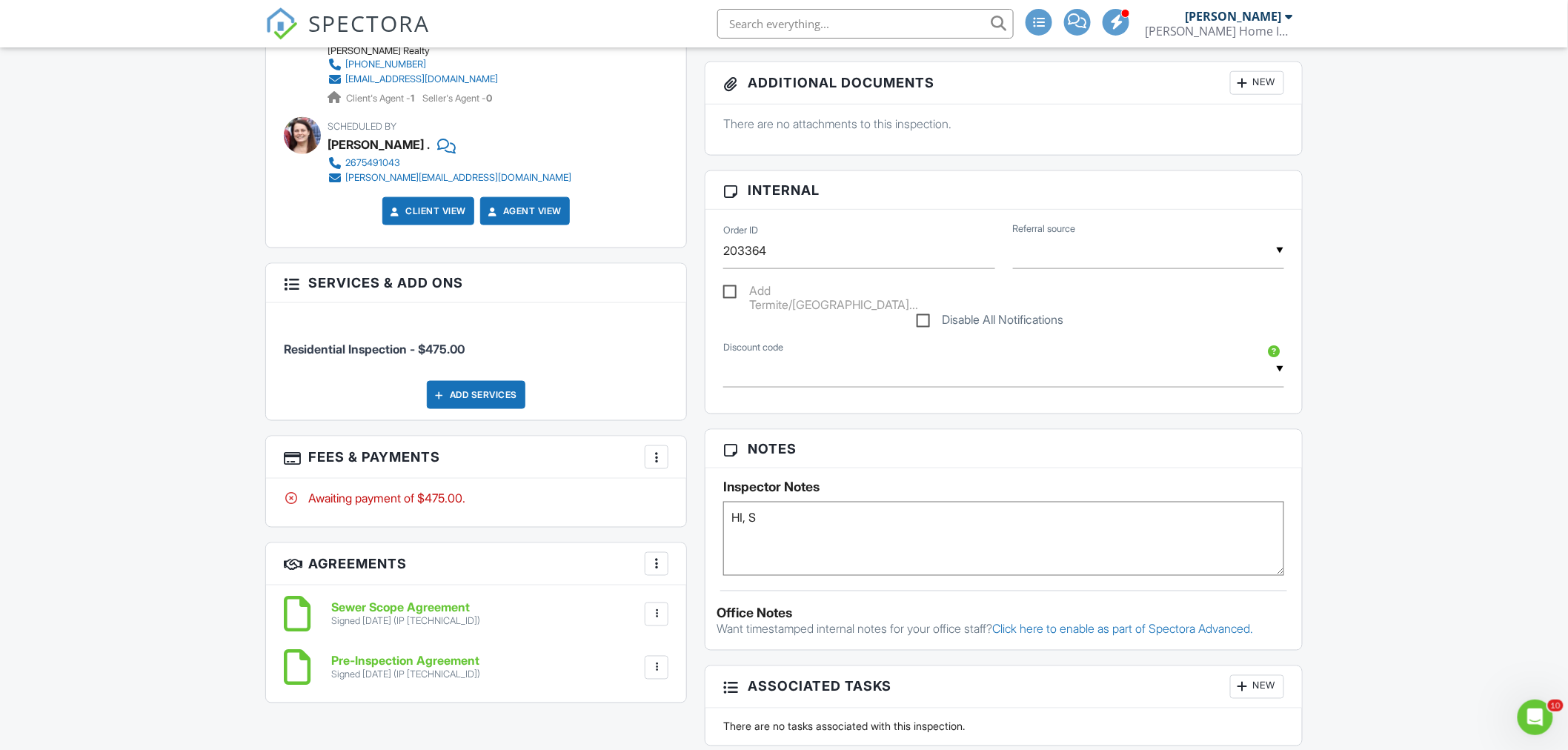 click at bounding box center (657, 457) 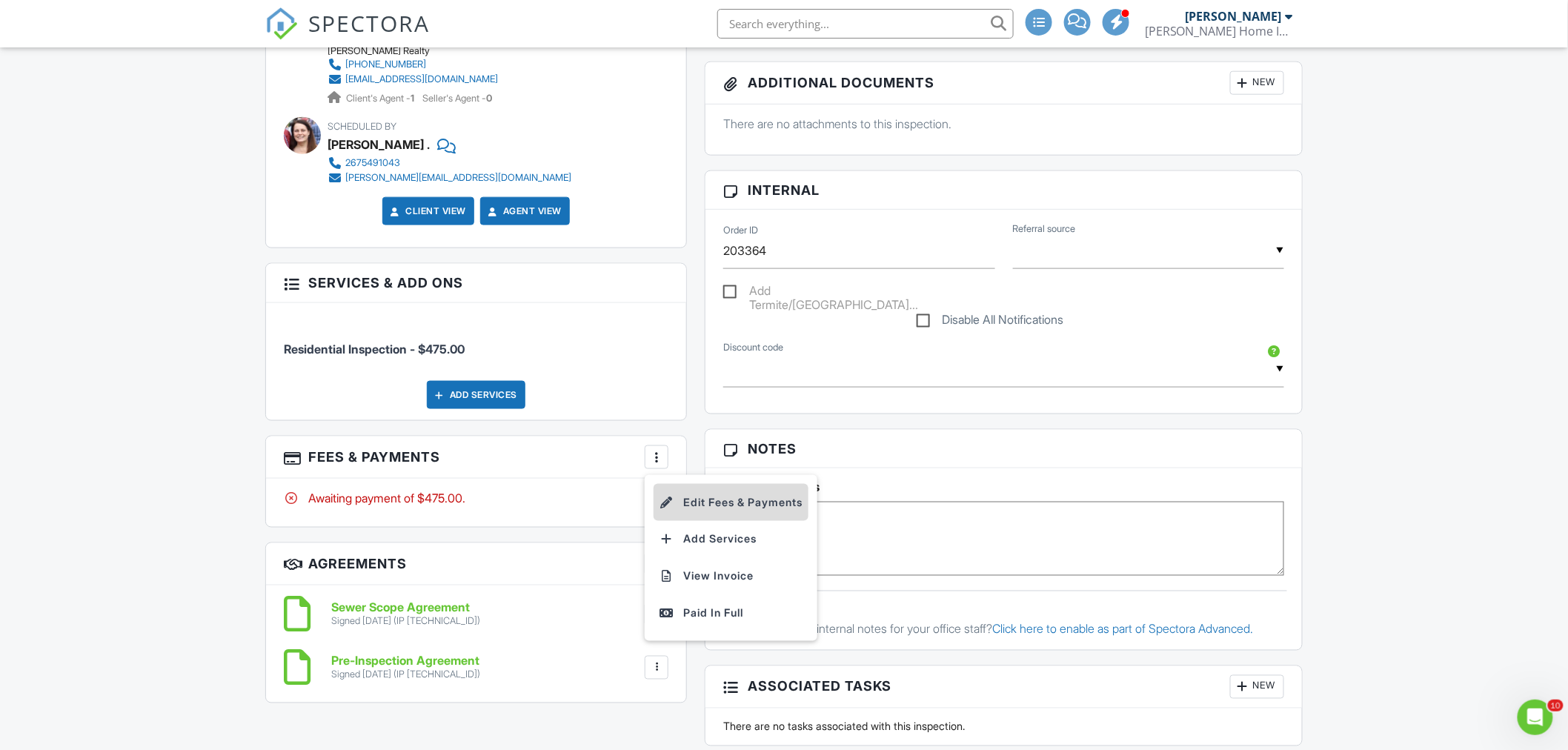 click on "Edit Fees & Payments" at bounding box center [731, 502] 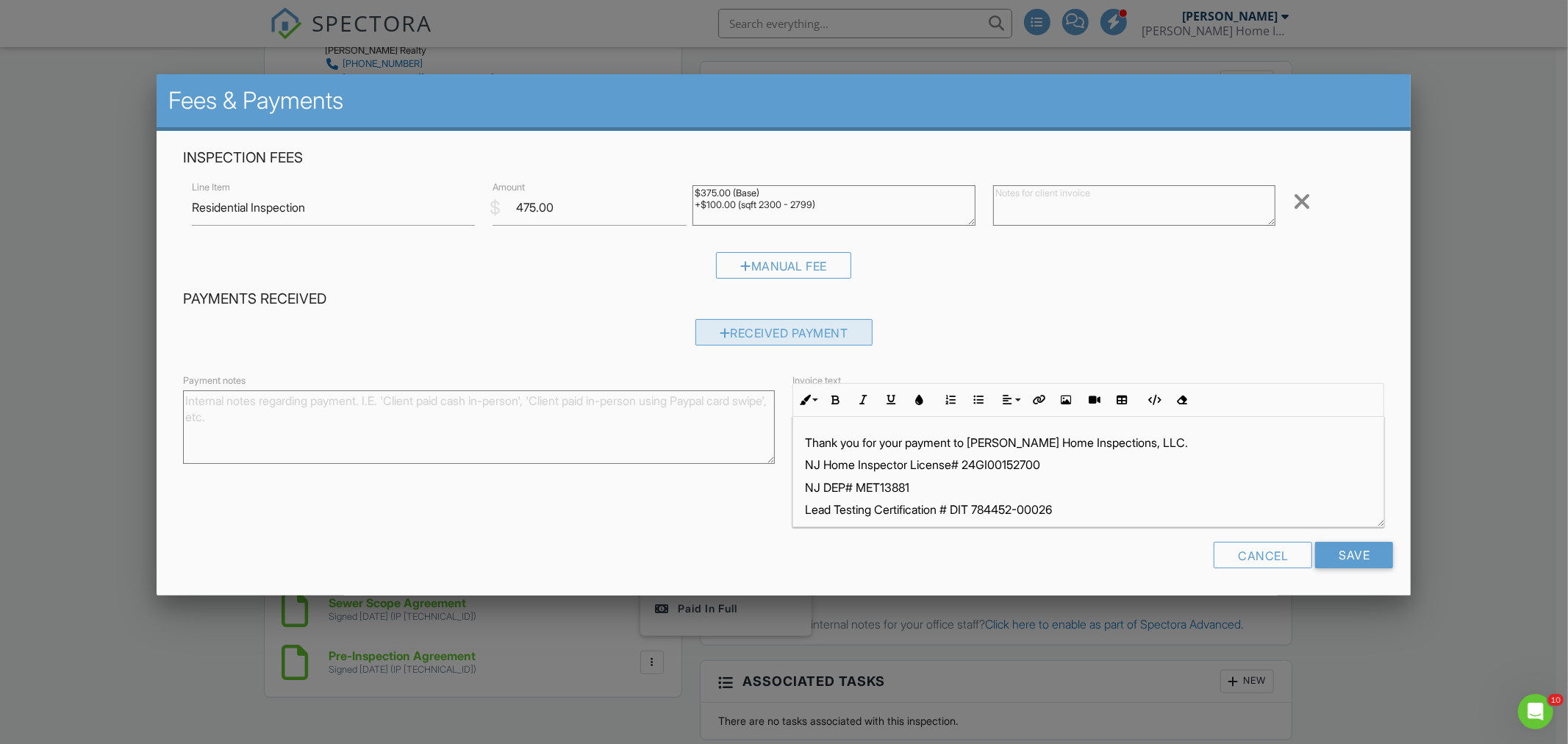 click on "Received Payment" at bounding box center [784, 332] 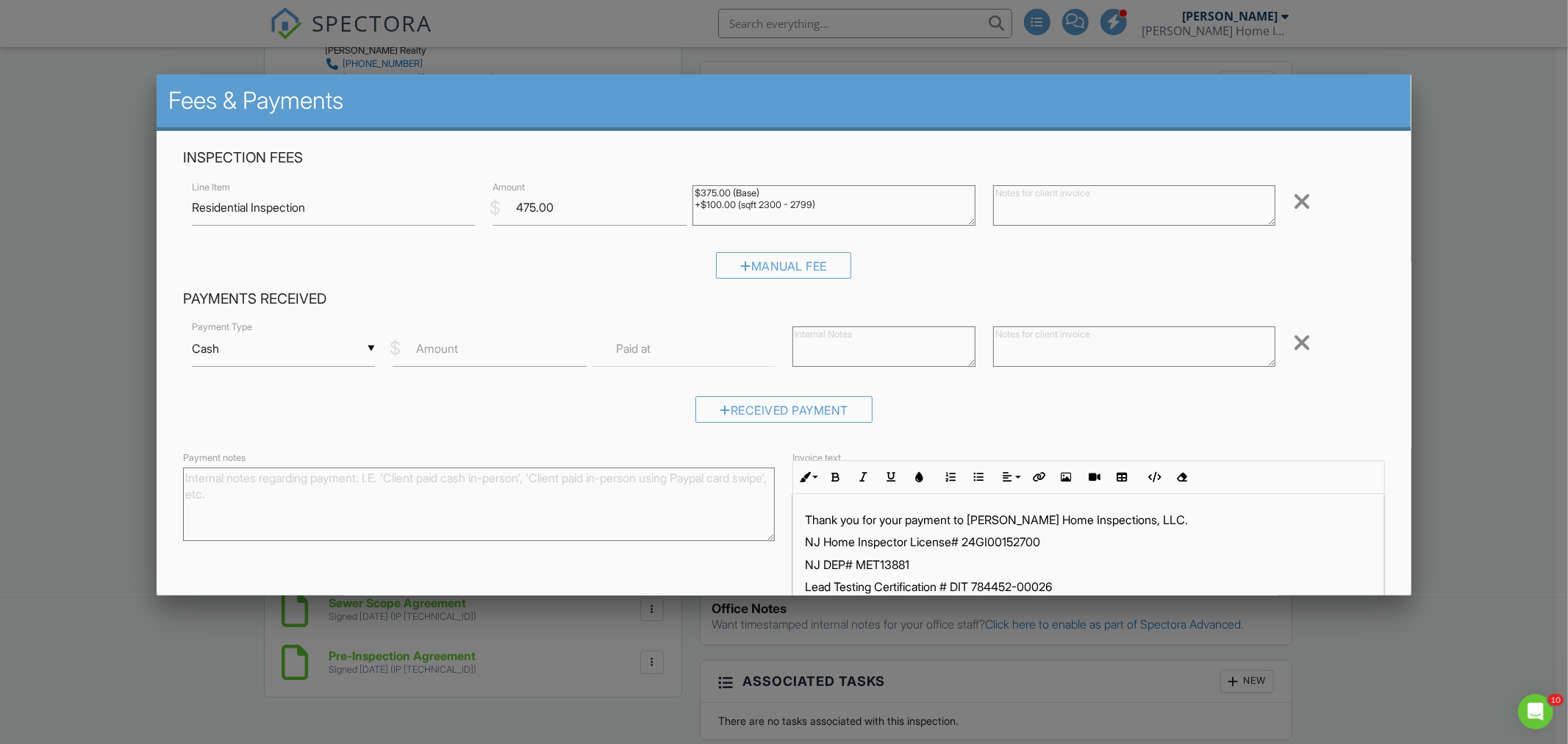 click on "Amount" at bounding box center [437, 348] 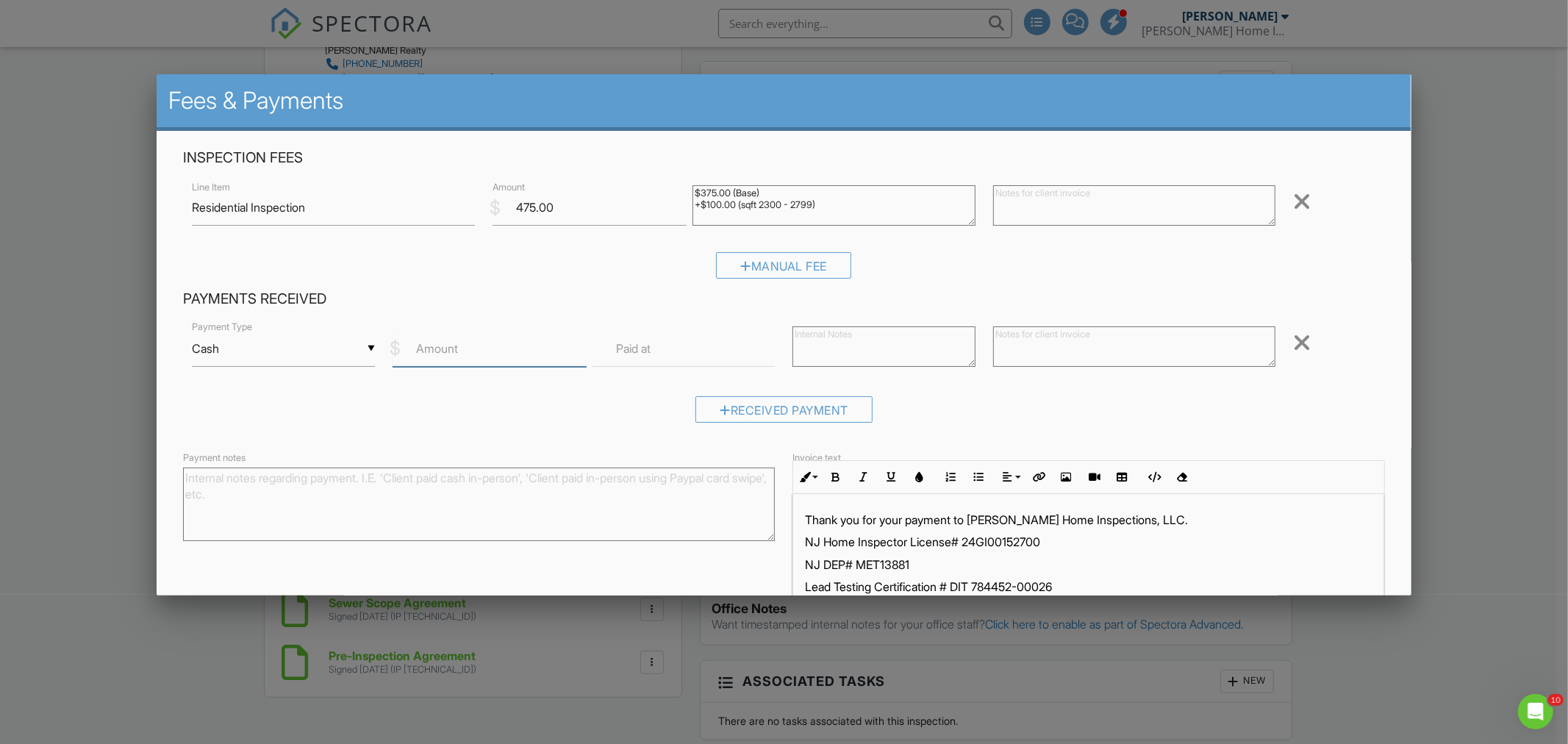 click on "Amount" at bounding box center (490, 348) 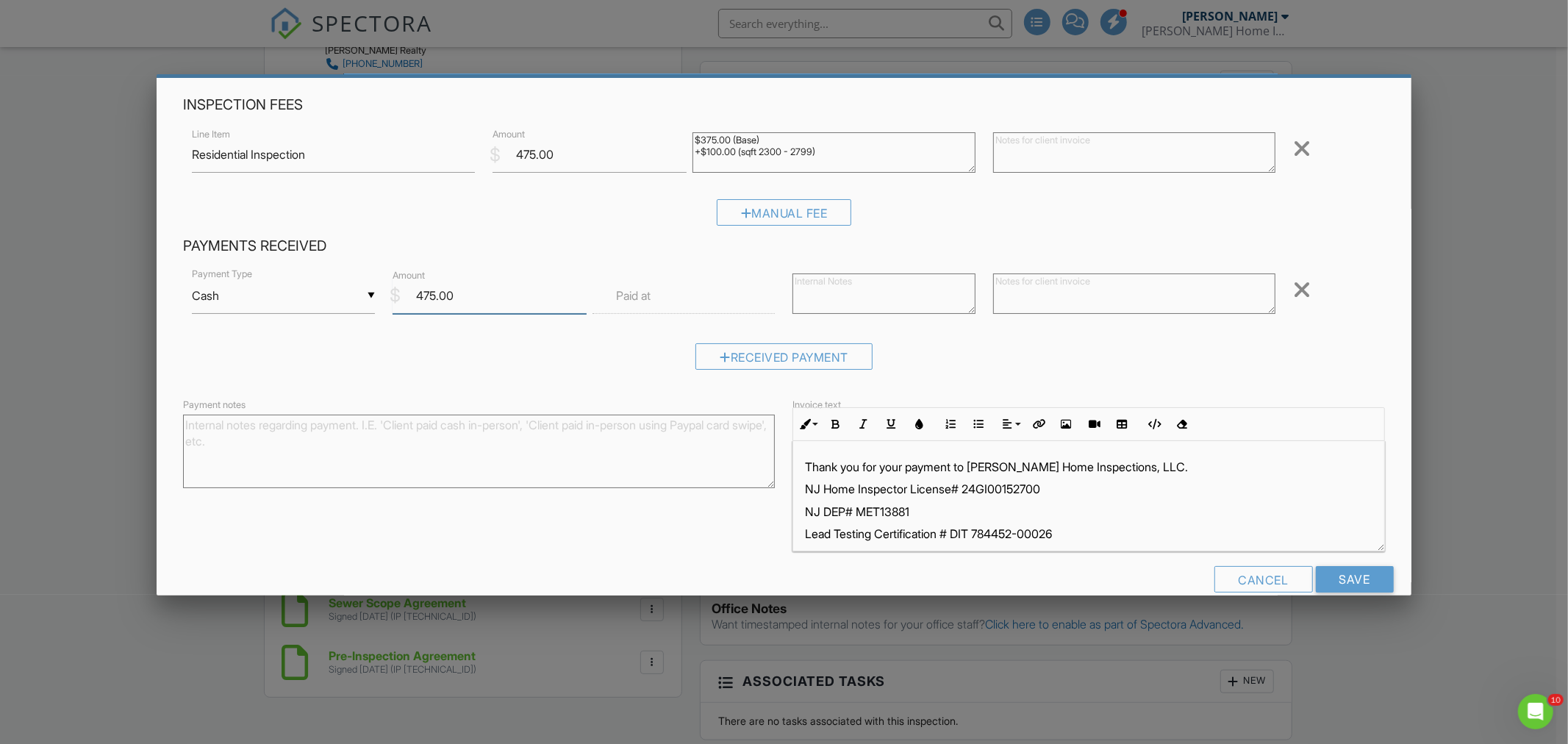 scroll, scrollTop: 78, scrollLeft: 0, axis: vertical 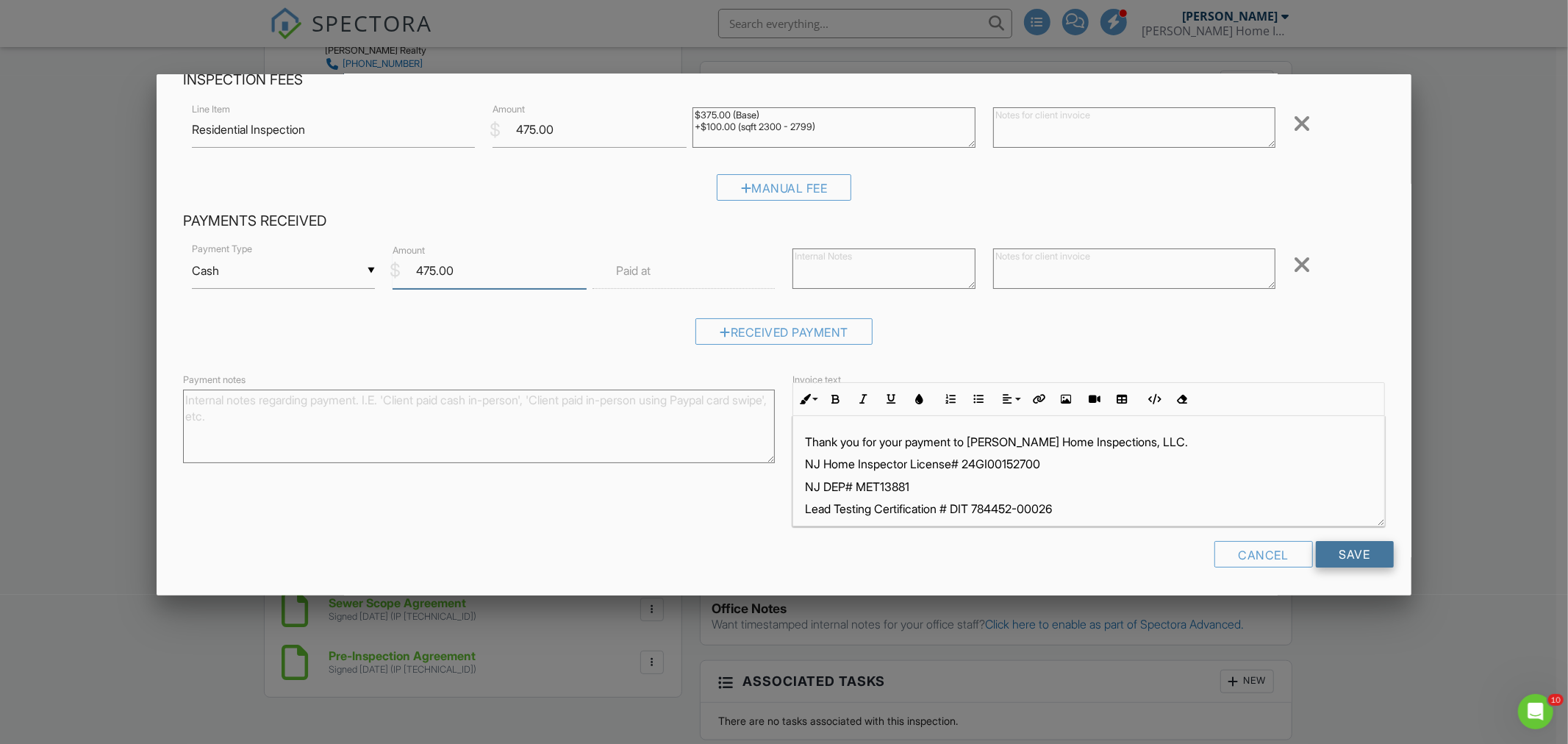 type on "475.00" 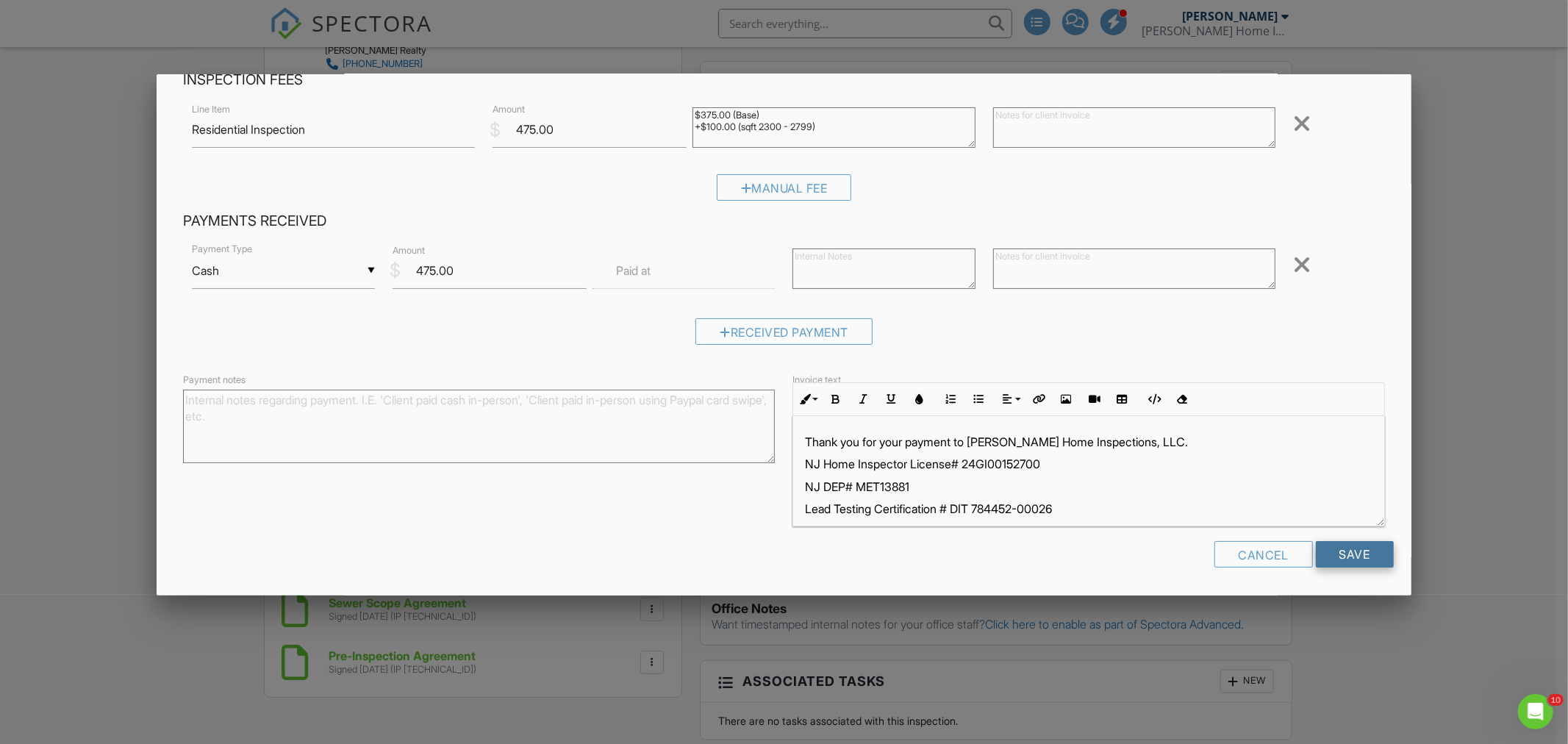 click on "Save" at bounding box center (1355, 554) 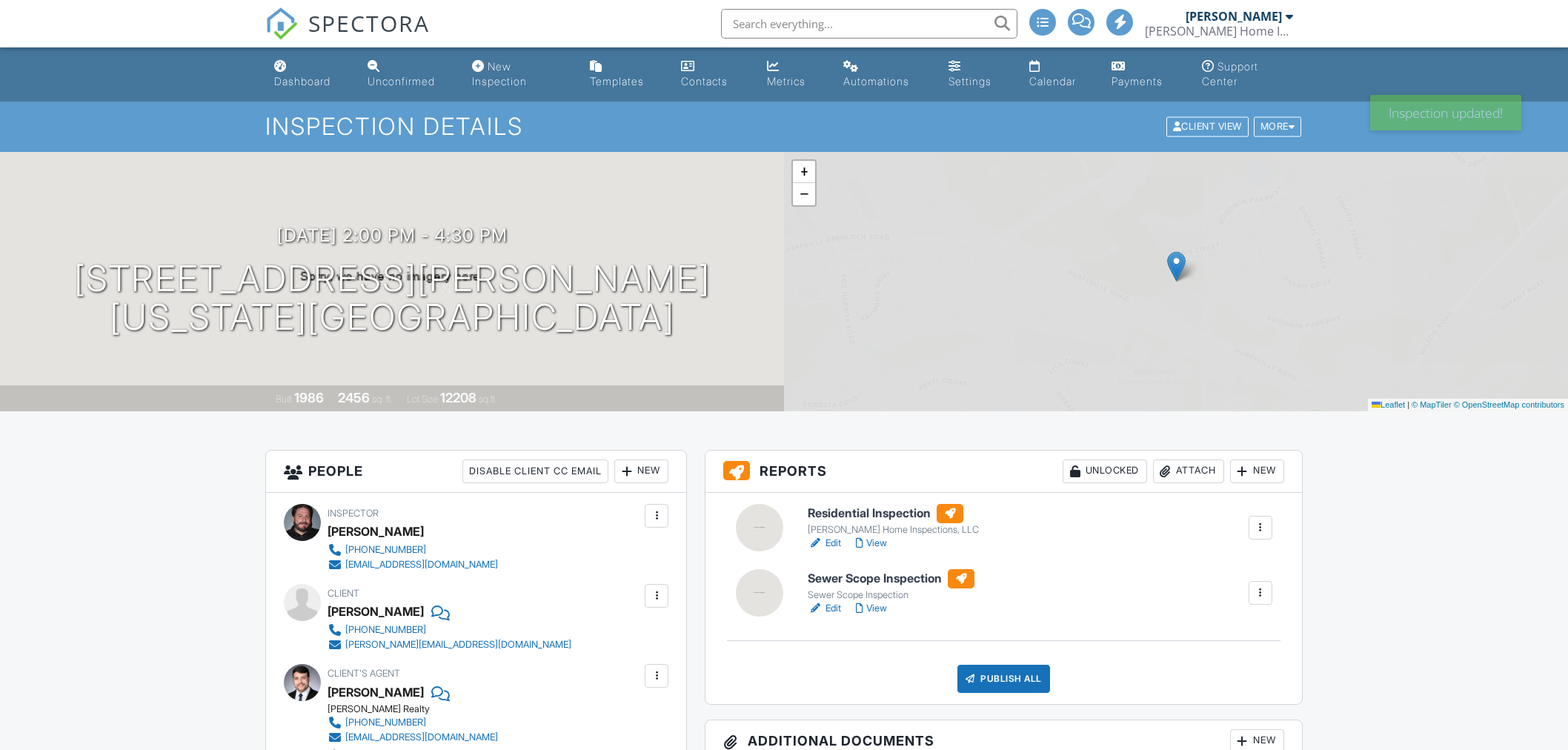 scroll, scrollTop: 0, scrollLeft: 0, axis: both 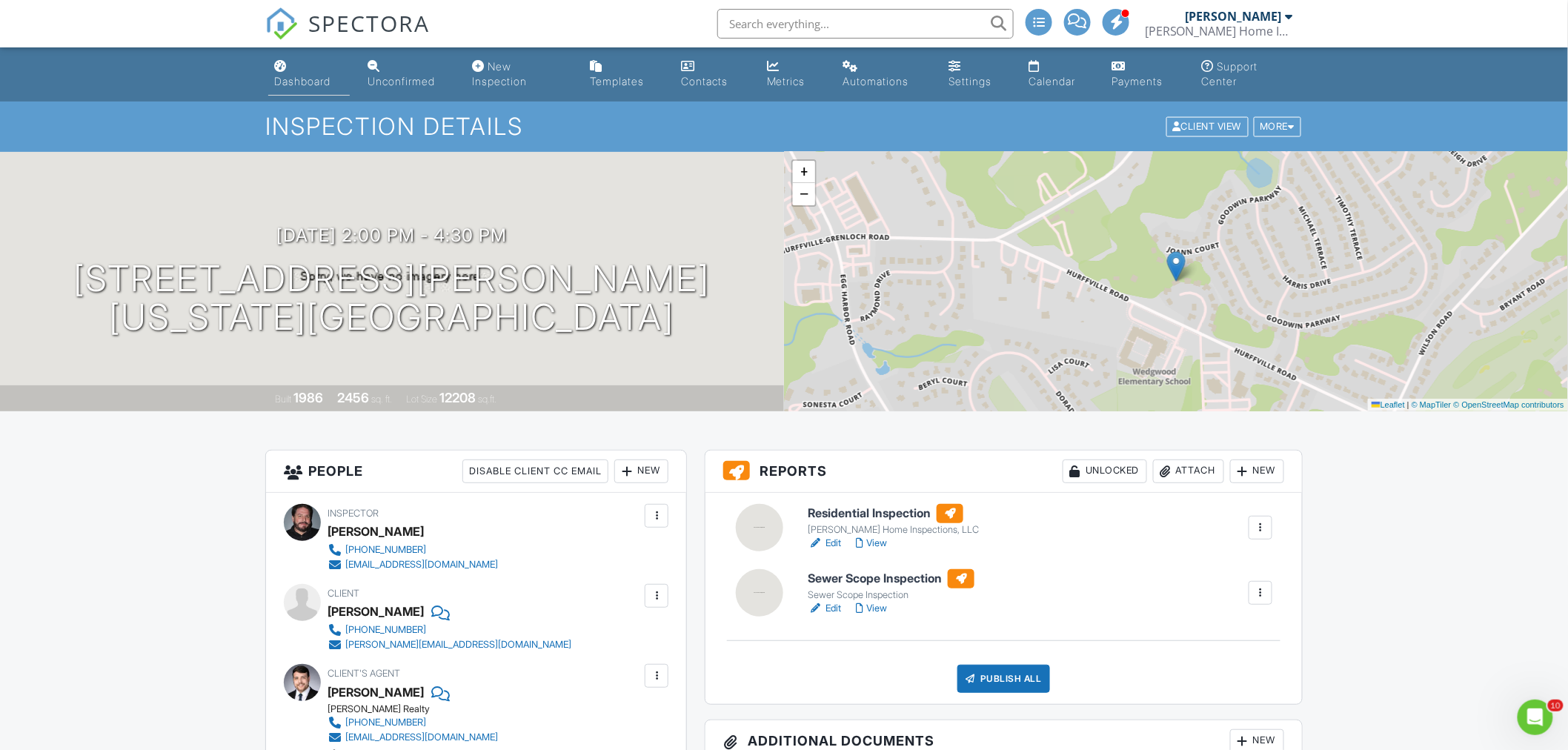 click on "Dashboard" at bounding box center (302, 81) 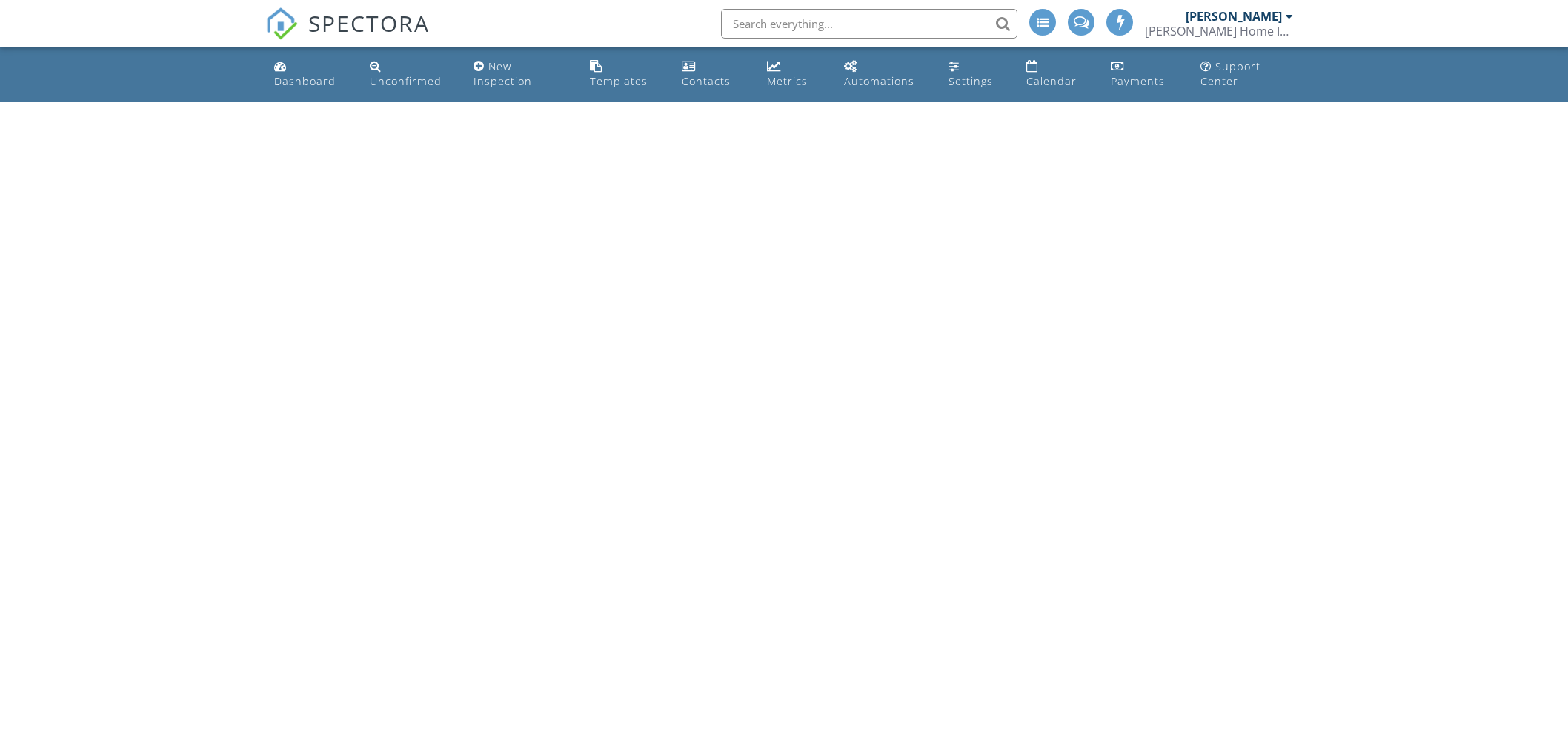 scroll, scrollTop: 0, scrollLeft: 0, axis: both 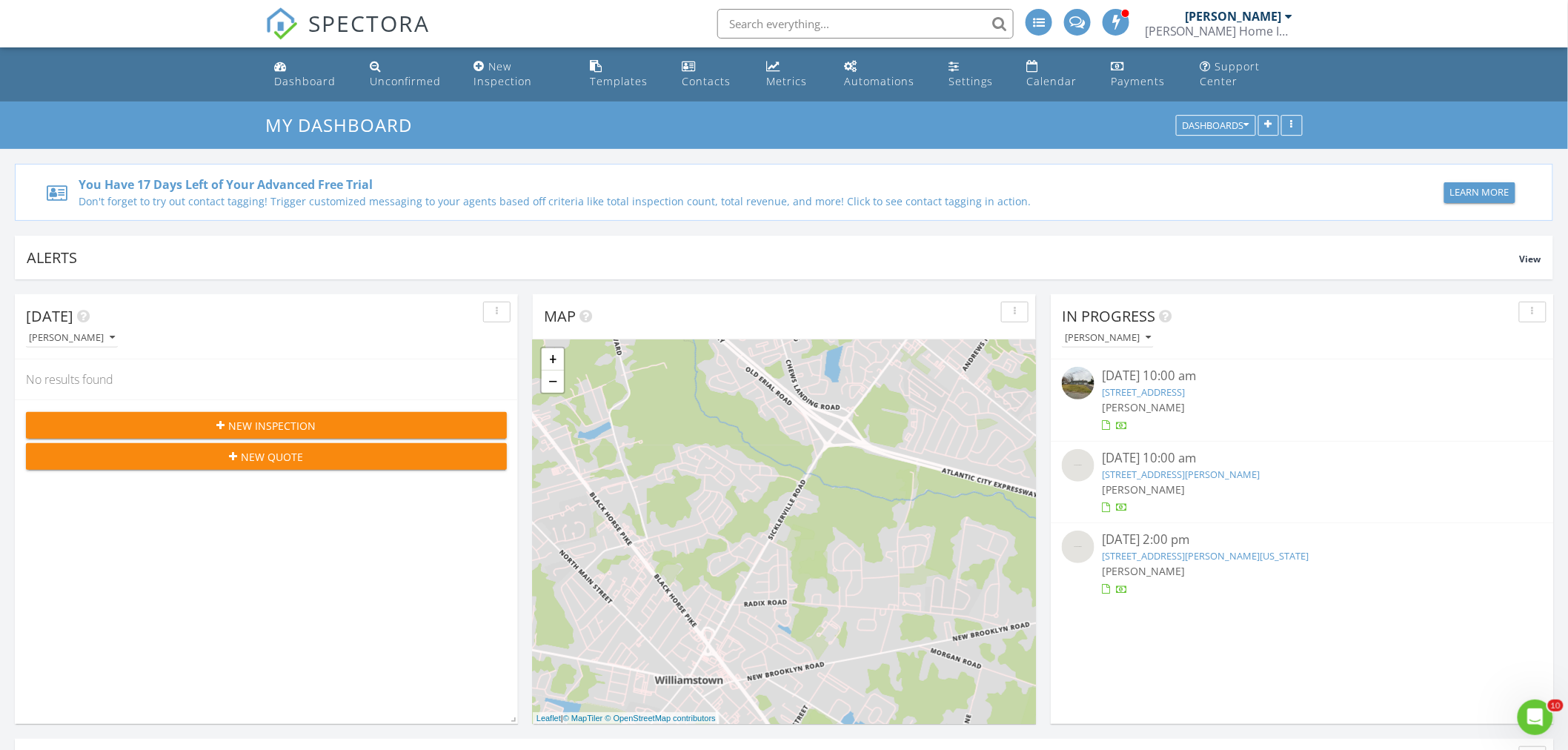 click at bounding box center [1078, 383] 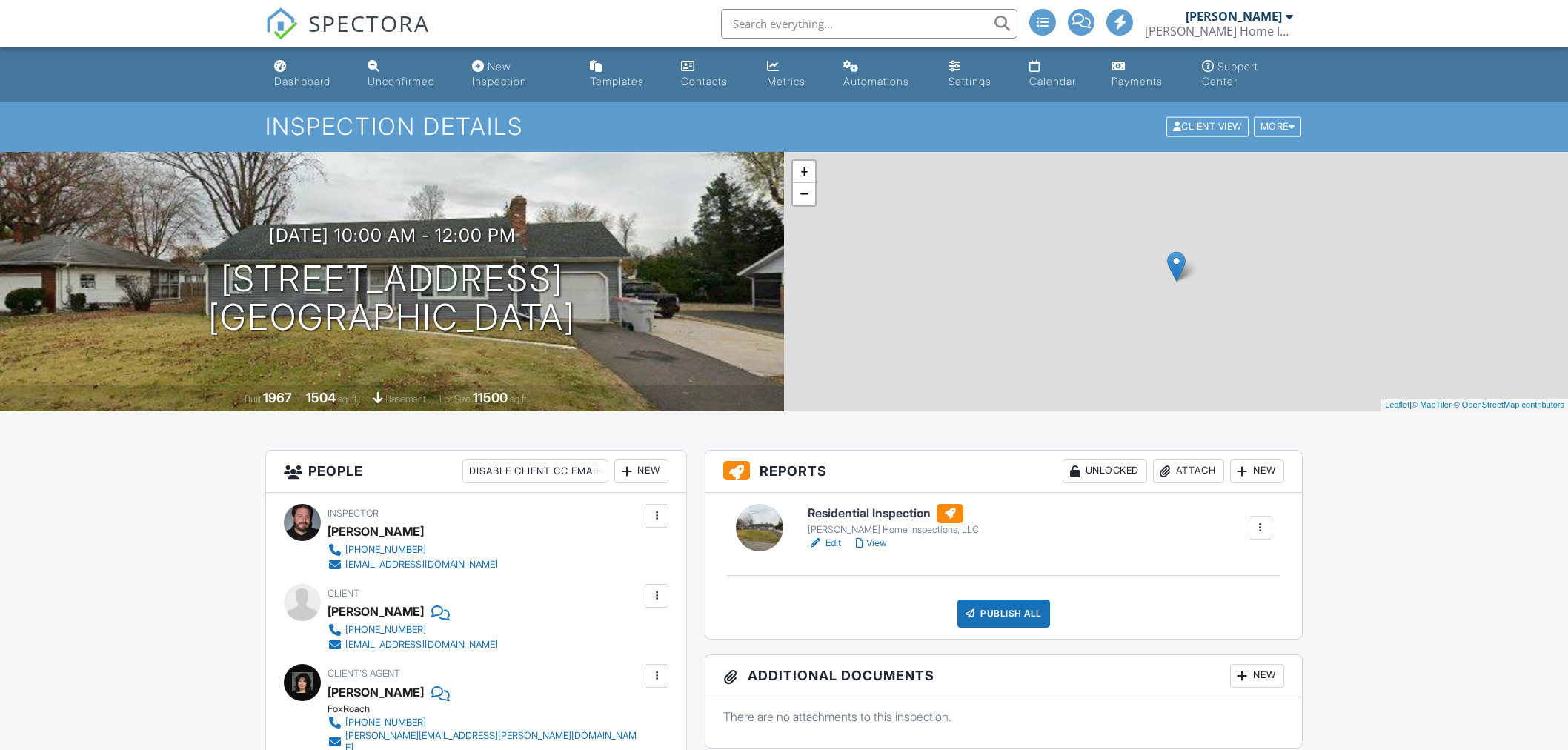 scroll, scrollTop: 0, scrollLeft: 0, axis: both 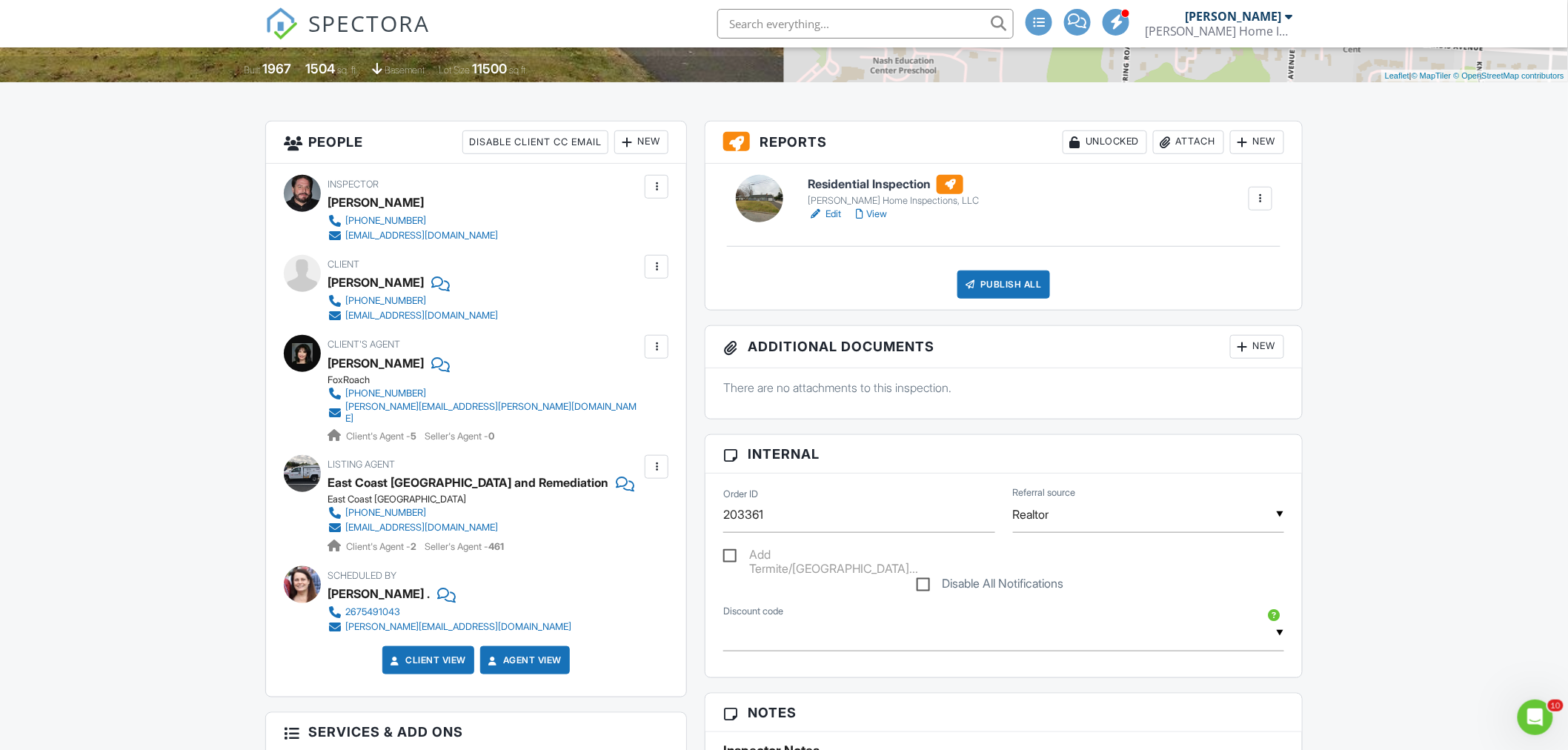 click at bounding box center [760, 199] 